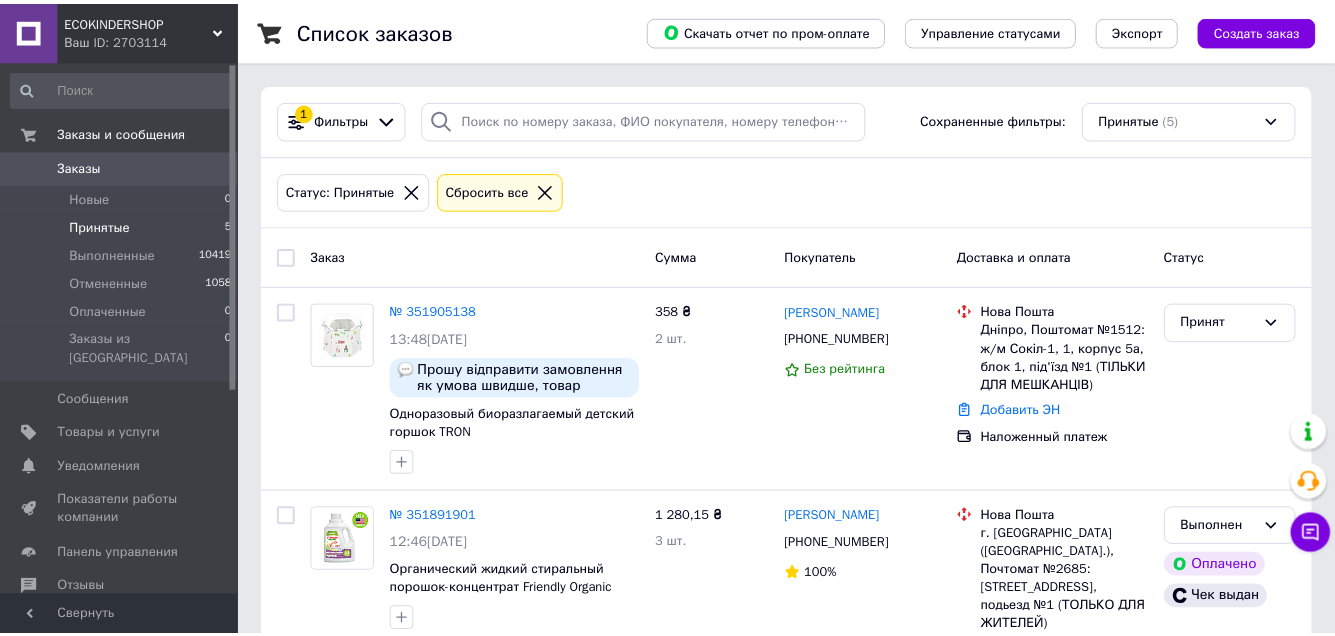 scroll, scrollTop: 0, scrollLeft: 0, axis: both 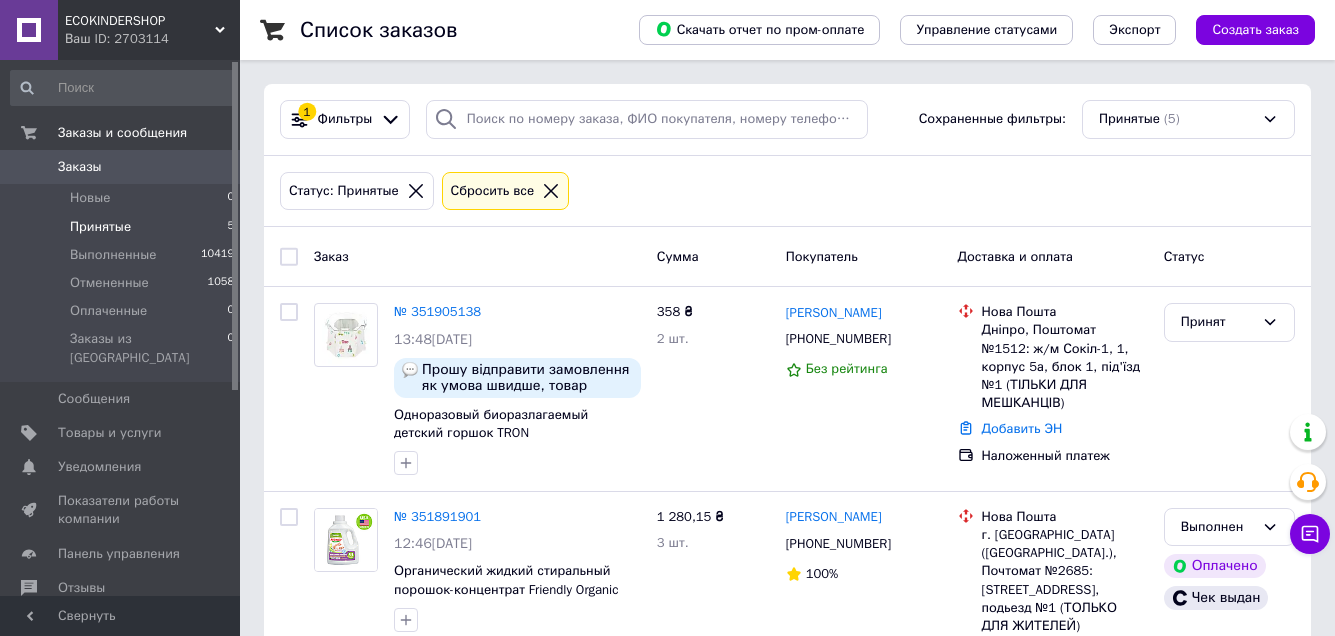 click 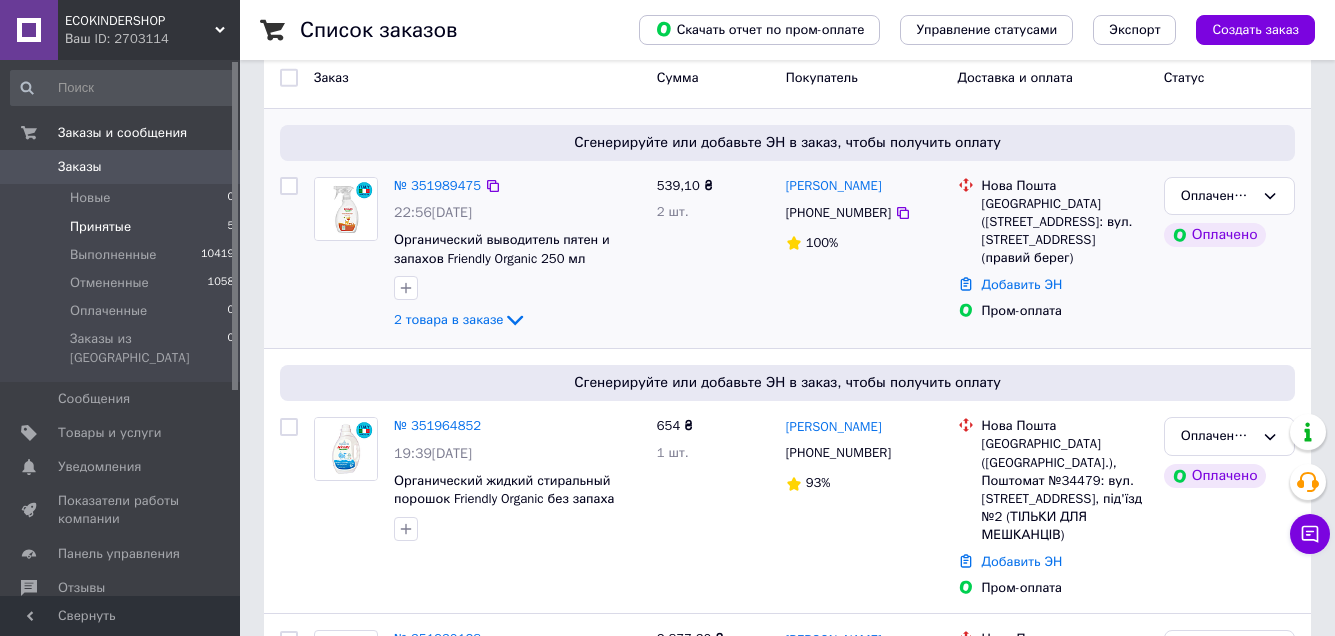 scroll, scrollTop: 100, scrollLeft: 0, axis: vertical 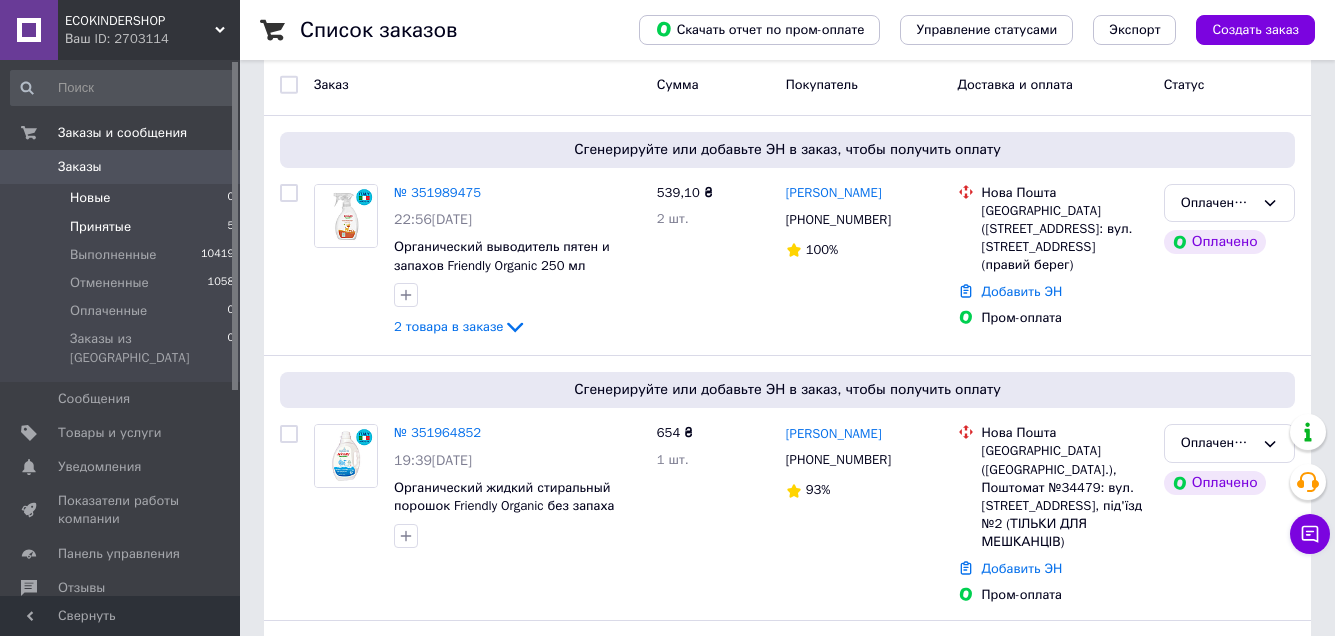 click on "Новые 0" at bounding box center [123, 198] 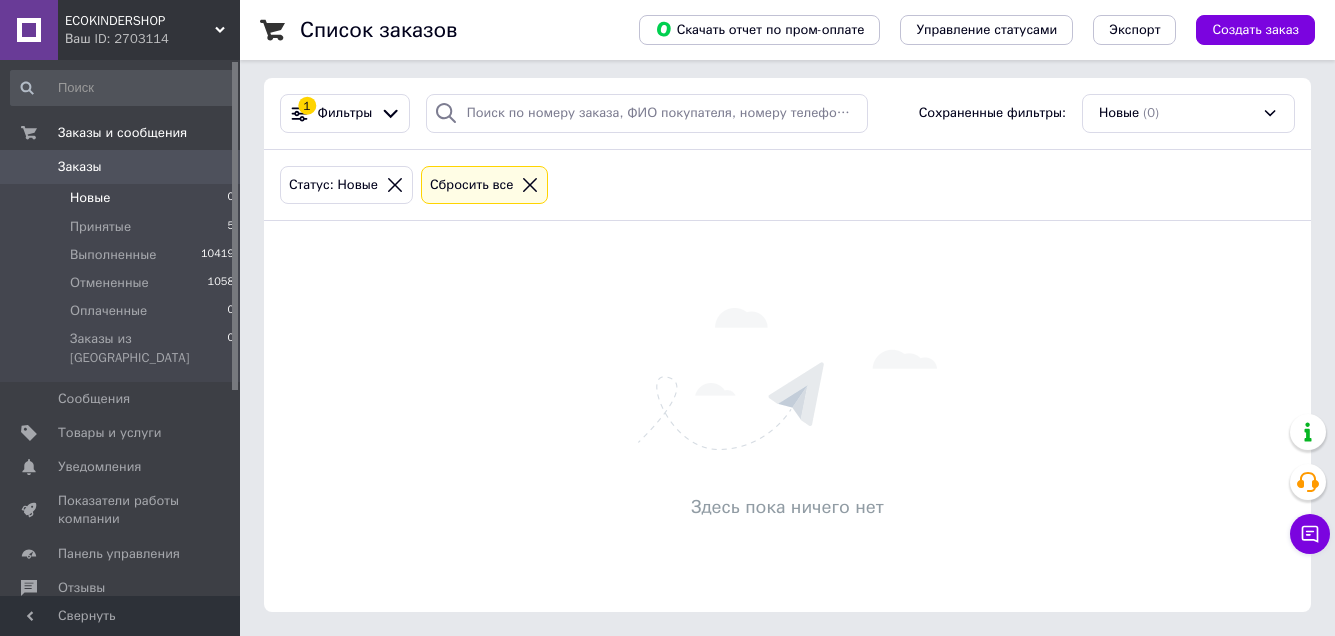scroll, scrollTop: 0, scrollLeft: 0, axis: both 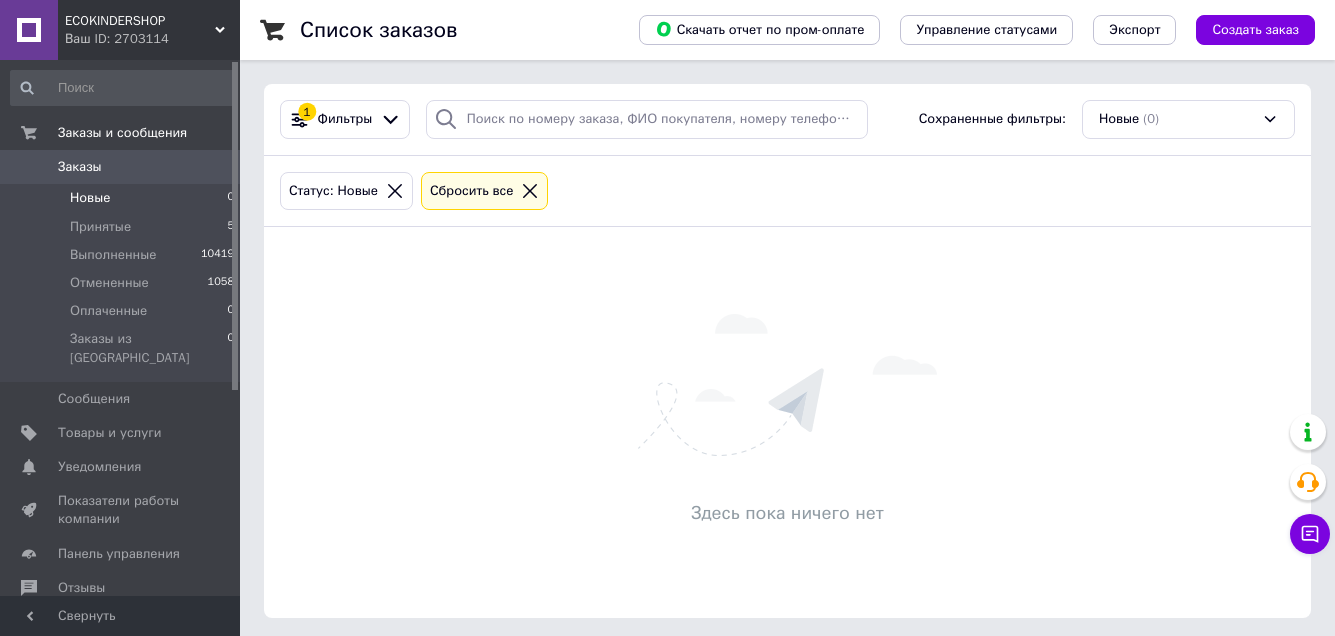 click 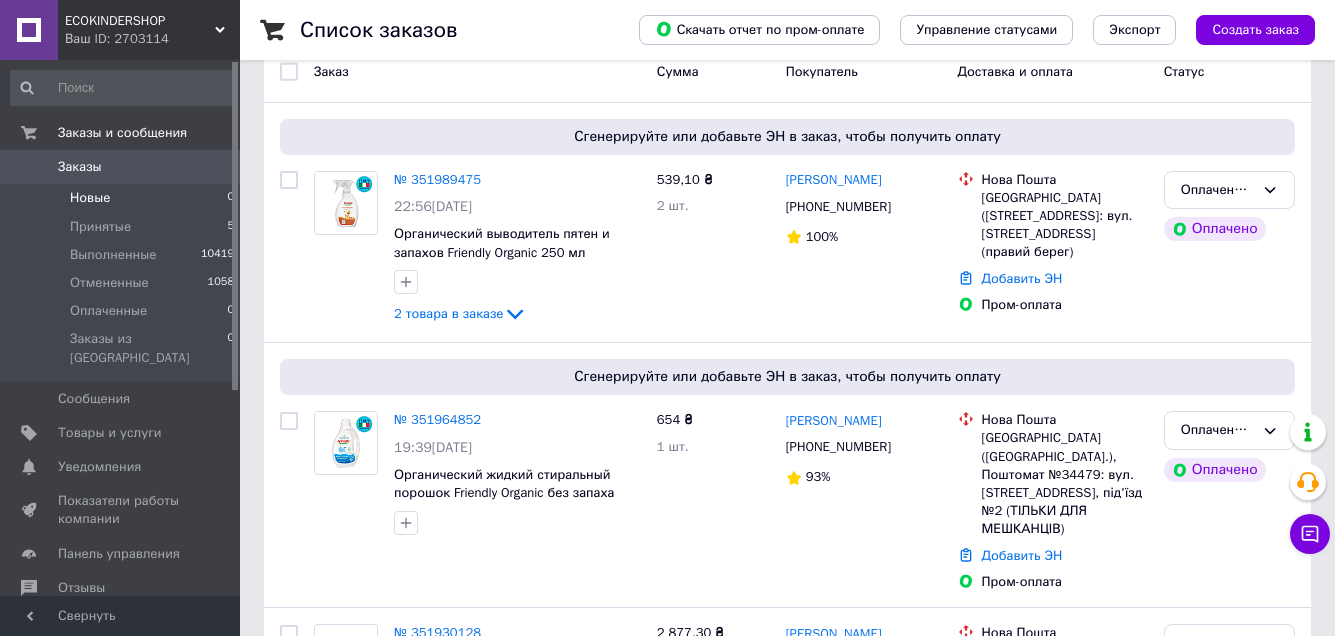 scroll, scrollTop: 0, scrollLeft: 0, axis: both 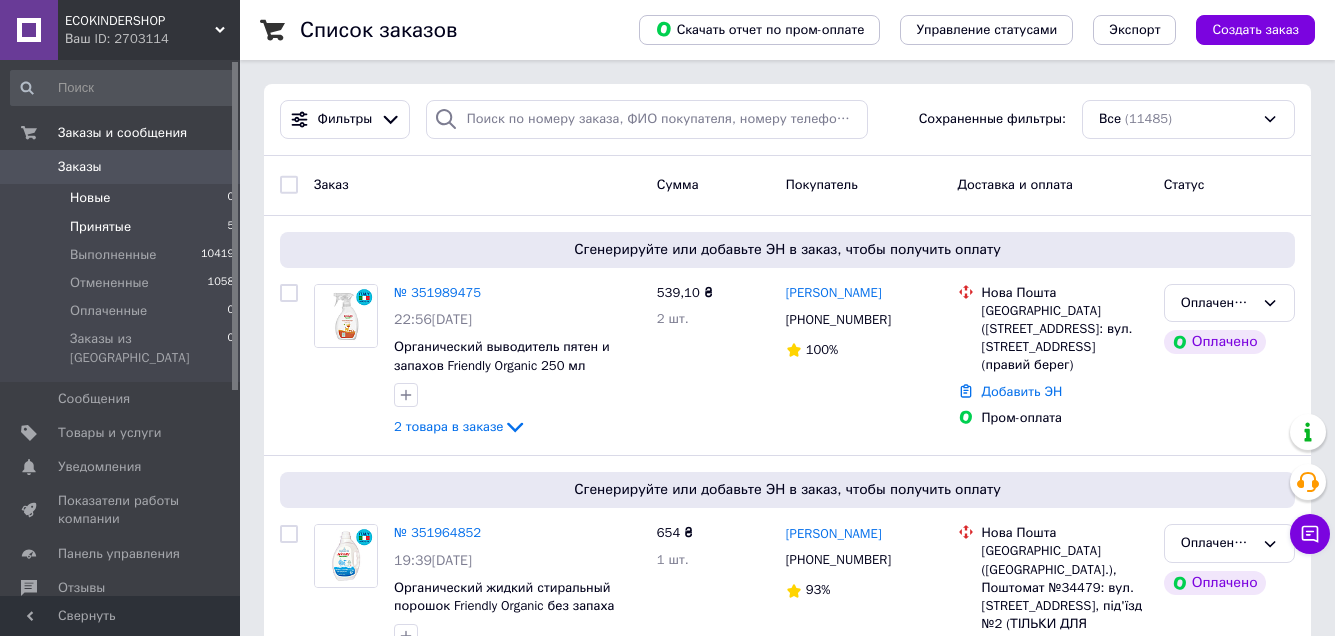 click on "Принятые 5" at bounding box center [123, 227] 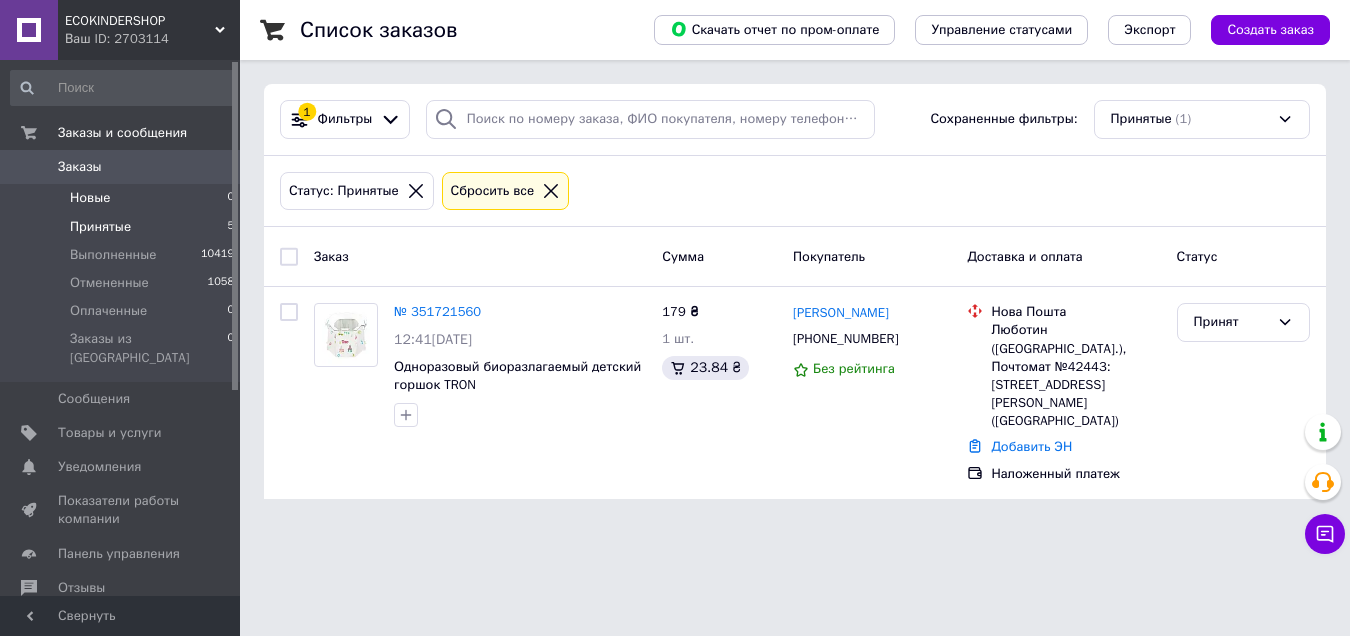 click on "Новые 0" at bounding box center (123, 198) 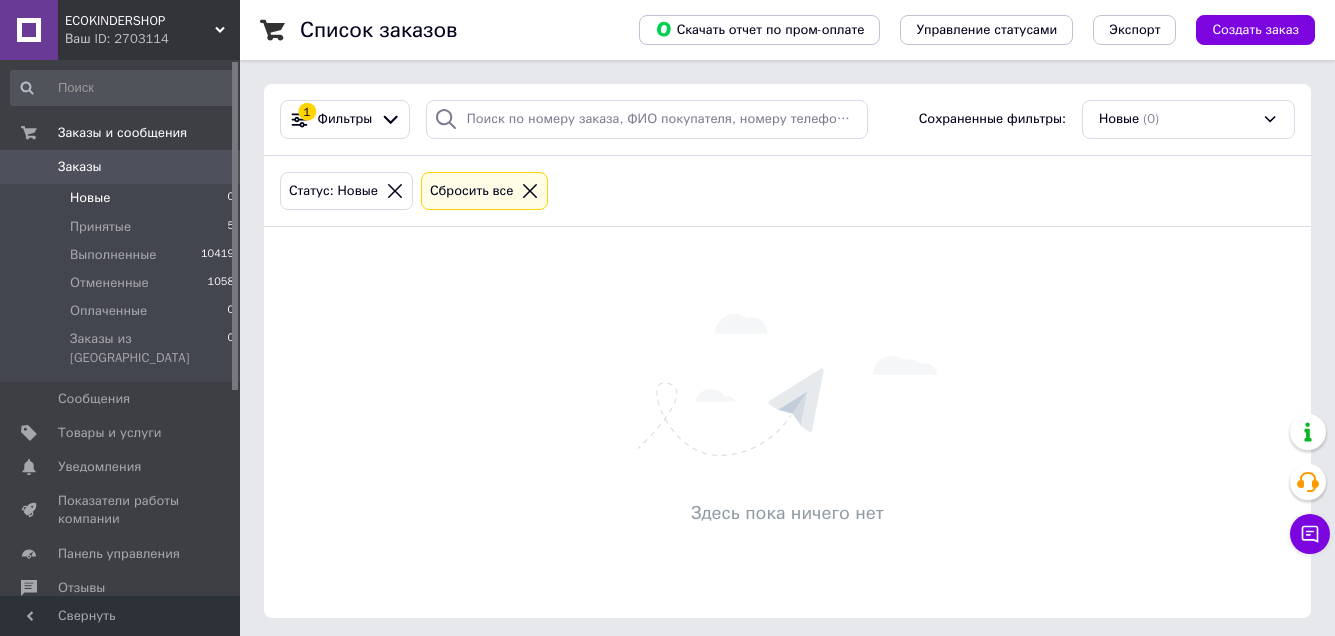 click 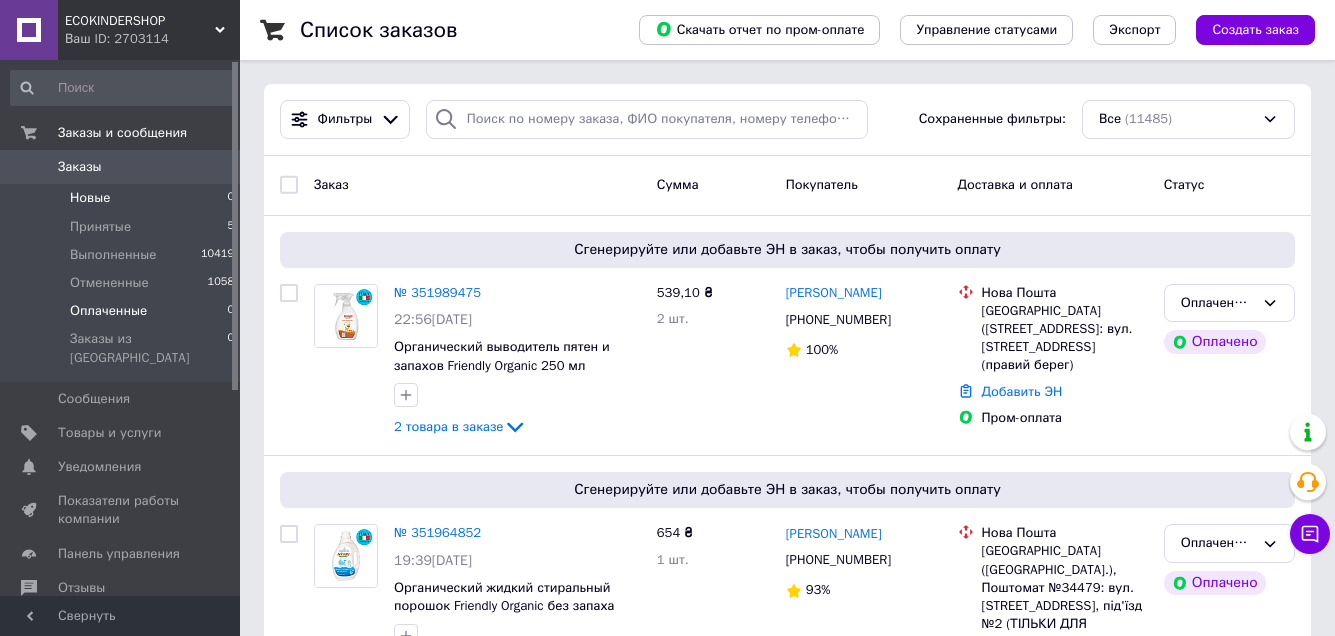 click on "Оплаченные 0" at bounding box center [123, 311] 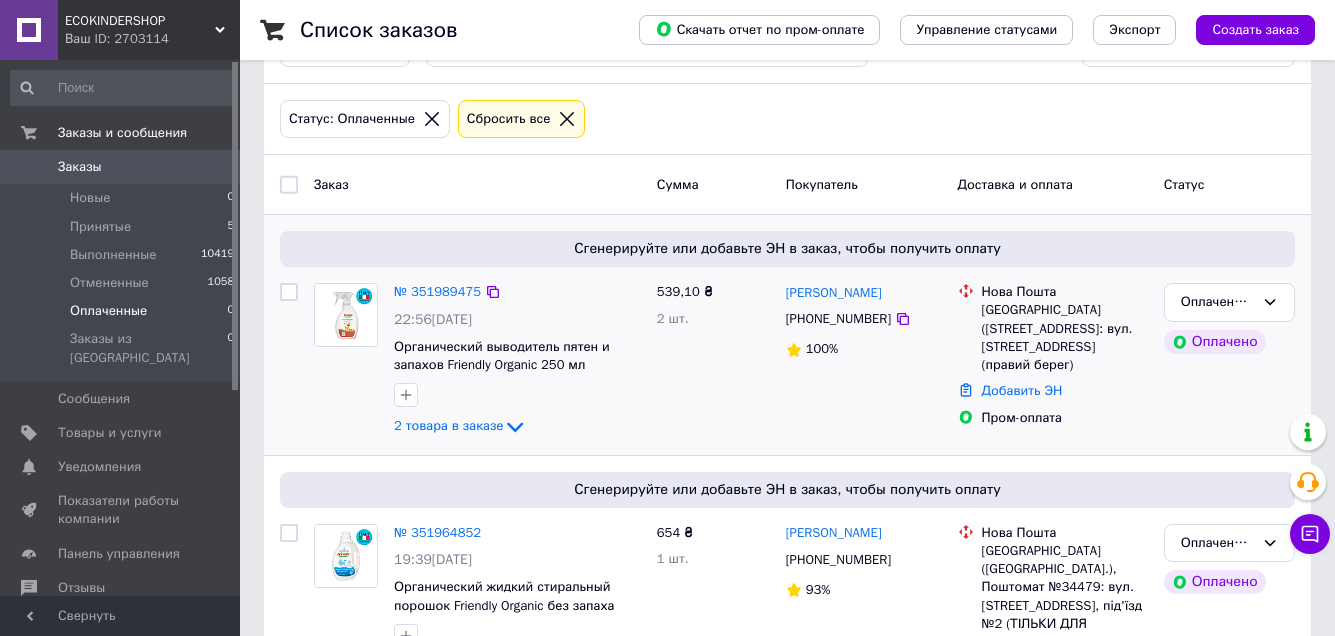 scroll, scrollTop: 144, scrollLeft: 0, axis: vertical 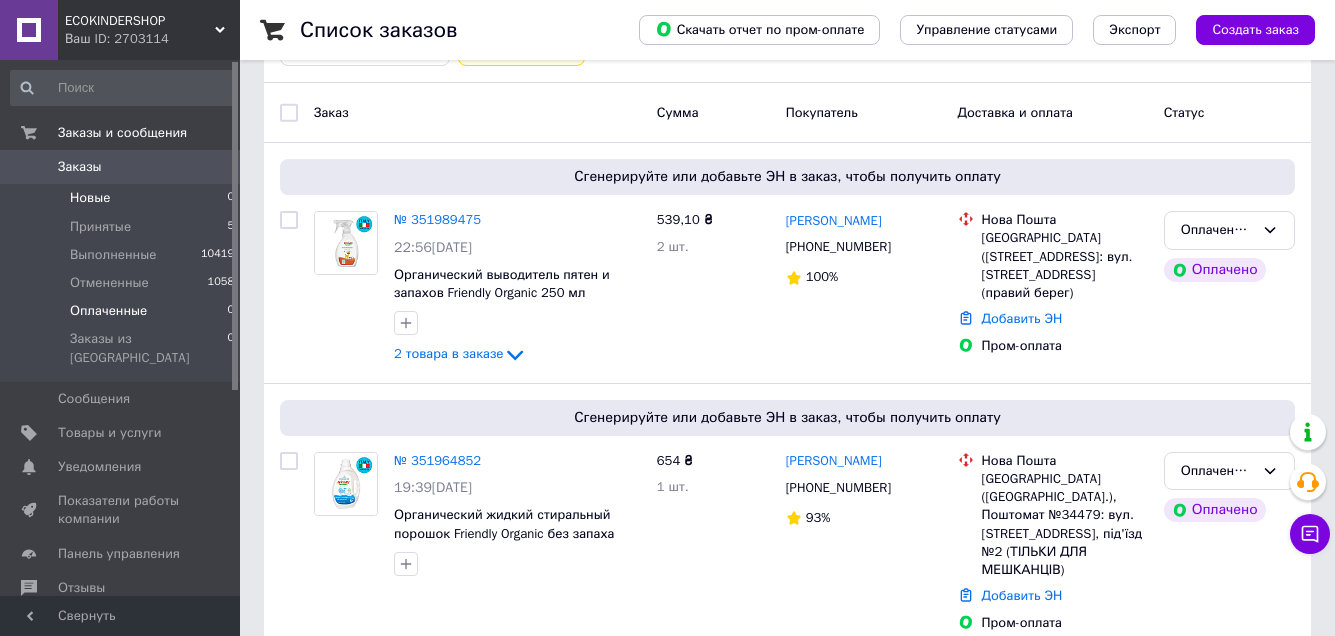 click on "Новые 0" at bounding box center [123, 198] 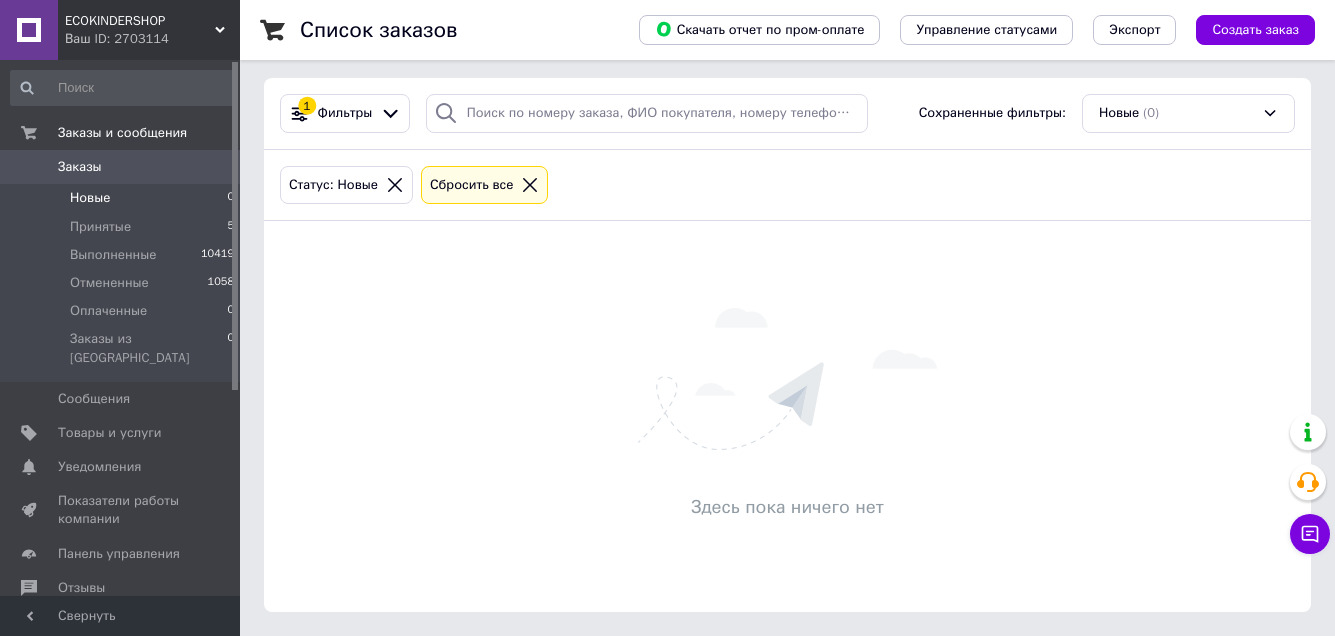 scroll, scrollTop: 0, scrollLeft: 0, axis: both 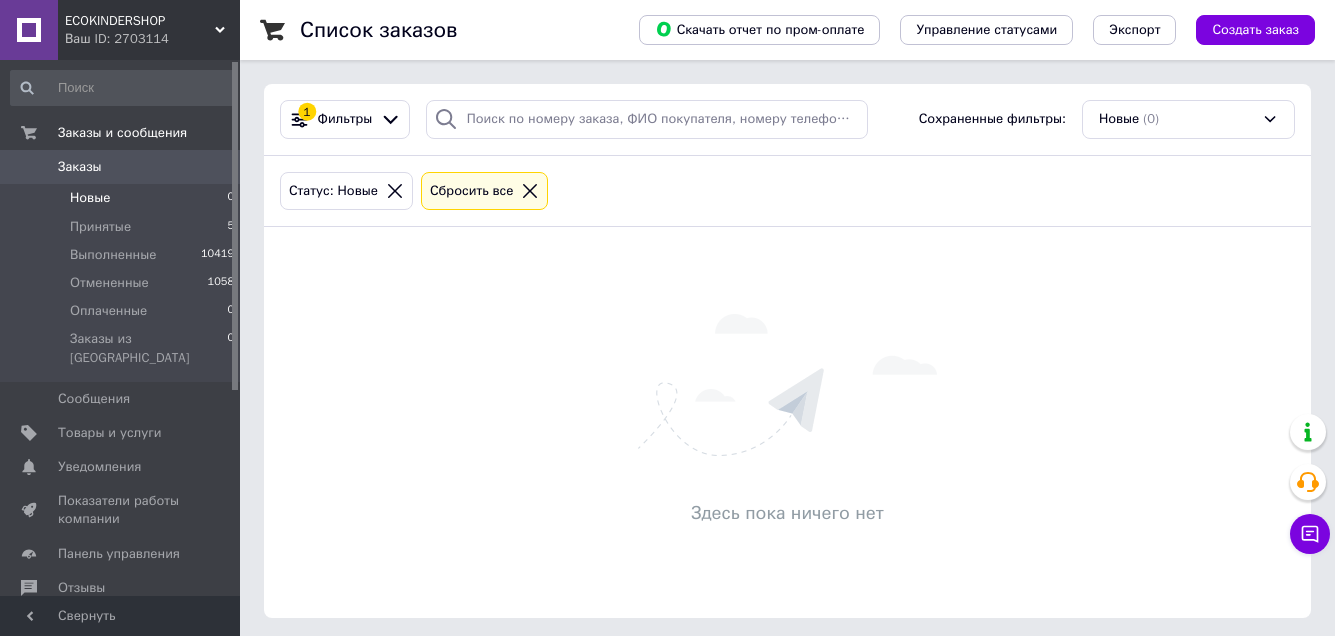 click at bounding box center [395, 191] 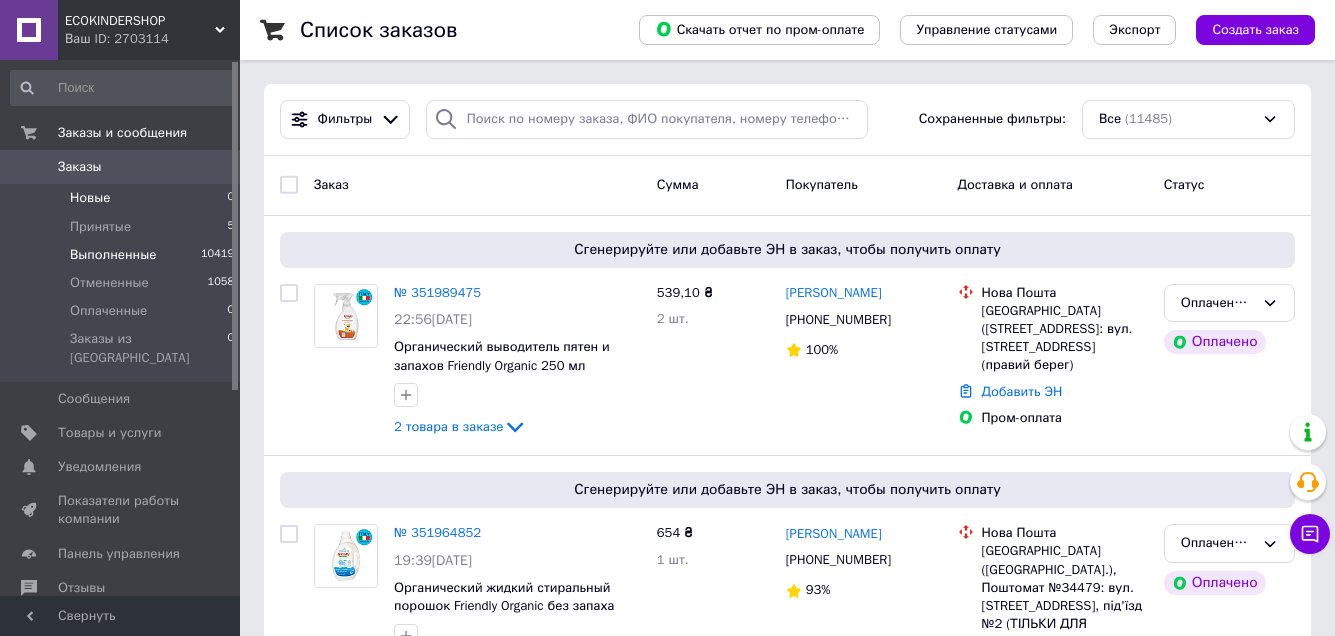 click on "Выполненные 10419" at bounding box center (123, 255) 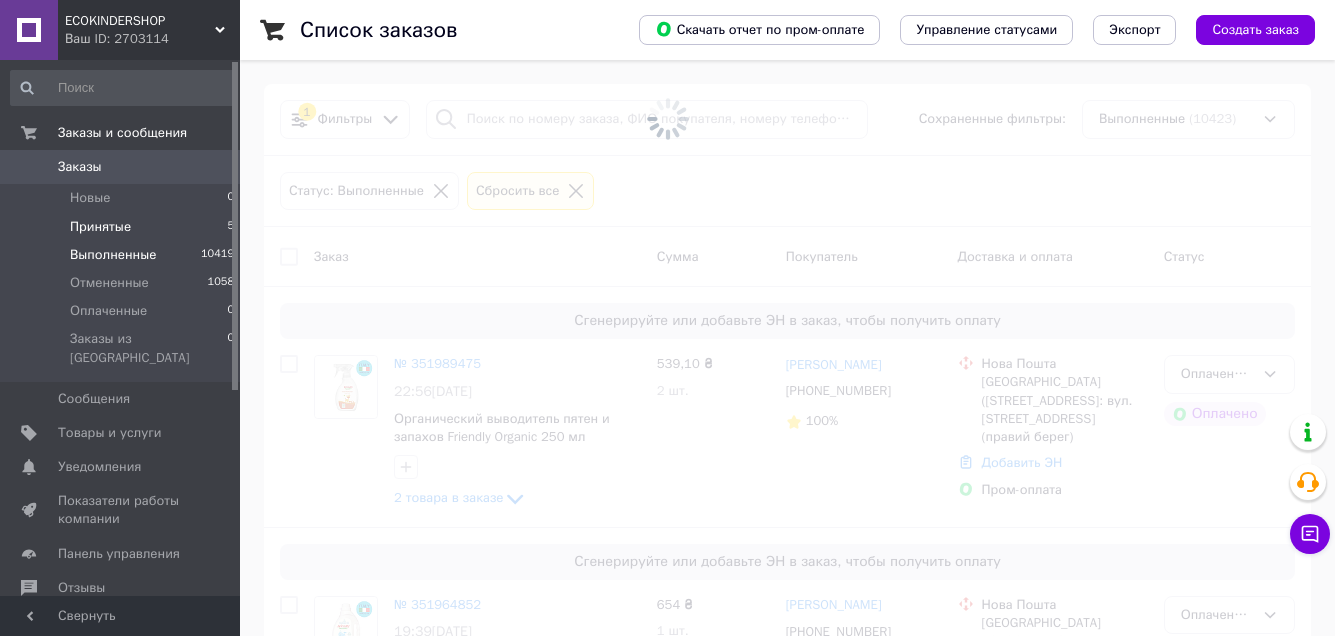 click on "Принятые 5" at bounding box center (123, 227) 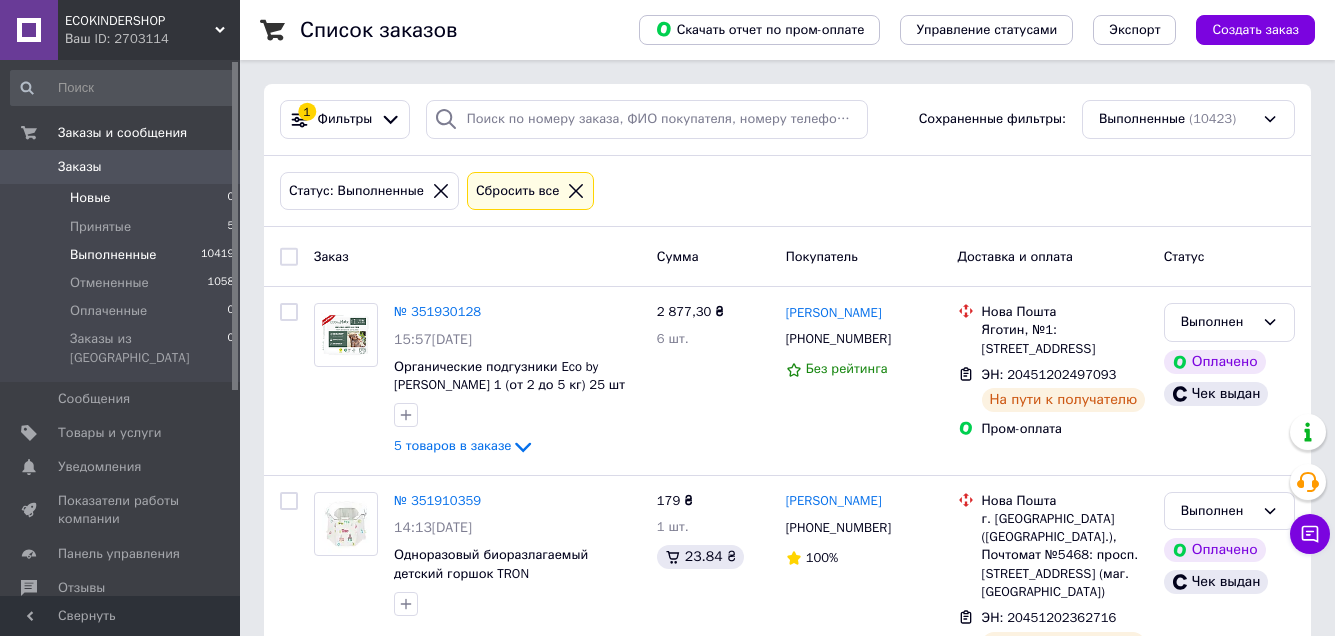 click on "Новые 0" at bounding box center (123, 198) 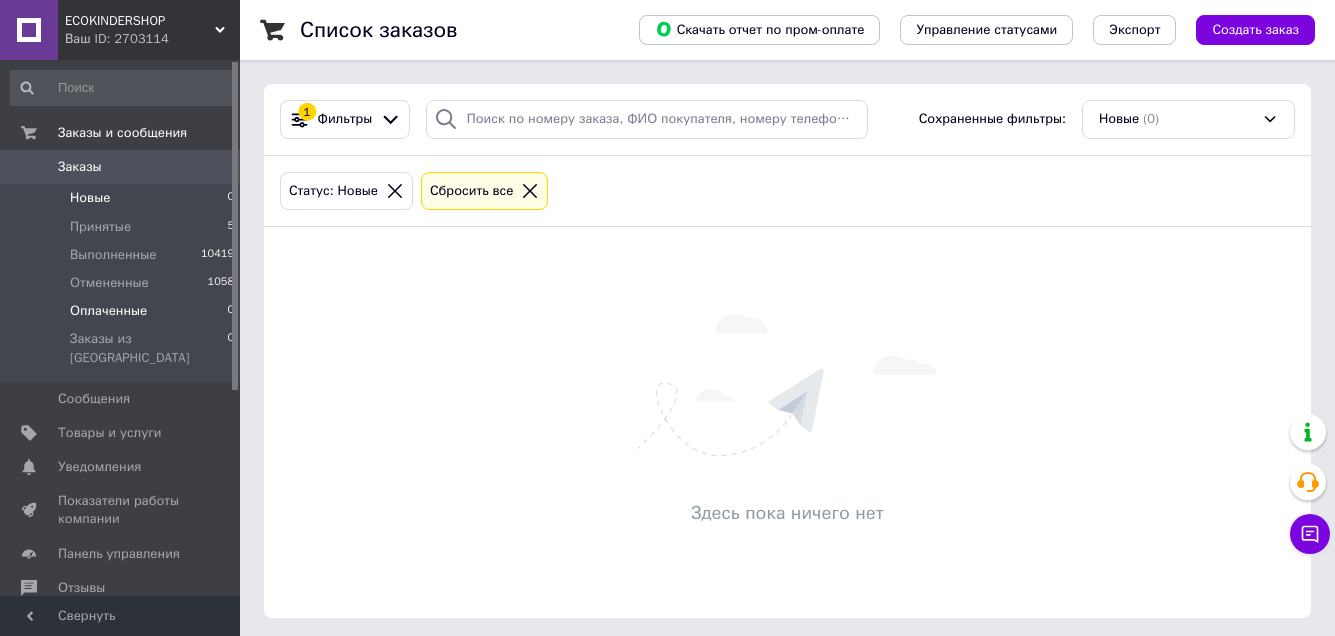 click on "Оплаченные" at bounding box center [108, 311] 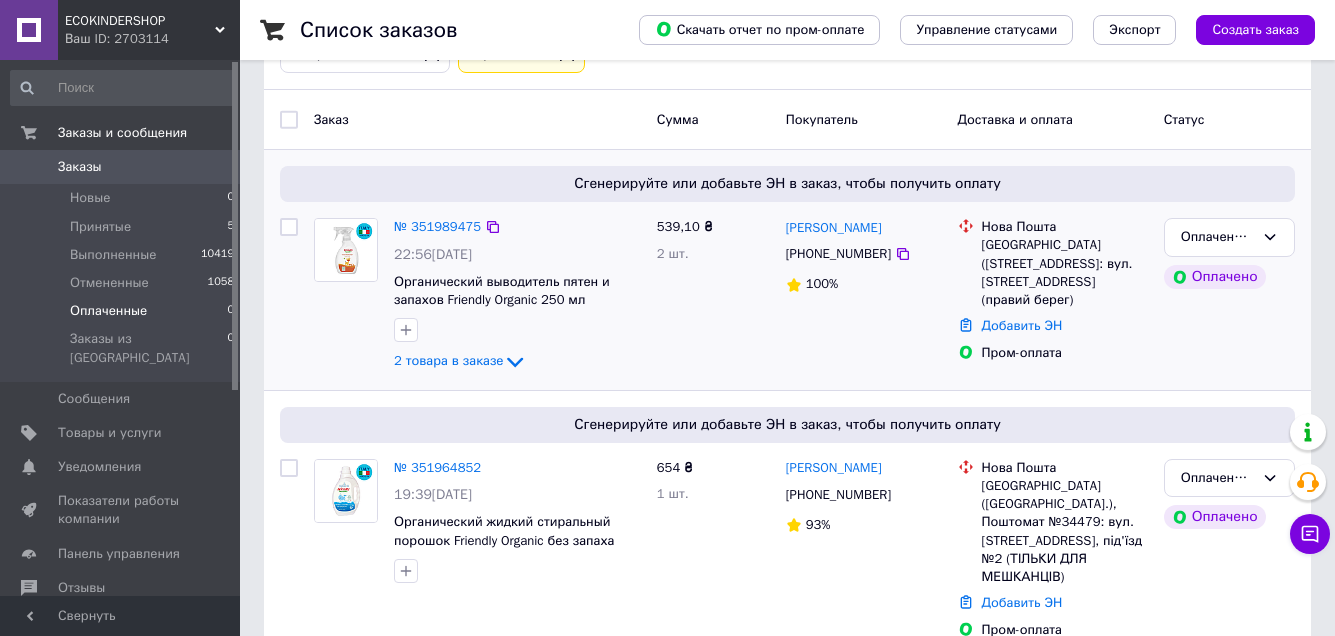 scroll, scrollTop: 144, scrollLeft: 0, axis: vertical 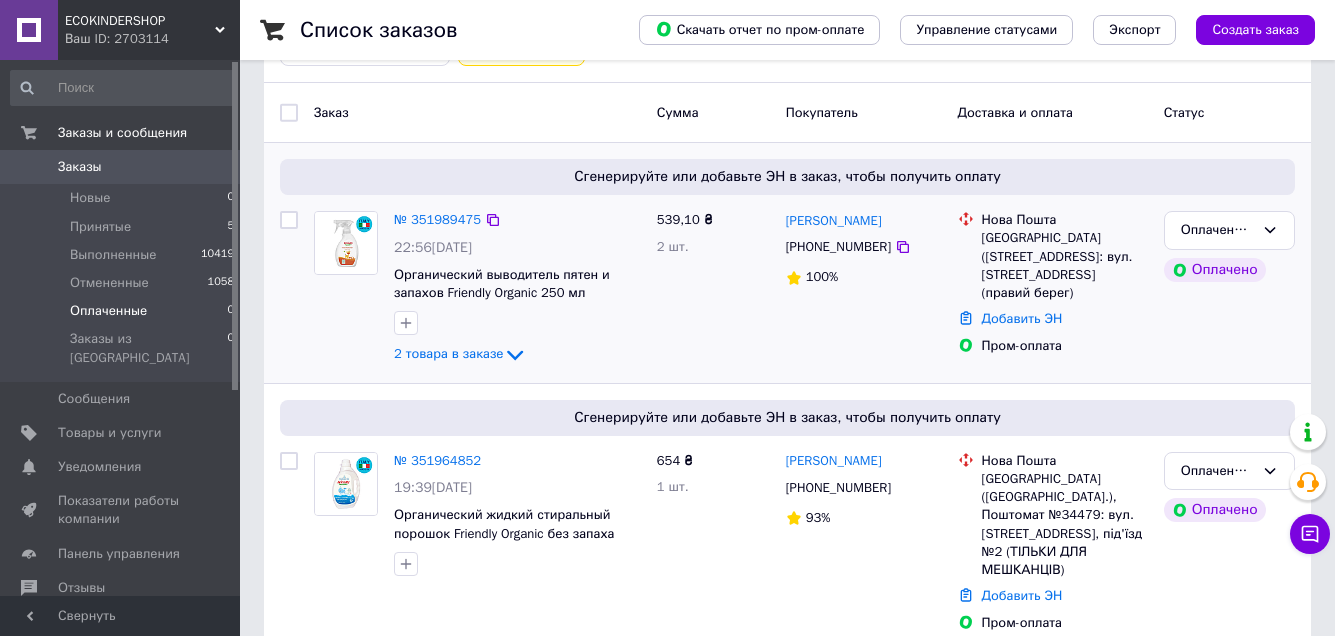 click at bounding box center (346, 289) 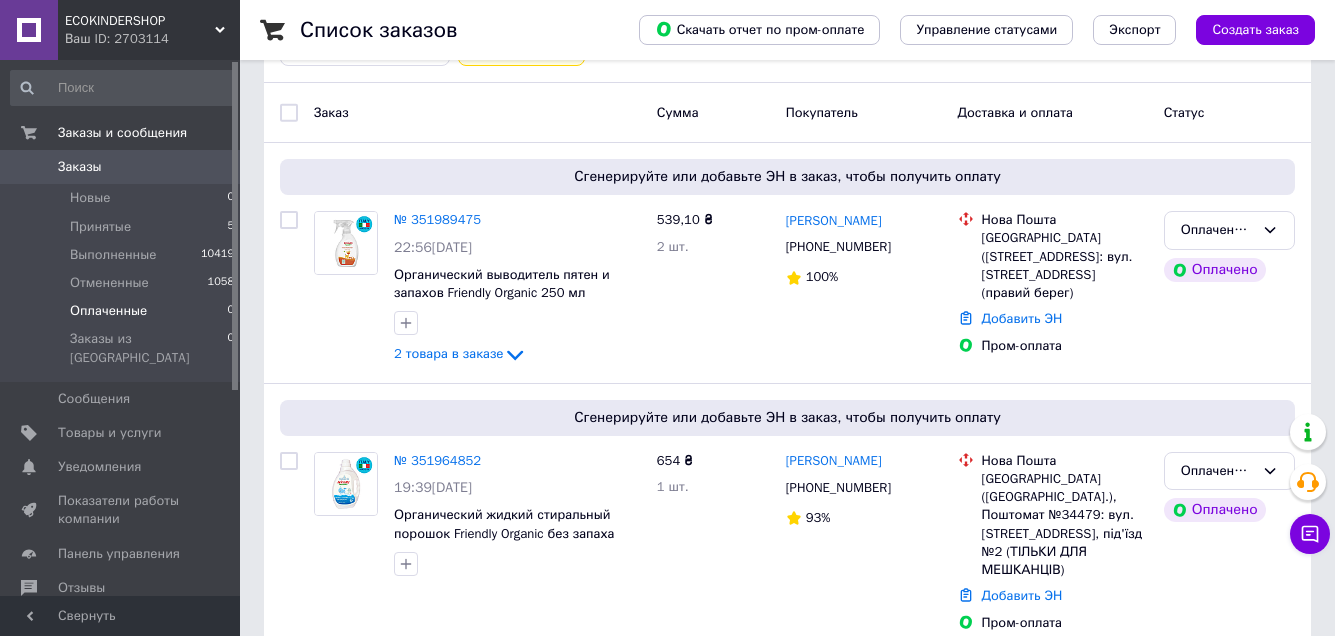 click on "Новые 0 Принятые 5 Выполненные 10419 Отмененные 1058 Оплаченные 0 Заказы из Розетки 0" at bounding box center [123, 282] 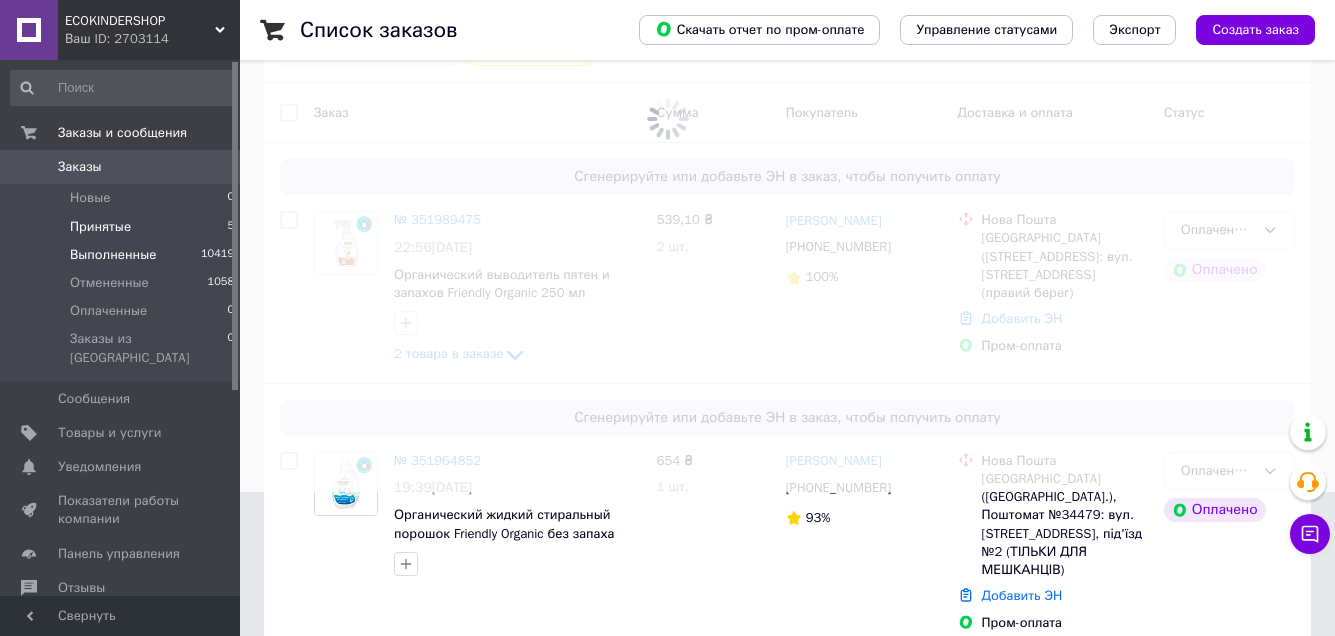 click on "Принятые 5" at bounding box center (123, 227) 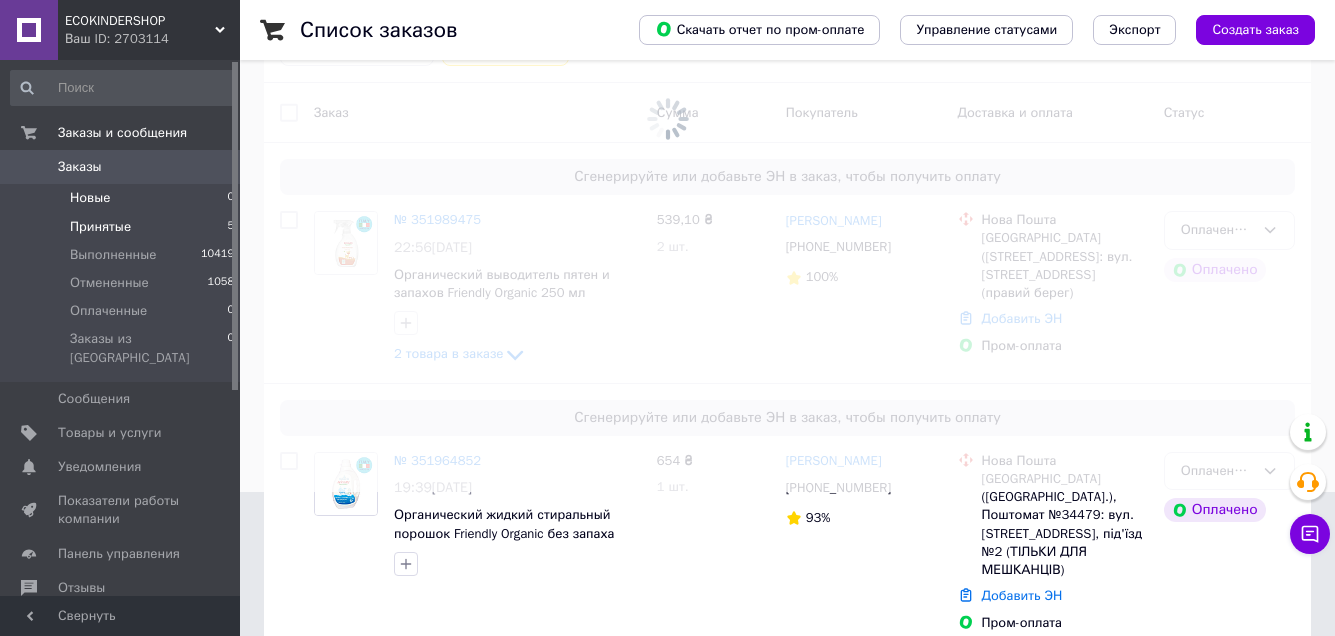 click on "Новые 0" at bounding box center [123, 198] 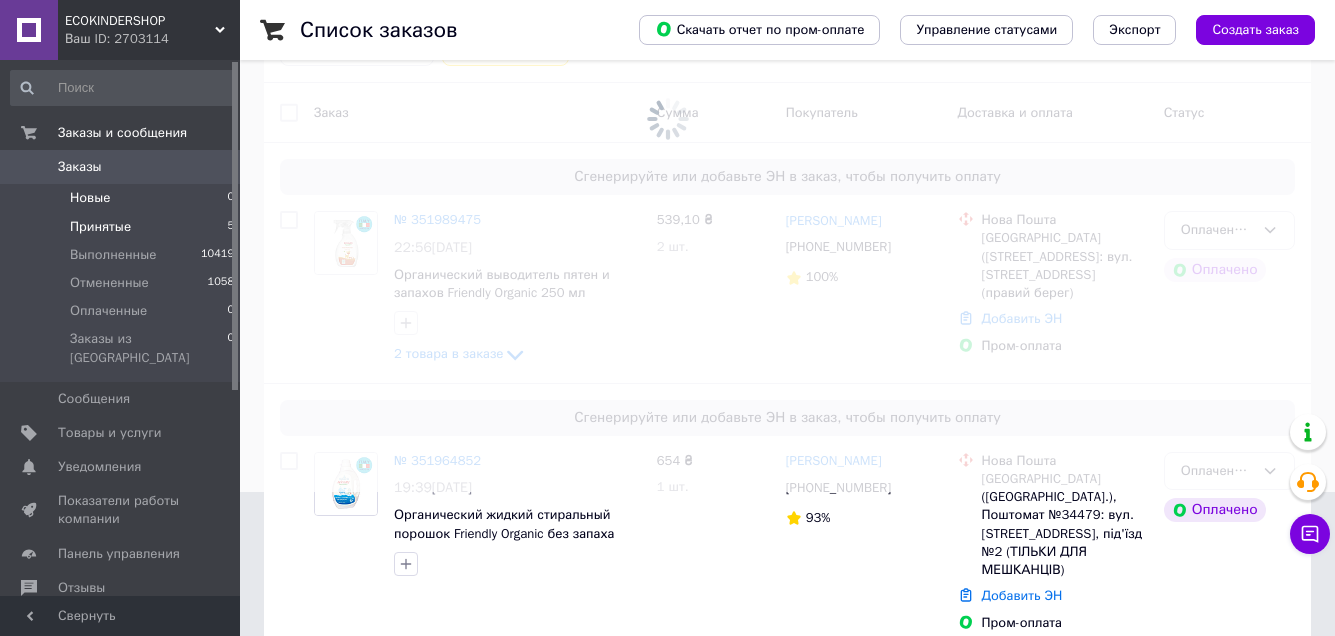 scroll, scrollTop: 0, scrollLeft: 0, axis: both 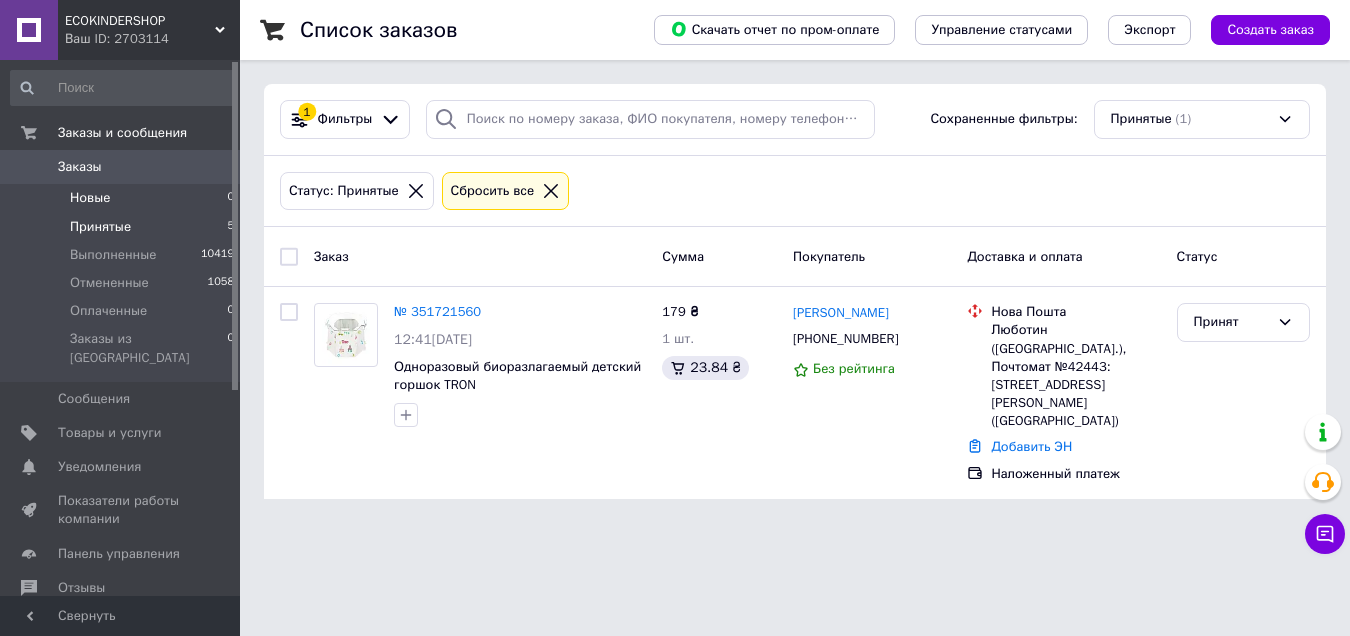 click on "Новые 0" at bounding box center (123, 198) 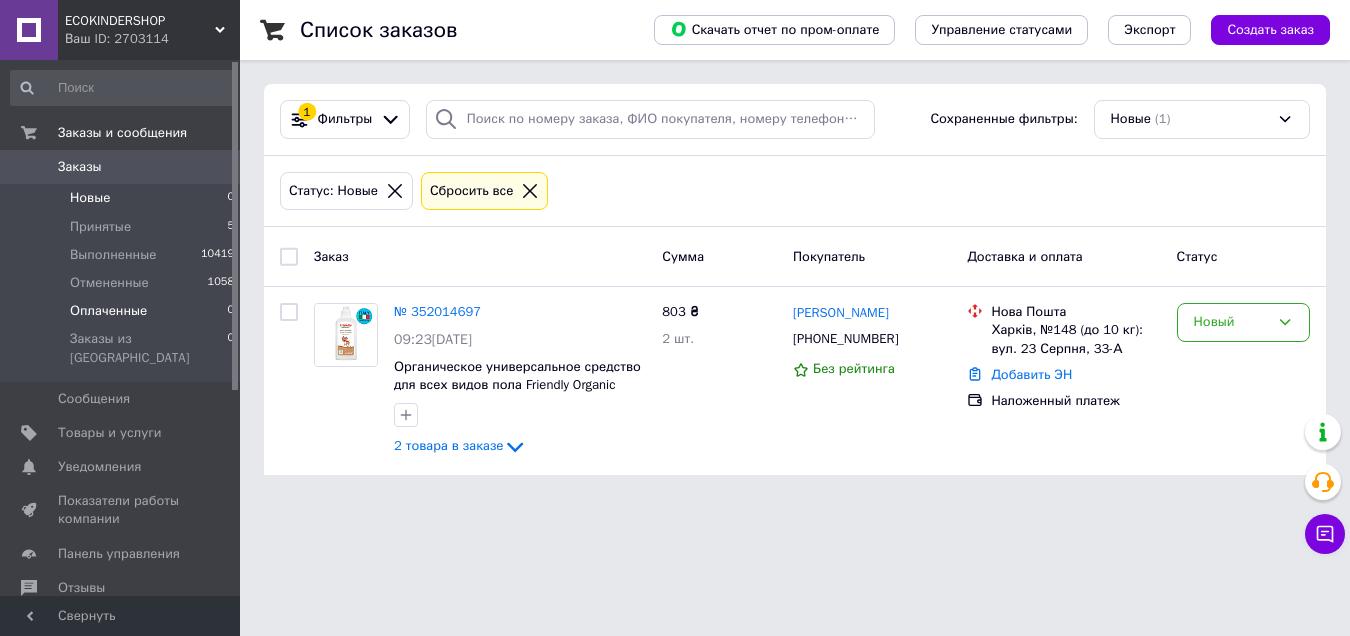 click on "Оплаченные 0" at bounding box center (123, 311) 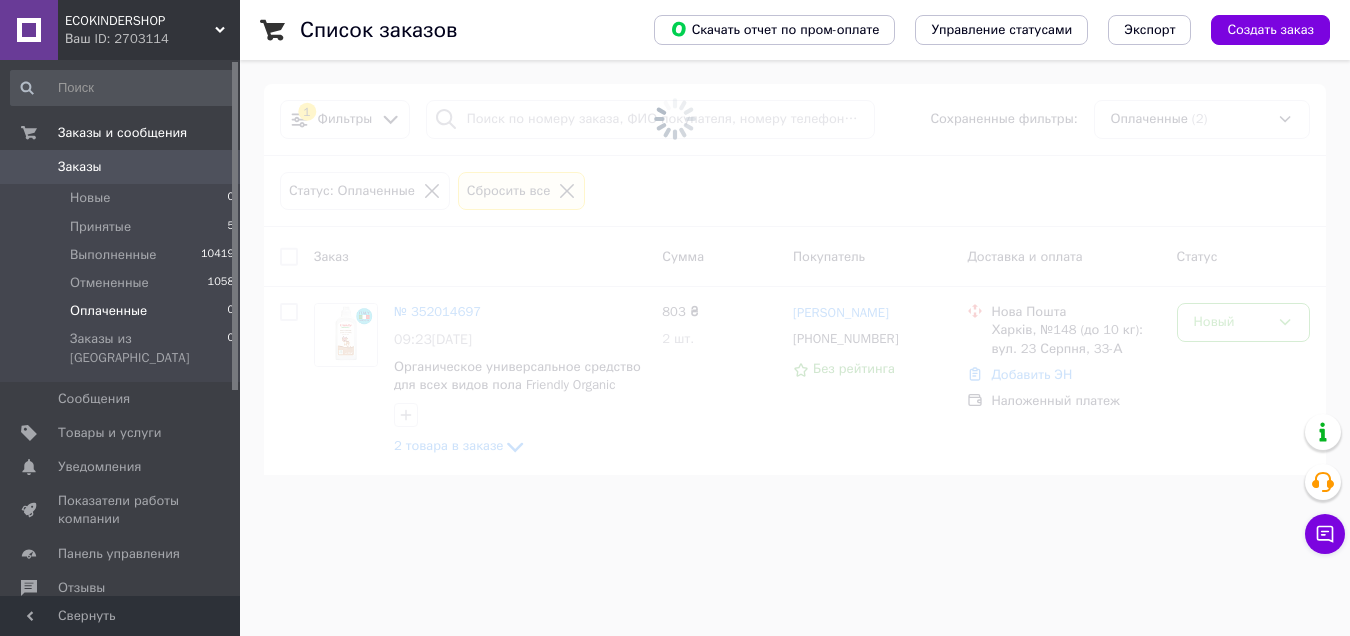 click on "Оплаченные 0" at bounding box center (123, 311) 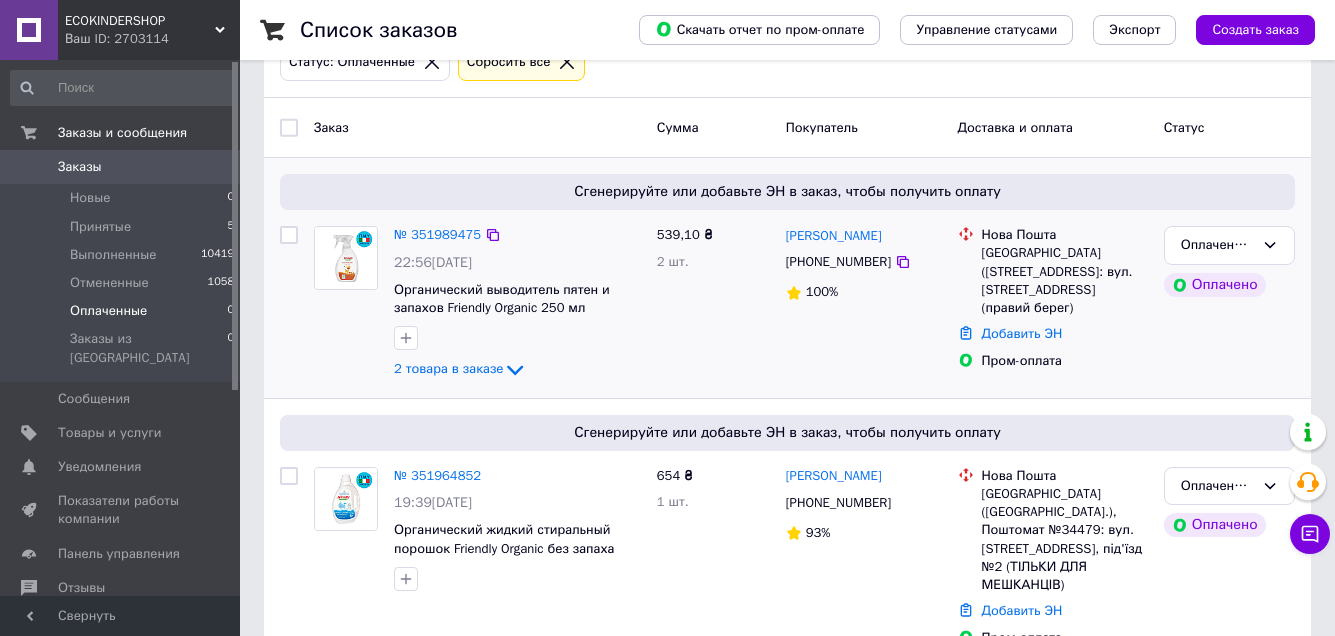 scroll, scrollTop: 144, scrollLeft: 0, axis: vertical 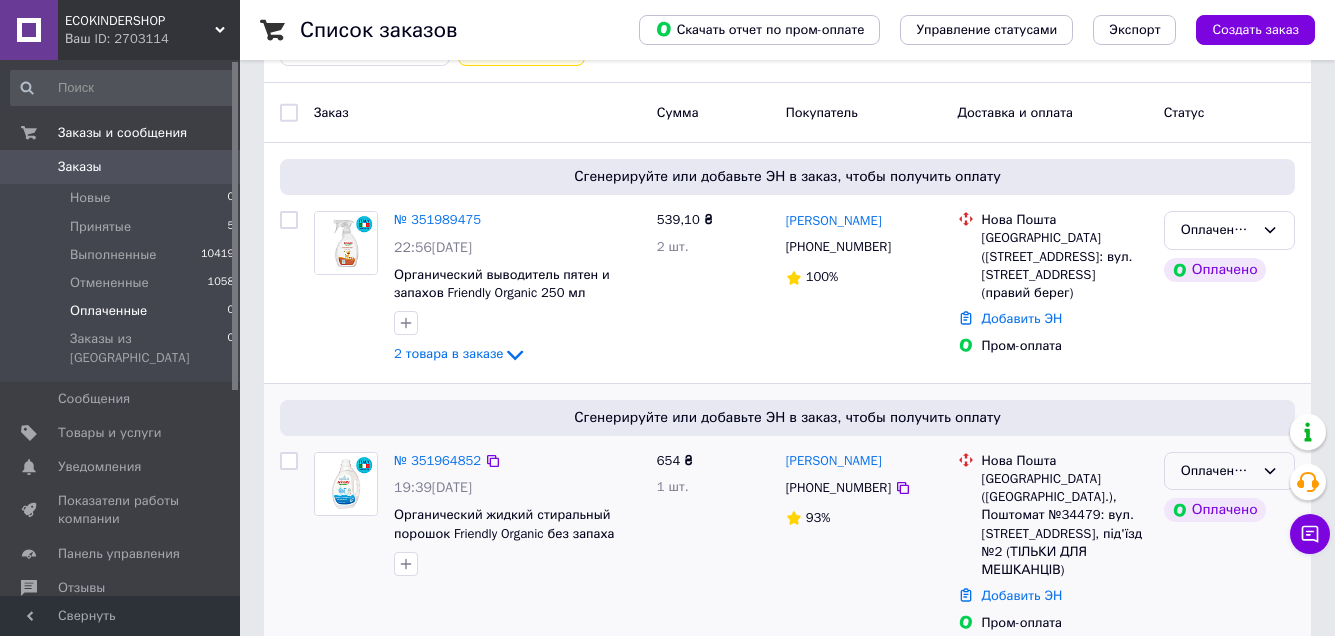 click 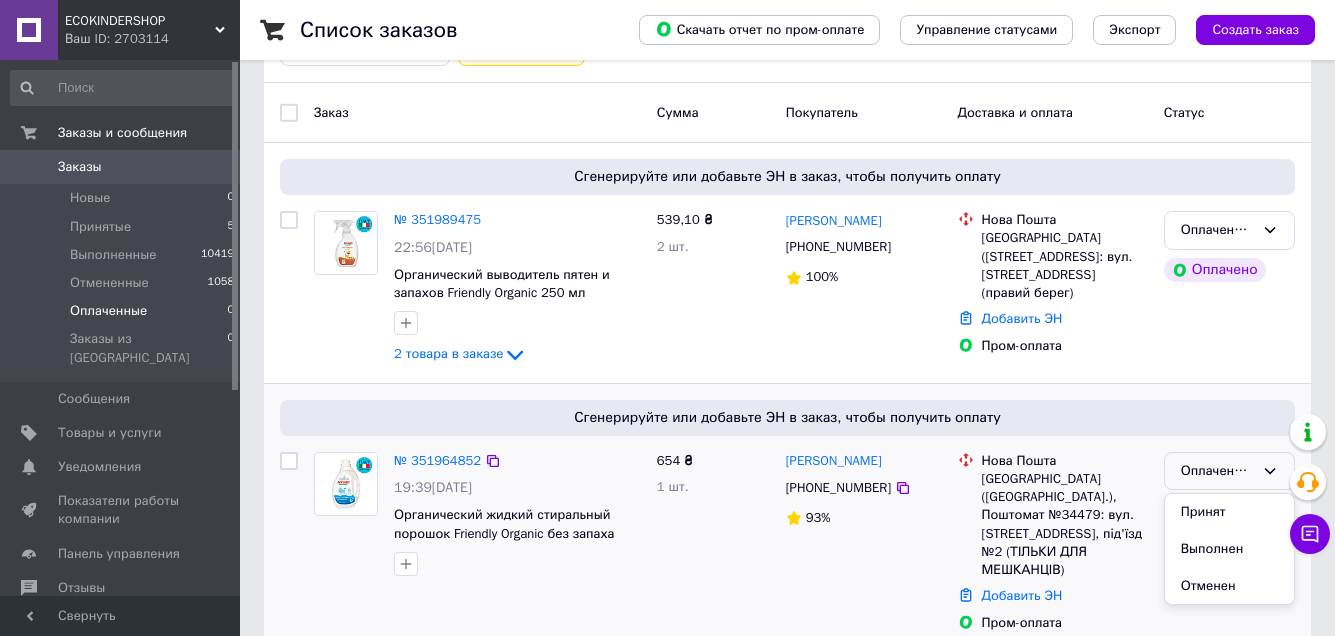 click on "Принят" at bounding box center [1229, 512] 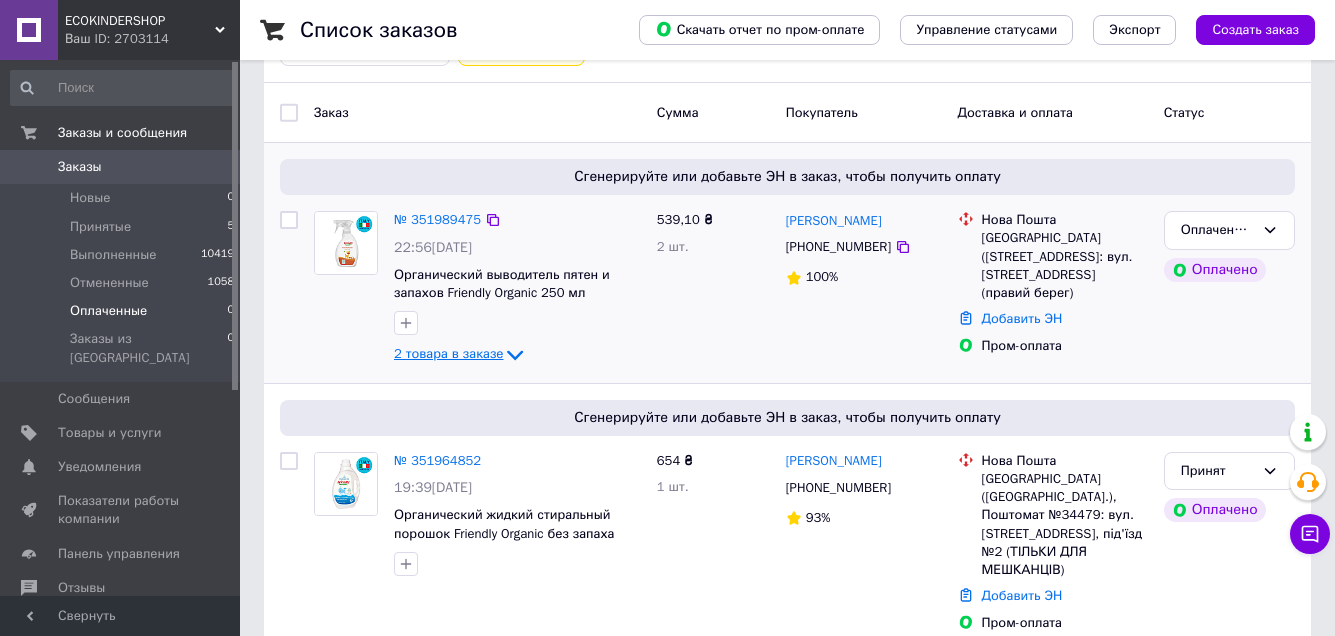click 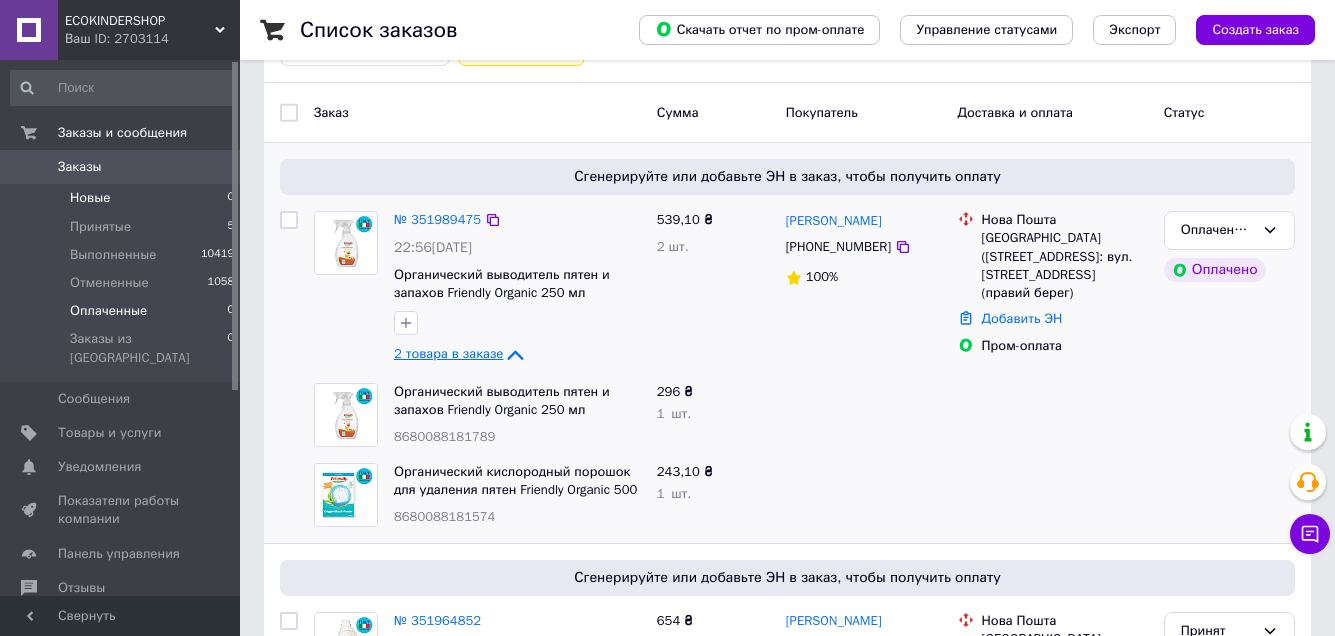 click on "Новые 0" at bounding box center [123, 198] 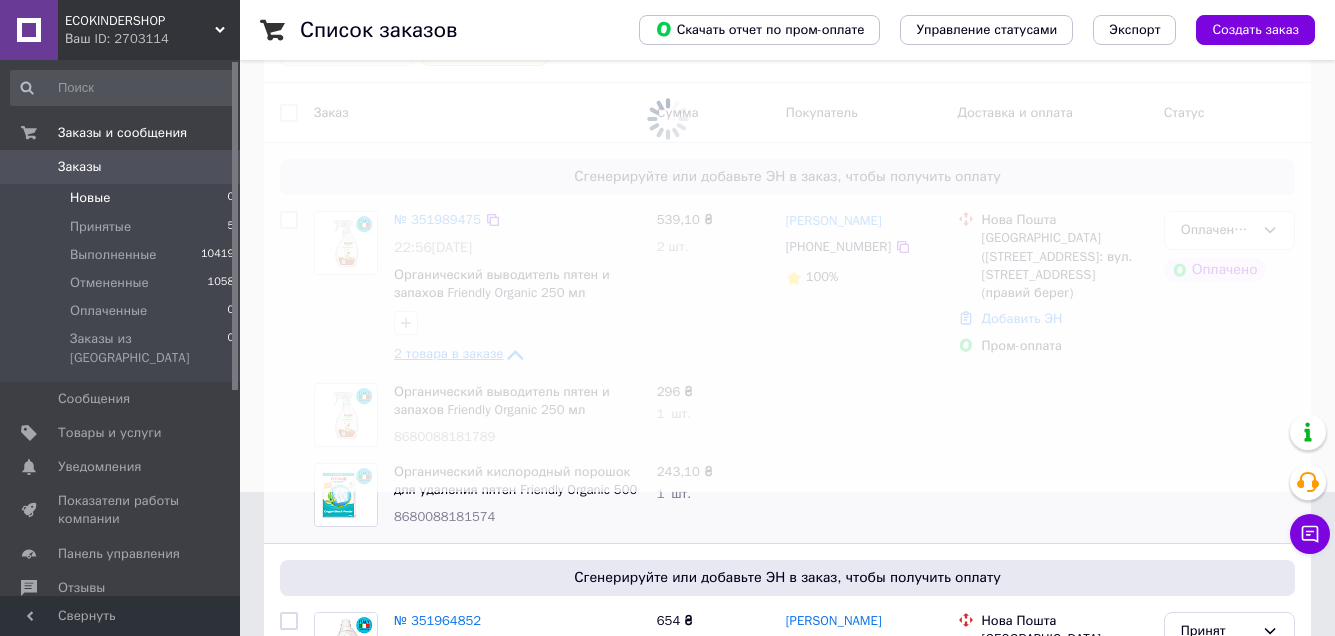 scroll, scrollTop: 0, scrollLeft: 0, axis: both 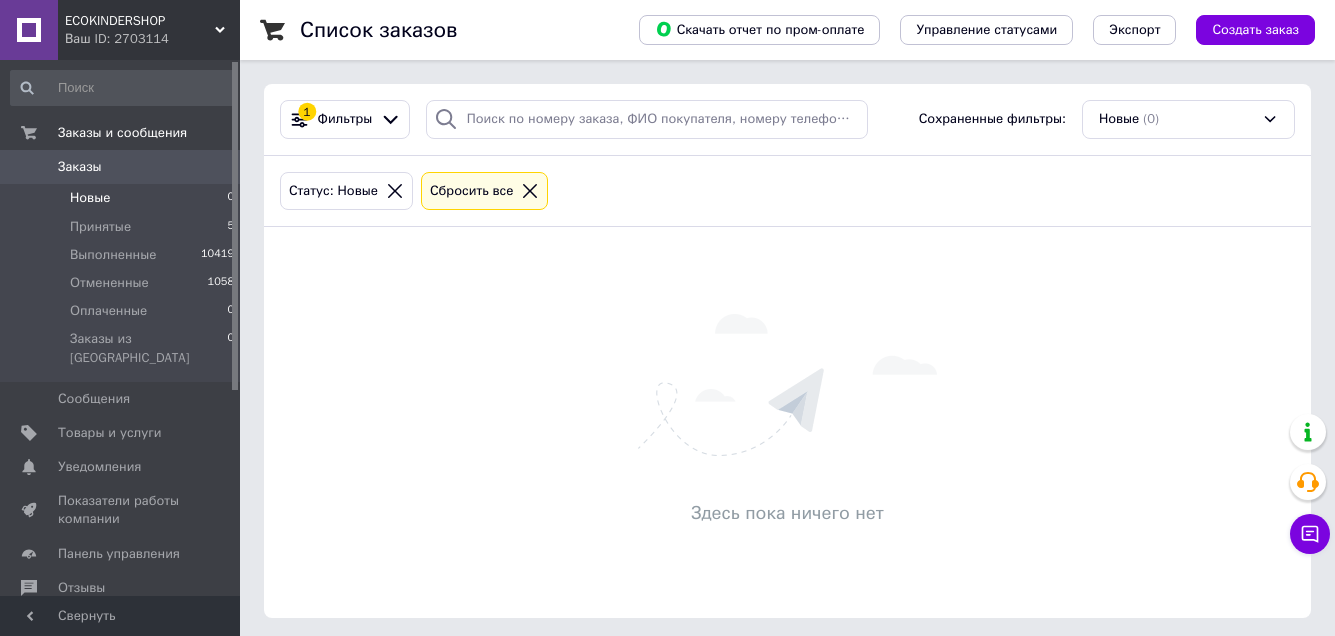 click 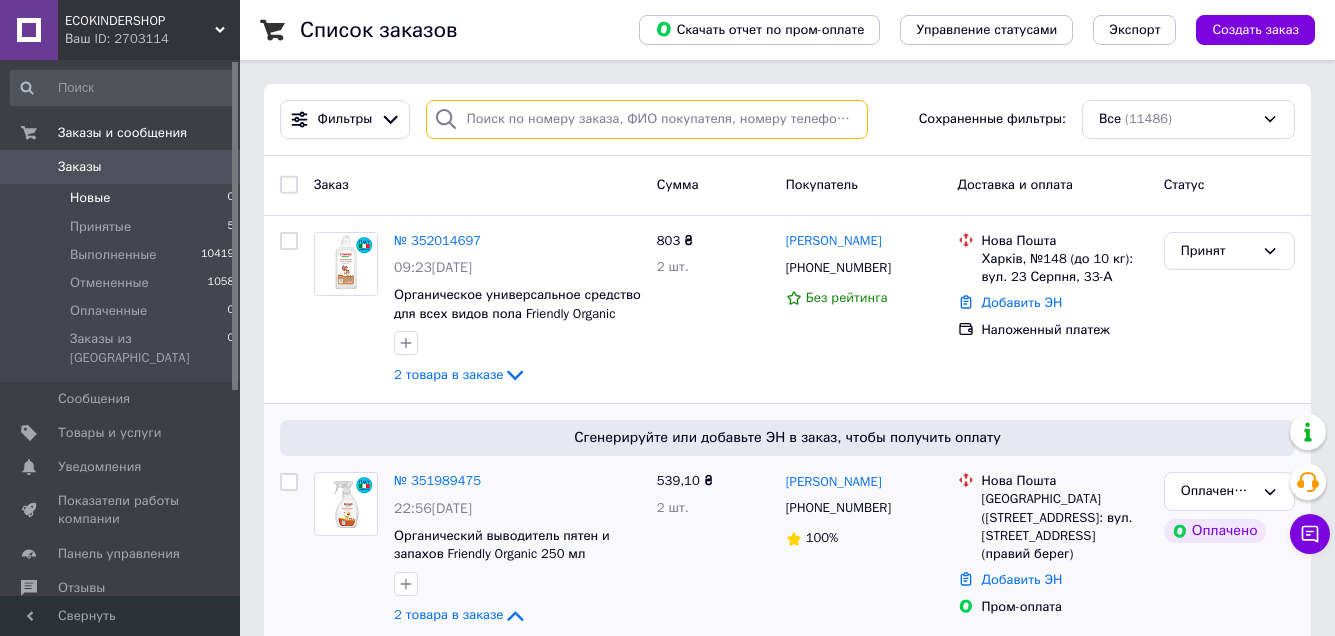 click at bounding box center [647, 119] 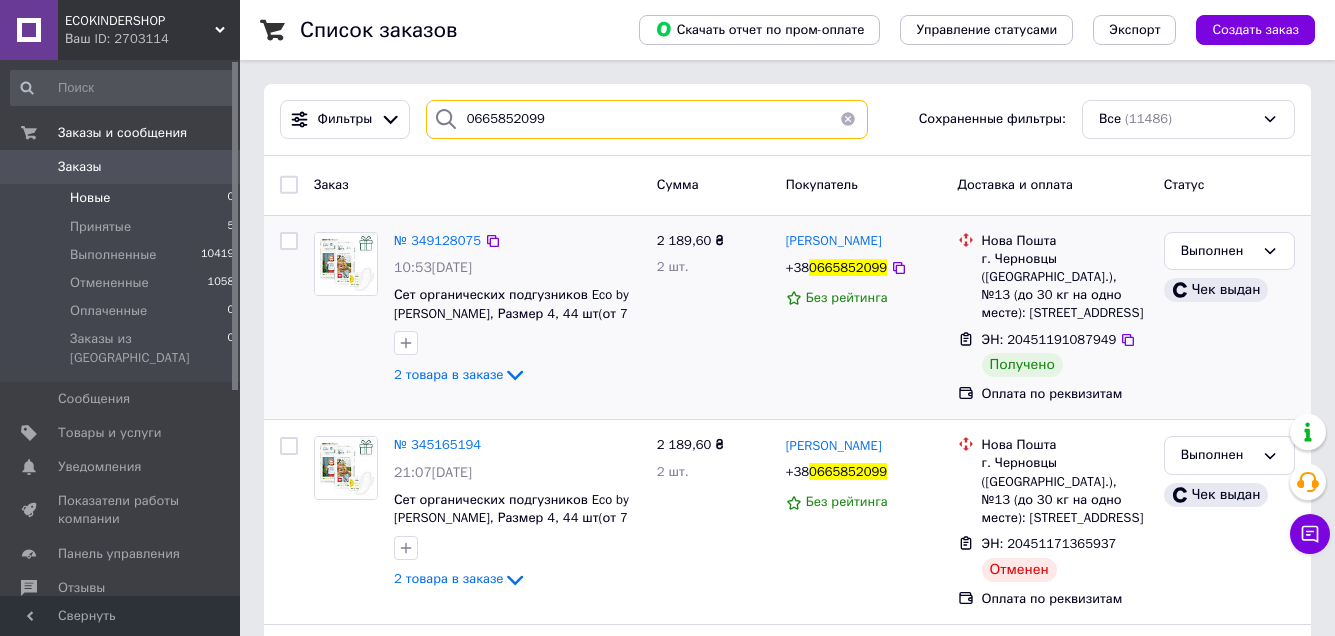 type on "0665852099" 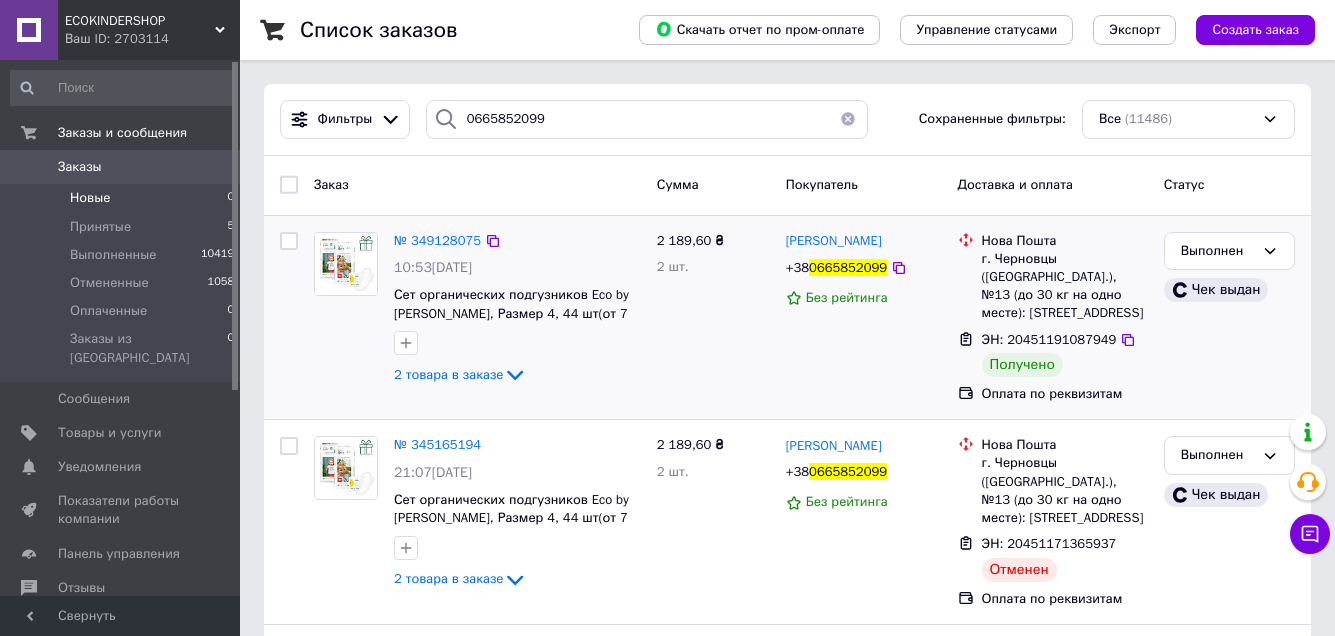 drag, startPoint x: 1040, startPoint y: 274, endPoint x: 1104, endPoint y: 312, distance: 74.431175 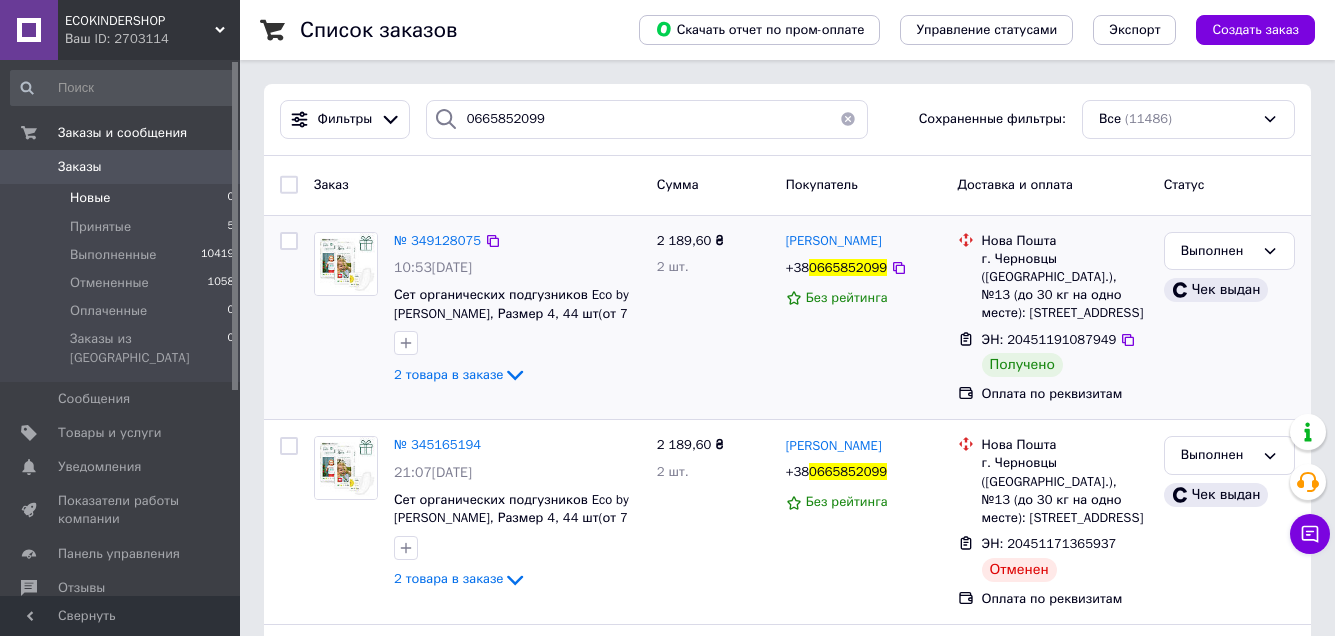 copy on "Нова Пошта г. Черновцы (Черновицкая обл.), №13 (до 30 кг на одно месте): ул. Буковинская, 25" 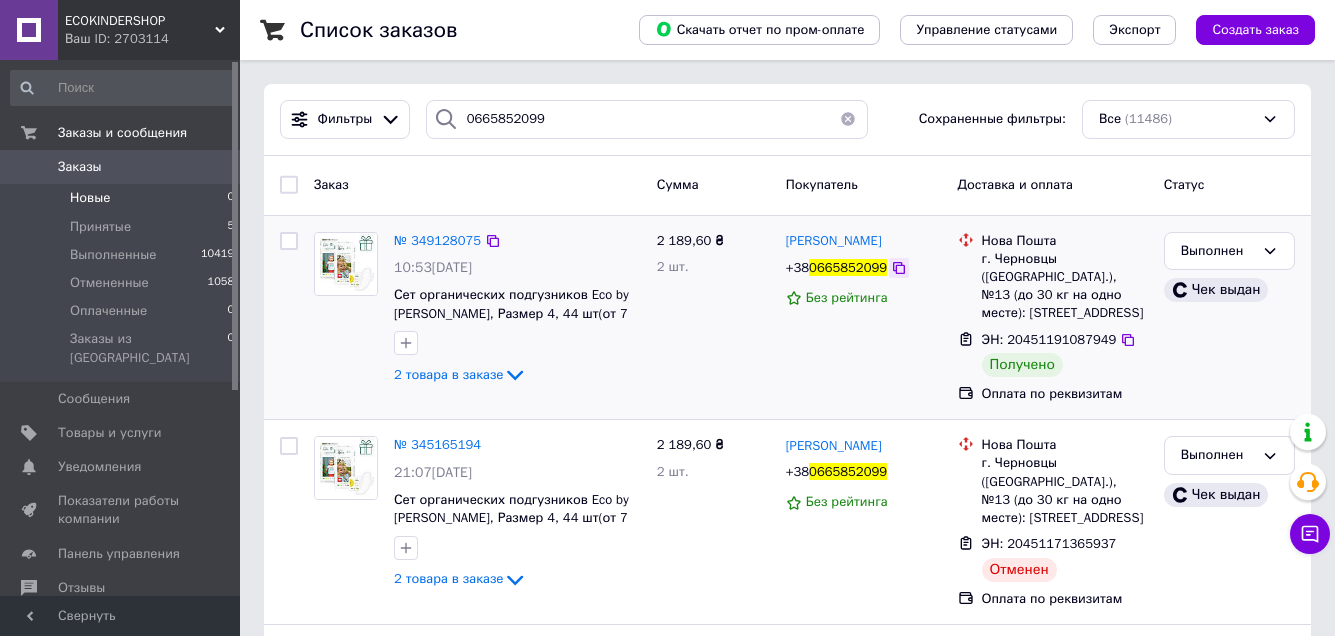 click 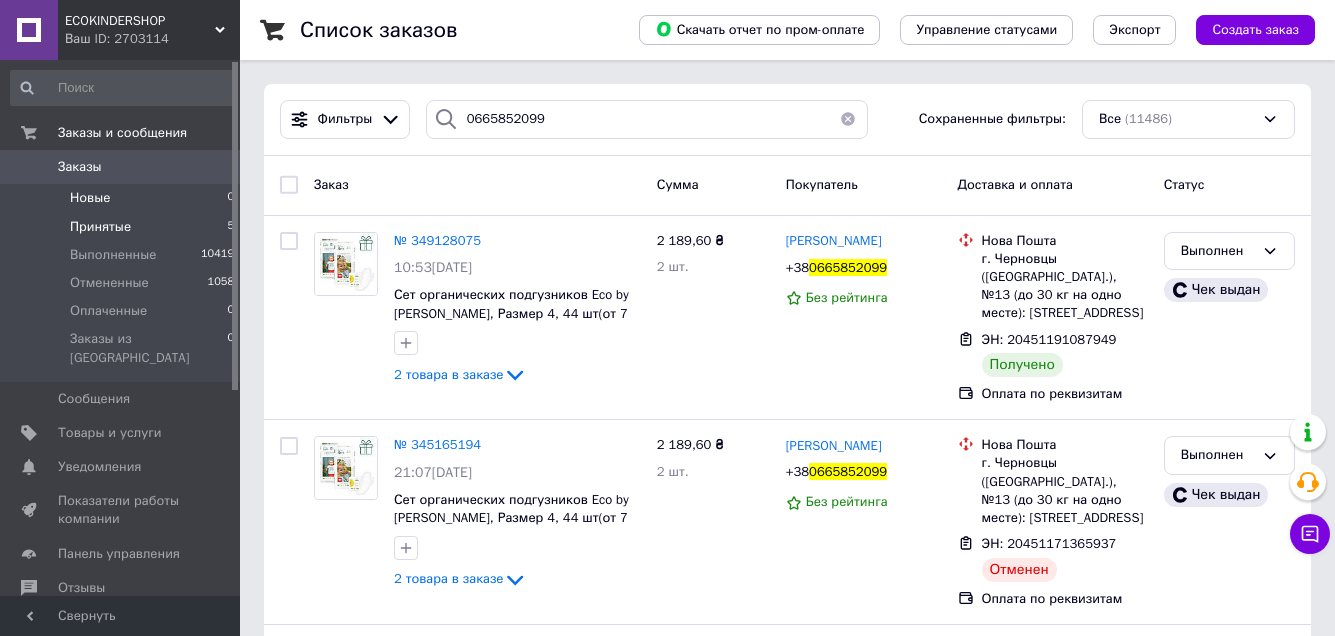 click on "Новые 0" at bounding box center [123, 198] 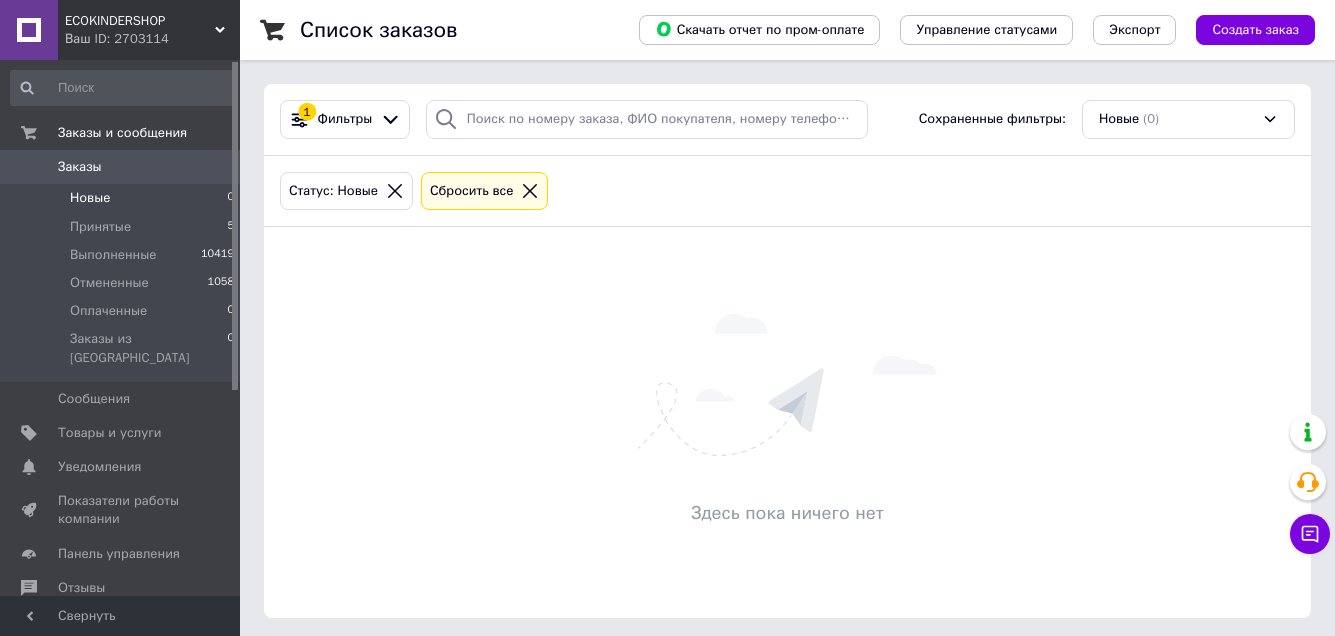 click 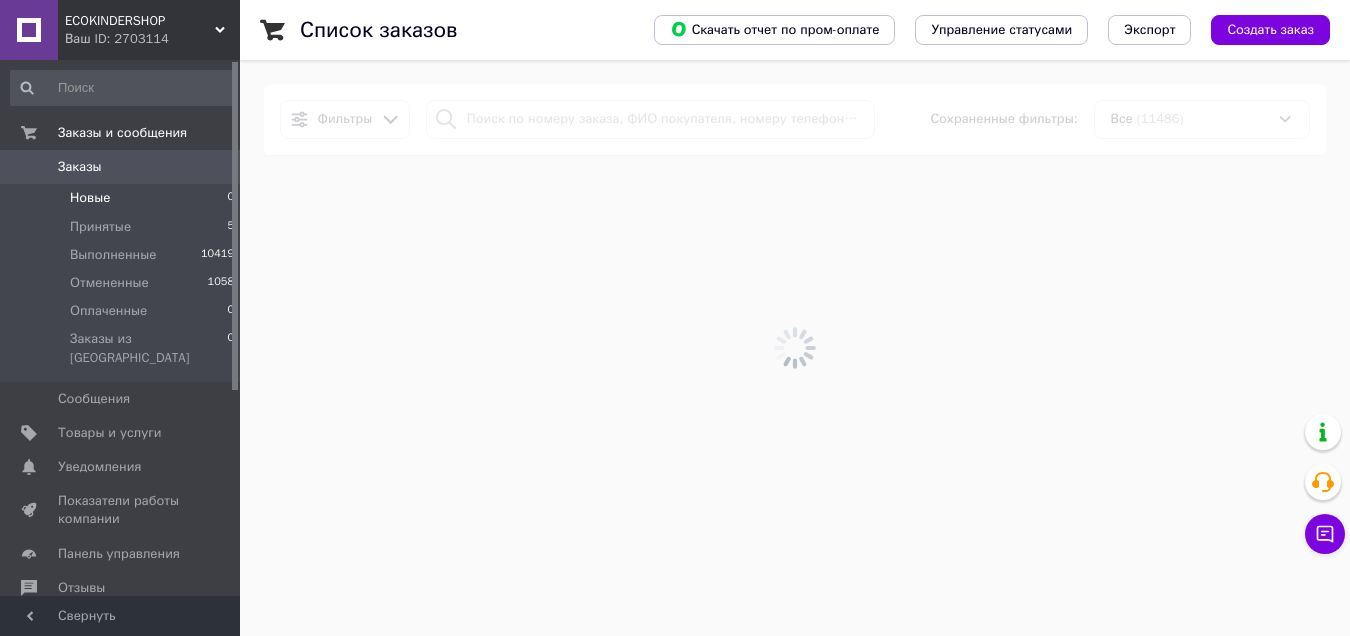 click at bounding box center [795, 348] 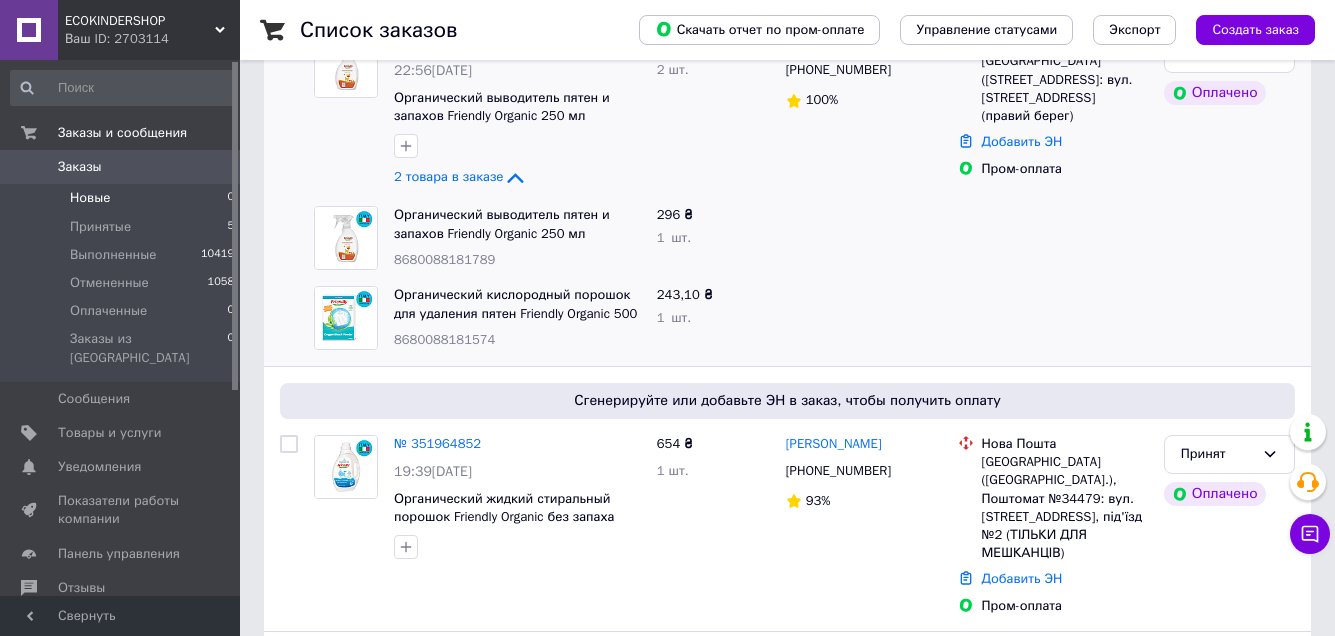 scroll, scrollTop: 500, scrollLeft: 0, axis: vertical 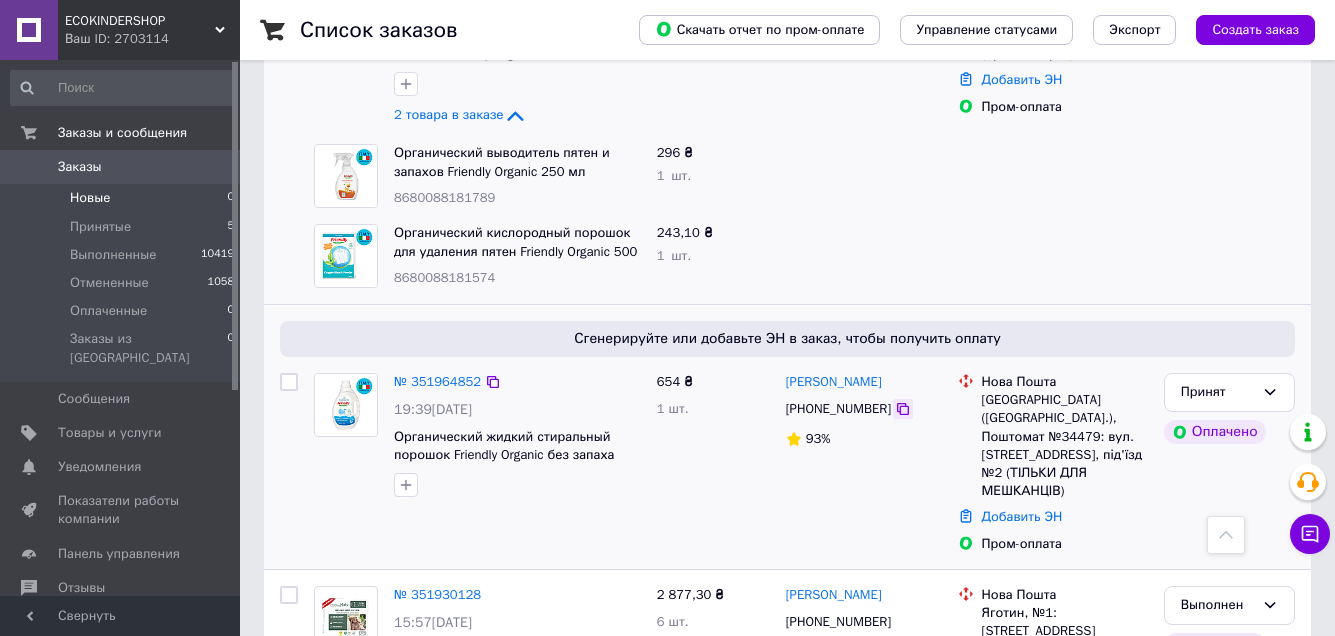 click 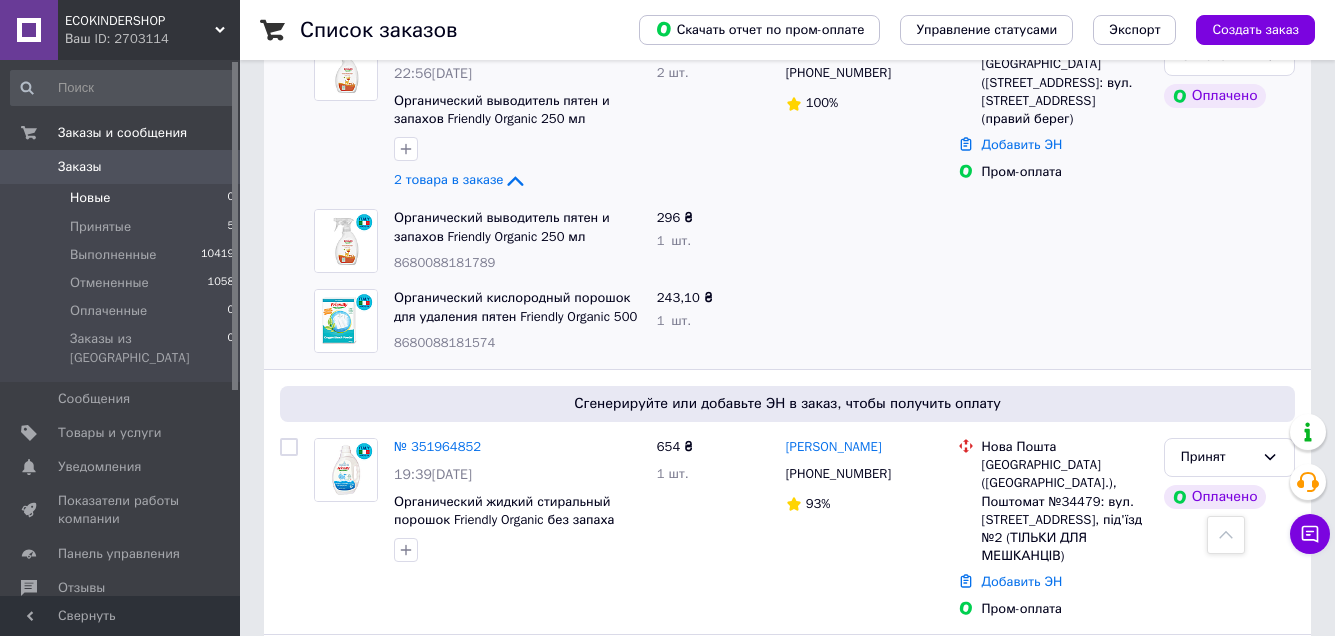 scroll, scrollTop: 400, scrollLeft: 0, axis: vertical 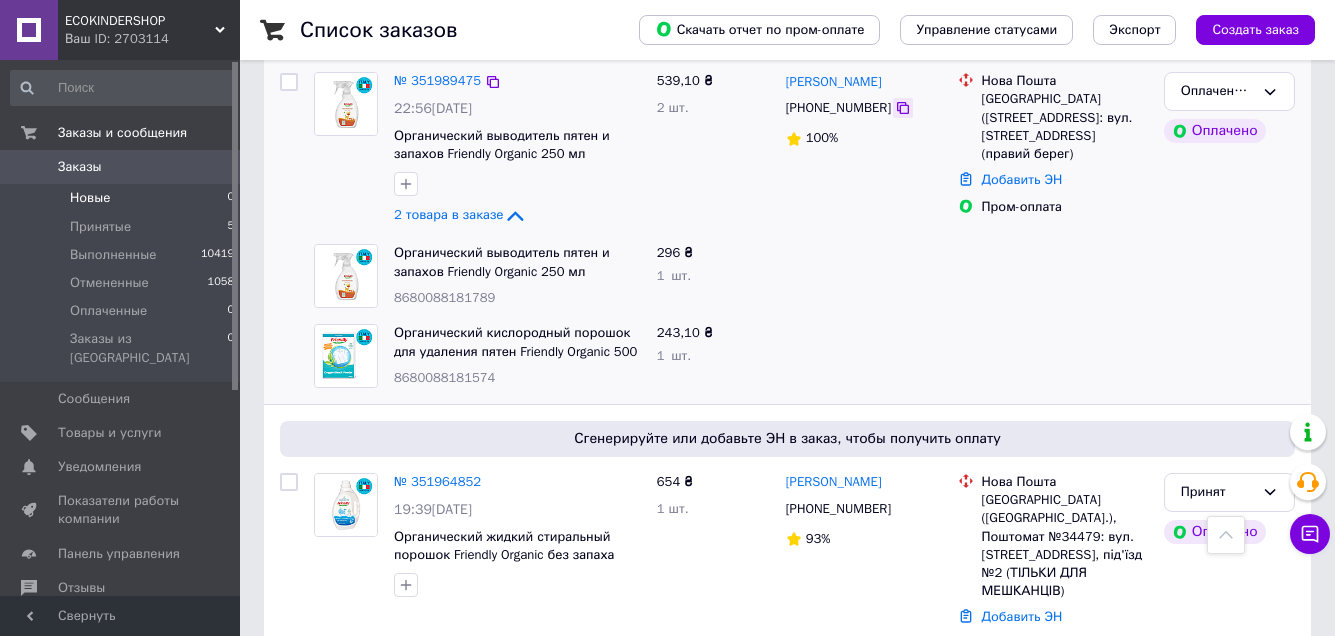 click 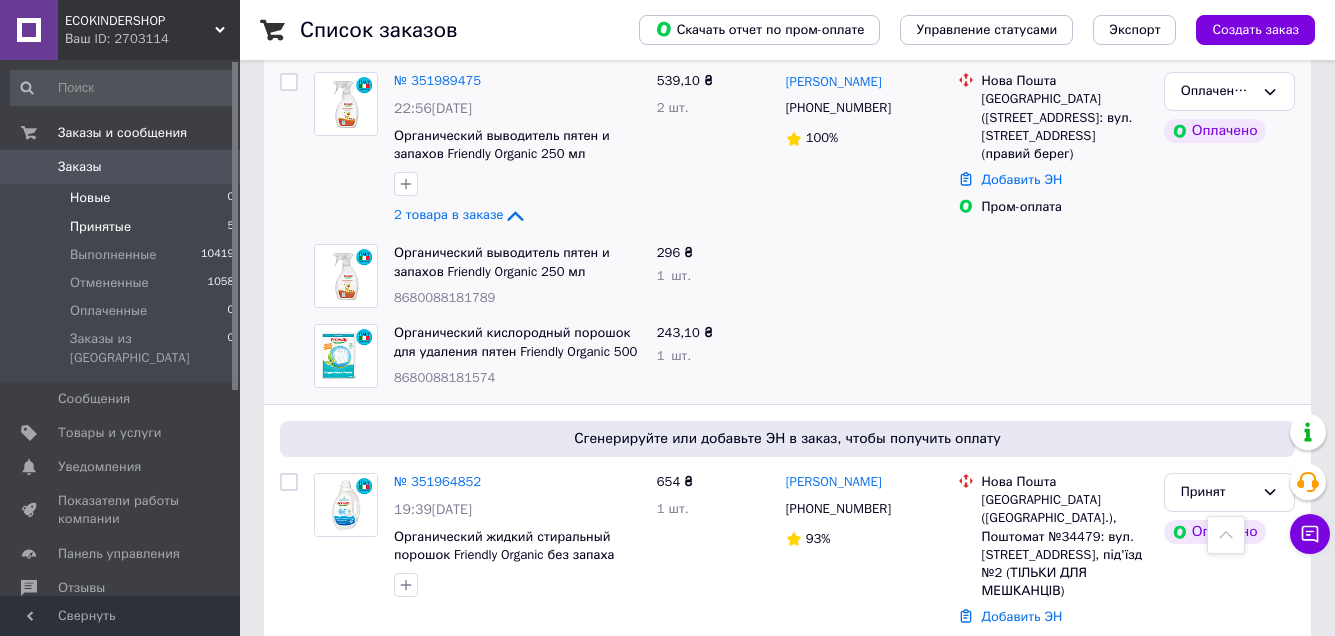 click on "Принятые" at bounding box center (100, 227) 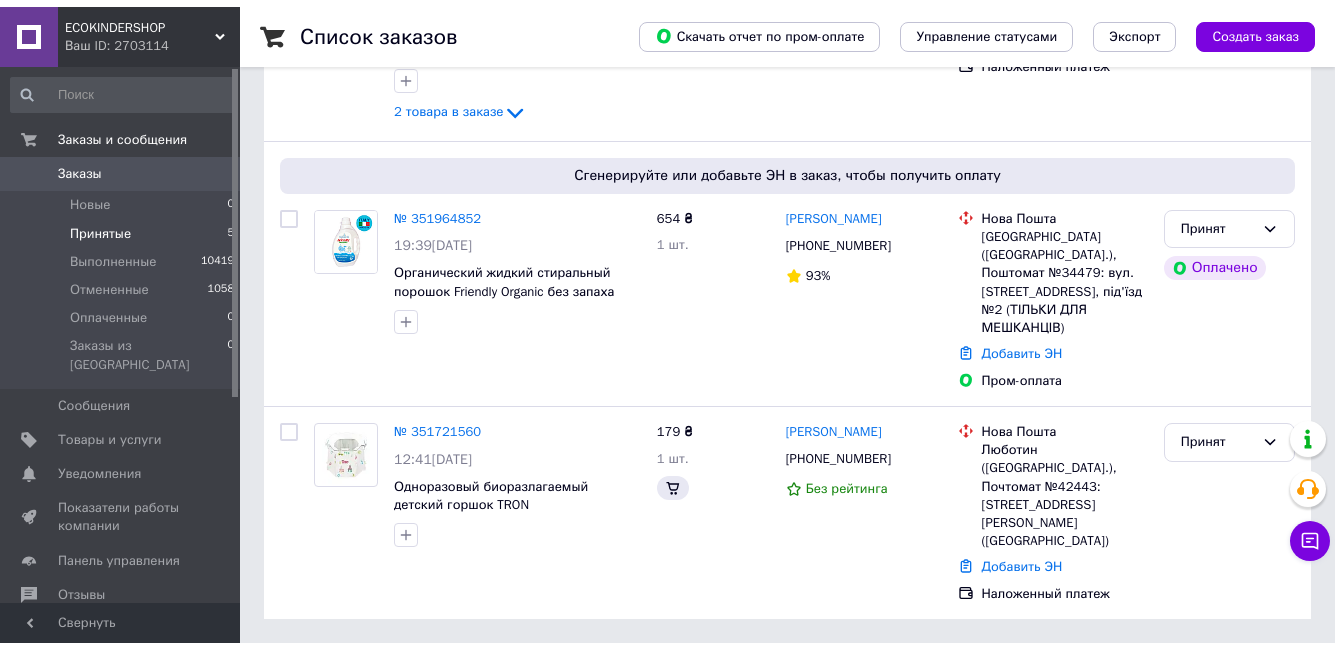 scroll, scrollTop: 0, scrollLeft: 0, axis: both 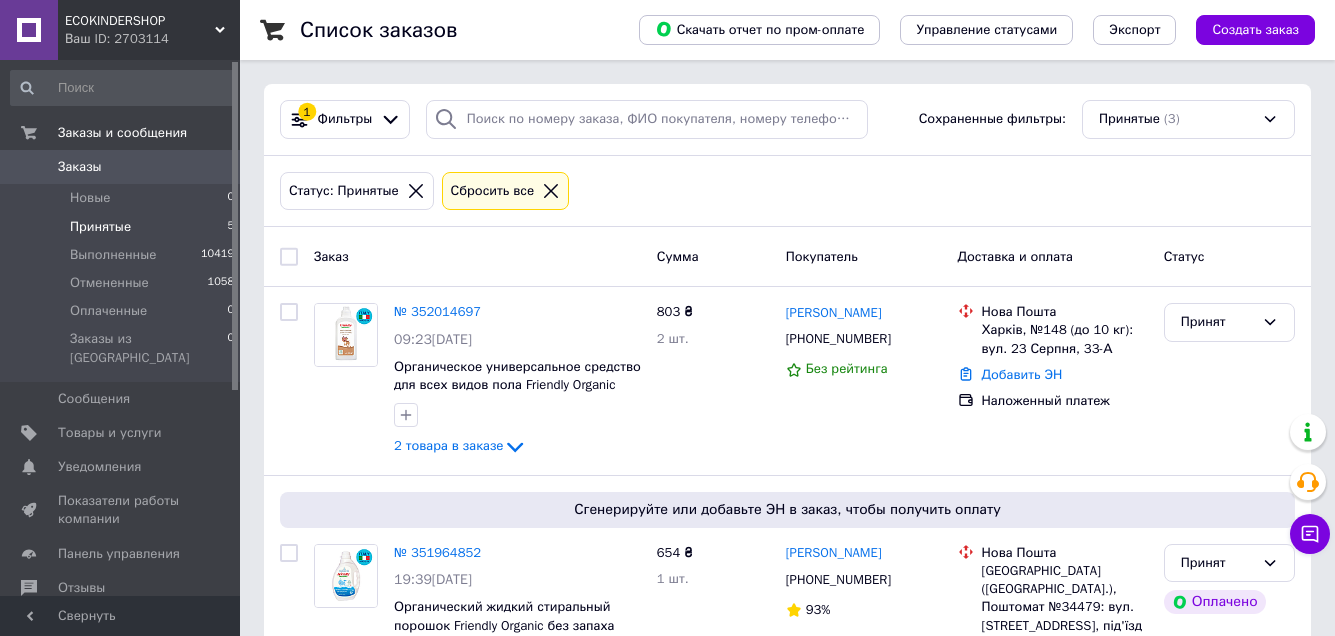click 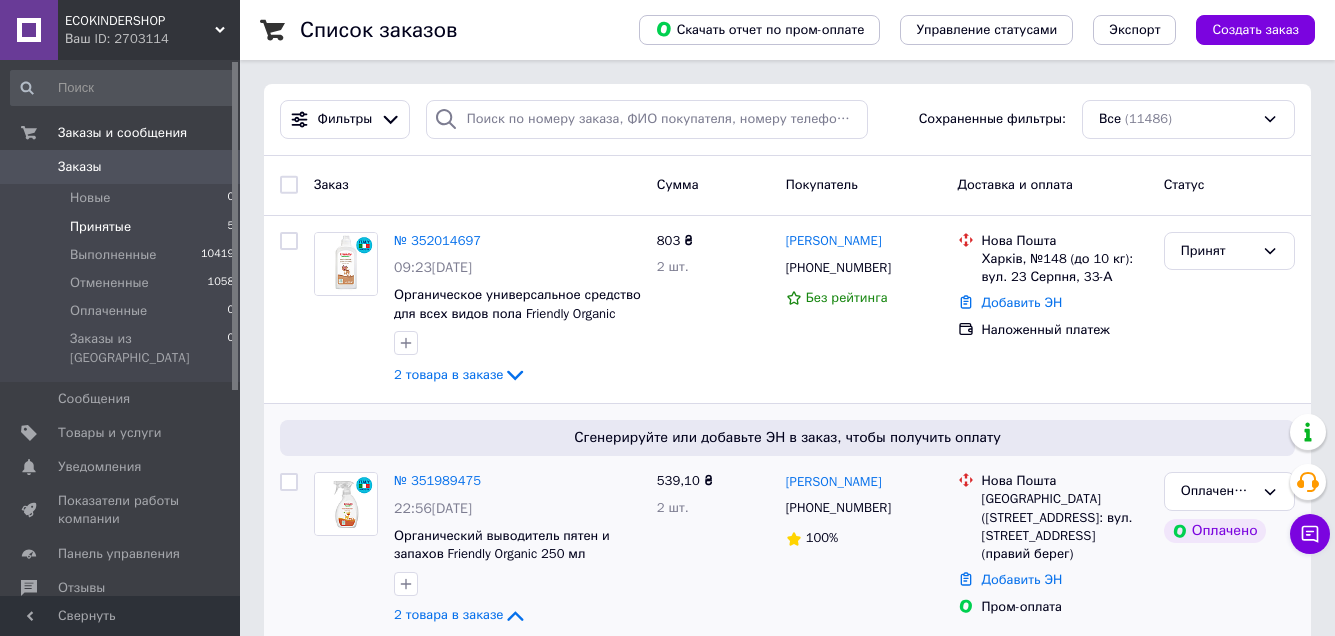 click on "Принятые 5" at bounding box center (123, 227) 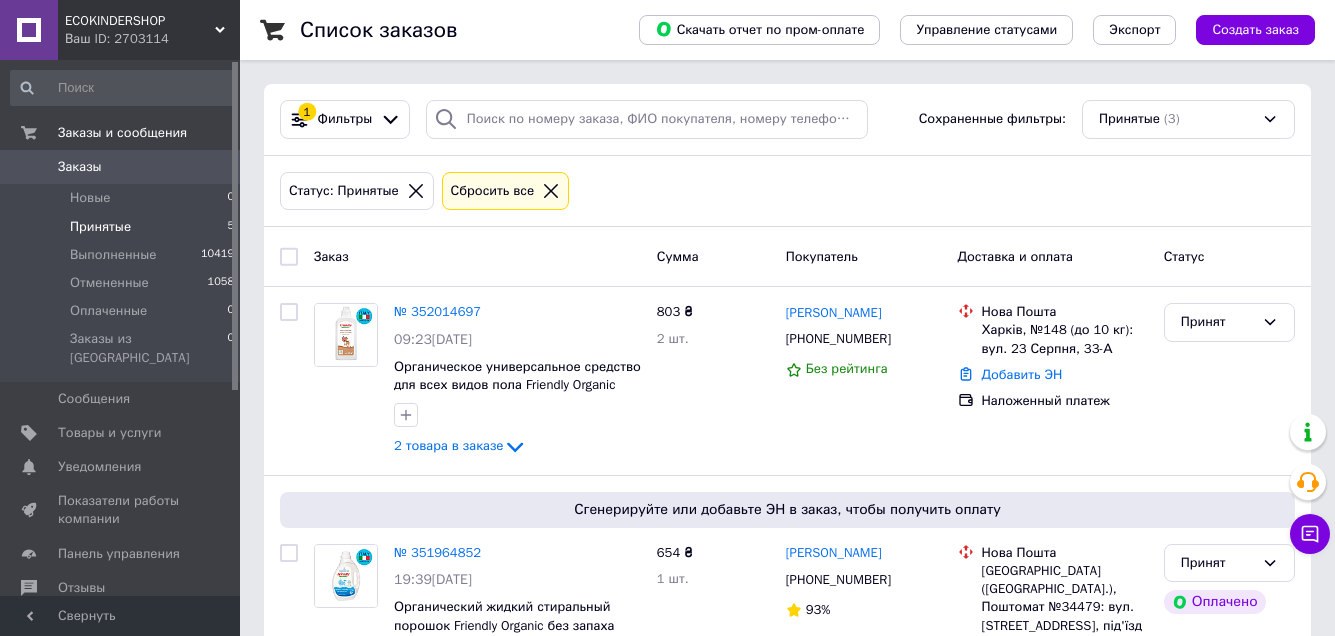 click on "Статус: Принятые" at bounding box center [357, 191] 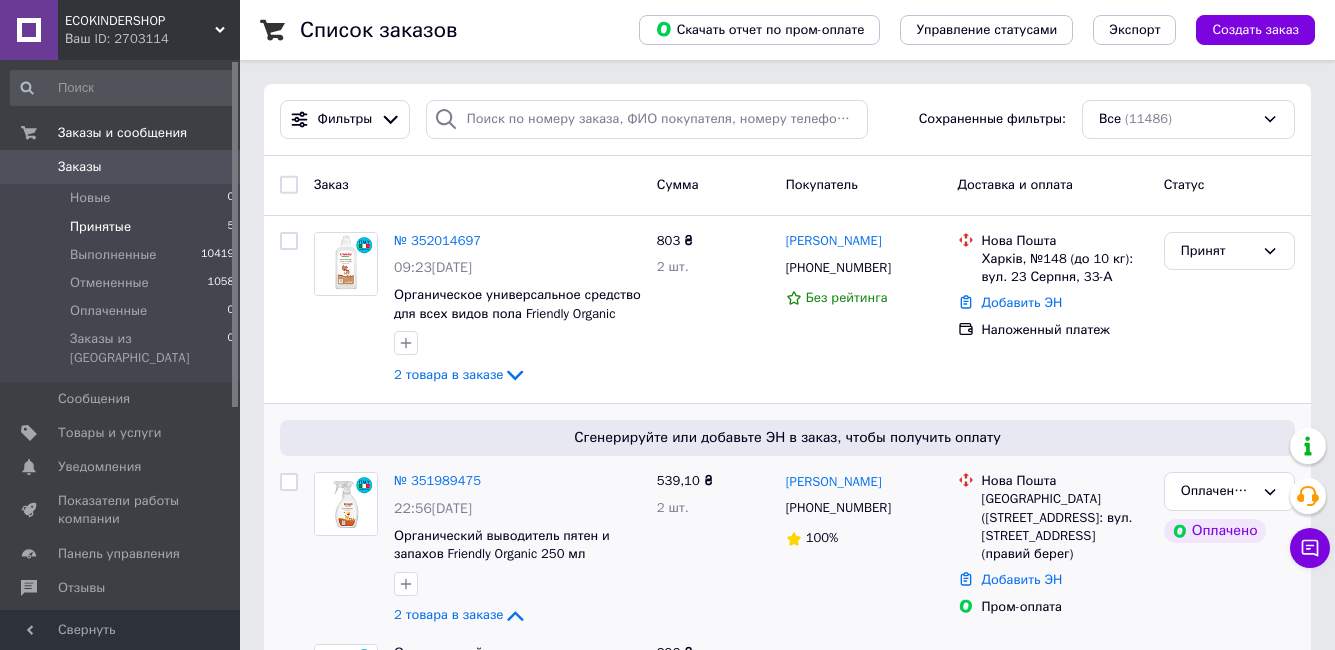 click on "Принятые 5" at bounding box center [123, 227] 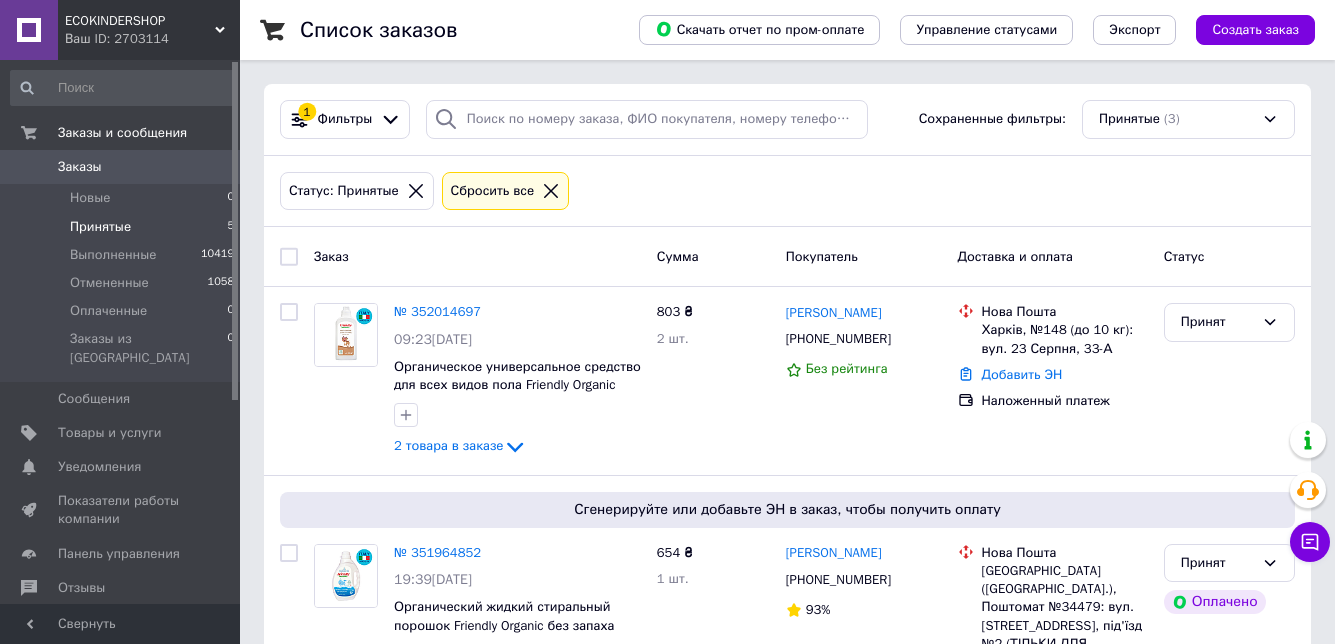 click 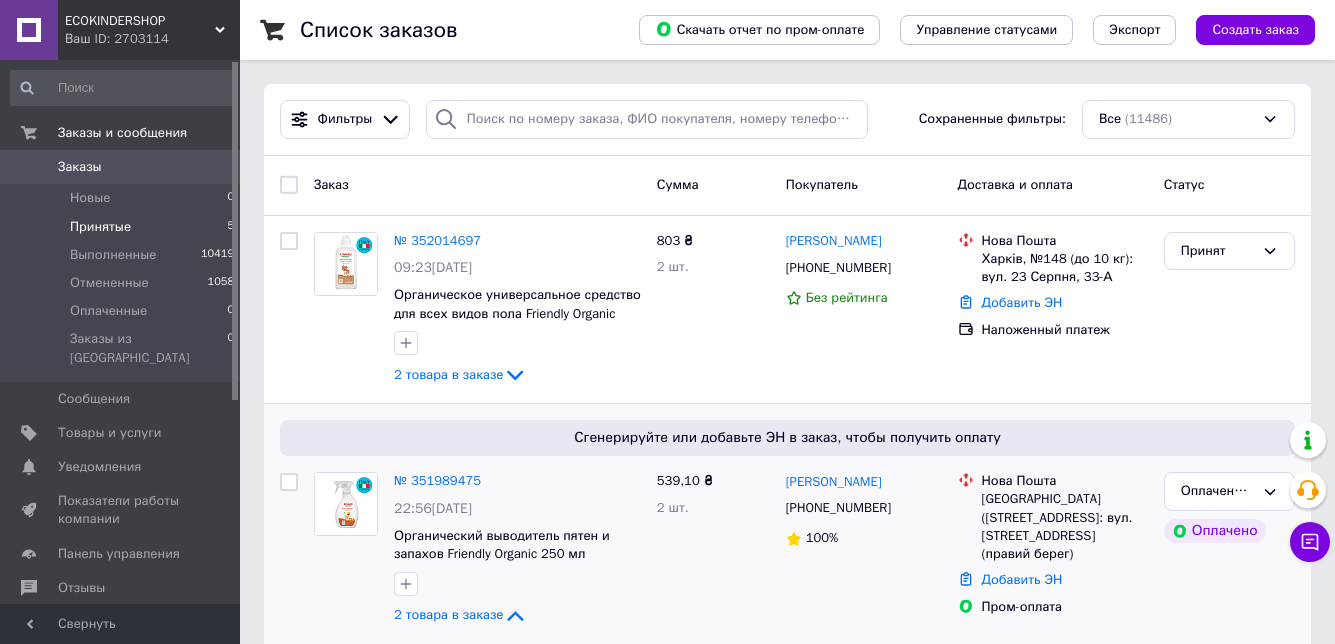 click on "Принятые 5" at bounding box center [123, 227] 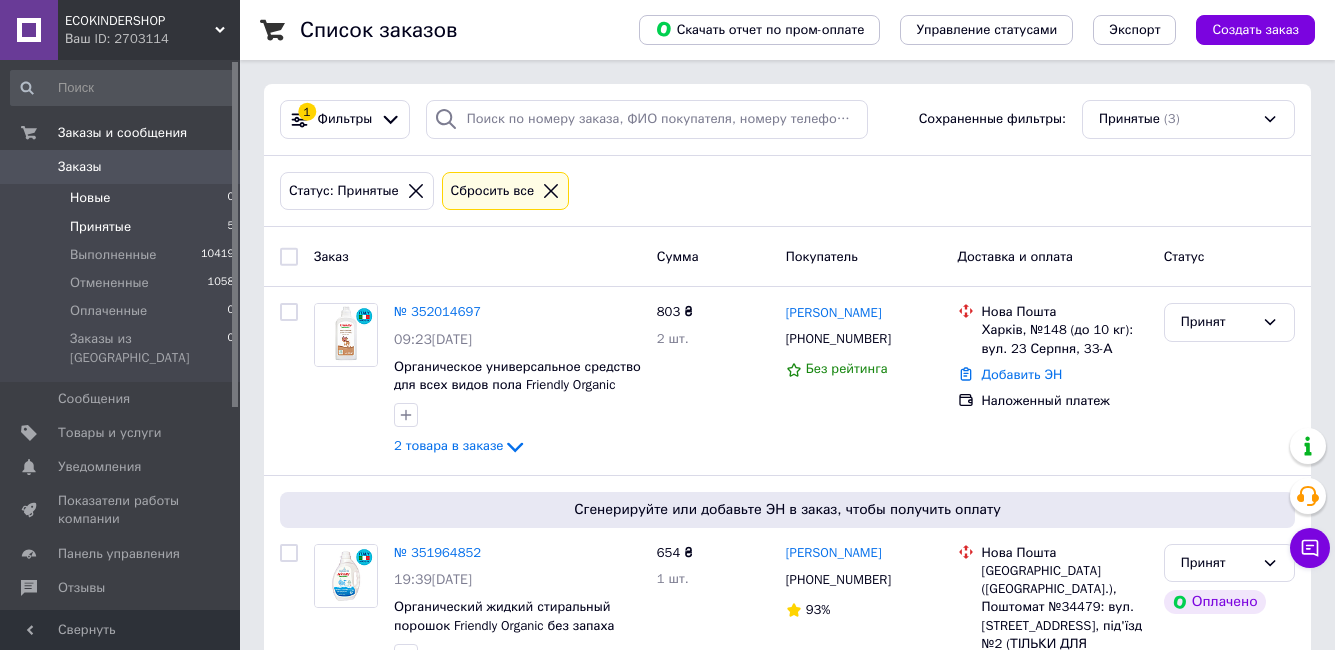 click on "Новые" at bounding box center [90, 198] 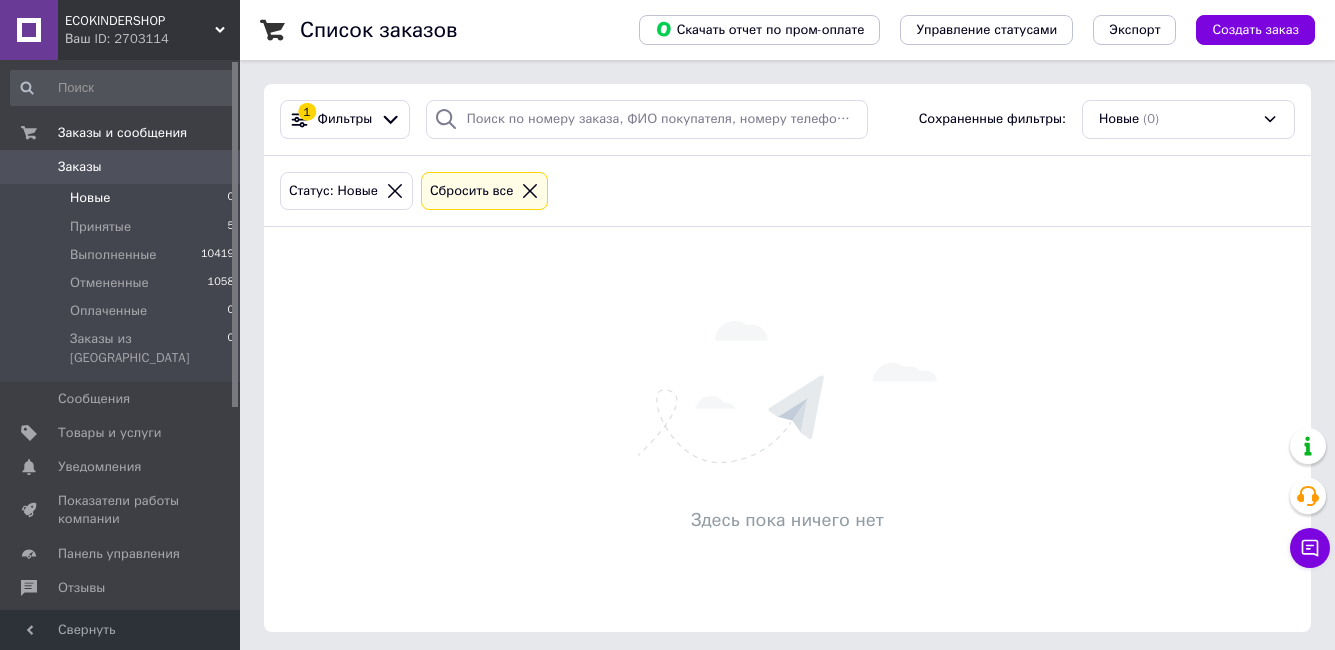 click 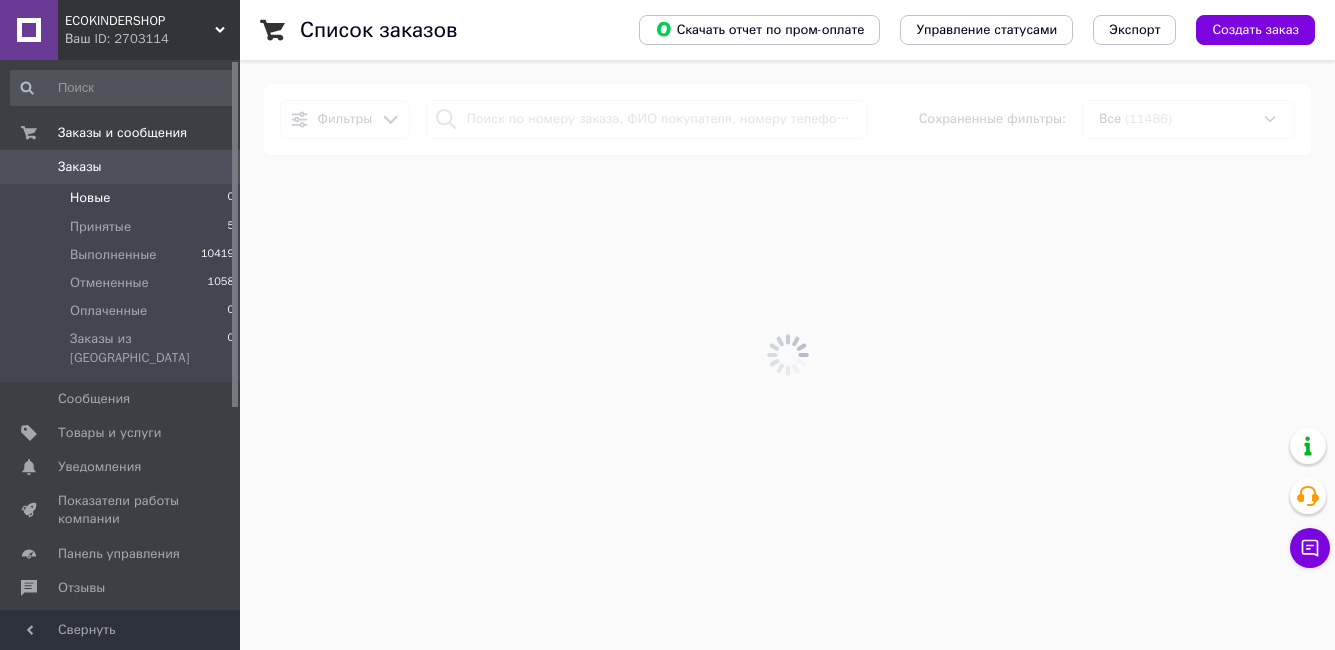 click at bounding box center (787, 355) 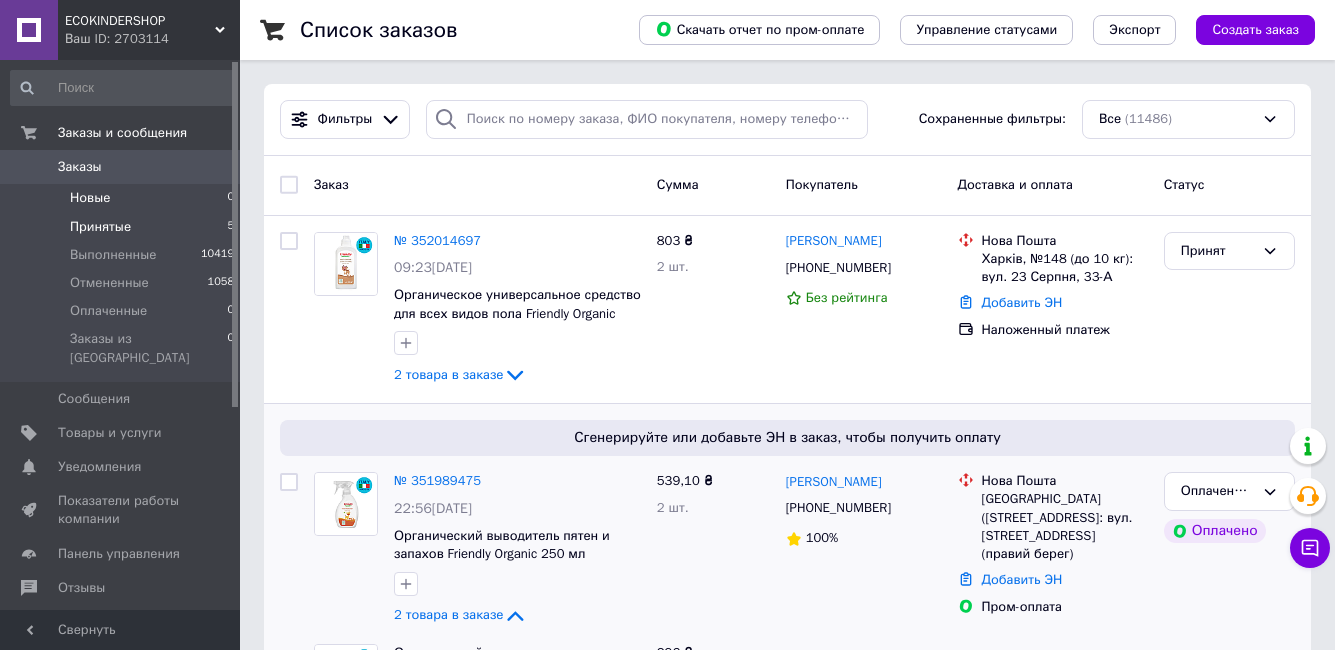 click on "Принятые 5" at bounding box center [123, 227] 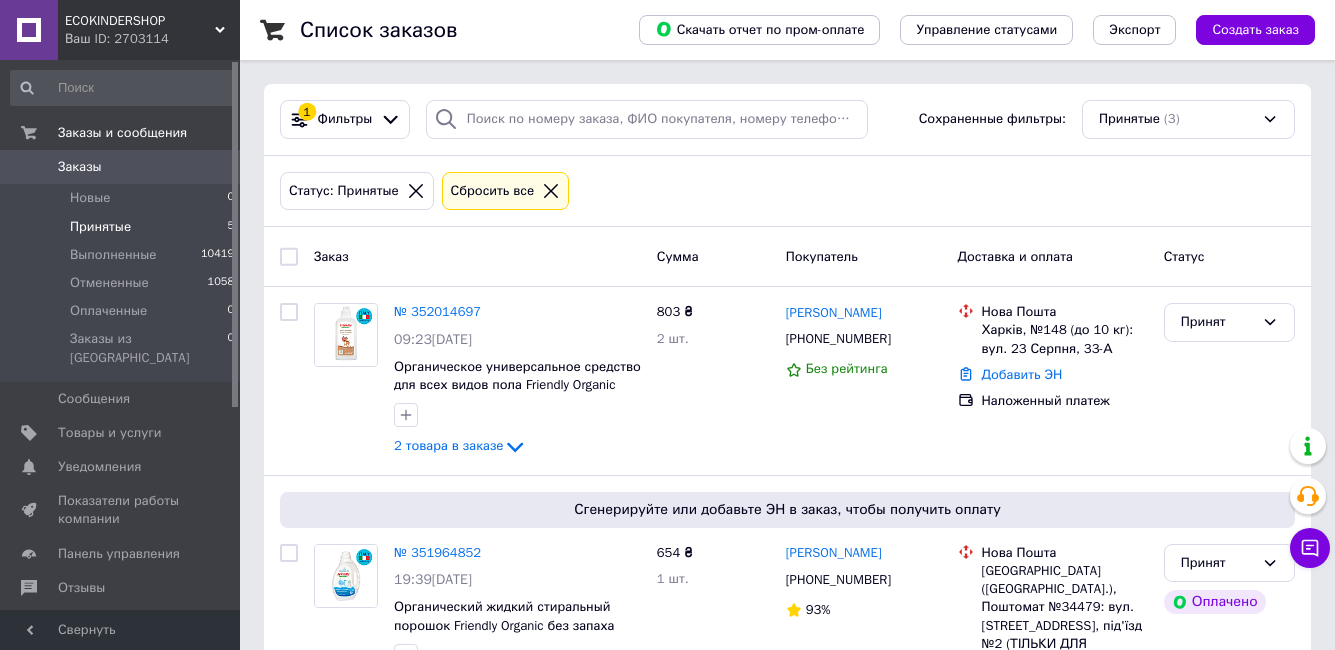 click on "Принятые" at bounding box center [100, 227] 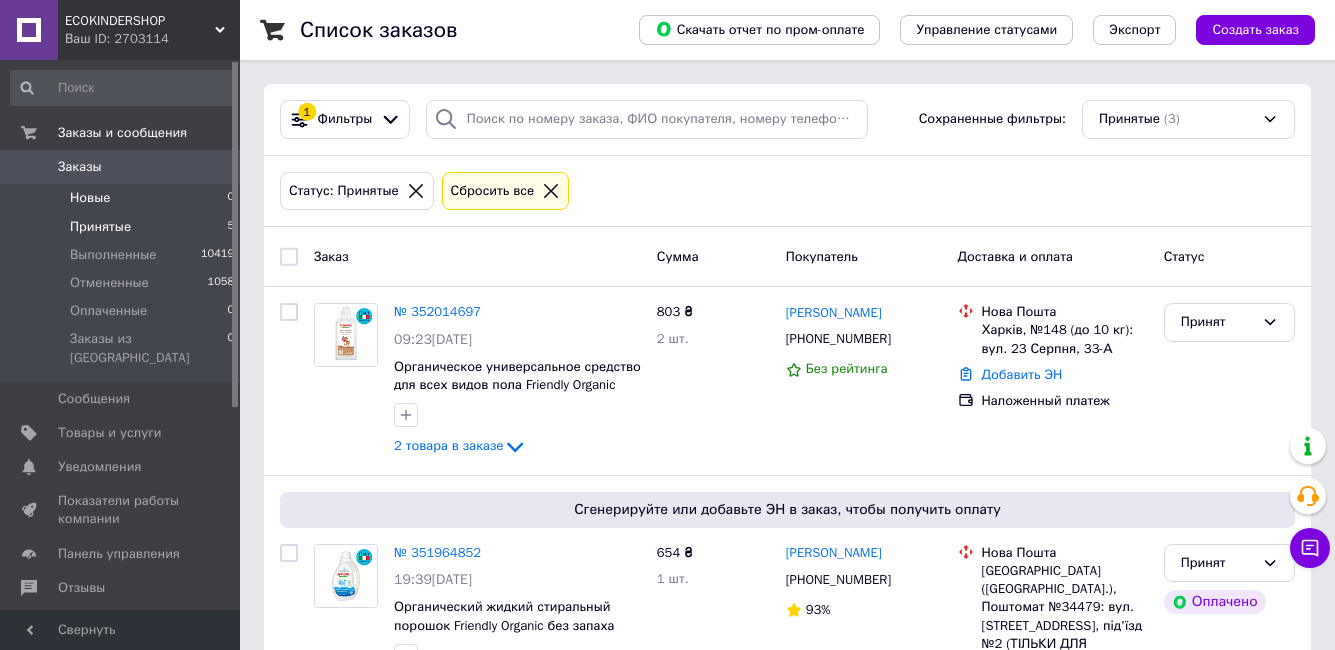 click on "Новые 0" at bounding box center [123, 198] 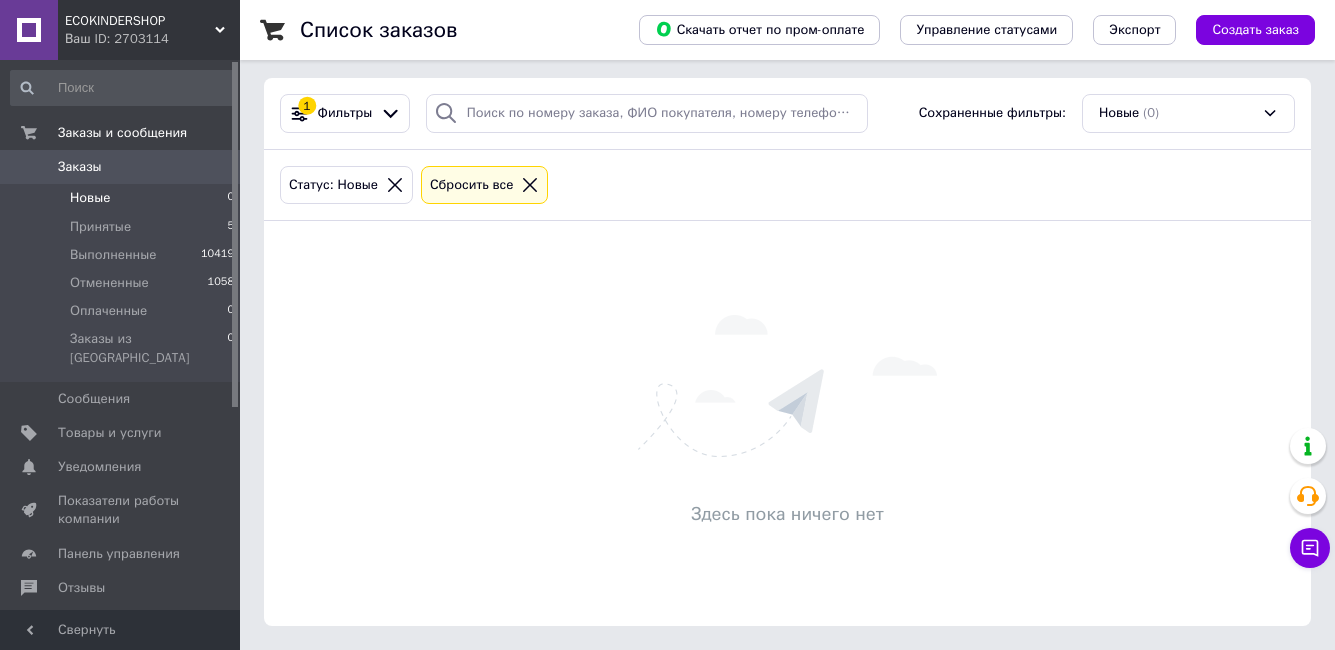 scroll, scrollTop: 0, scrollLeft: 0, axis: both 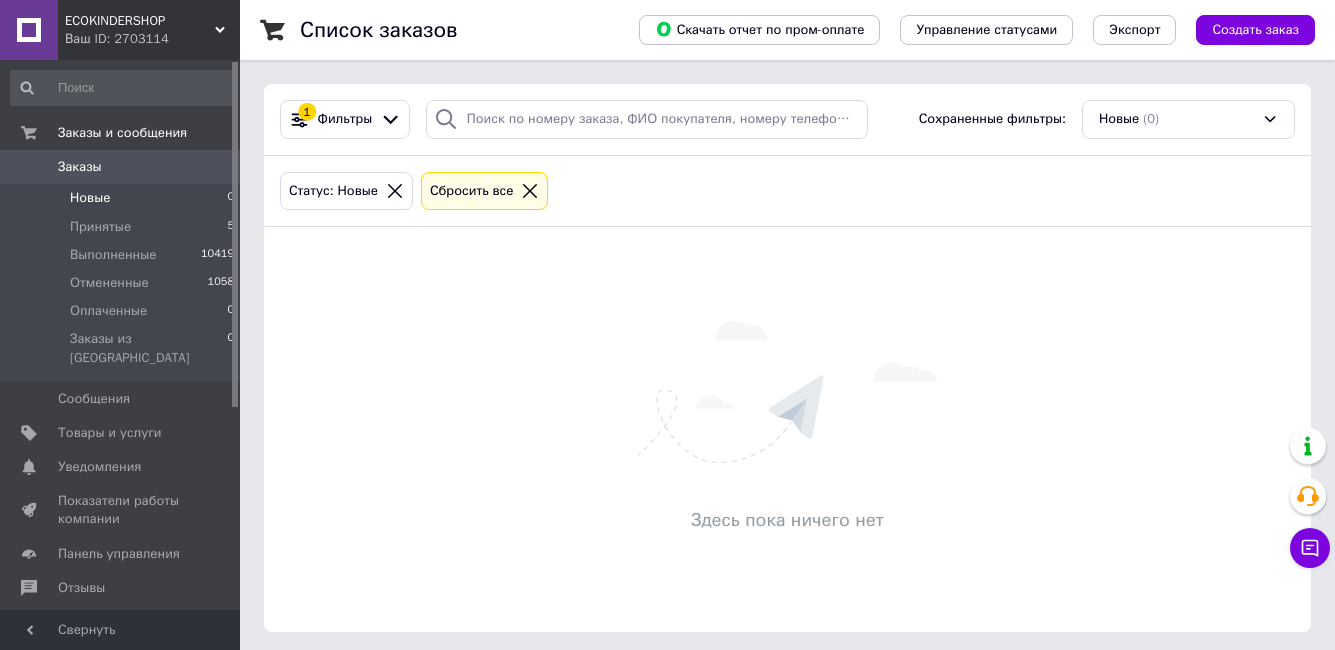 click 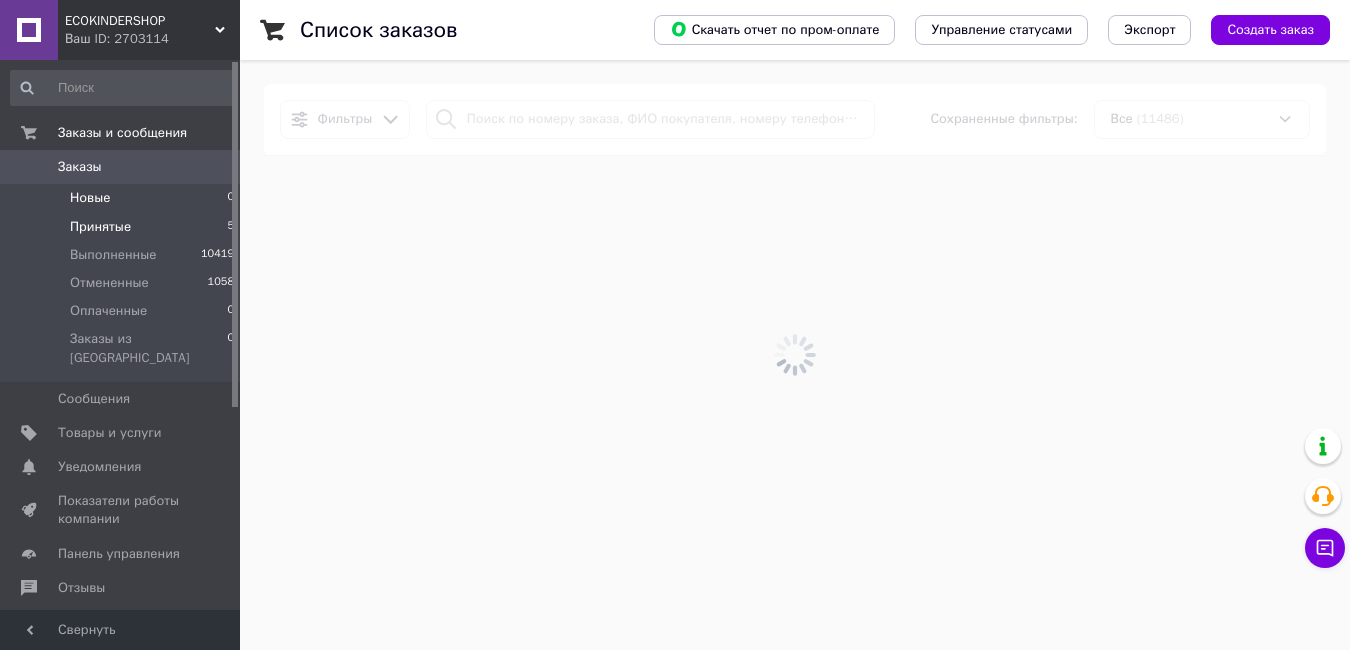 click on "Принятые" at bounding box center [100, 227] 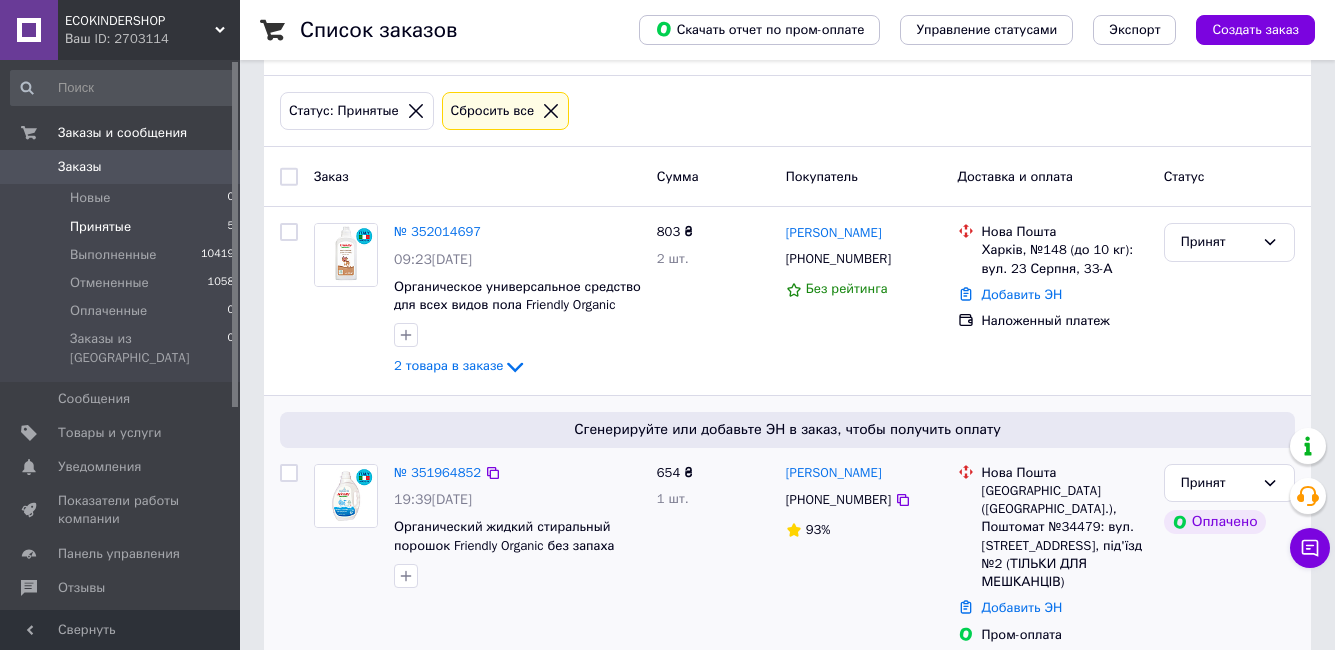 scroll, scrollTop: 54, scrollLeft: 0, axis: vertical 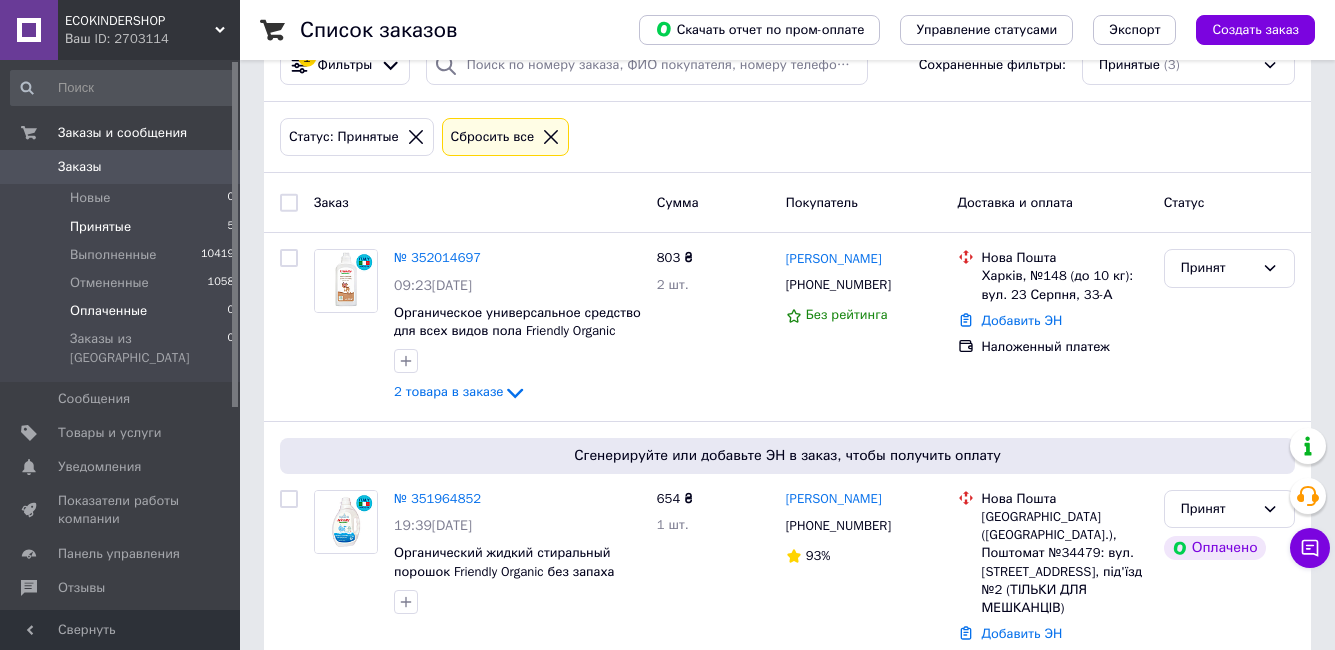 click on "Оплаченные 0" at bounding box center (123, 311) 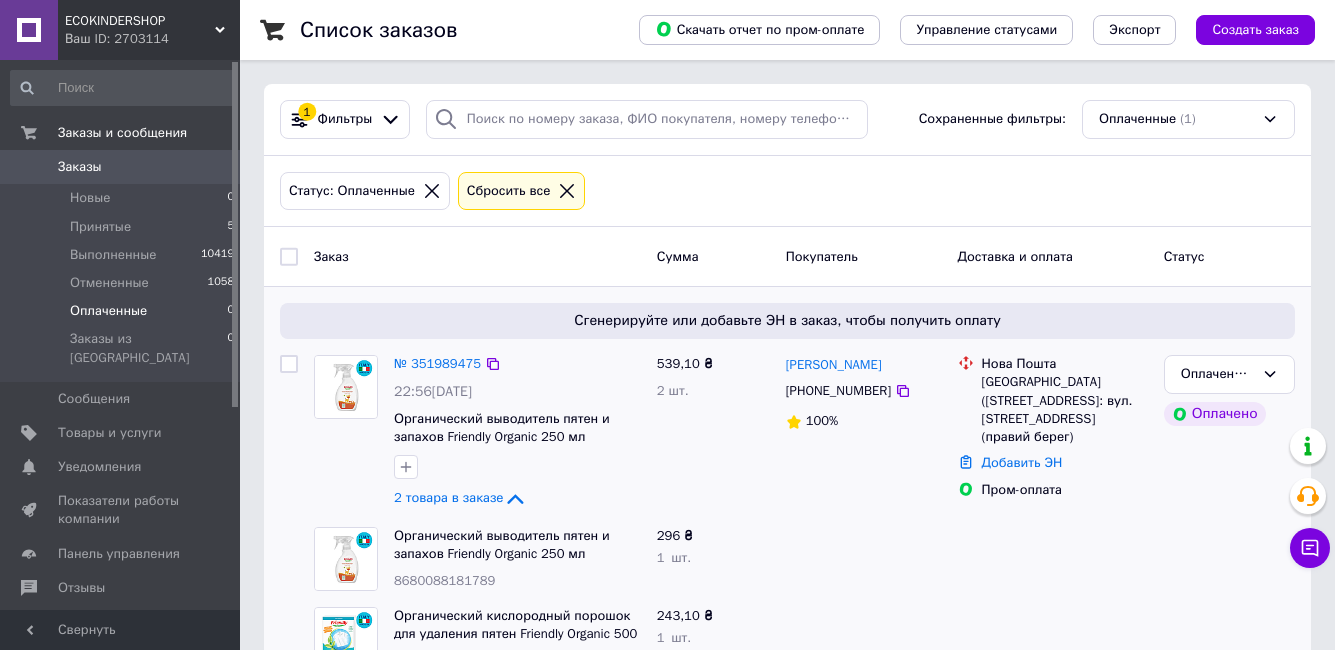 scroll, scrollTop: 62, scrollLeft: 0, axis: vertical 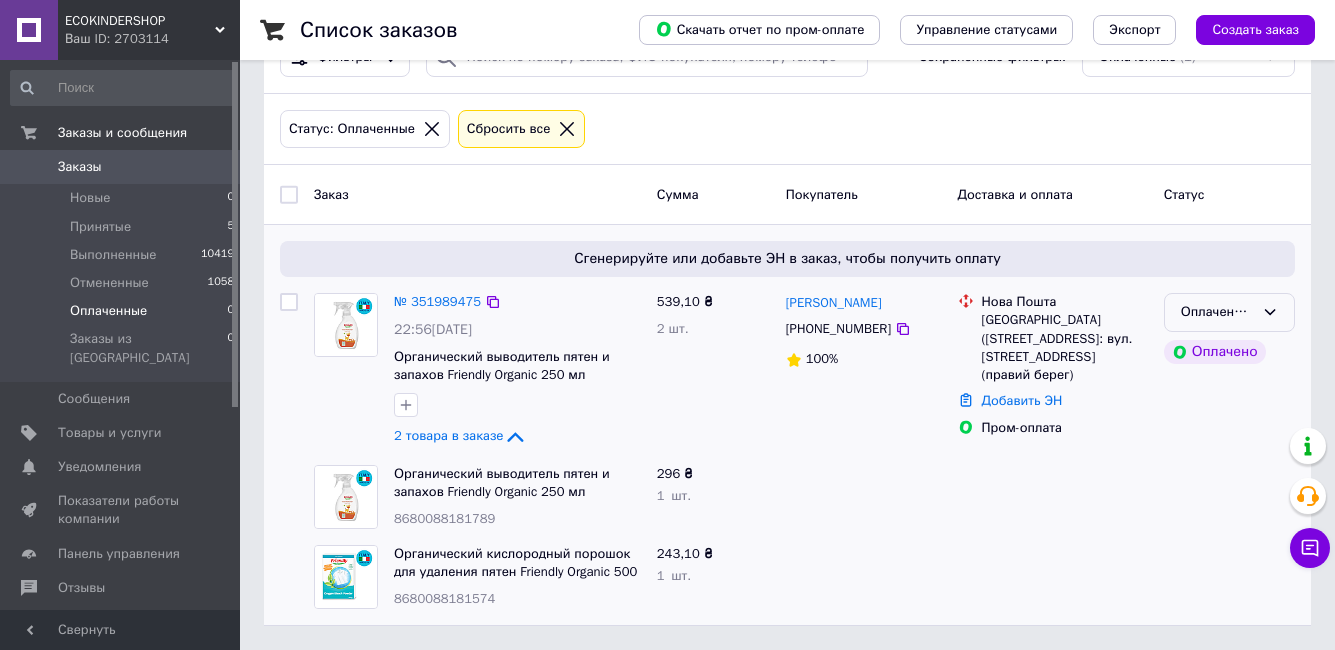 drag, startPoint x: 1269, startPoint y: 317, endPoint x: 1261, endPoint y: 330, distance: 15.264338 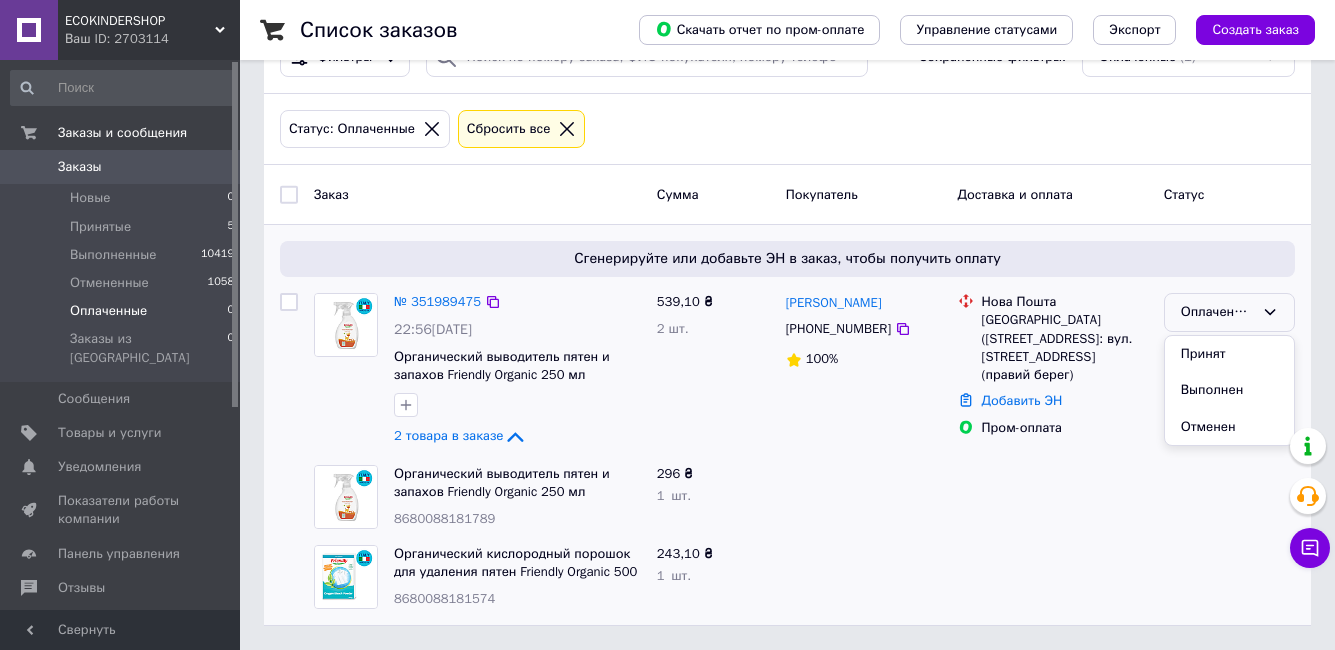 click on "Принят" at bounding box center [1229, 354] 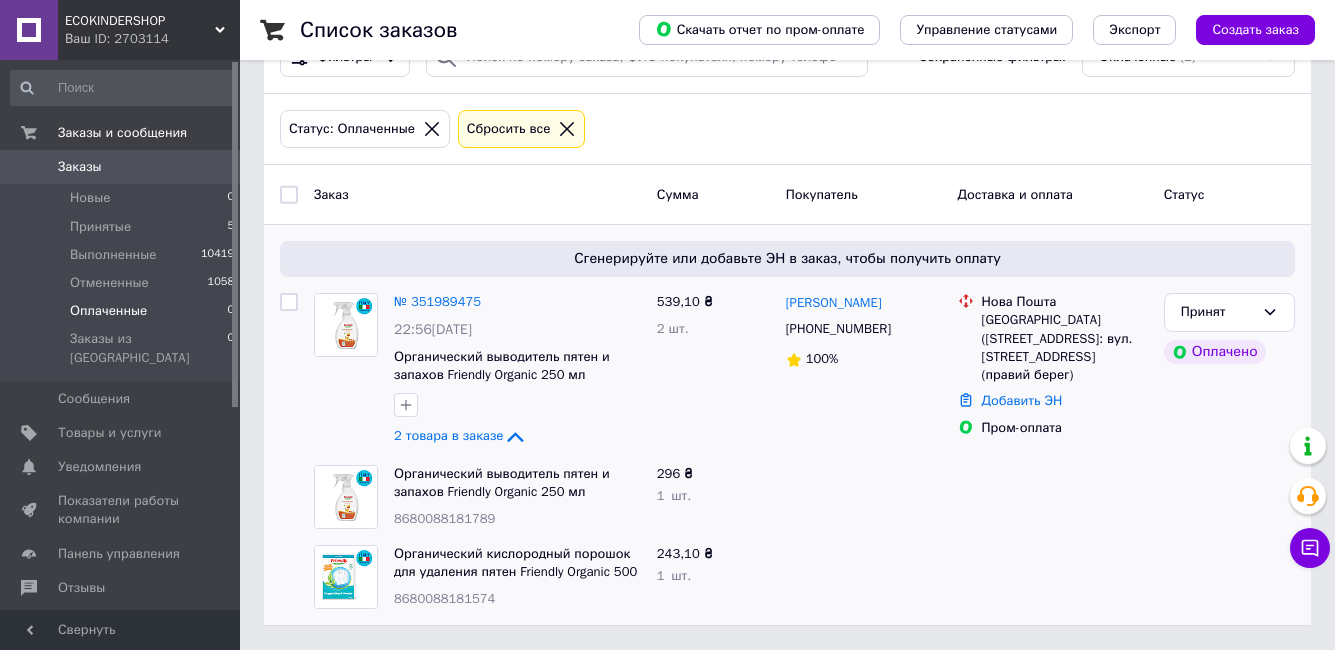 click 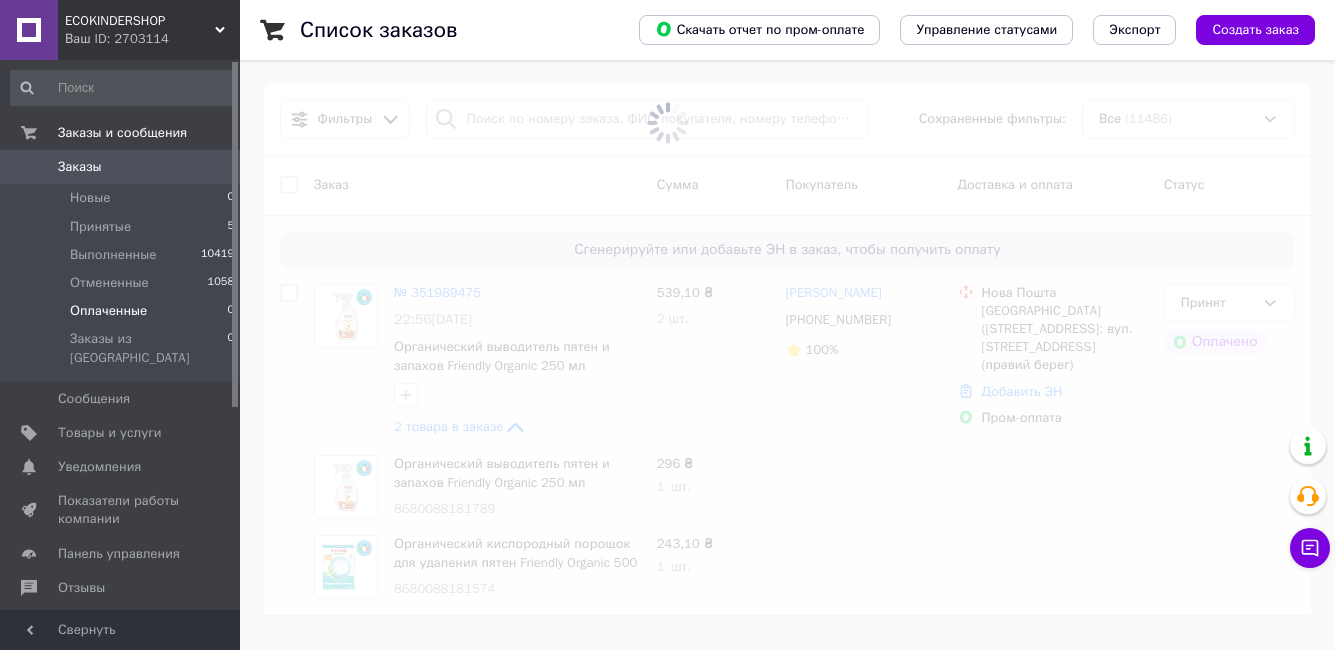 scroll, scrollTop: 0, scrollLeft: 0, axis: both 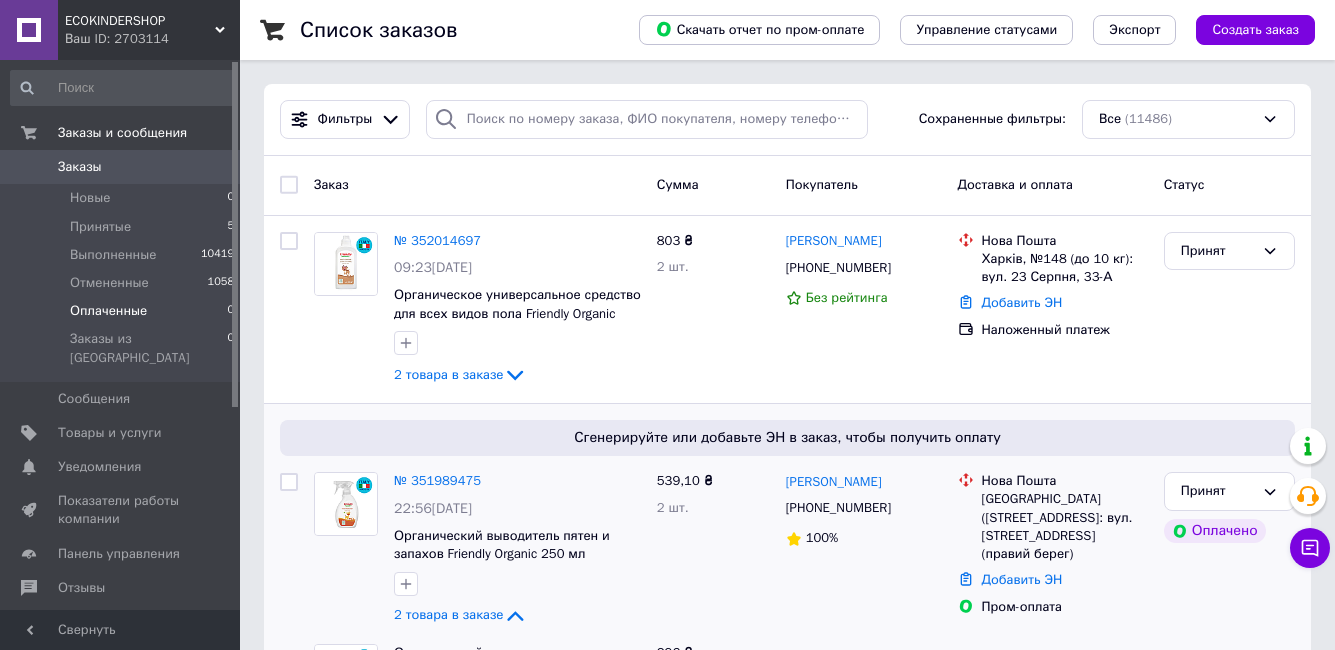 click on "Заказы 0" at bounding box center [123, 167] 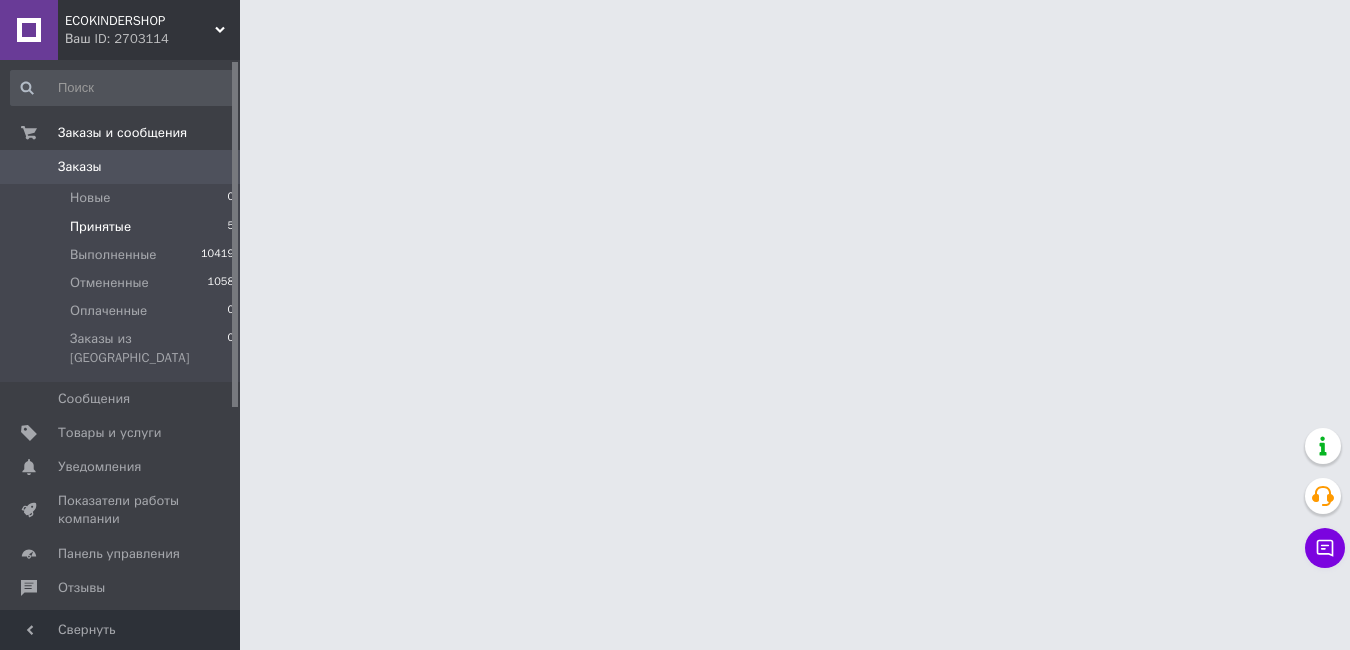 click on "Принятые 5" at bounding box center (123, 227) 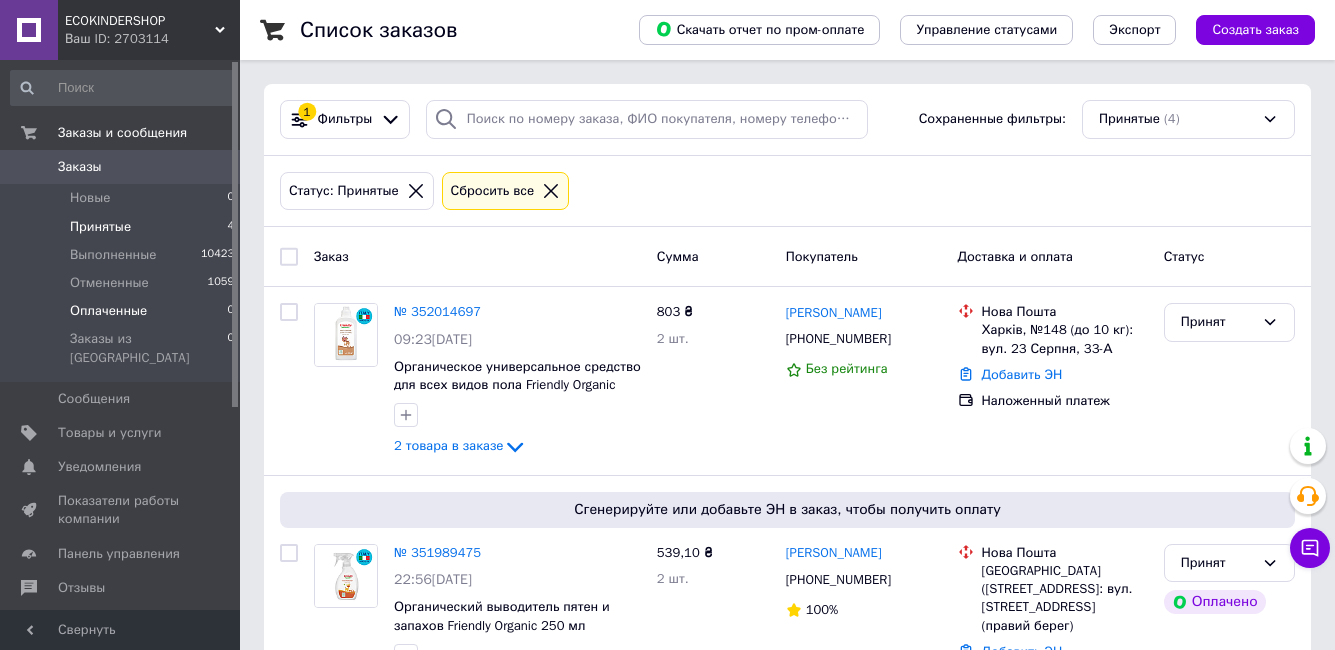 scroll, scrollTop: 200, scrollLeft: 0, axis: vertical 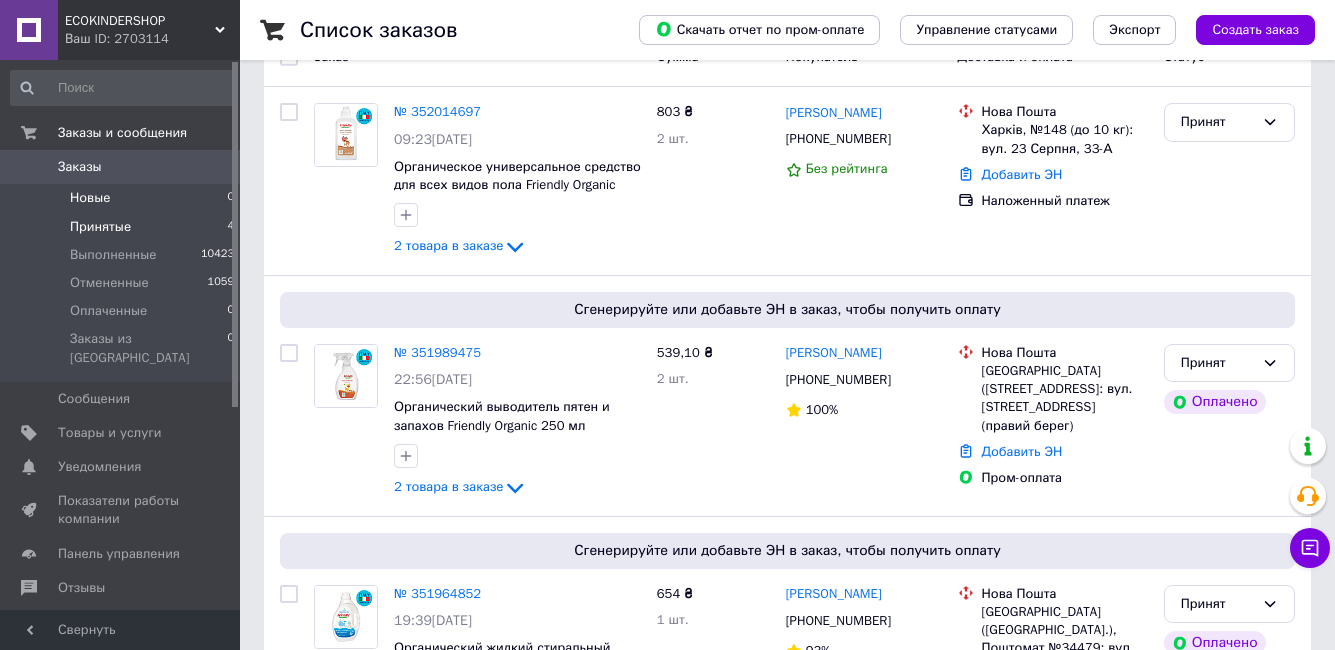 click on "Новые 0" at bounding box center (123, 198) 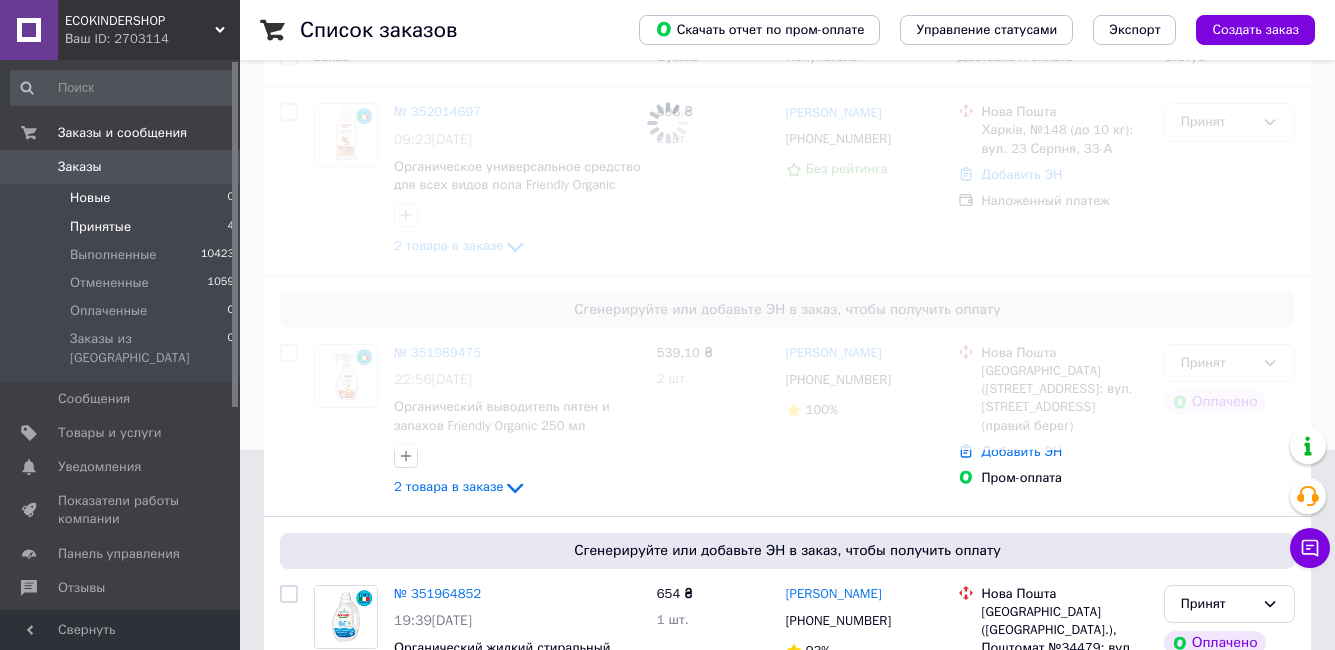 click on "Принятые 4" at bounding box center [123, 227] 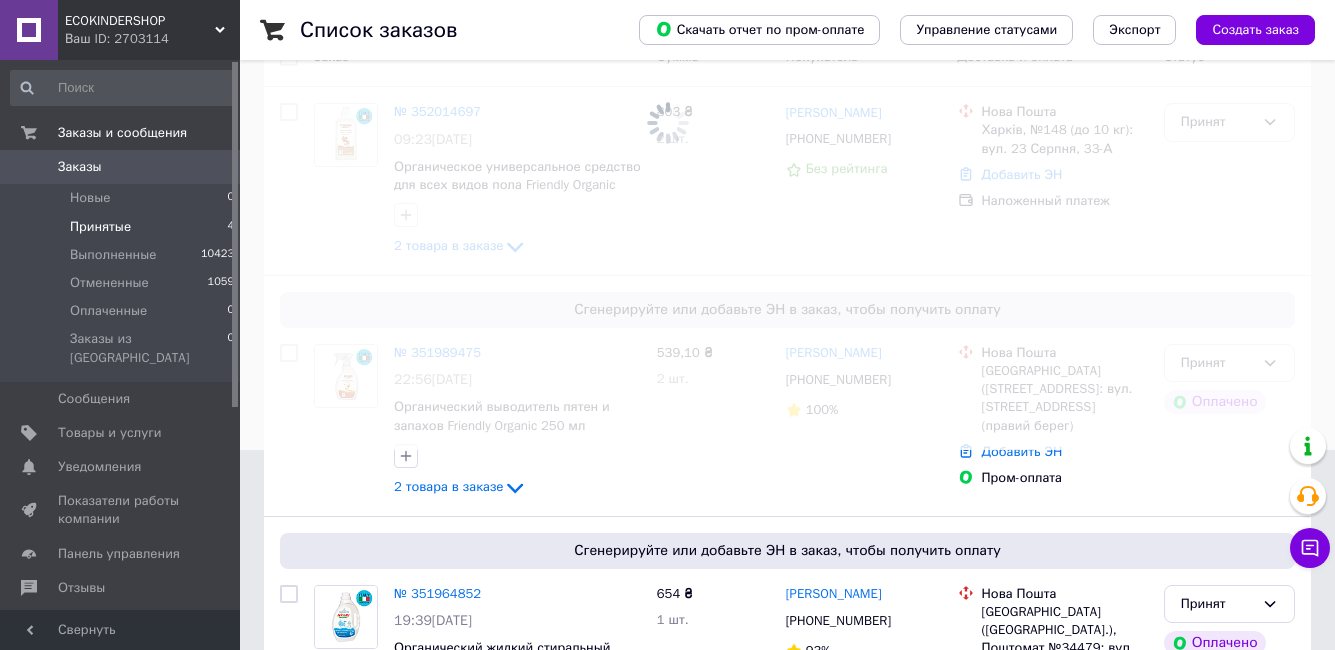 scroll, scrollTop: 0, scrollLeft: 0, axis: both 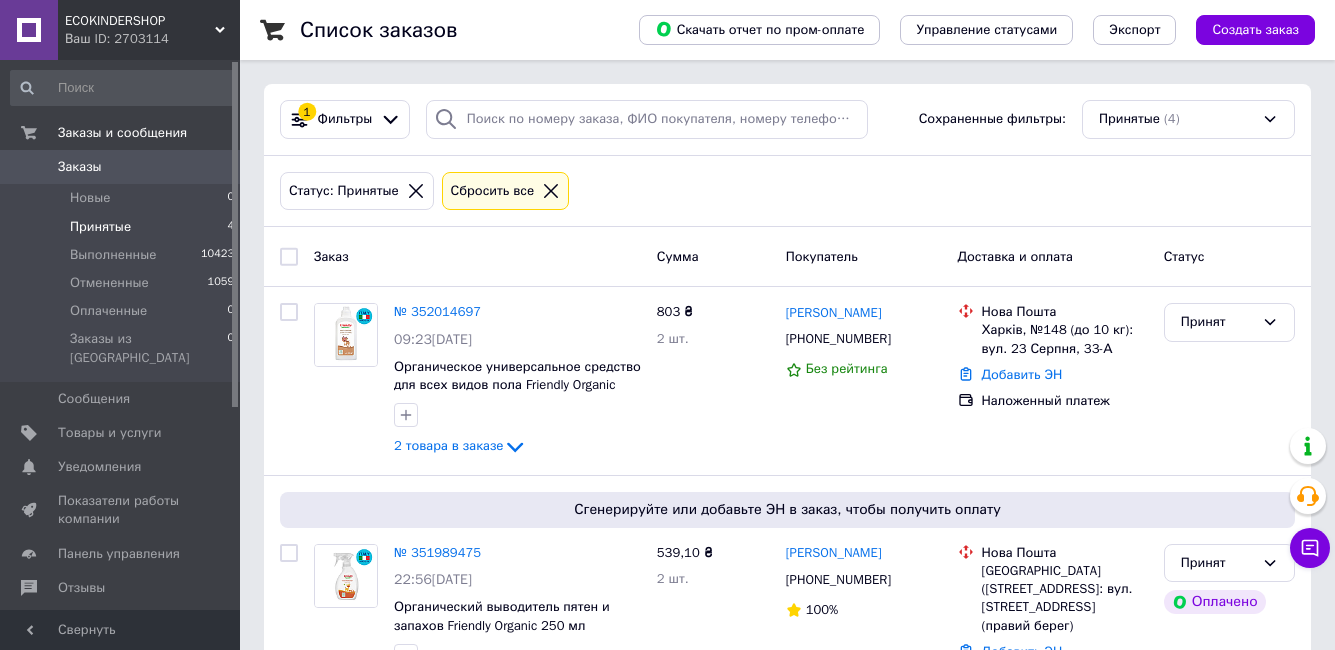 click 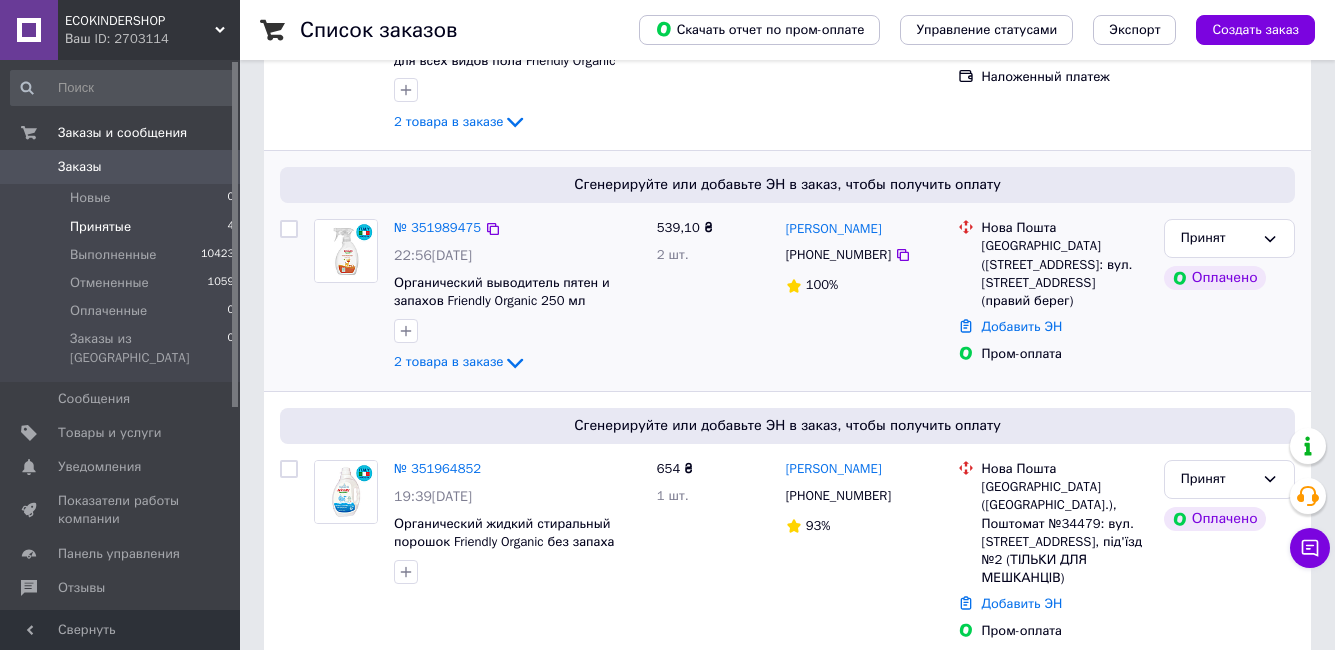 scroll, scrollTop: 300, scrollLeft: 0, axis: vertical 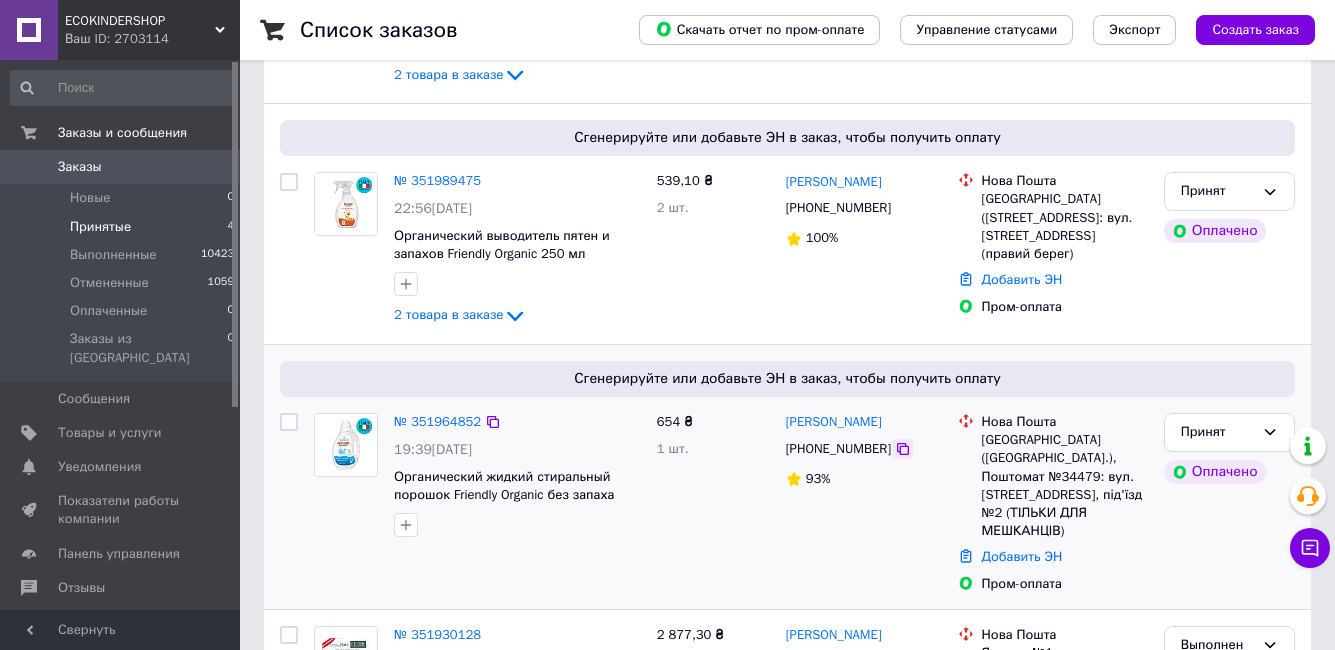 click 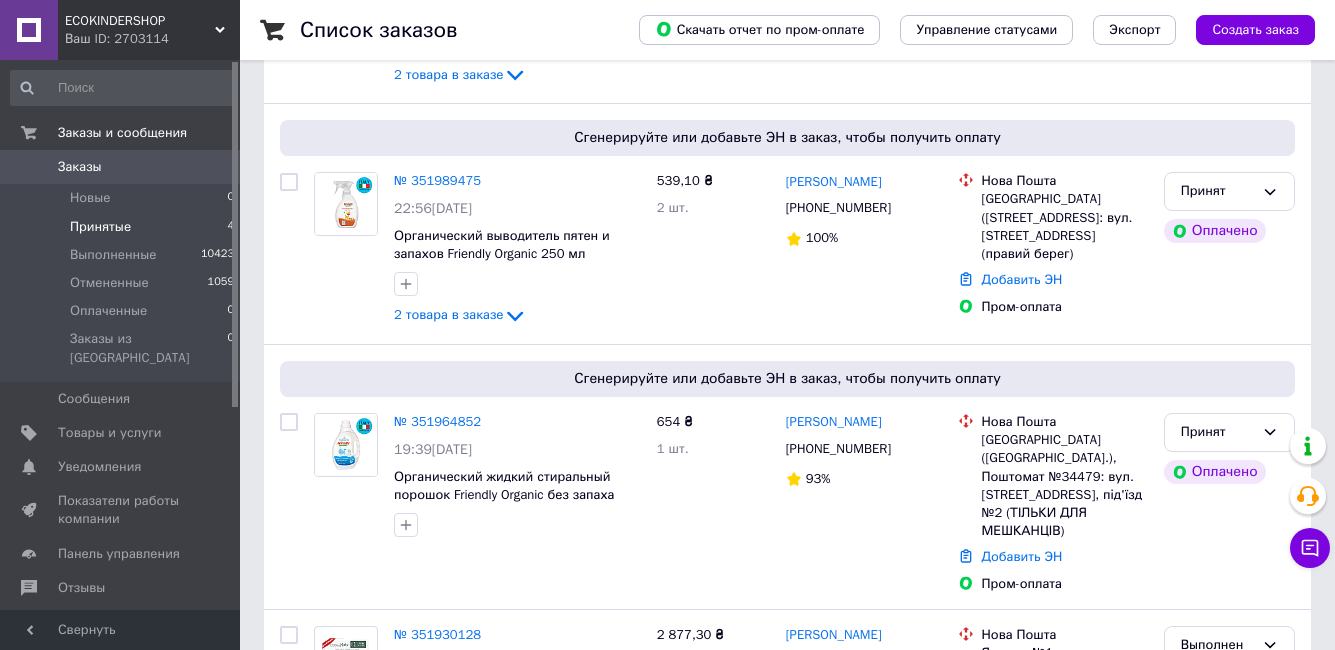 click on "№ 351964852" at bounding box center (437, 421) 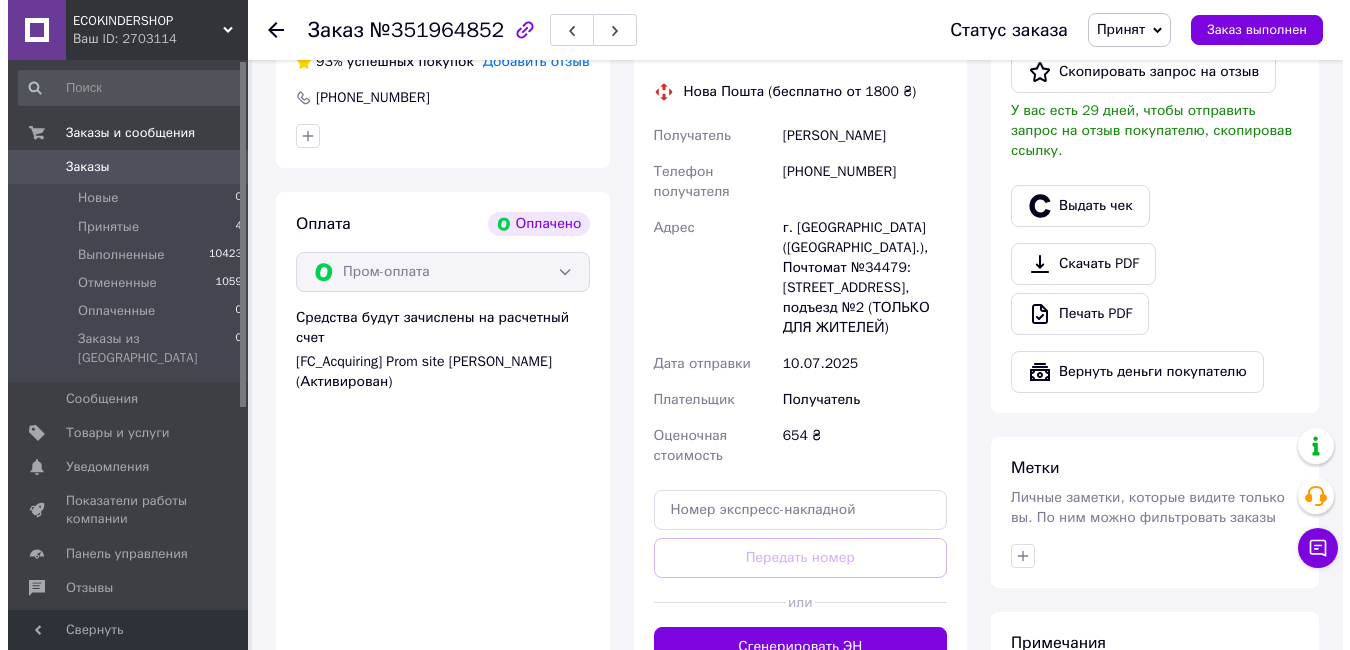 scroll, scrollTop: 481, scrollLeft: 0, axis: vertical 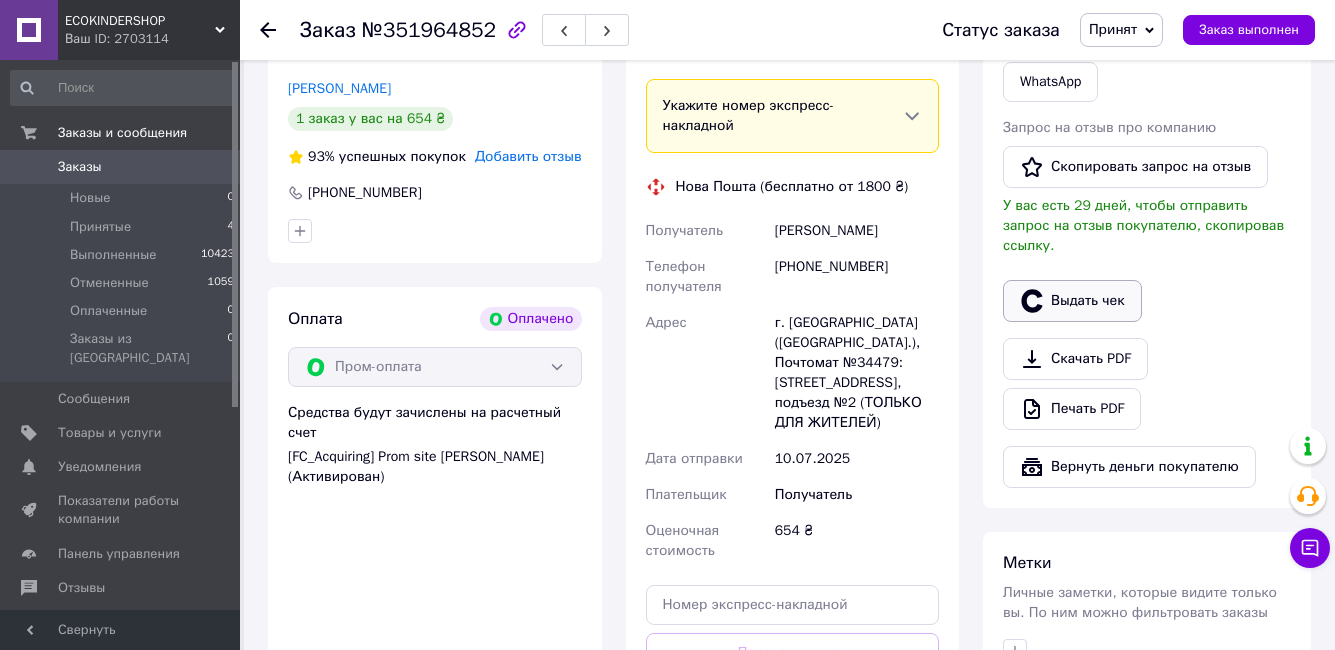 click on "Выдать чек" at bounding box center (1072, 301) 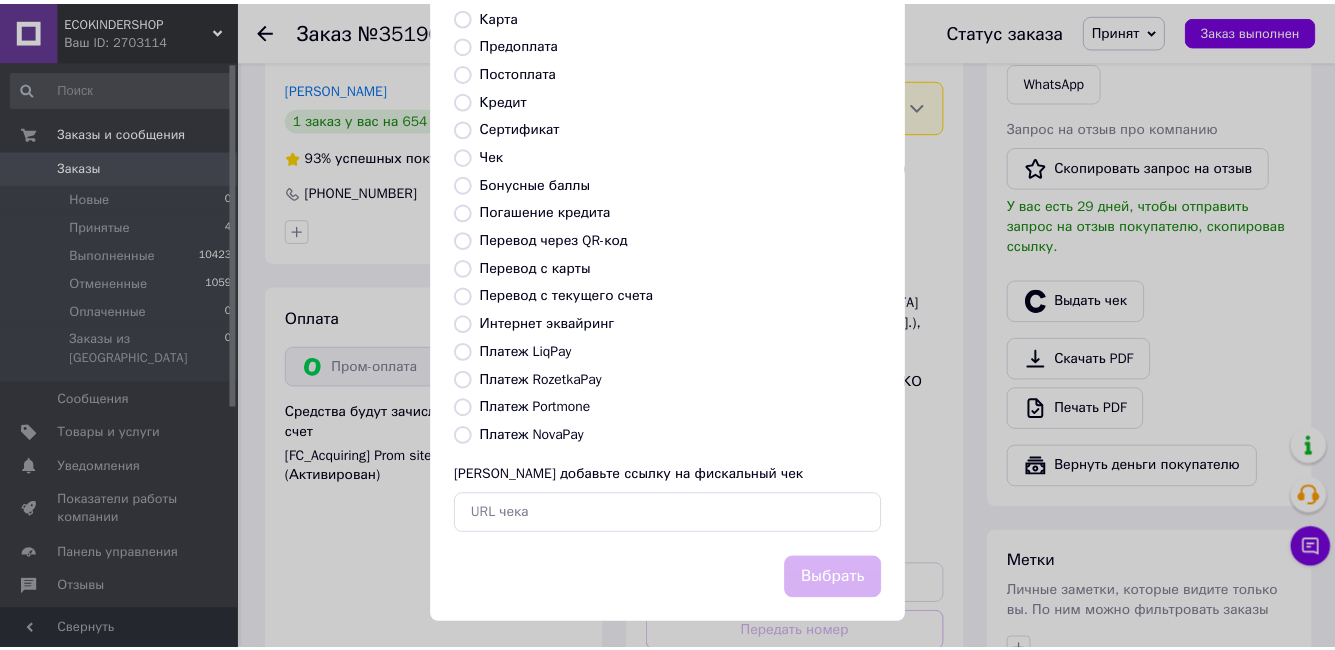 scroll, scrollTop: 200, scrollLeft: 0, axis: vertical 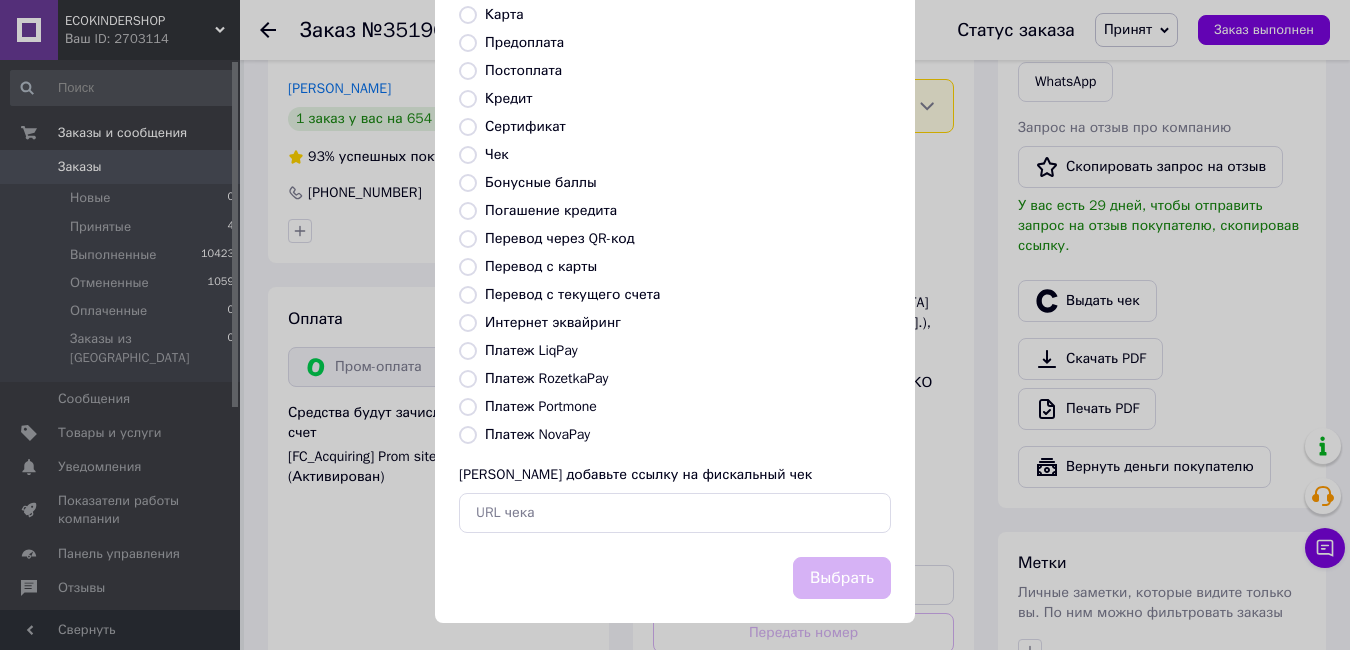 click on "Платеж RozetkaPay" at bounding box center [468, 379] 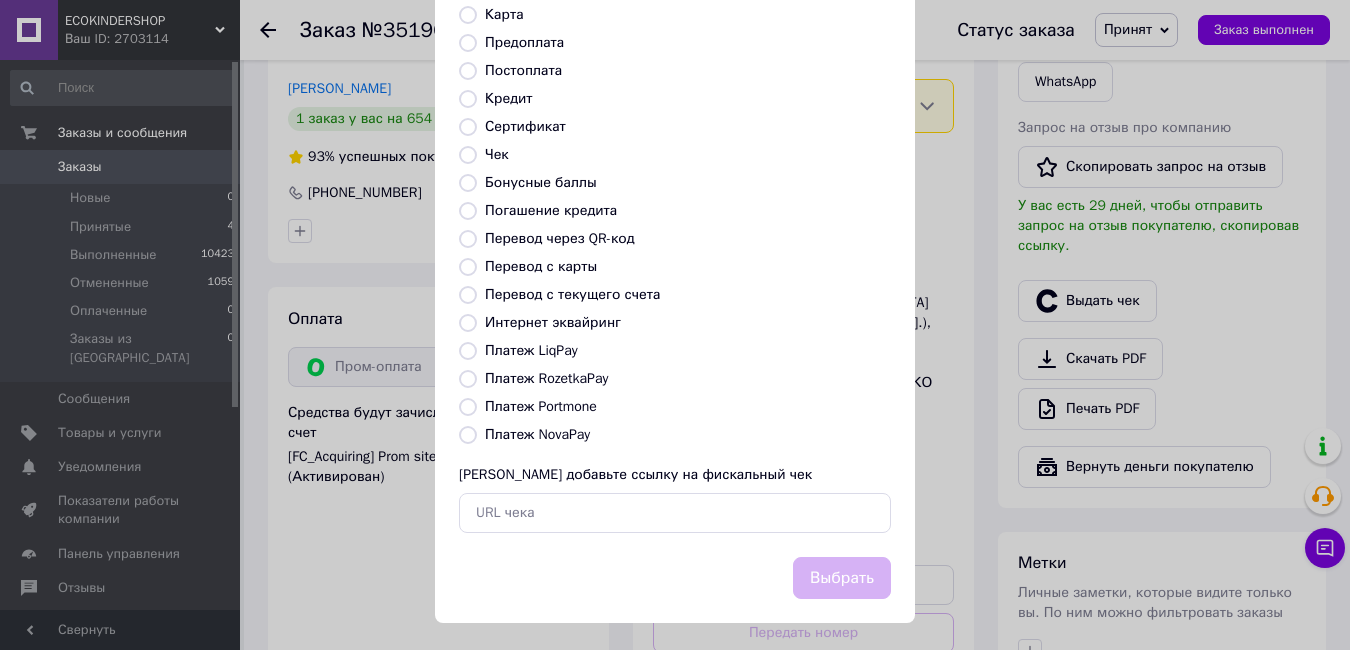 radio on "true" 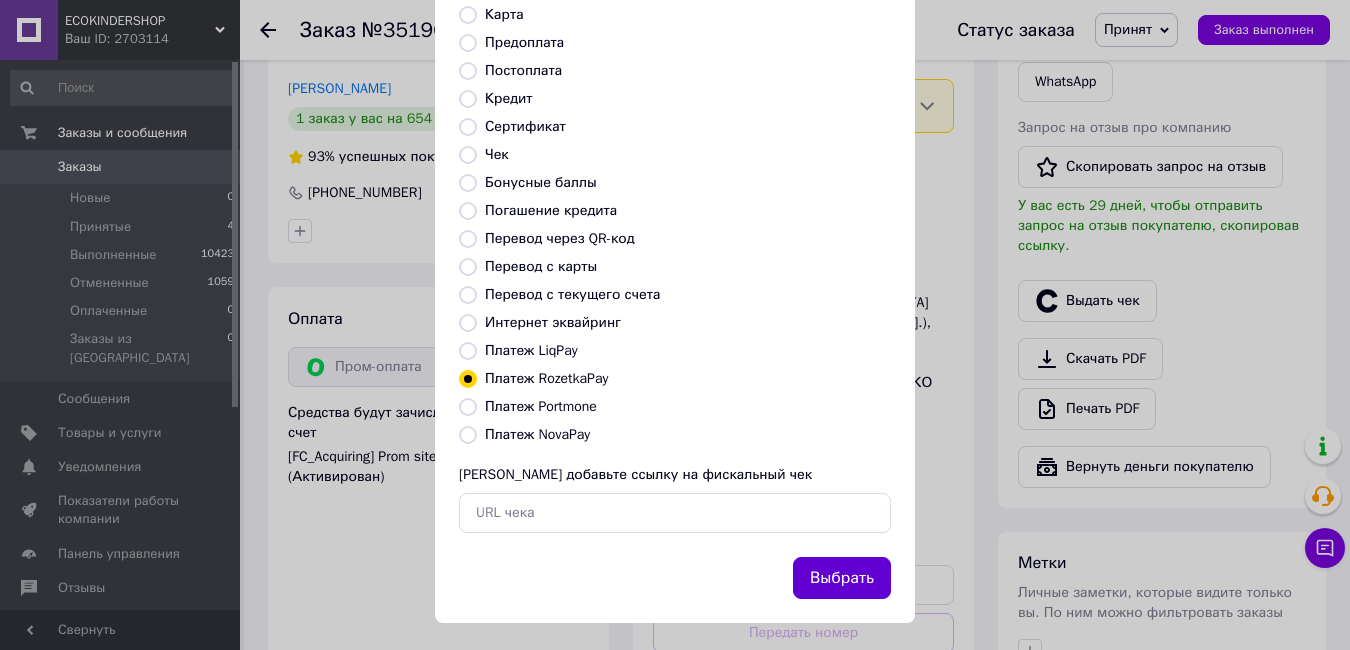 click on "Выбрать" at bounding box center (842, 578) 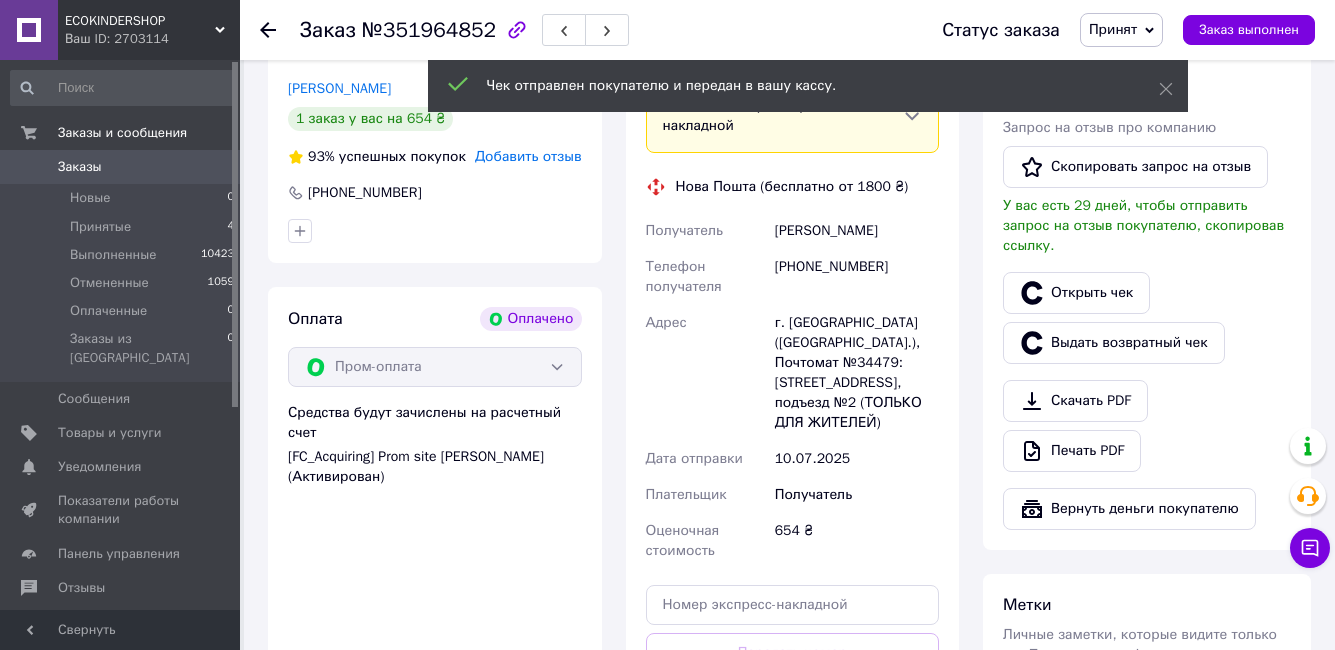 click 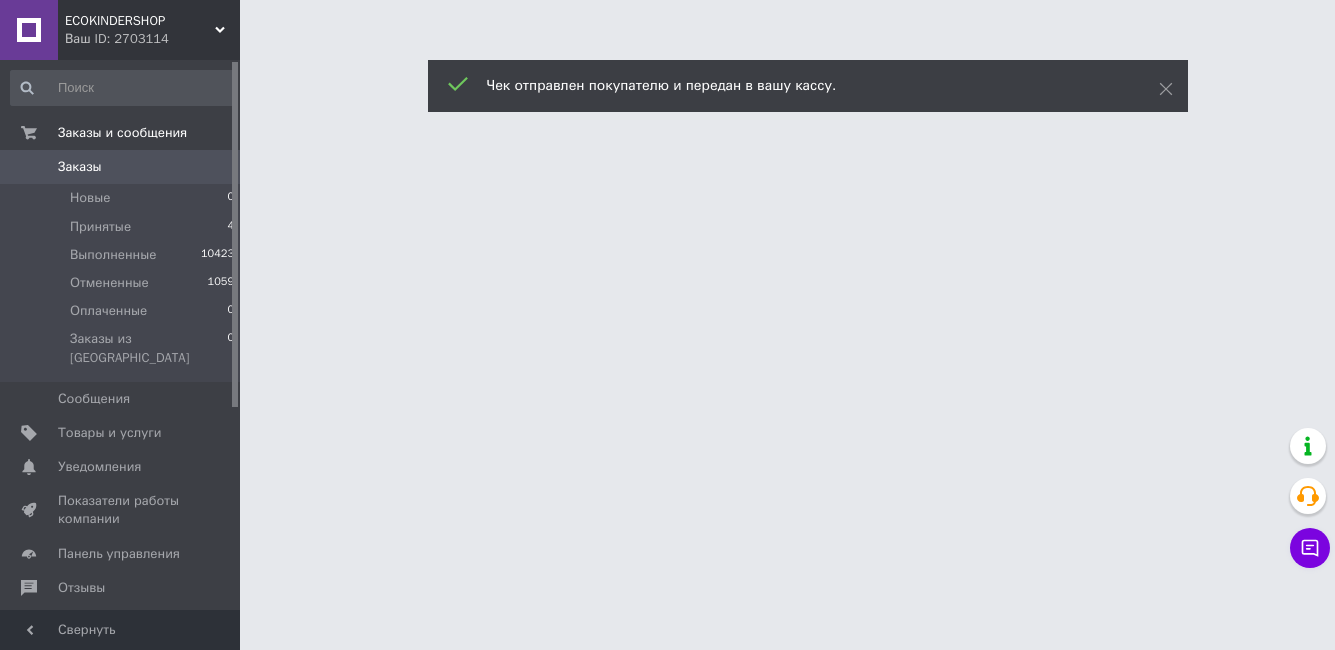 scroll, scrollTop: 0, scrollLeft: 0, axis: both 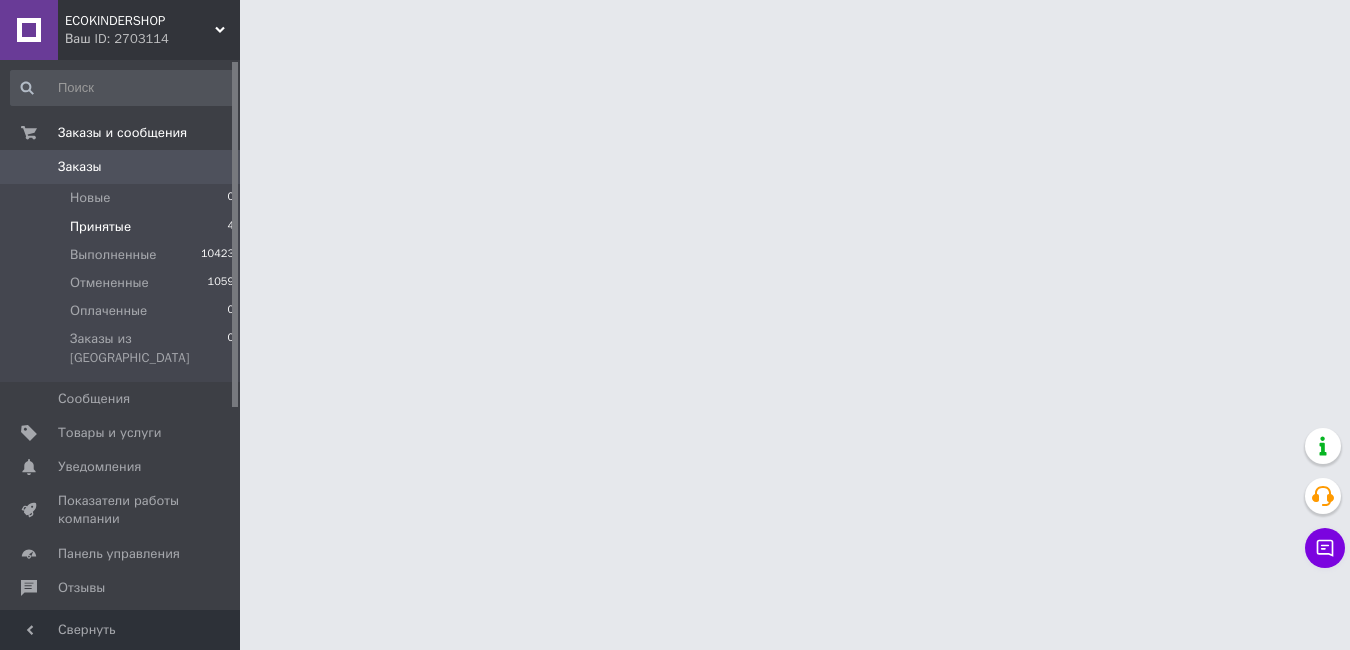 click on "Принятые 4" at bounding box center [123, 227] 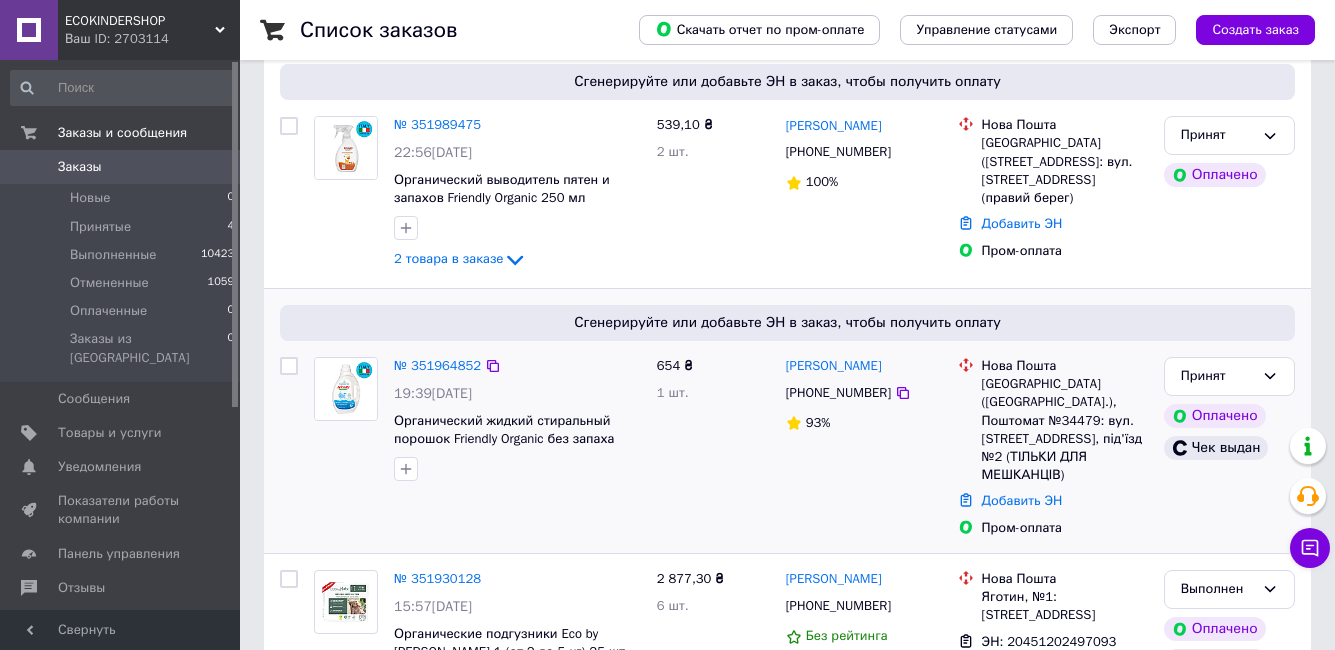 scroll, scrollTop: 400, scrollLeft: 0, axis: vertical 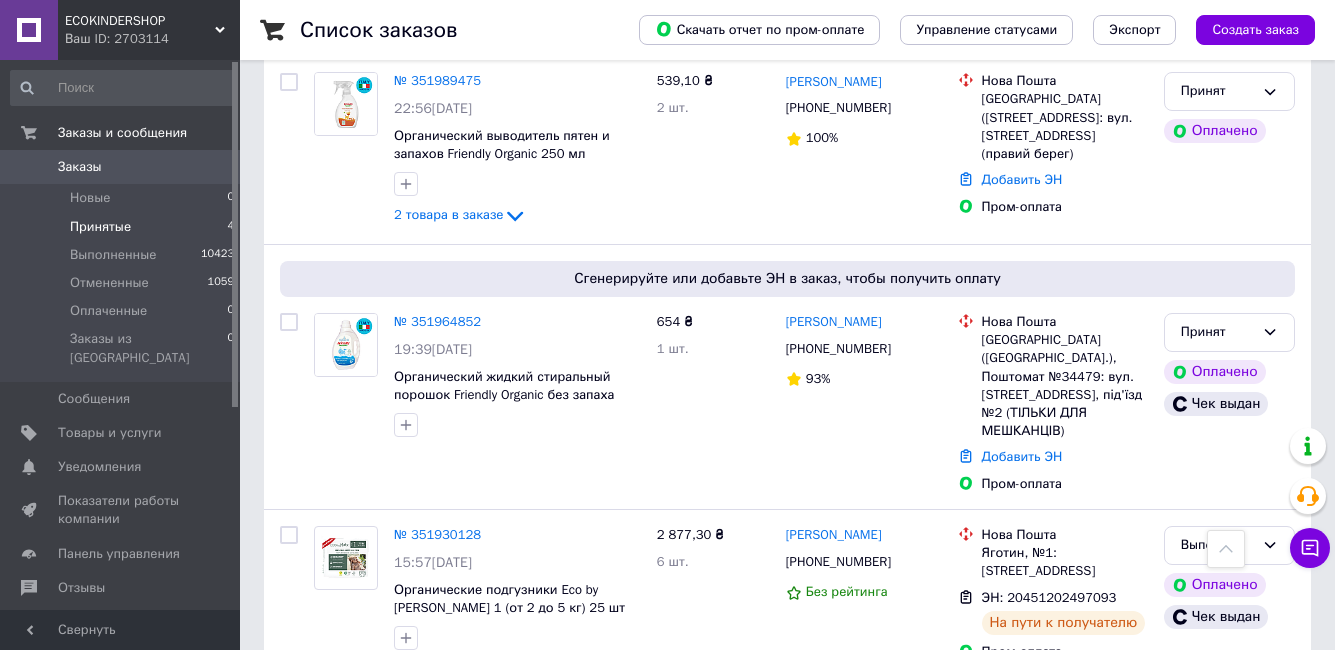 click on "Принятые 4" at bounding box center (123, 227) 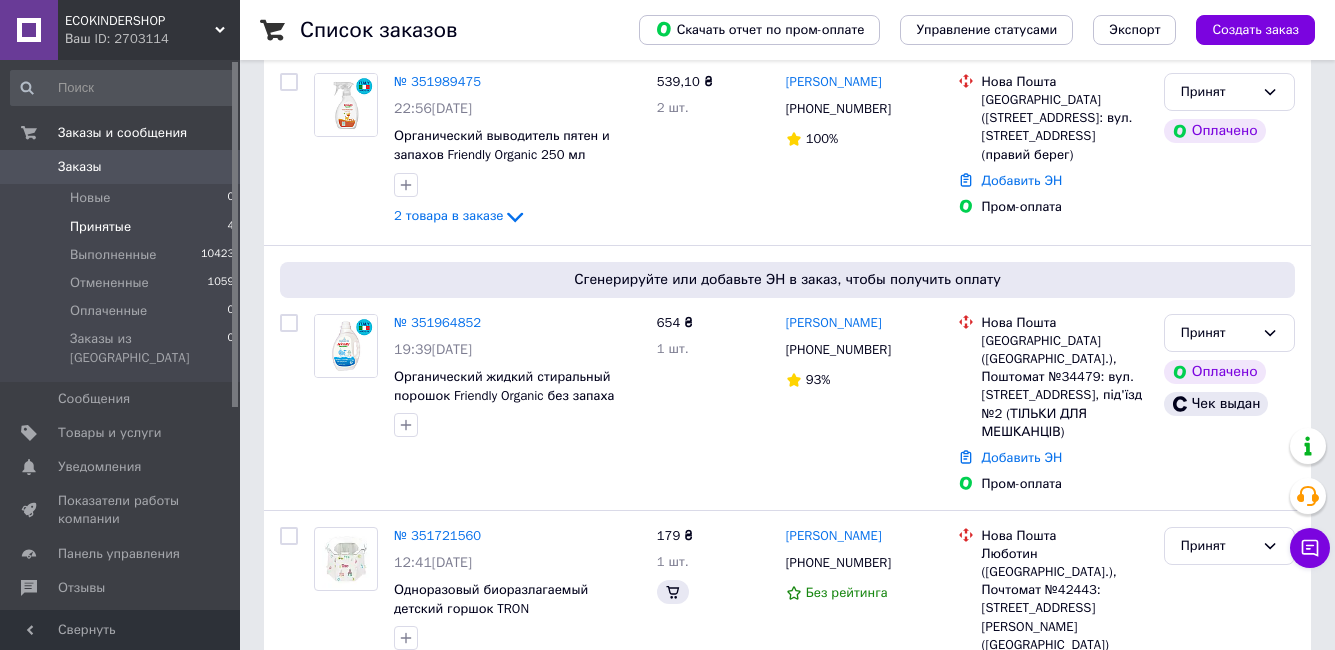 scroll, scrollTop: 0, scrollLeft: 0, axis: both 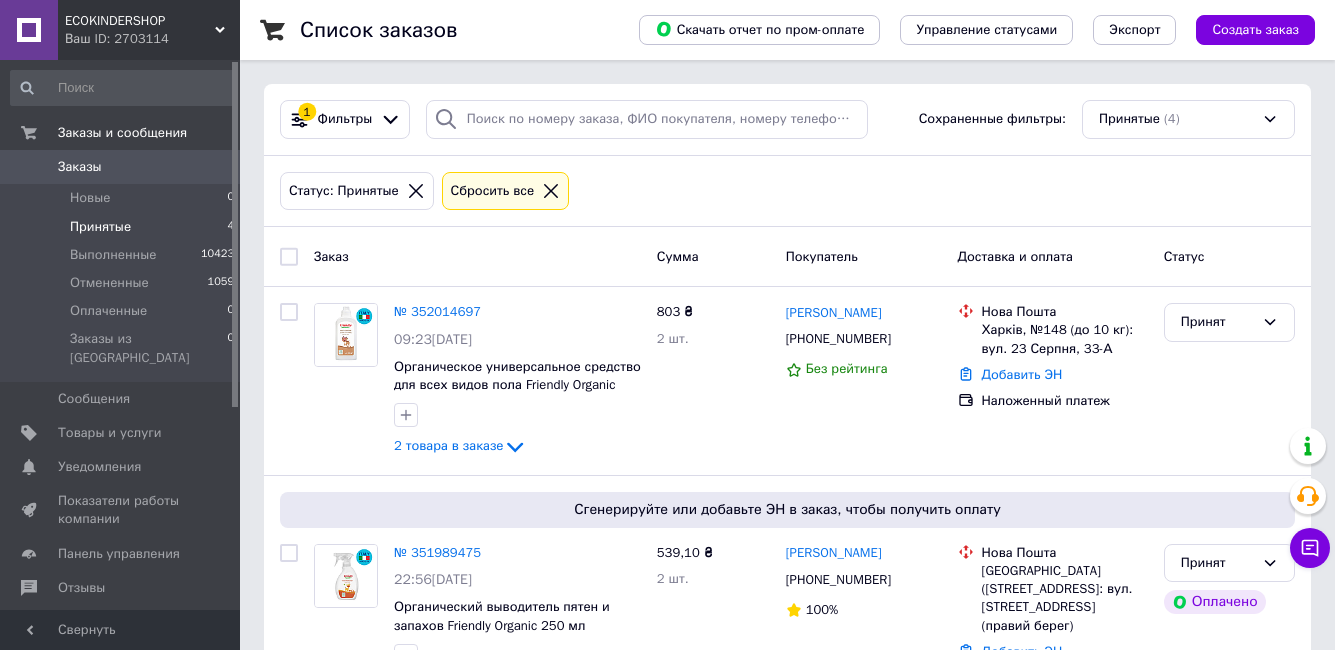 click 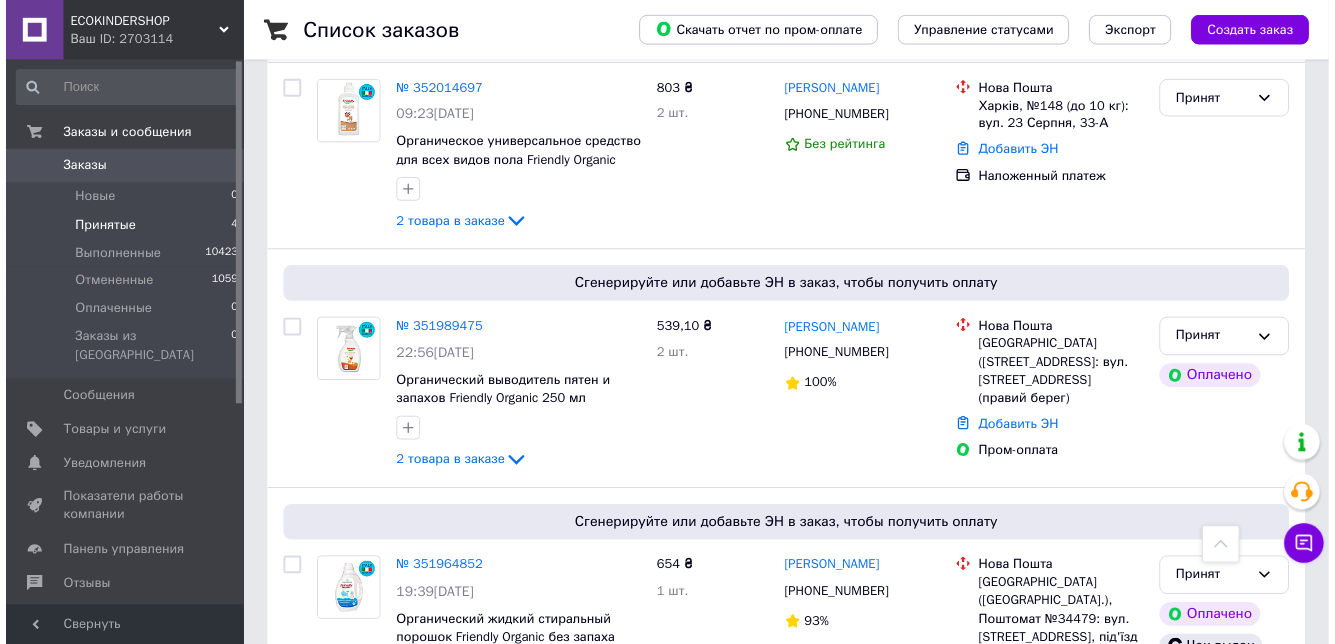 scroll, scrollTop: 100, scrollLeft: 0, axis: vertical 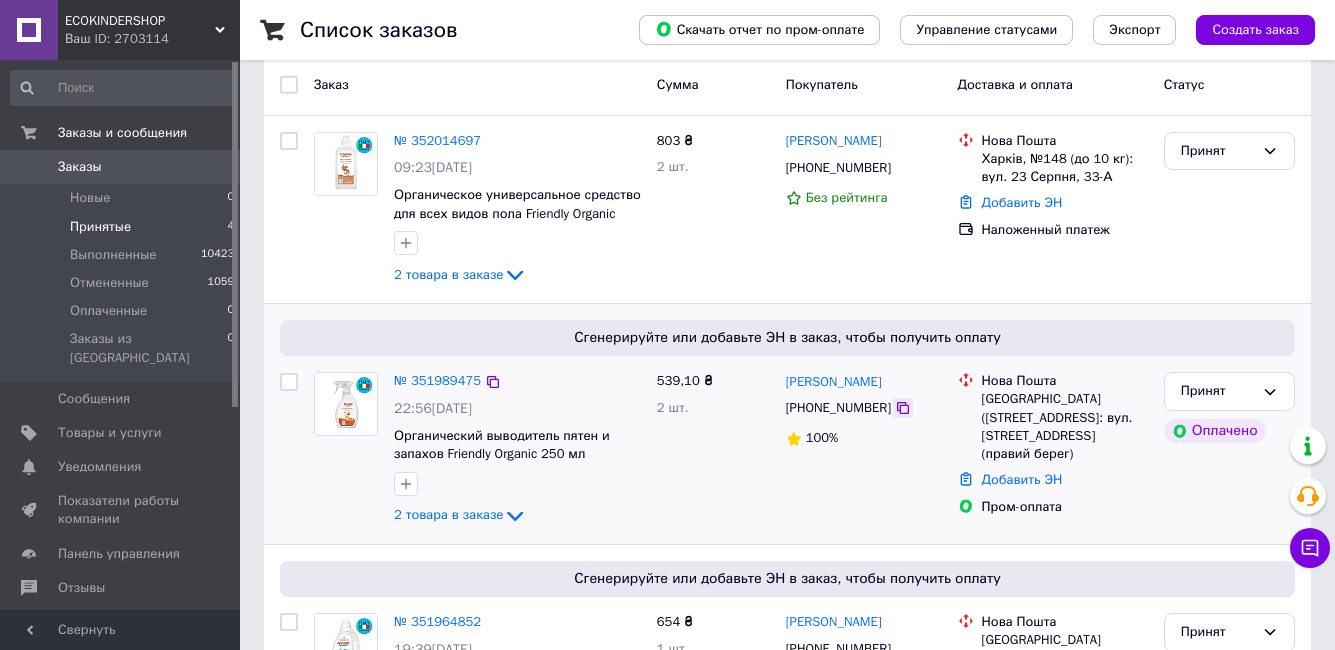 click 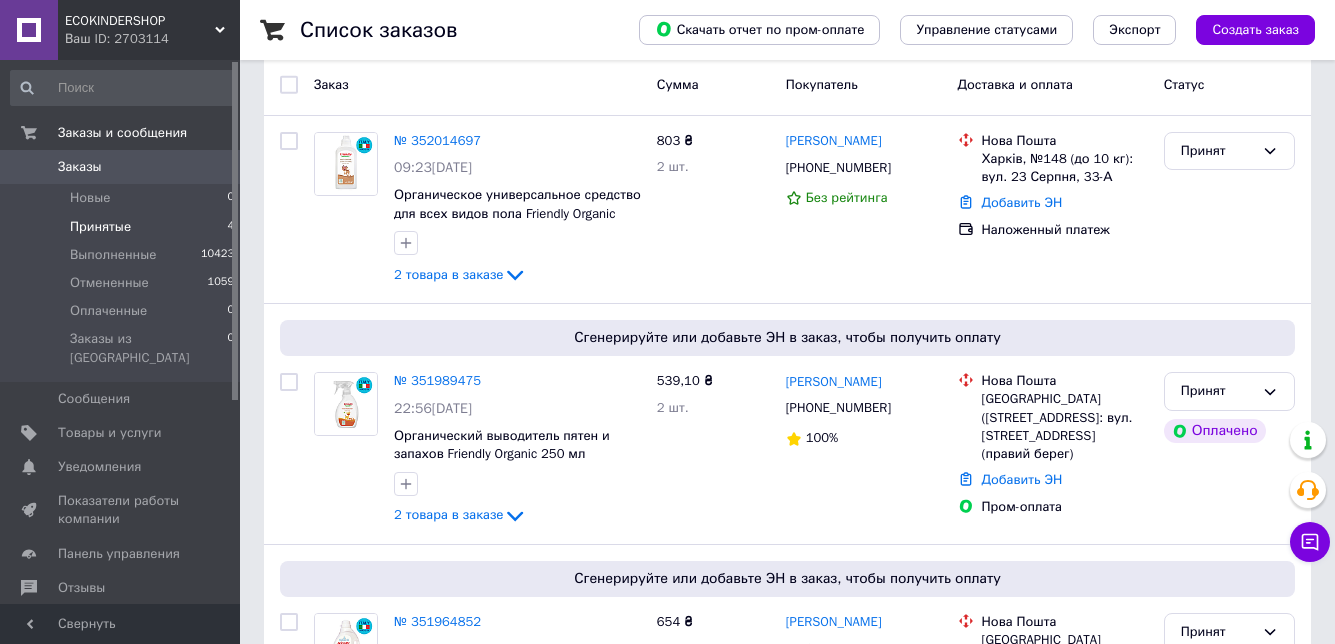 click on "Принятые 4" at bounding box center (123, 227) 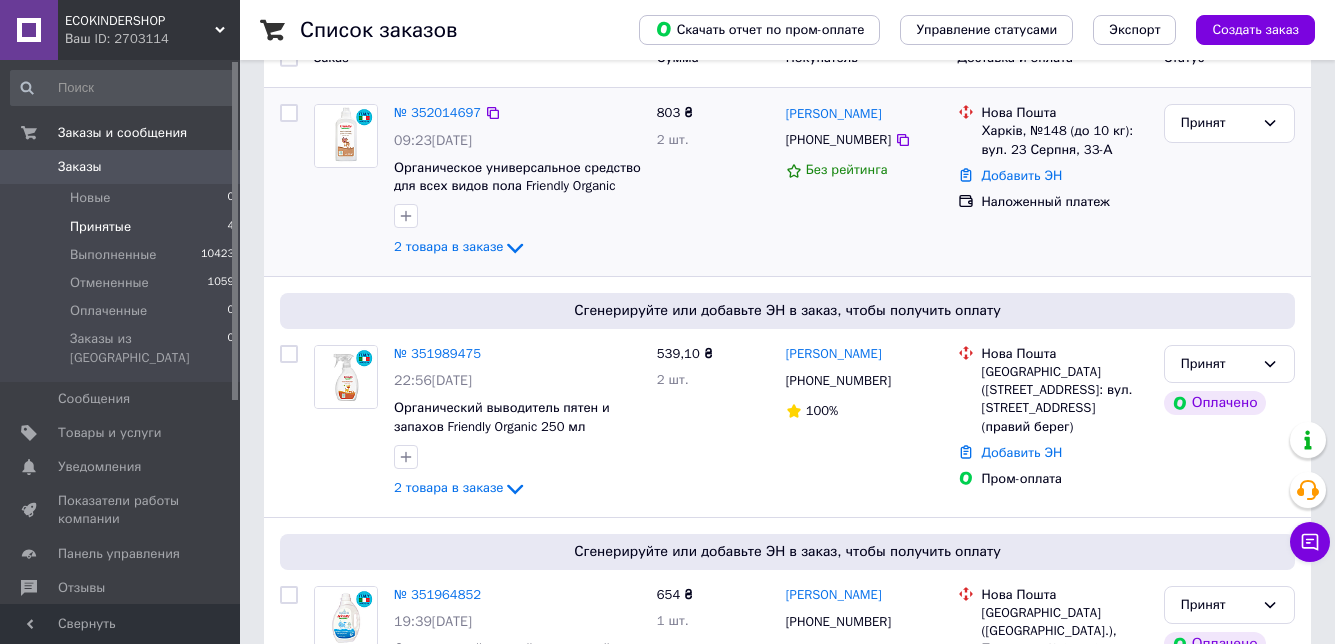 scroll, scrollTop: 200, scrollLeft: 0, axis: vertical 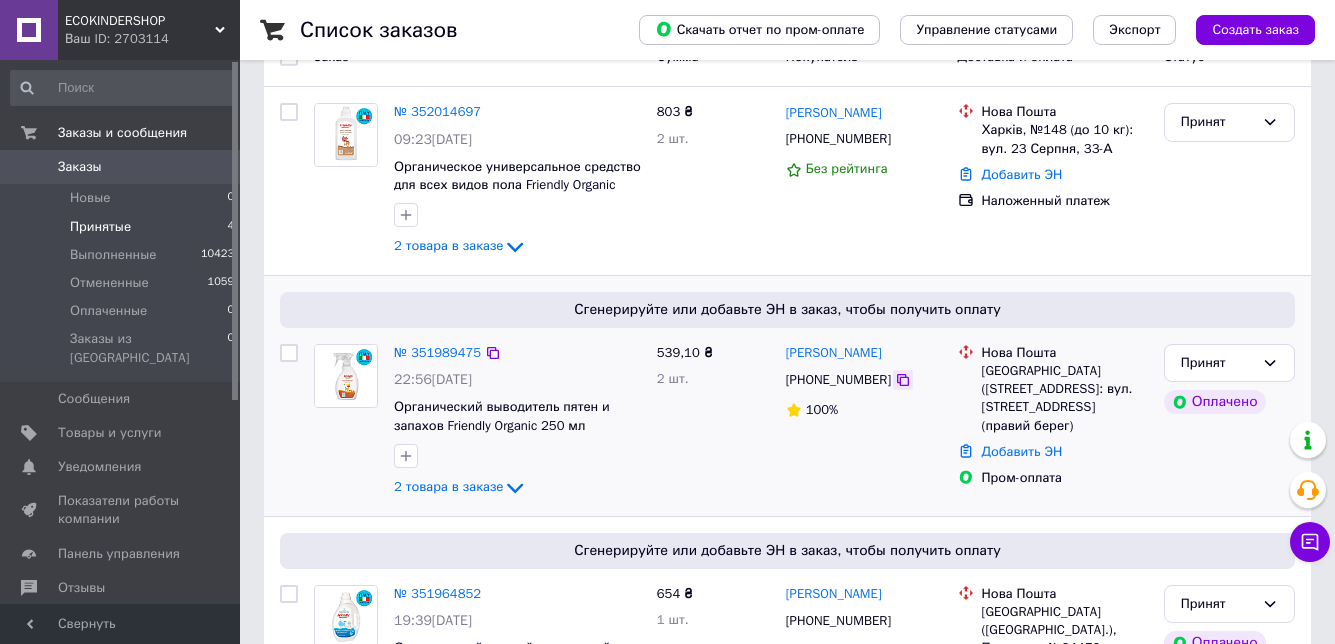 click 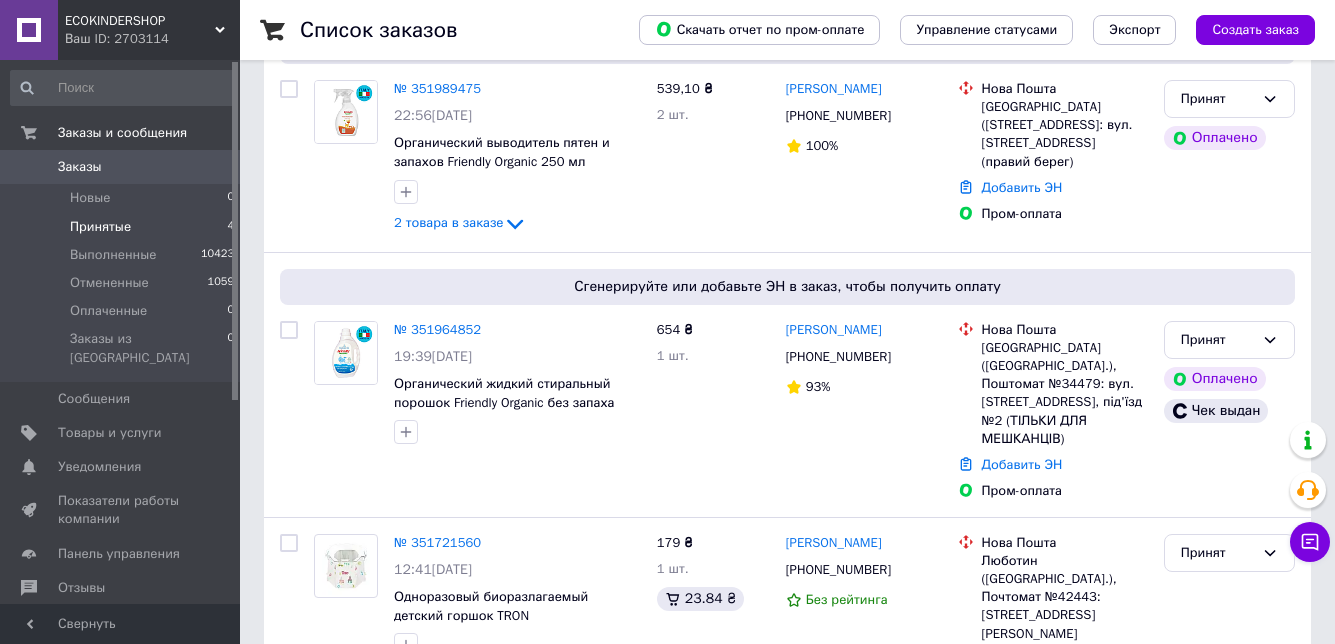 scroll, scrollTop: 500, scrollLeft: 0, axis: vertical 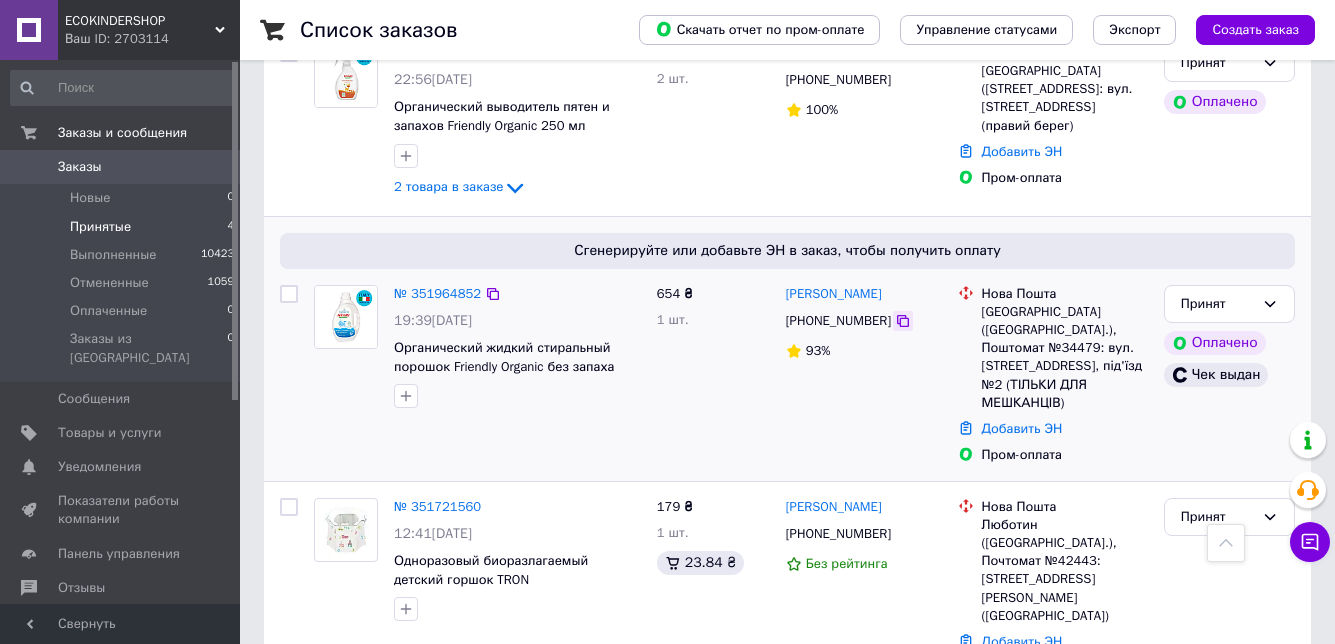click 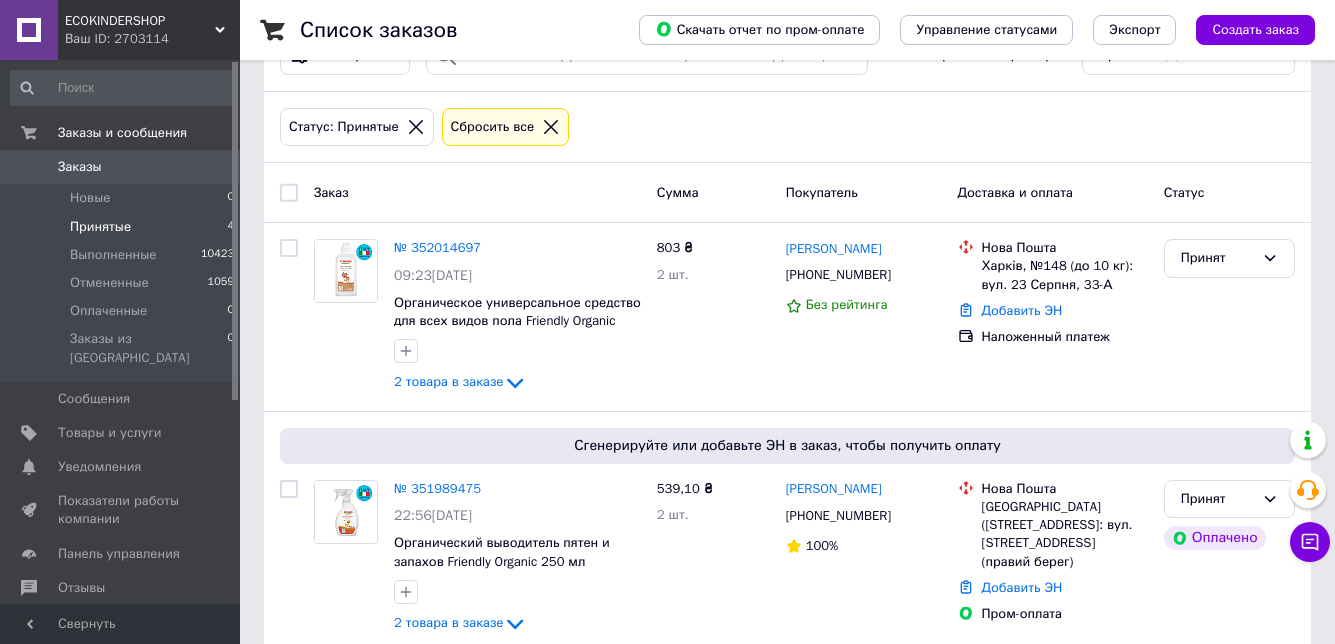 scroll, scrollTop: 0, scrollLeft: 0, axis: both 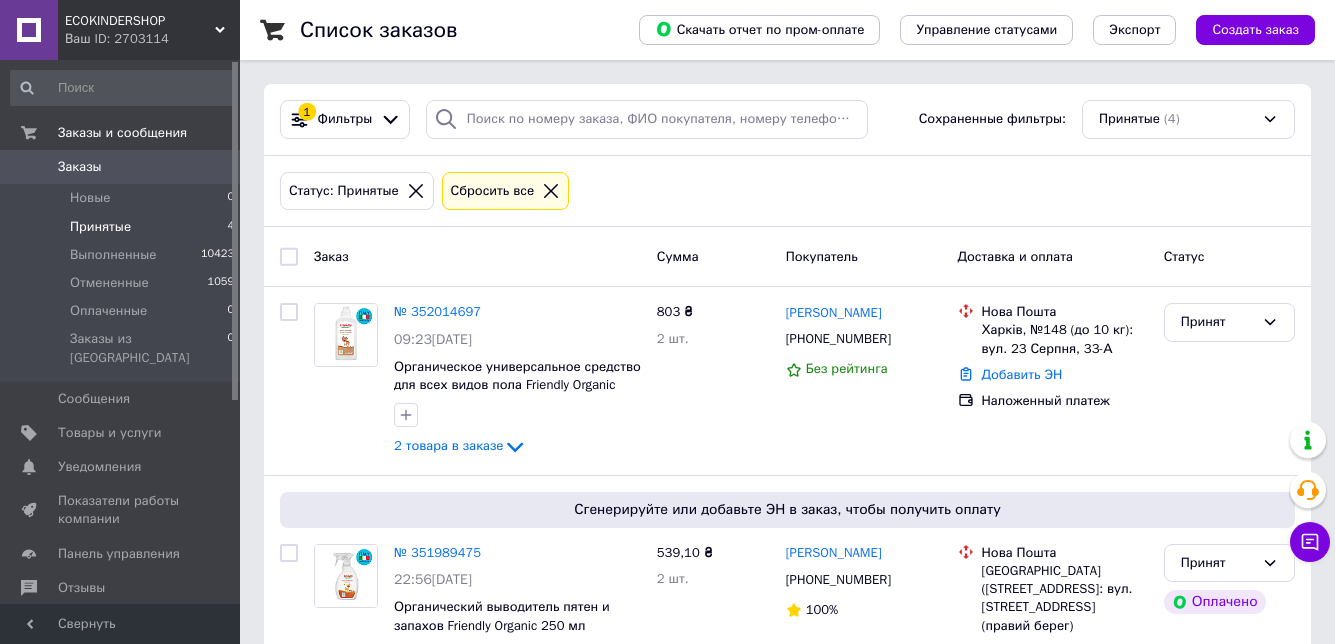 click 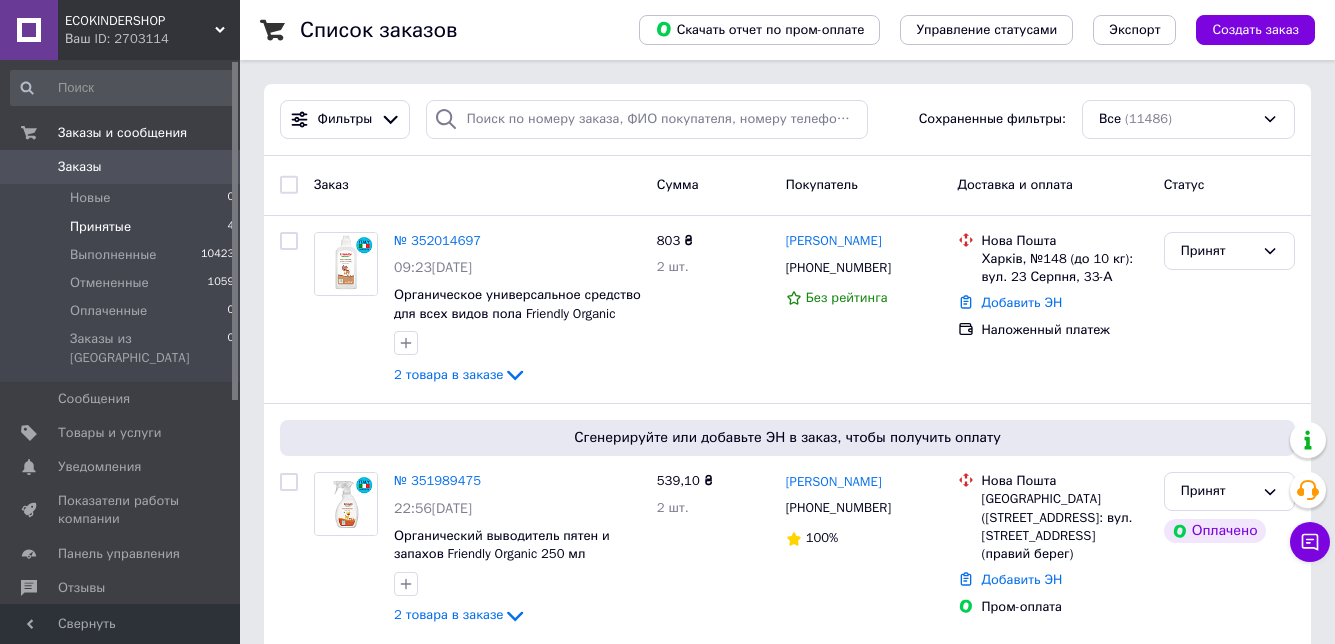 click on "Принятые" at bounding box center [100, 227] 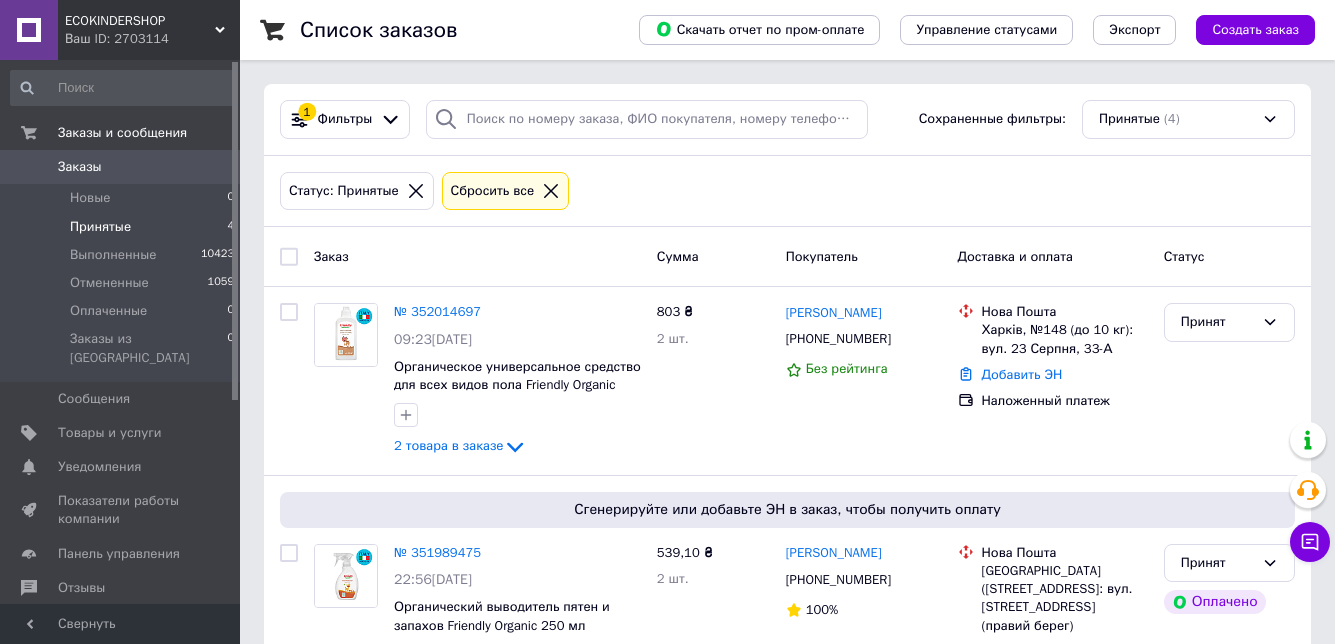 click 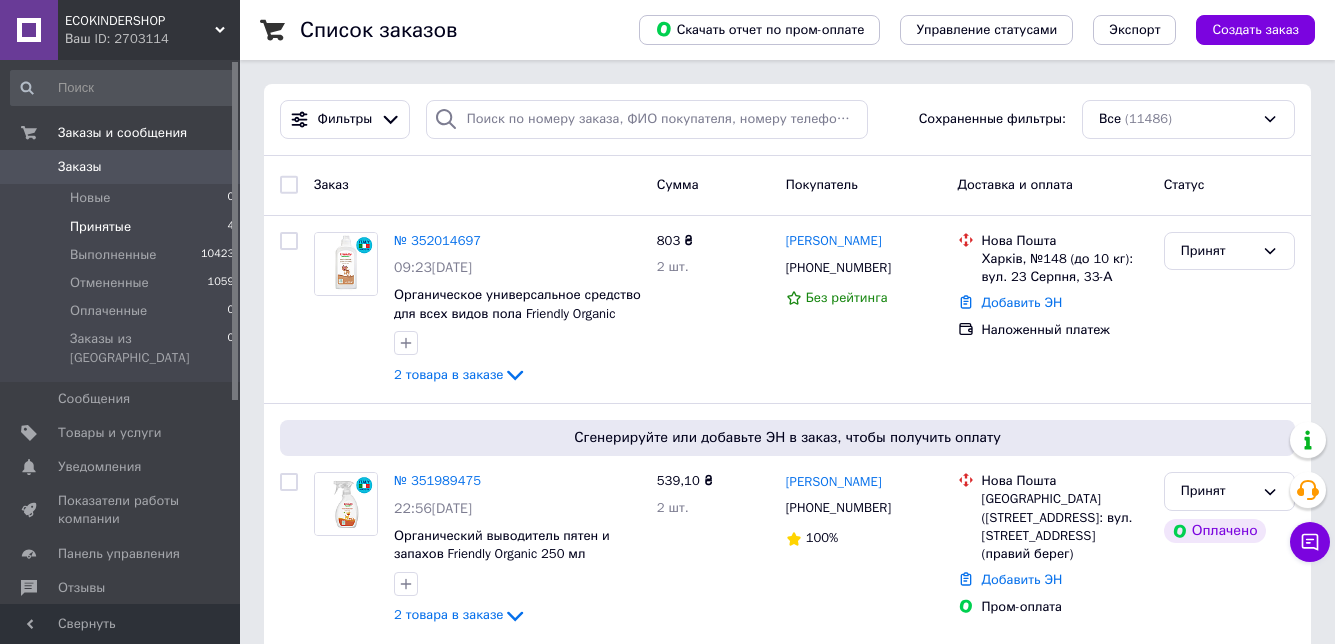 click on "Принятые" at bounding box center (100, 227) 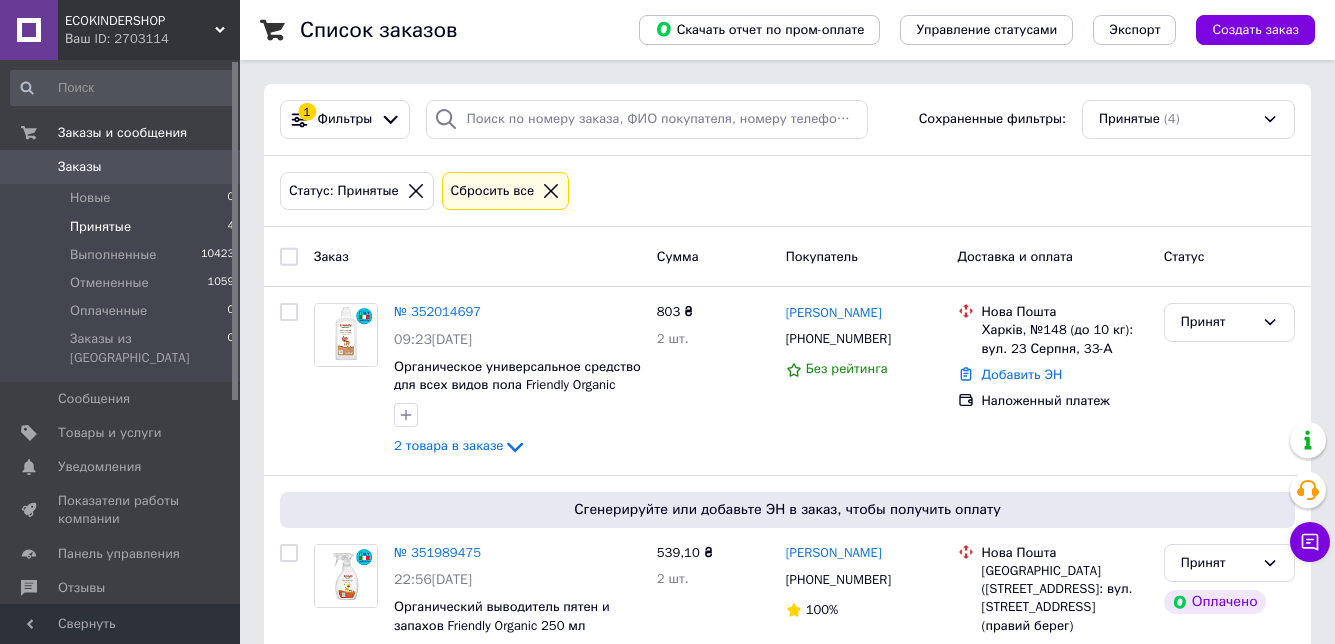 click 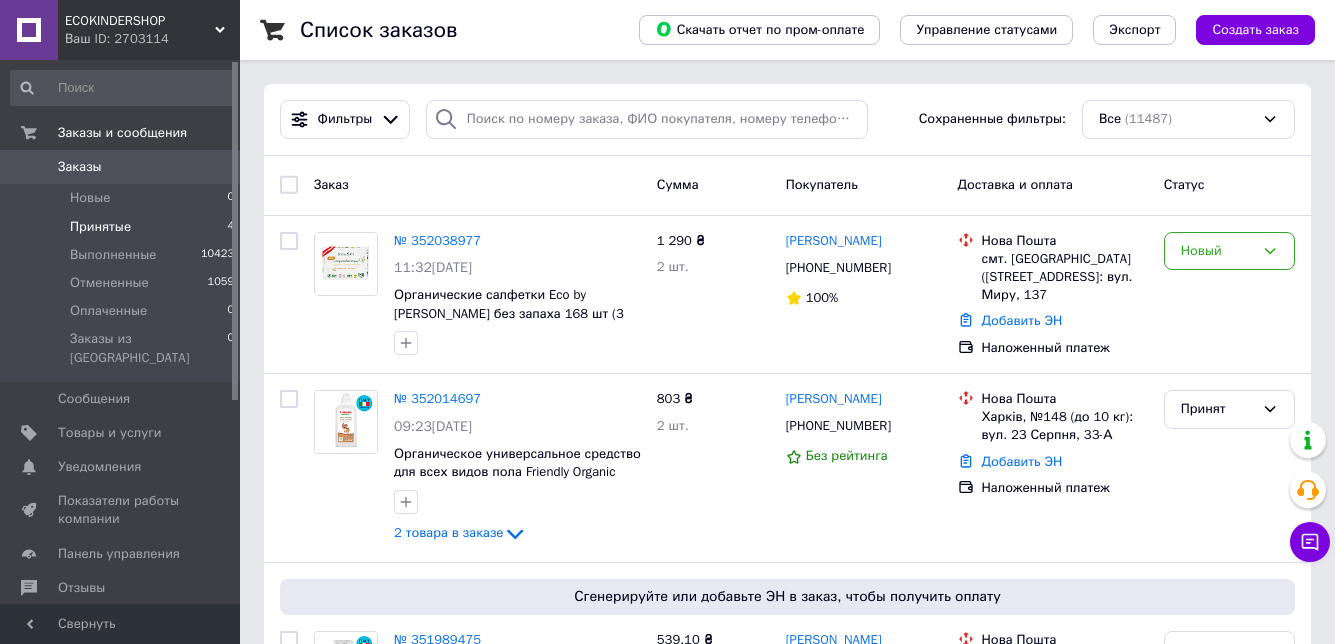click on "Принятые" at bounding box center [100, 227] 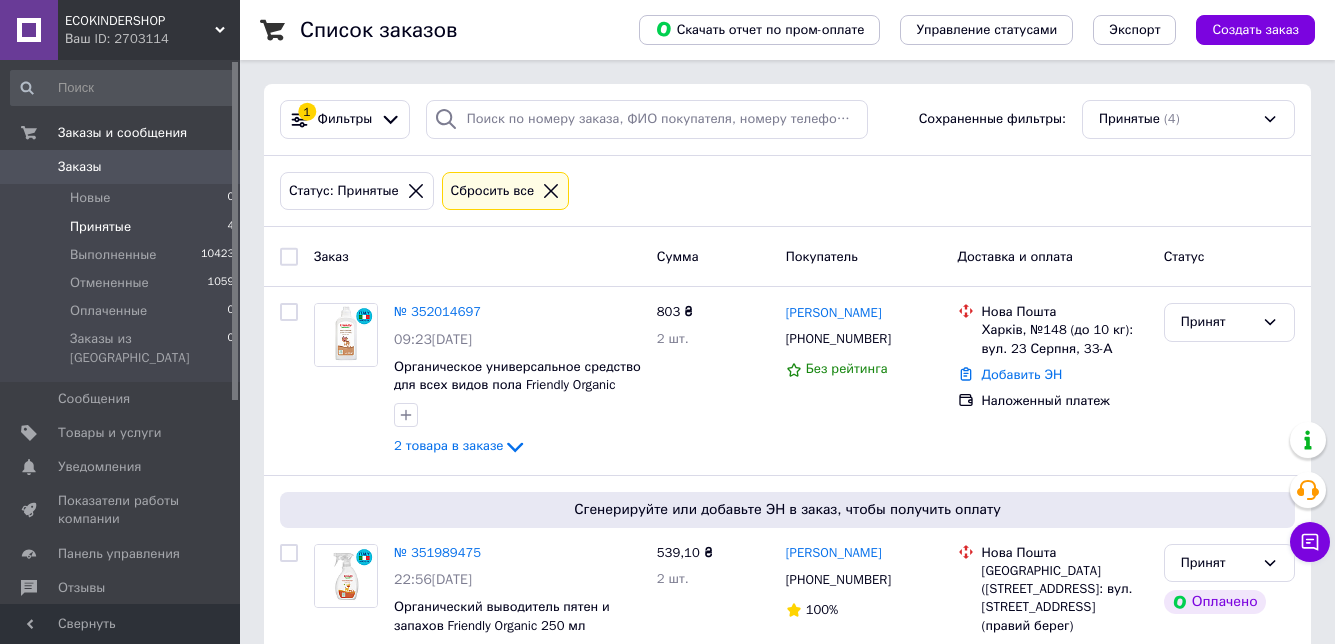 click 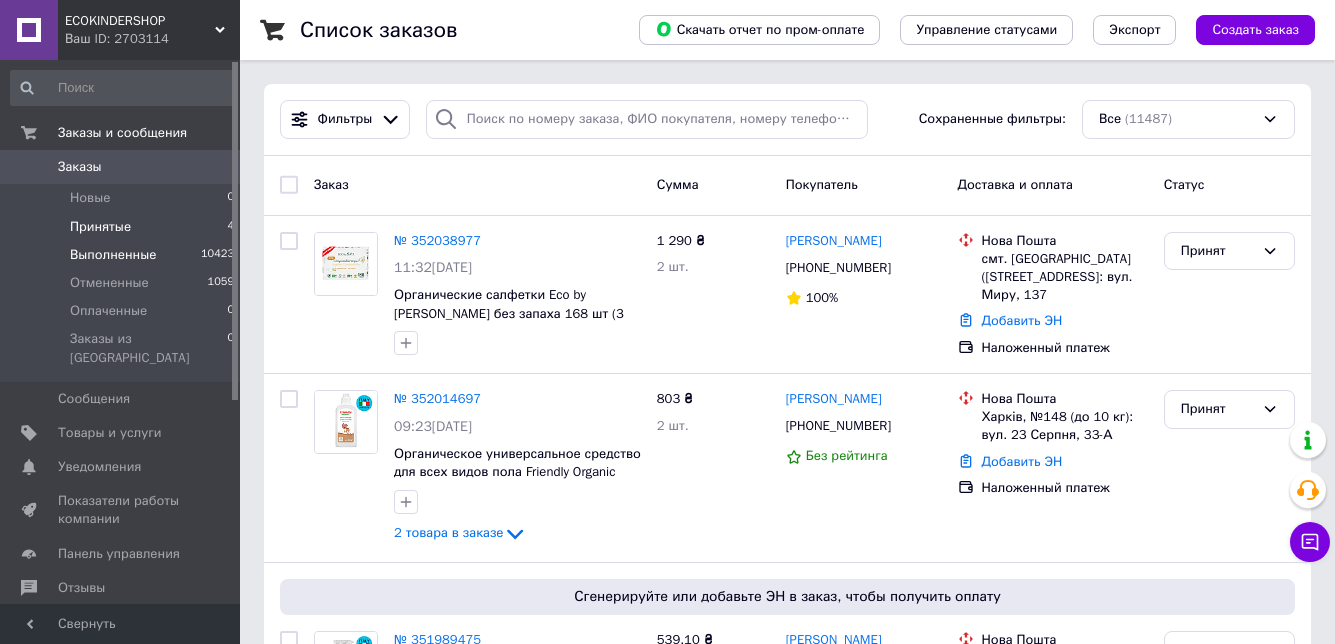 click on "Выполненные 10423" at bounding box center (123, 255) 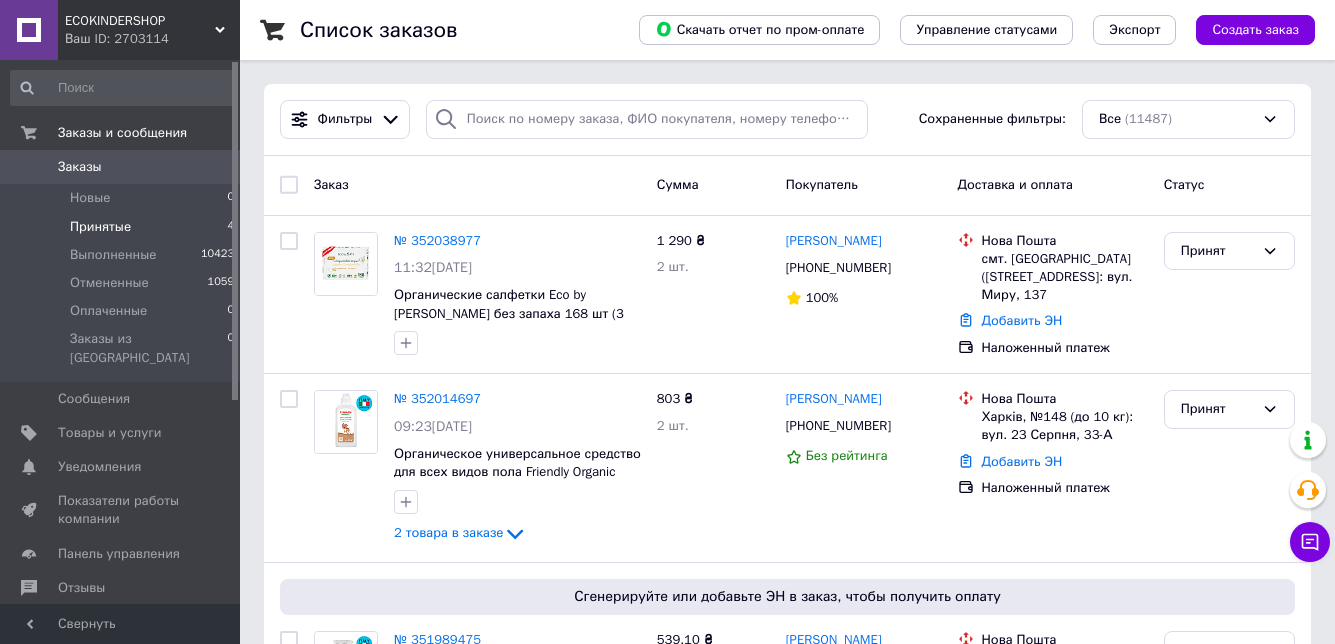 click on "Принятые 4" at bounding box center (123, 227) 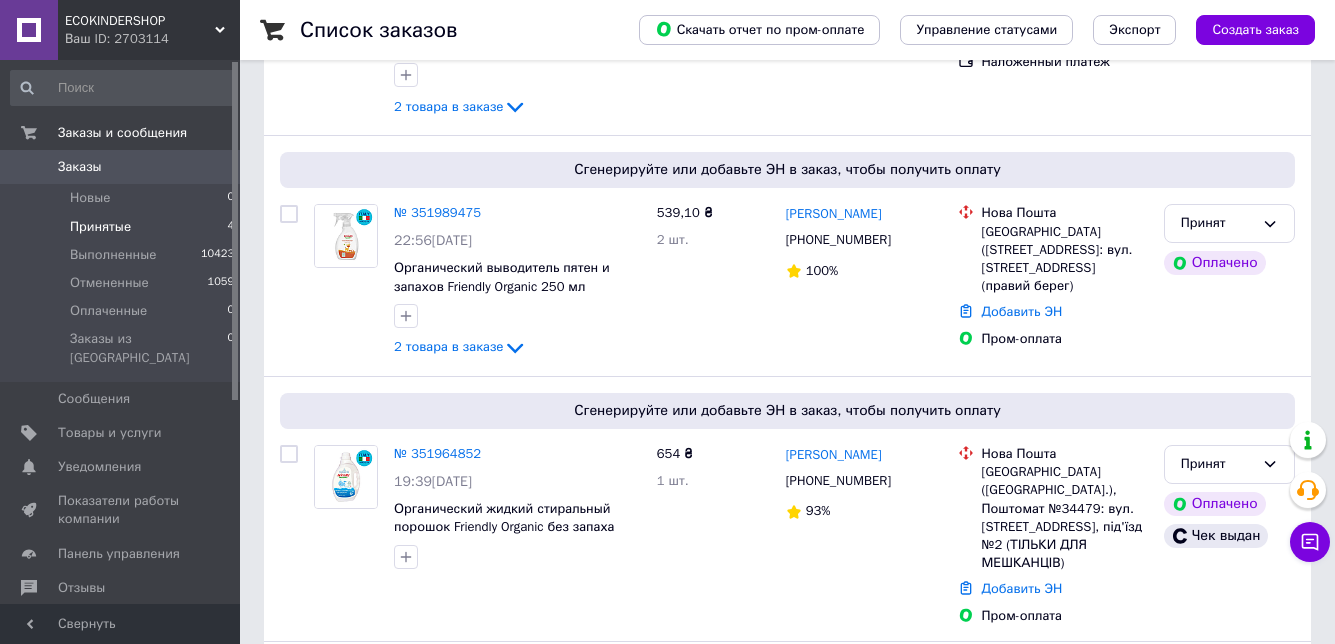 scroll, scrollTop: 500, scrollLeft: 0, axis: vertical 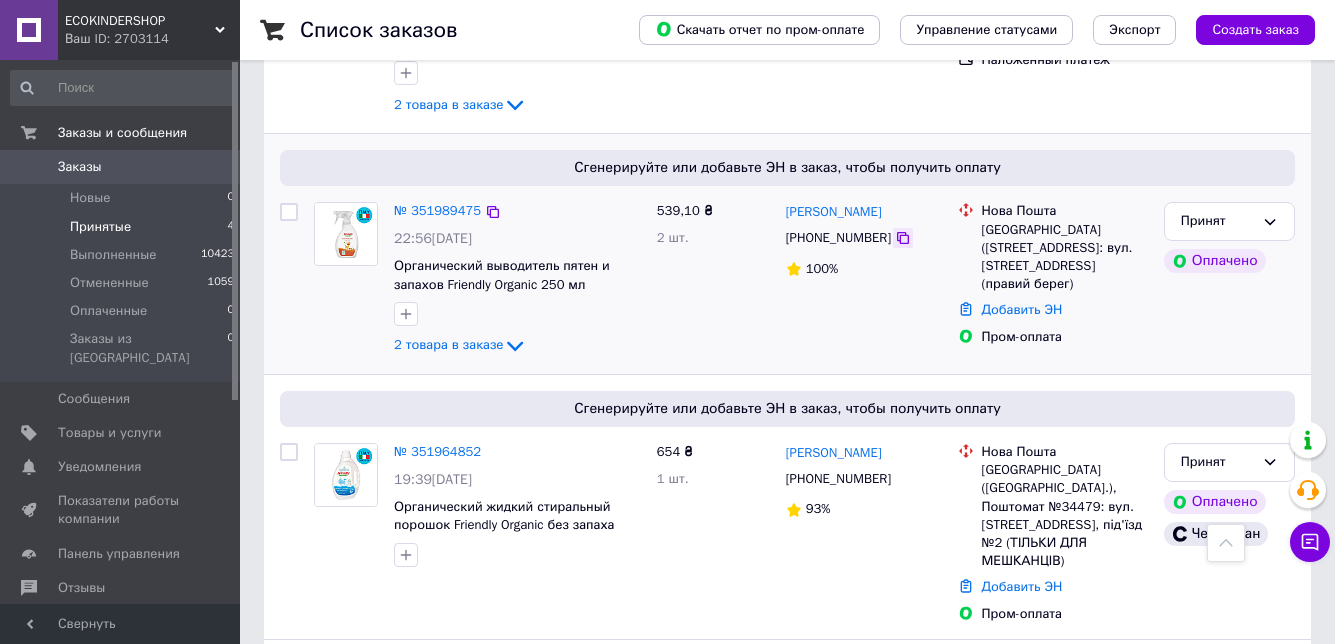 click 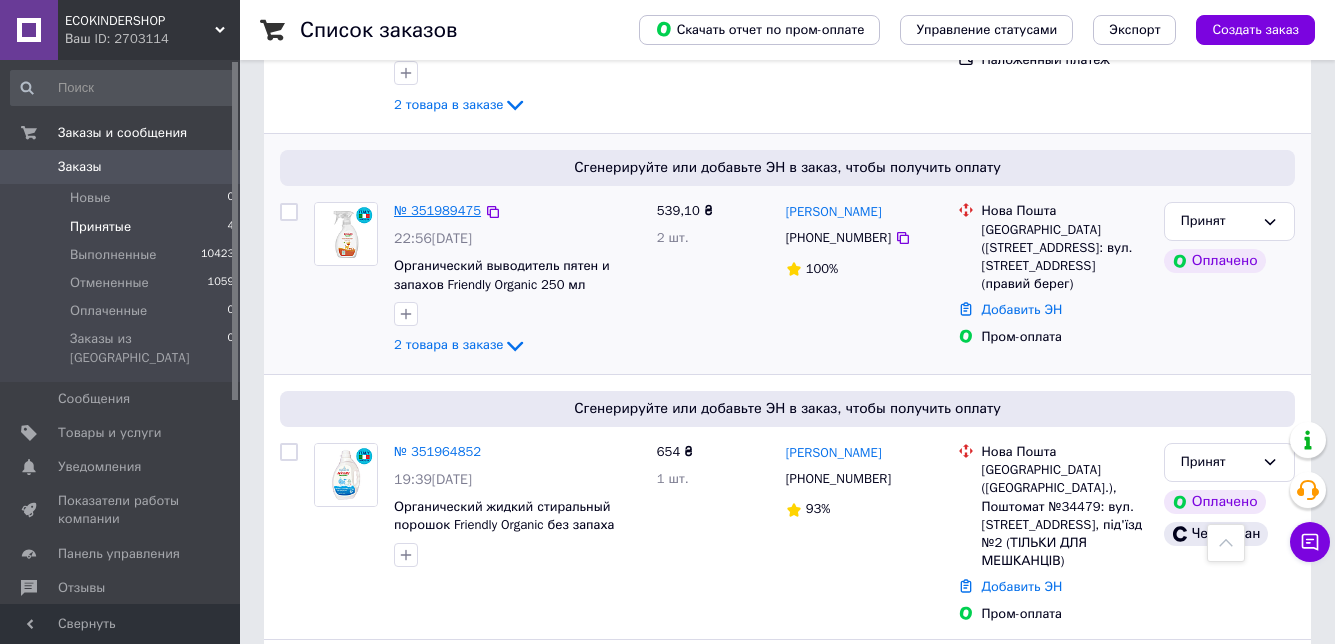 click on "№ 351989475" at bounding box center (437, 210) 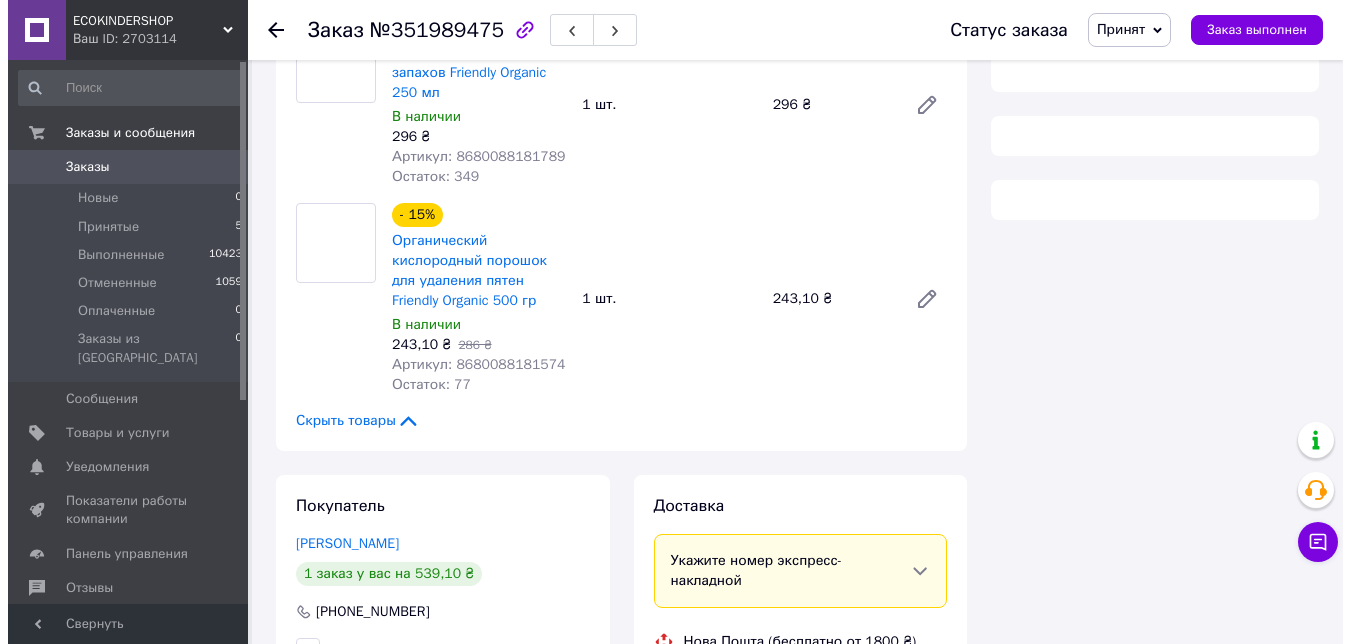 scroll, scrollTop: 500, scrollLeft: 0, axis: vertical 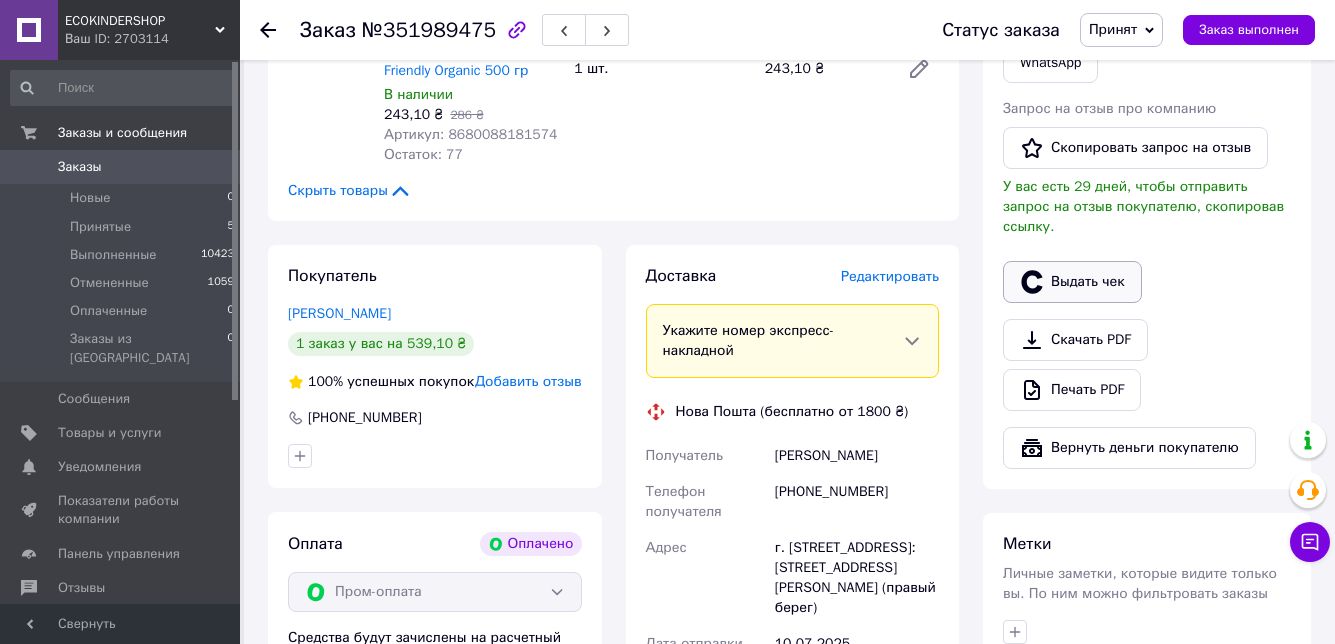 click on "Выдать чек" at bounding box center (1072, 282) 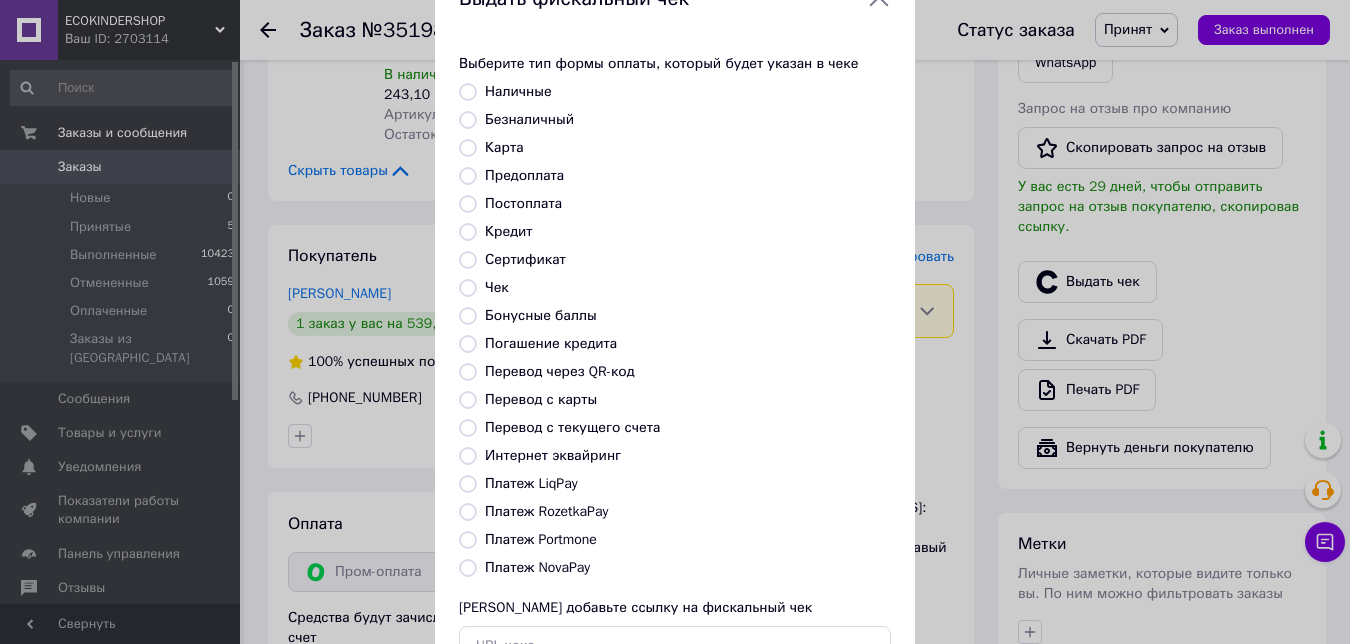 scroll, scrollTop: 100, scrollLeft: 0, axis: vertical 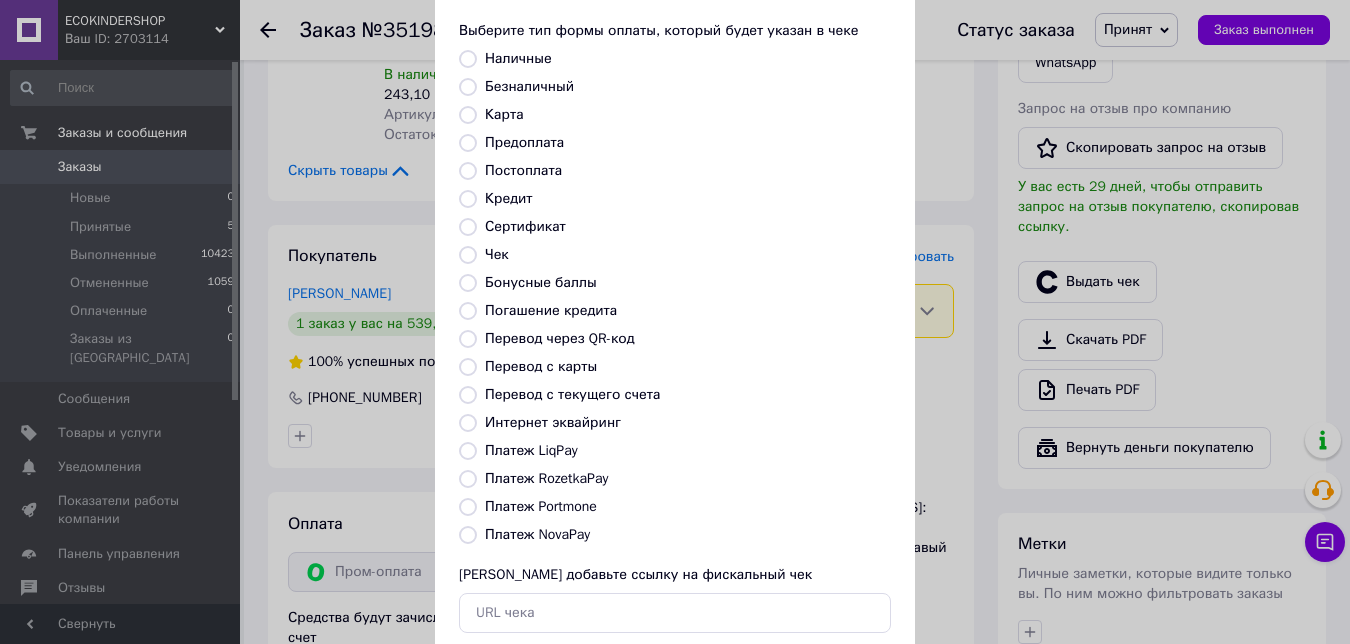 click on "Платеж RozetkaPay" at bounding box center (468, 479) 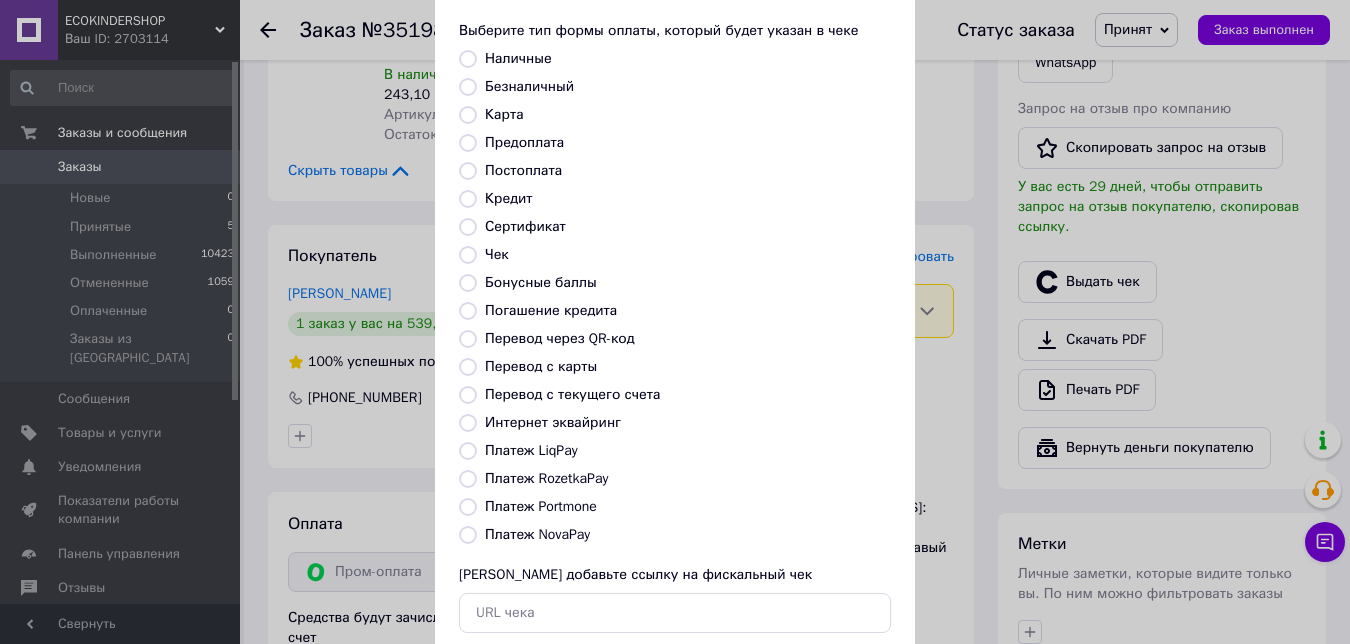radio on "true" 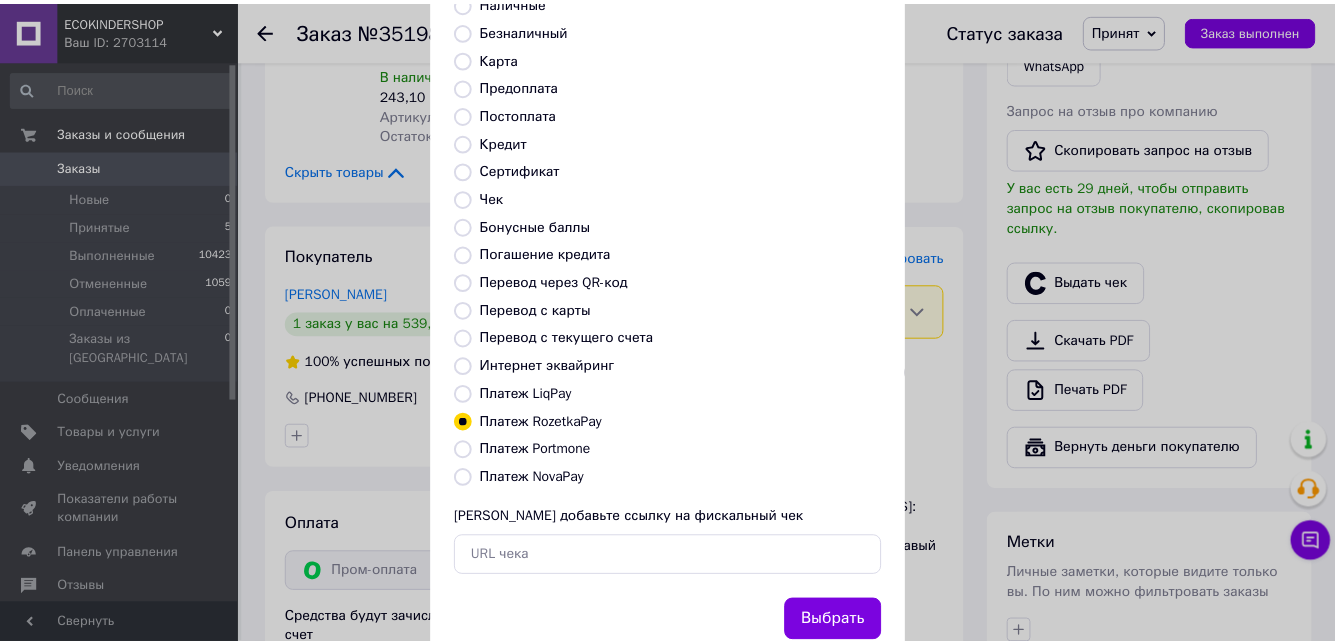 scroll, scrollTop: 215, scrollLeft: 0, axis: vertical 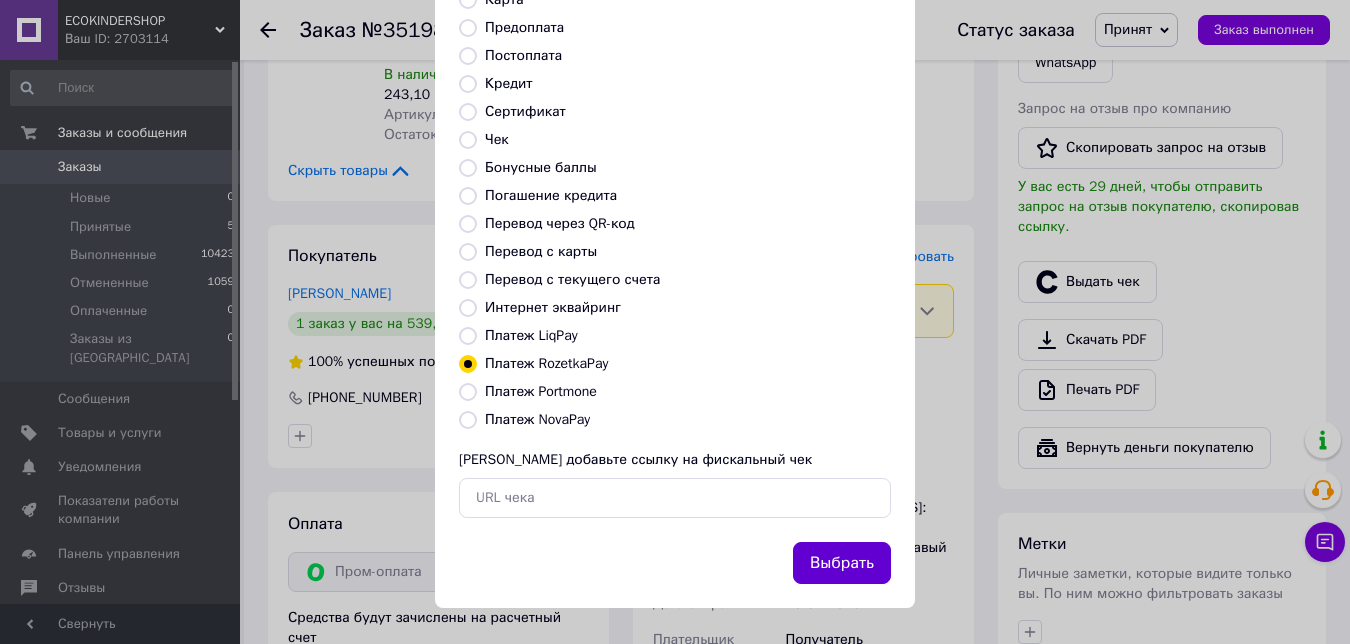 click on "Выбрать" at bounding box center (842, 563) 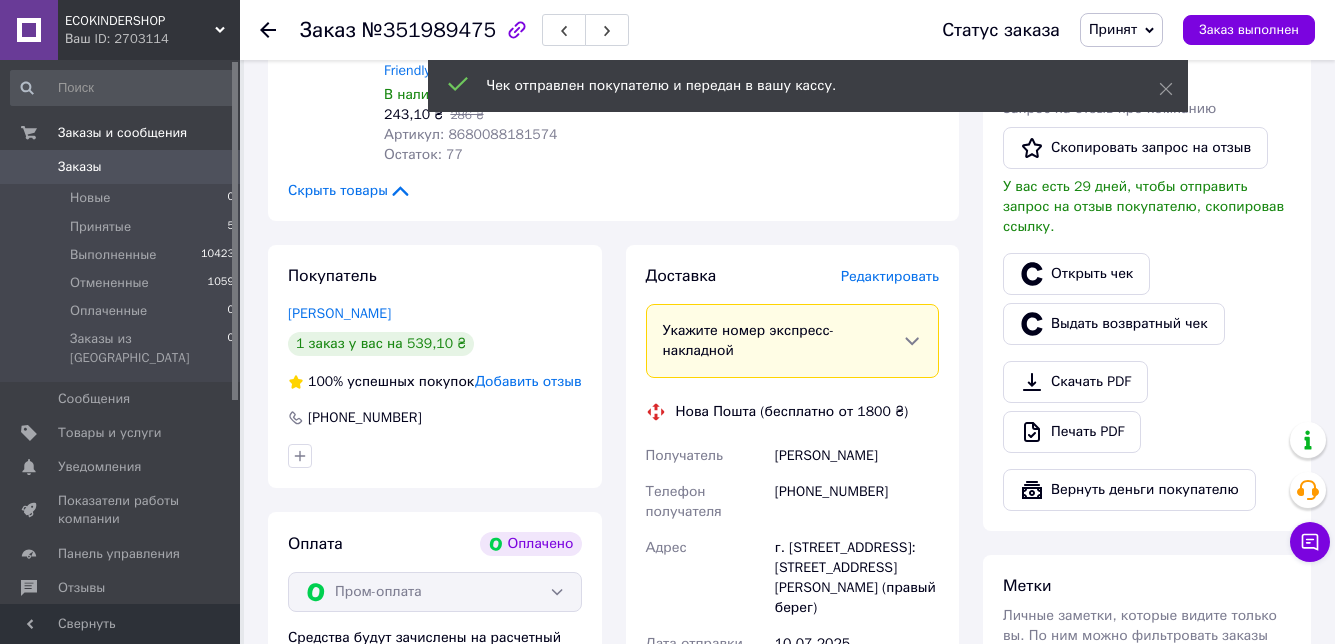click on "Заказ №351989475 Статус заказа Принят Выполнен Отменен Оплаченный Заказ выполнен" at bounding box center (787, 30) 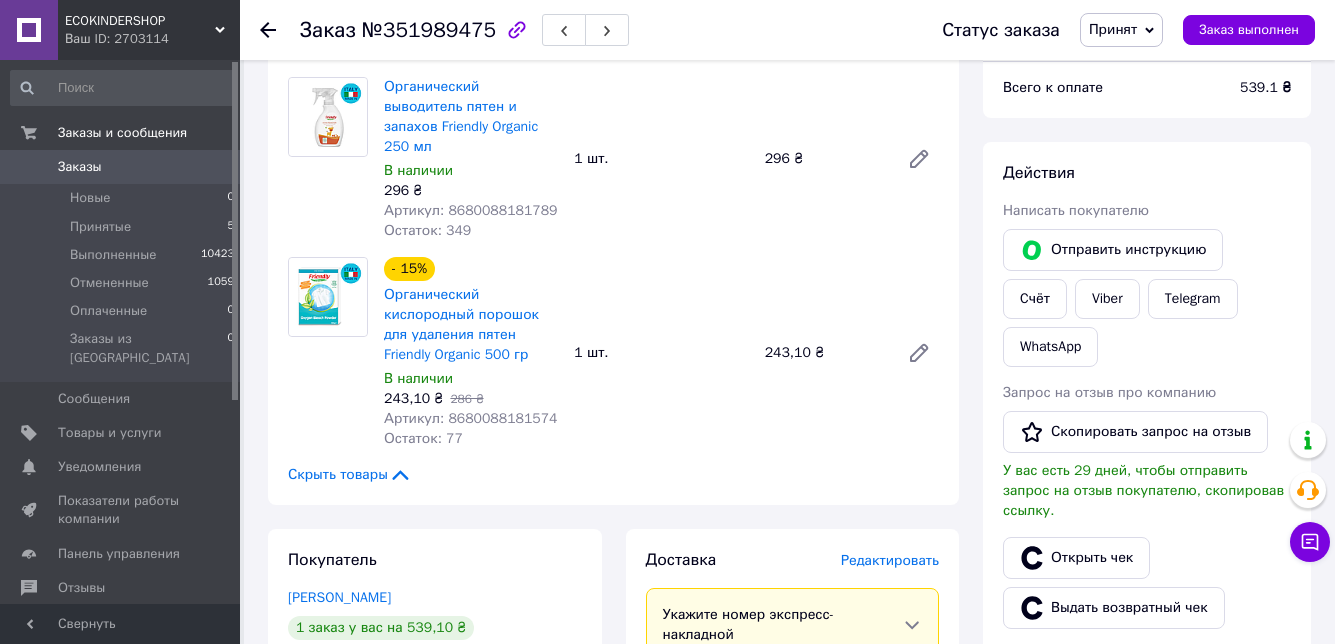 scroll, scrollTop: 200, scrollLeft: 0, axis: vertical 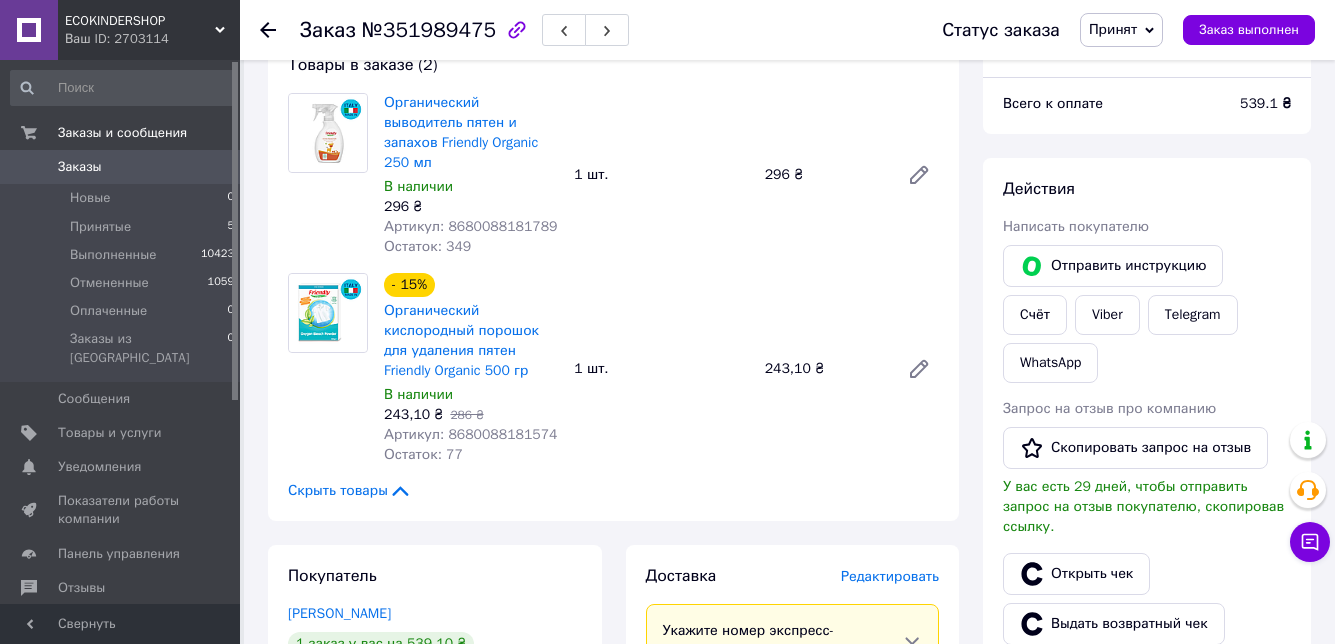 click 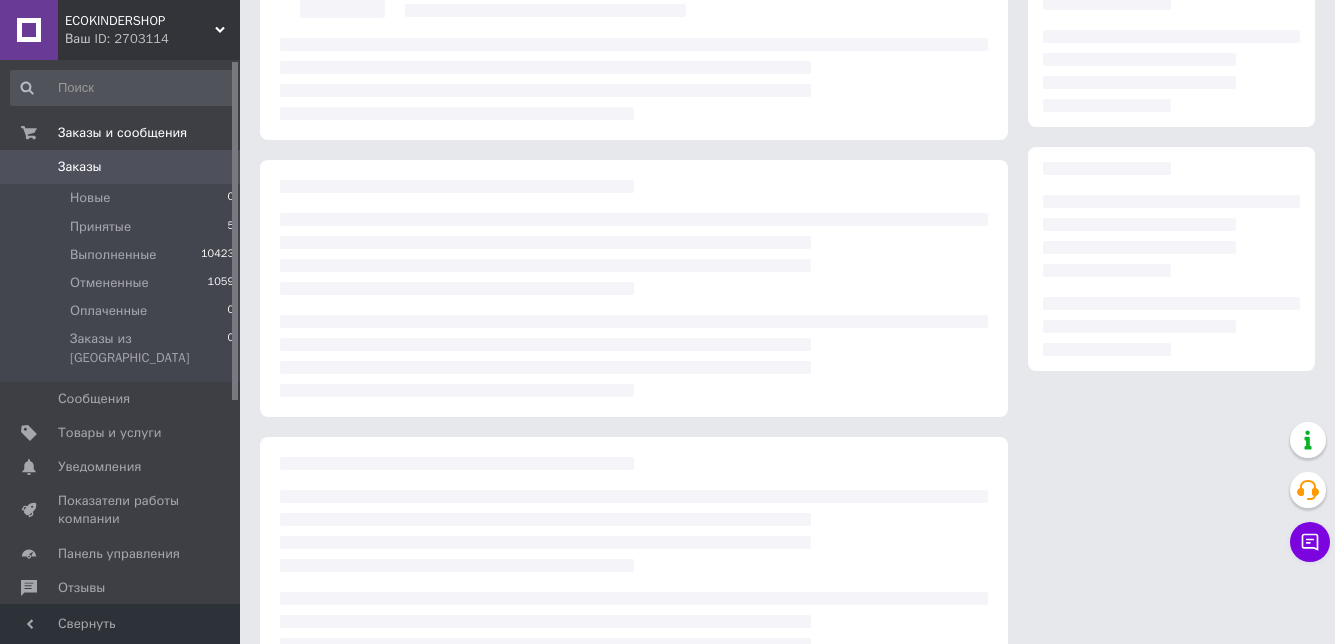 scroll, scrollTop: 0, scrollLeft: 0, axis: both 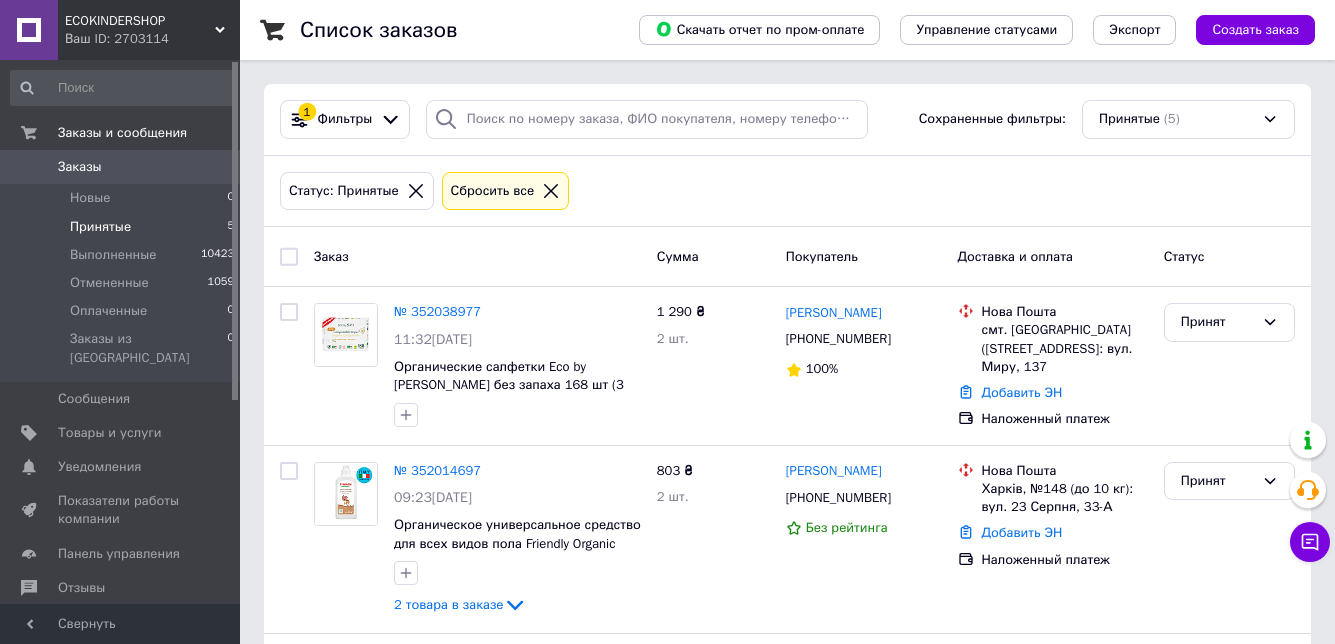 click 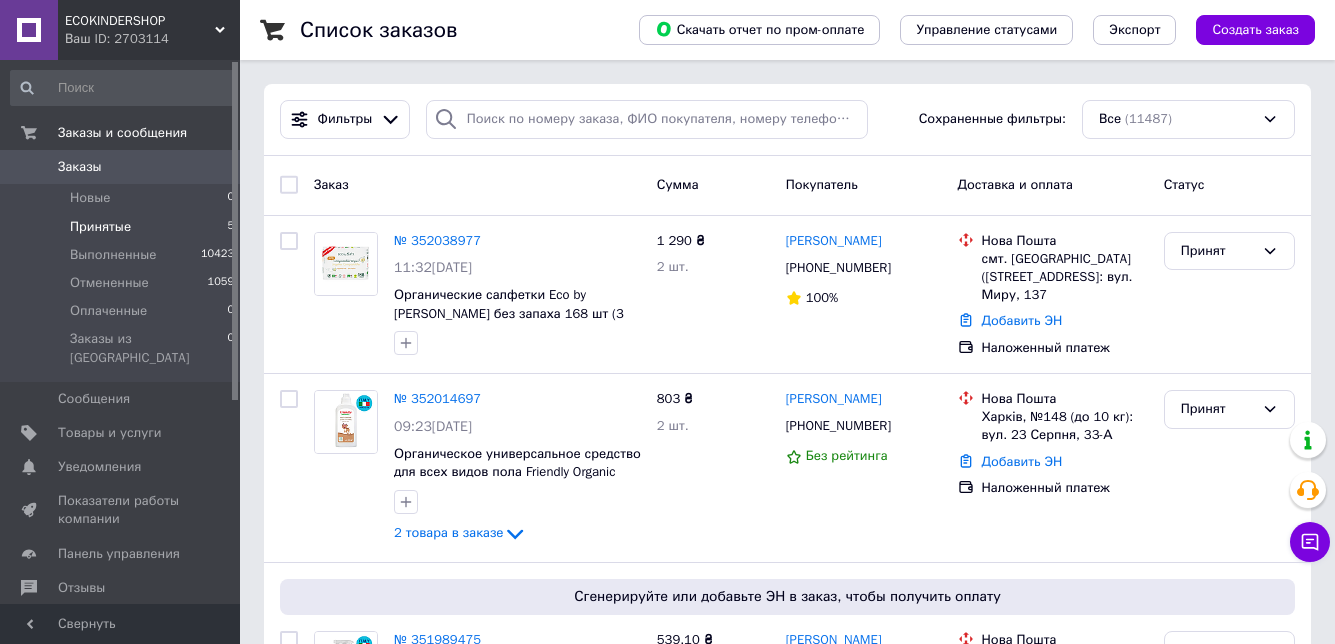 click on "Принятые" at bounding box center (100, 227) 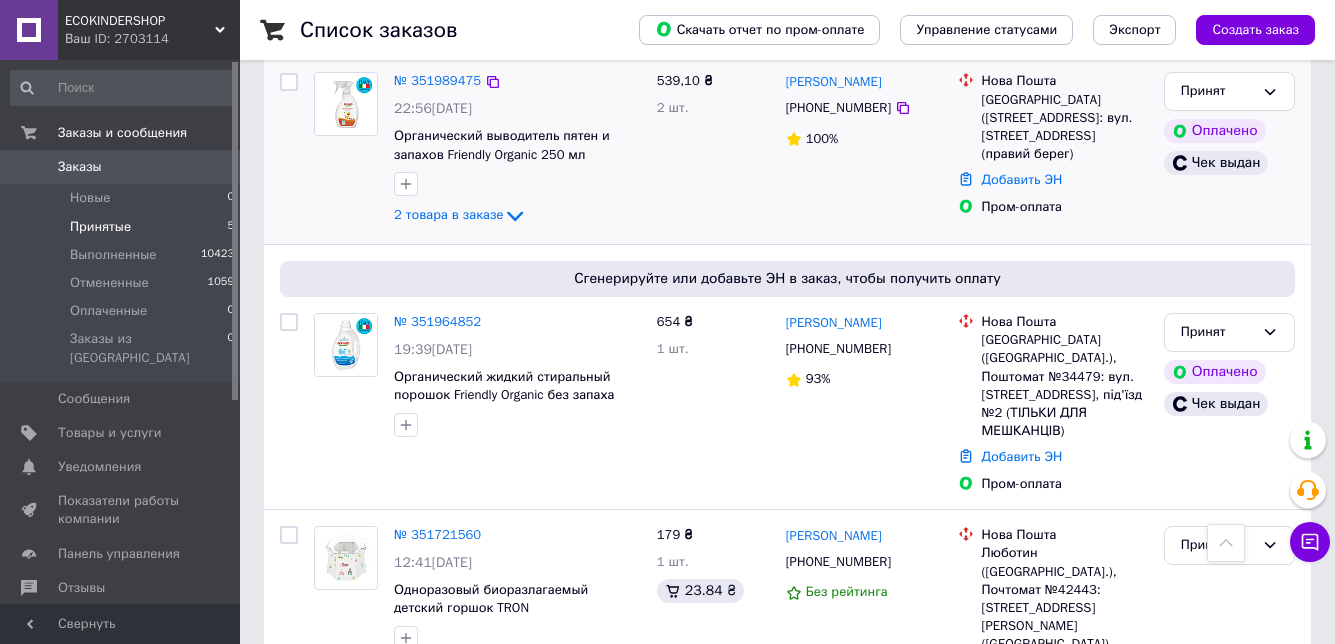 scroll, scrollTop: 658, scrollLeft: 0, axis: vertical 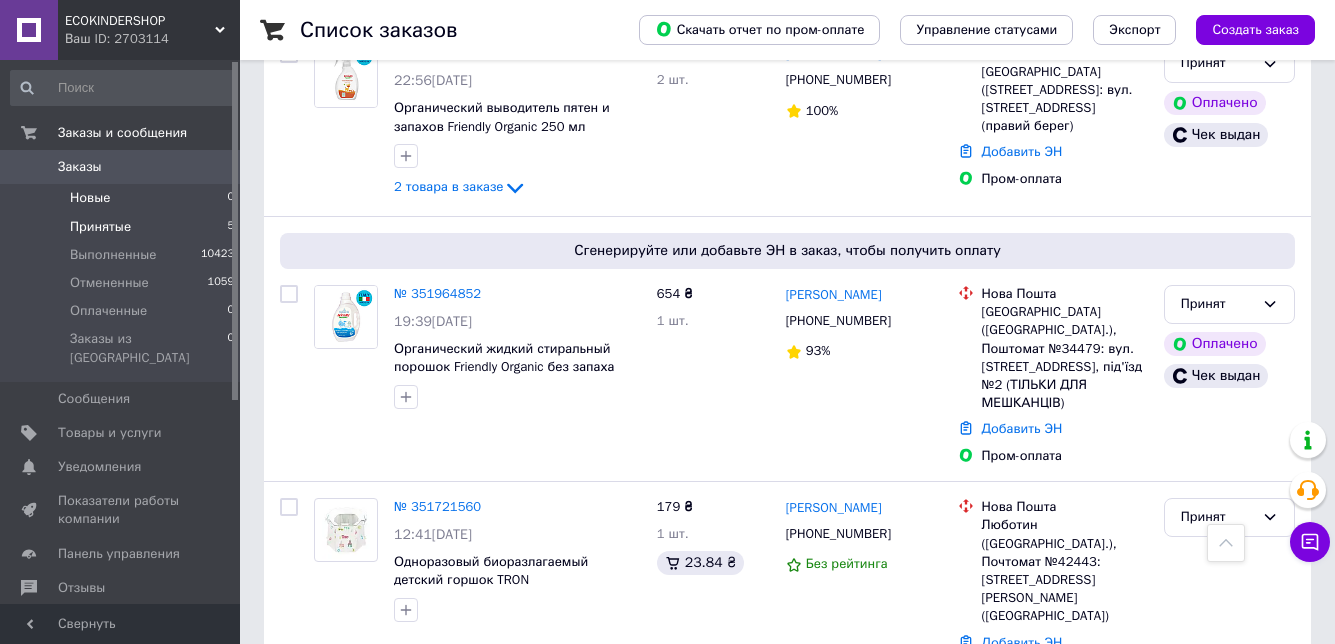 click on "Новые 0" at bounding box center [123, 198] 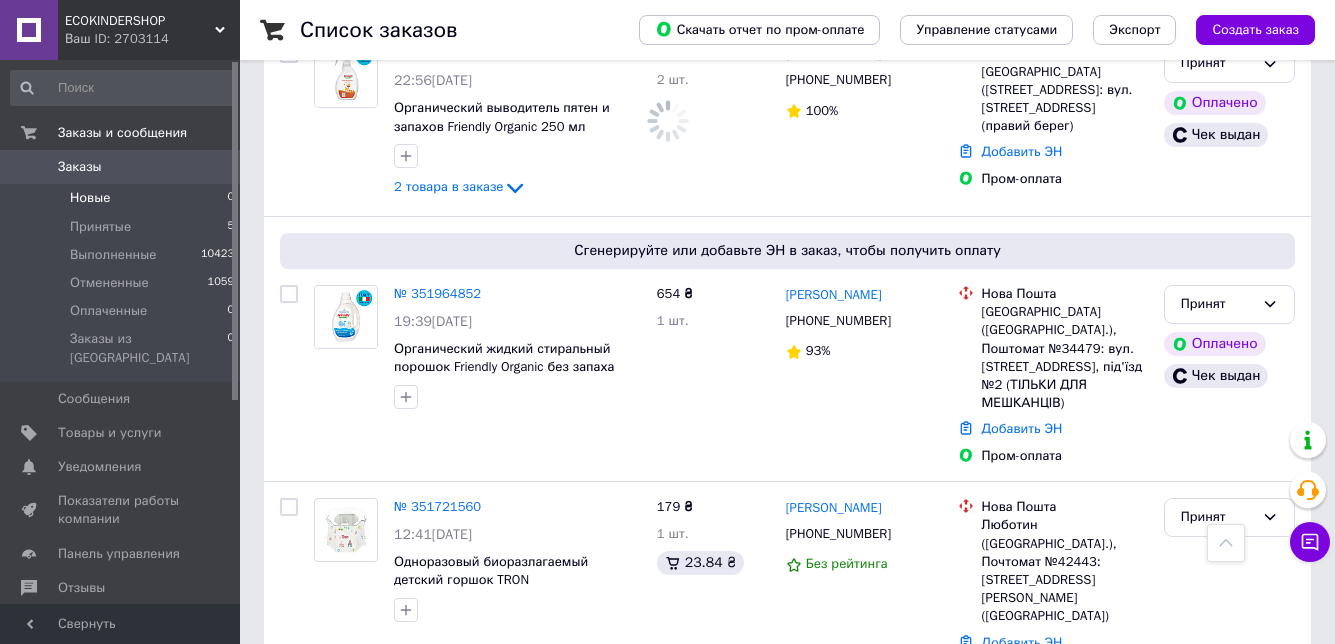 scroll, scrollTop: 0, scrollLeft: 0, axis: both 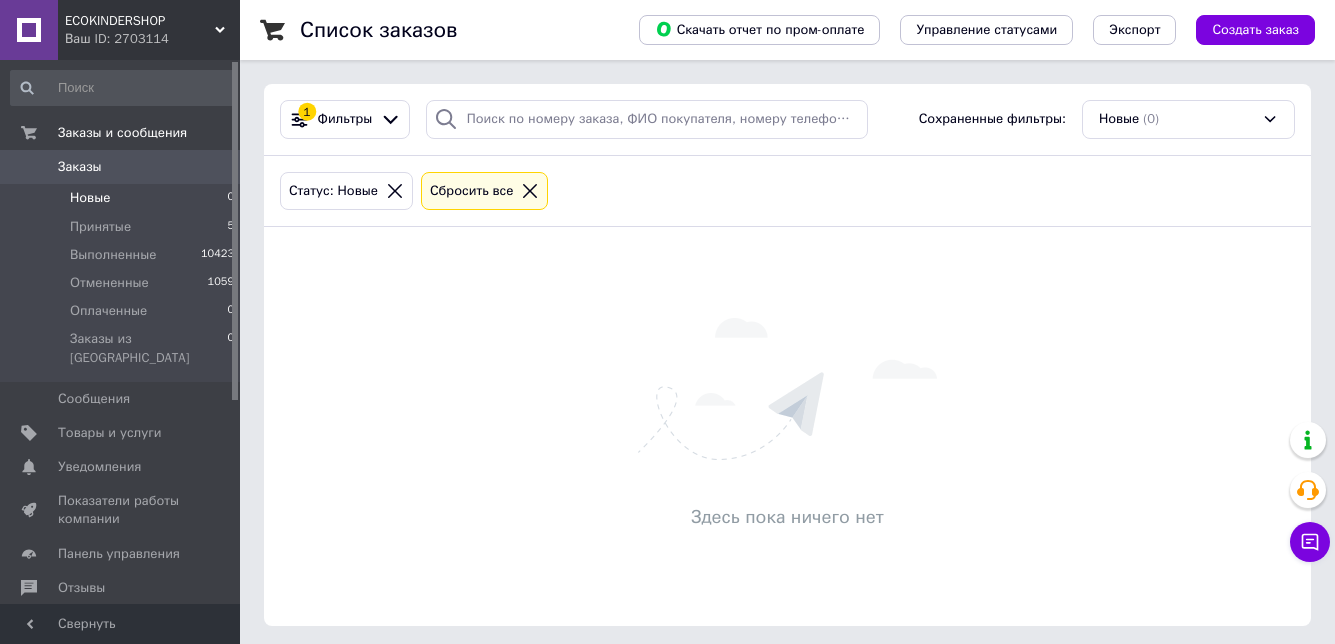 click 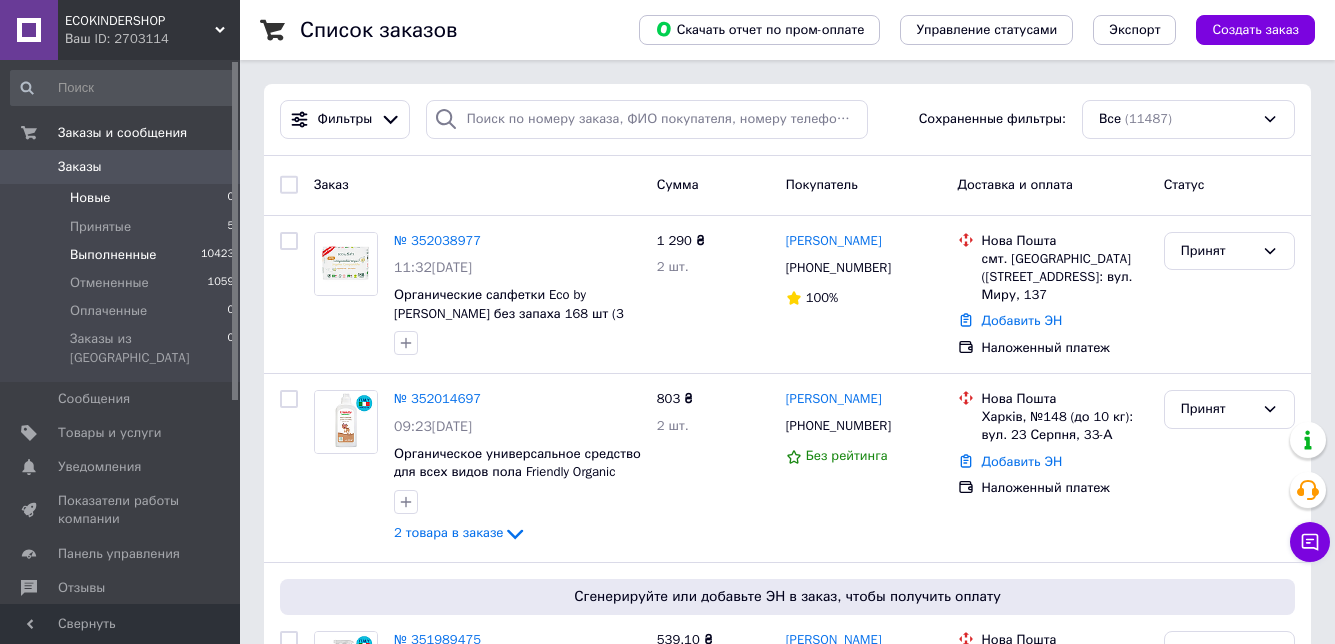click on "Выполненные" at bounding box center [113, 255] 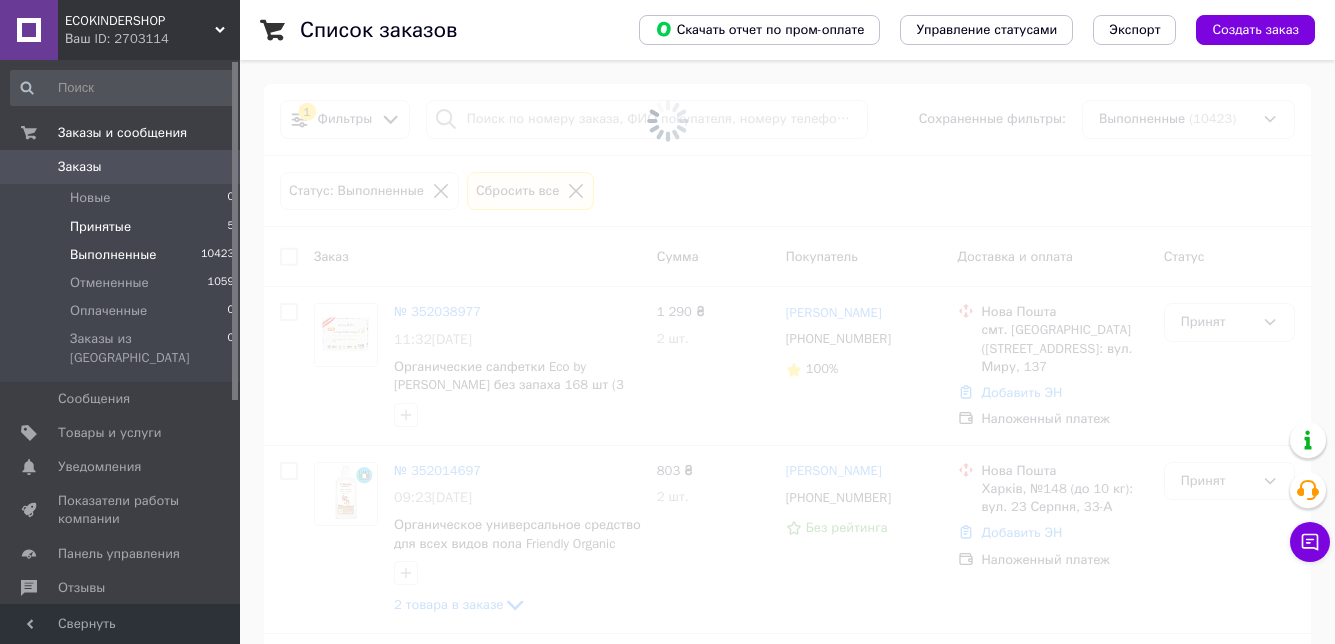 click on "Принятые 5" at bounding box center (123, 227) 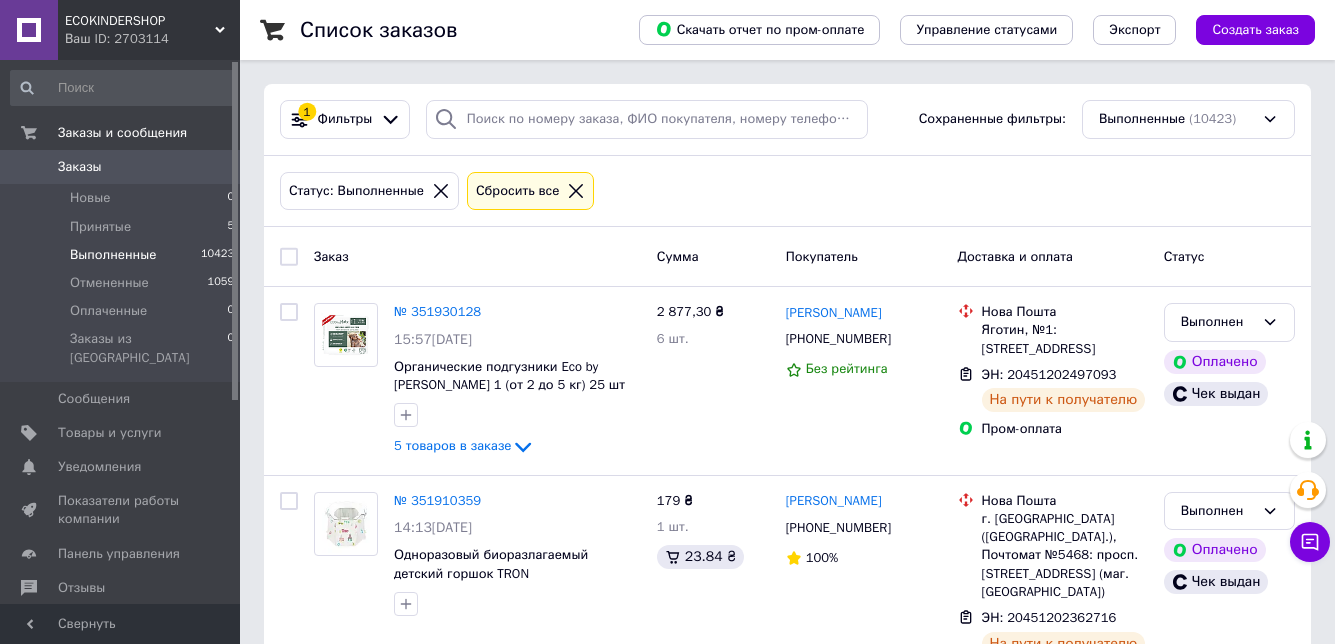 click 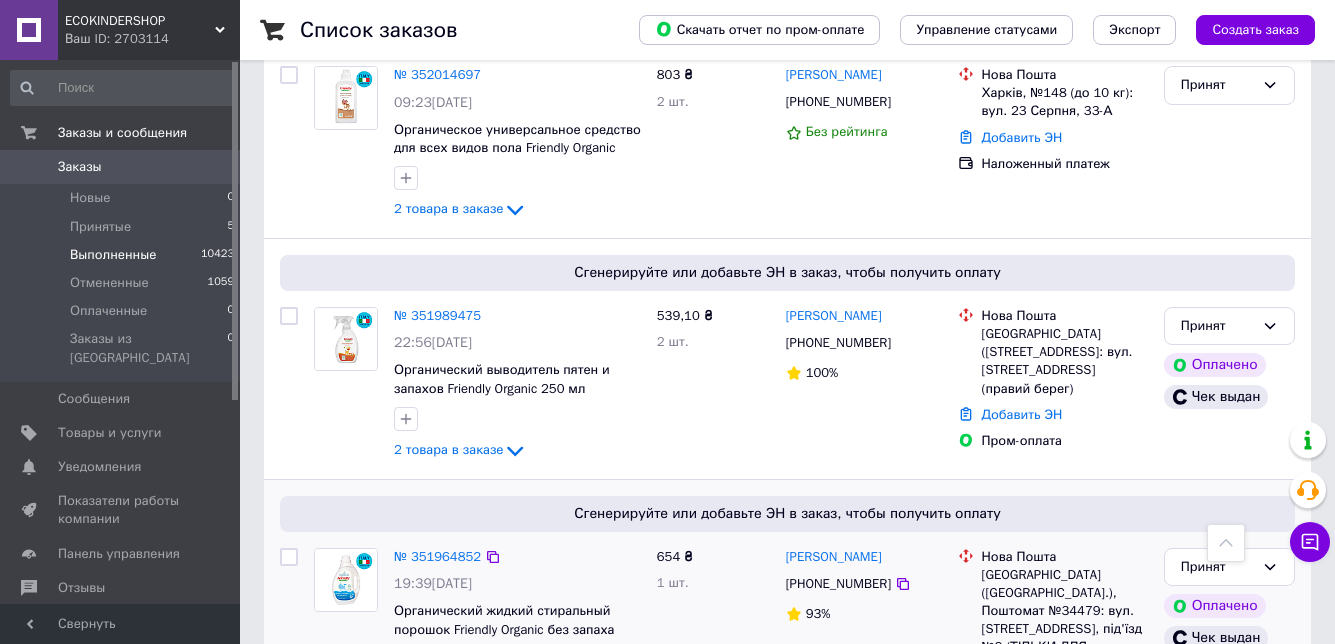 scroll, scrollTop: 500, scrollLeft: 0, axis: vertical 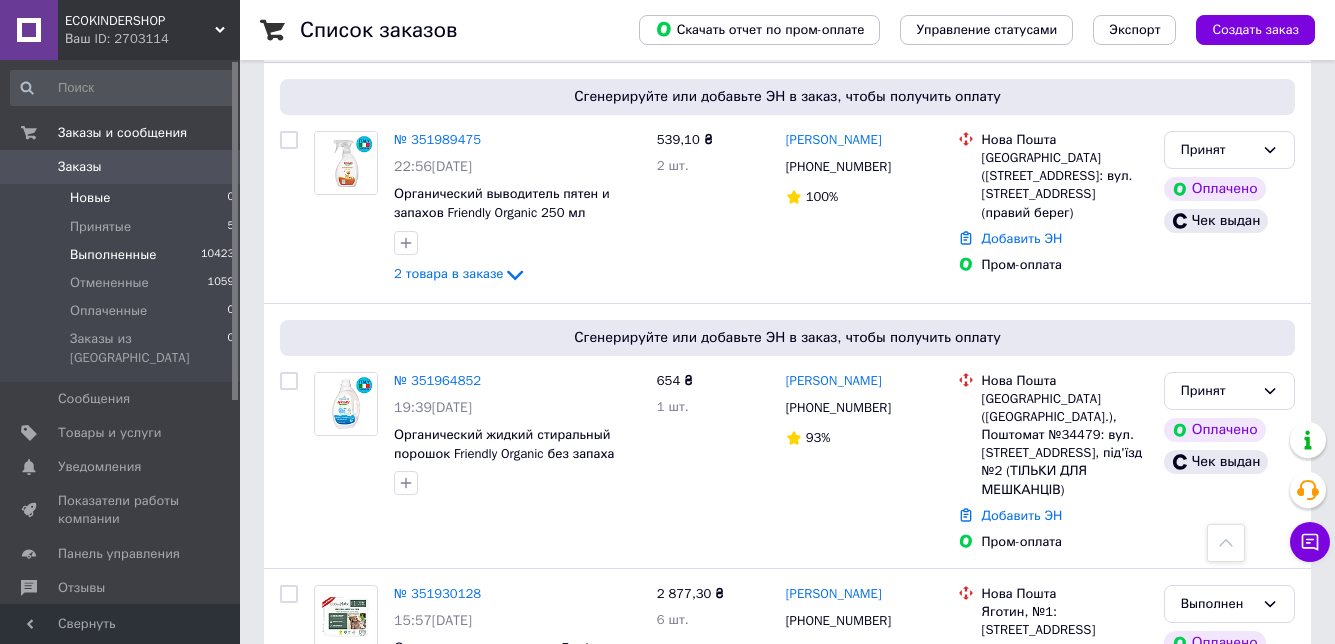 click on "Новые" at bounding box center (90, 198) 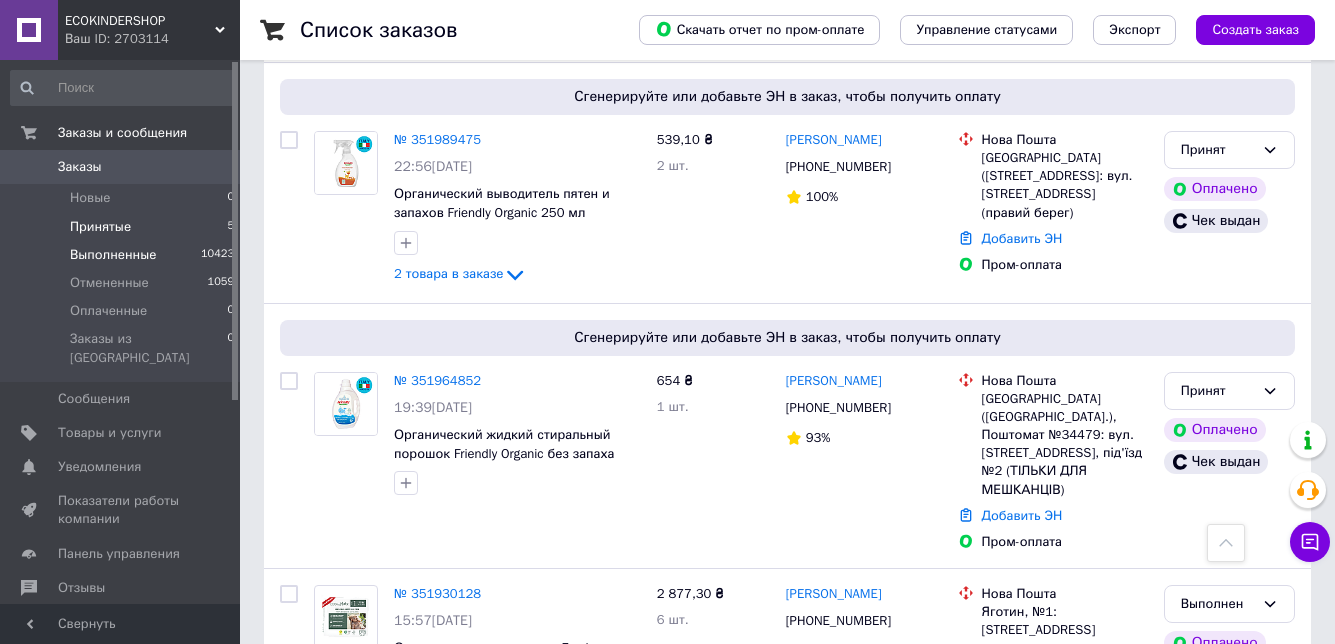 click on "Принятые" at bounding box center [100, 227] 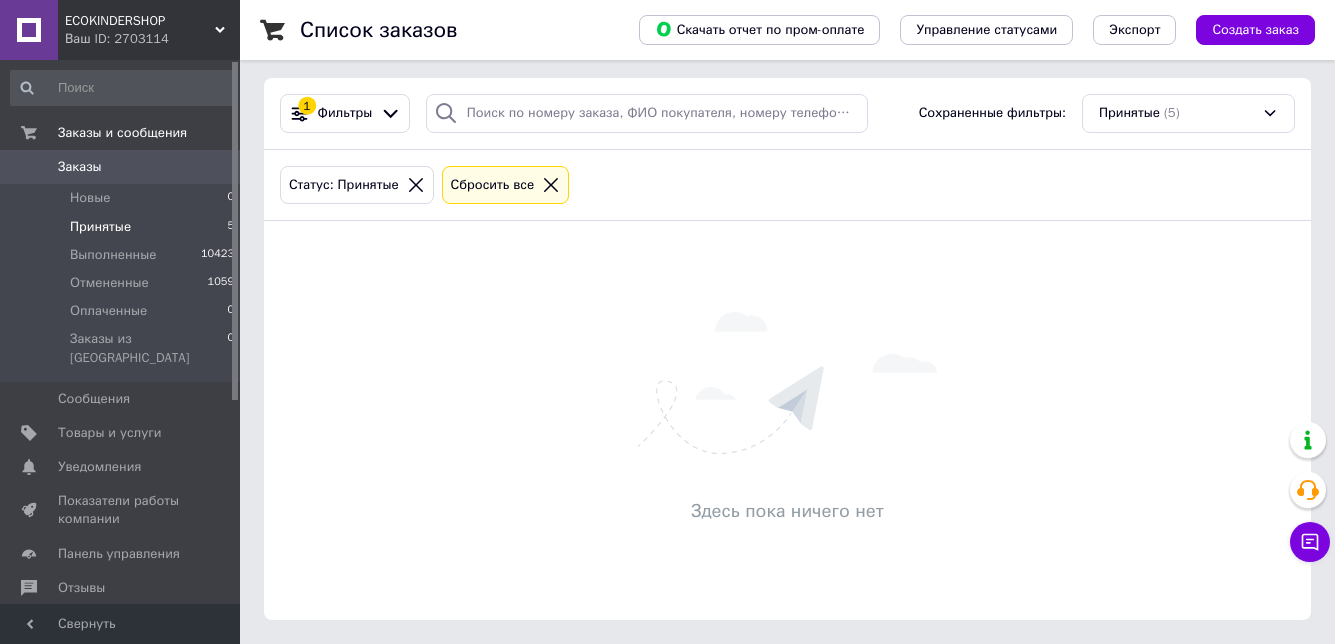 scroll, scrollTop: 0, scrollLeft: 0, axis: both 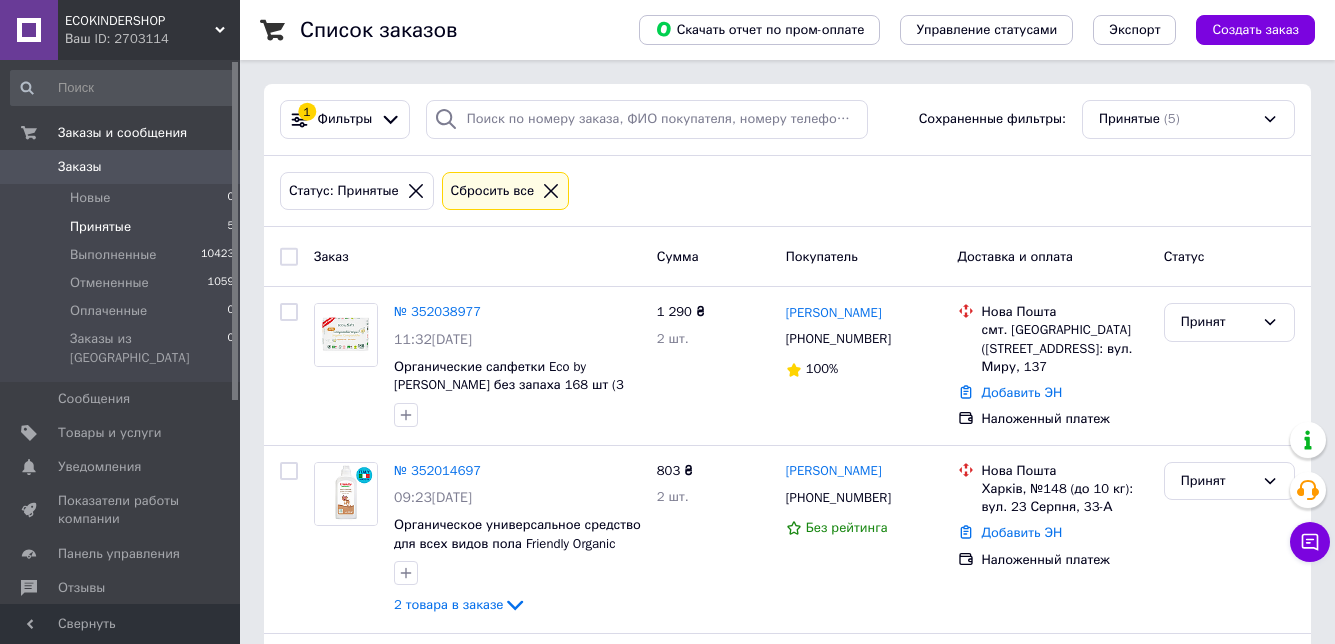 click 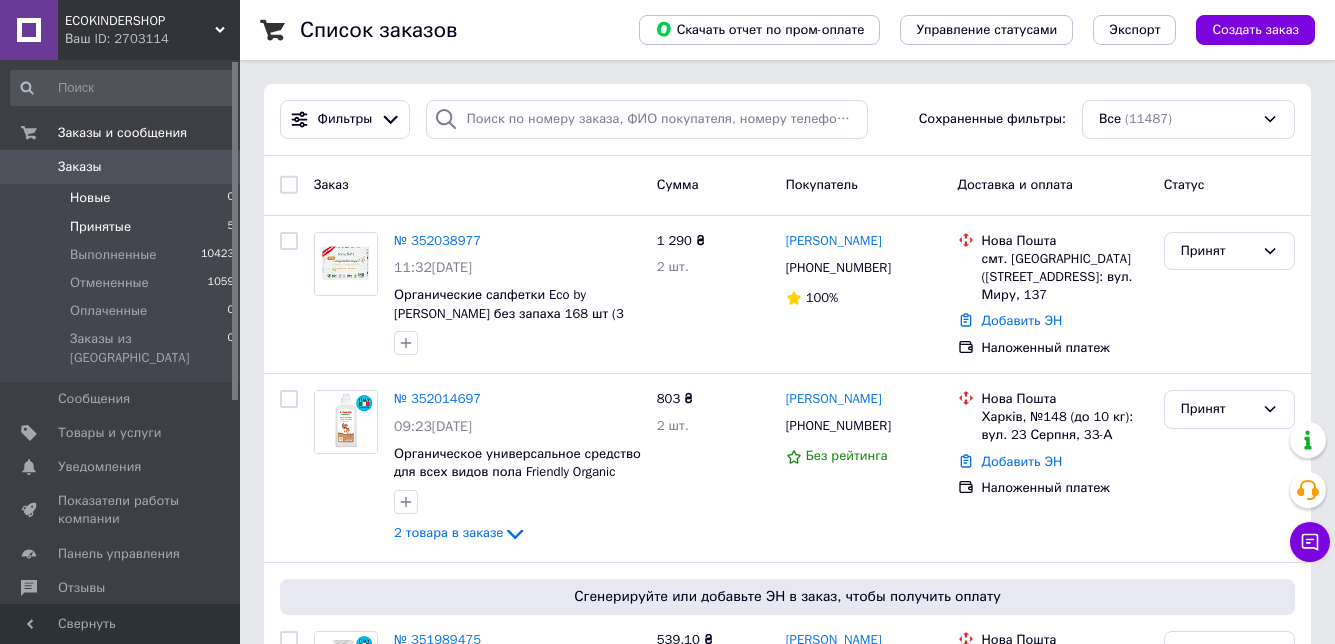 click on "Новые 0" at bounding box center (123, 198) 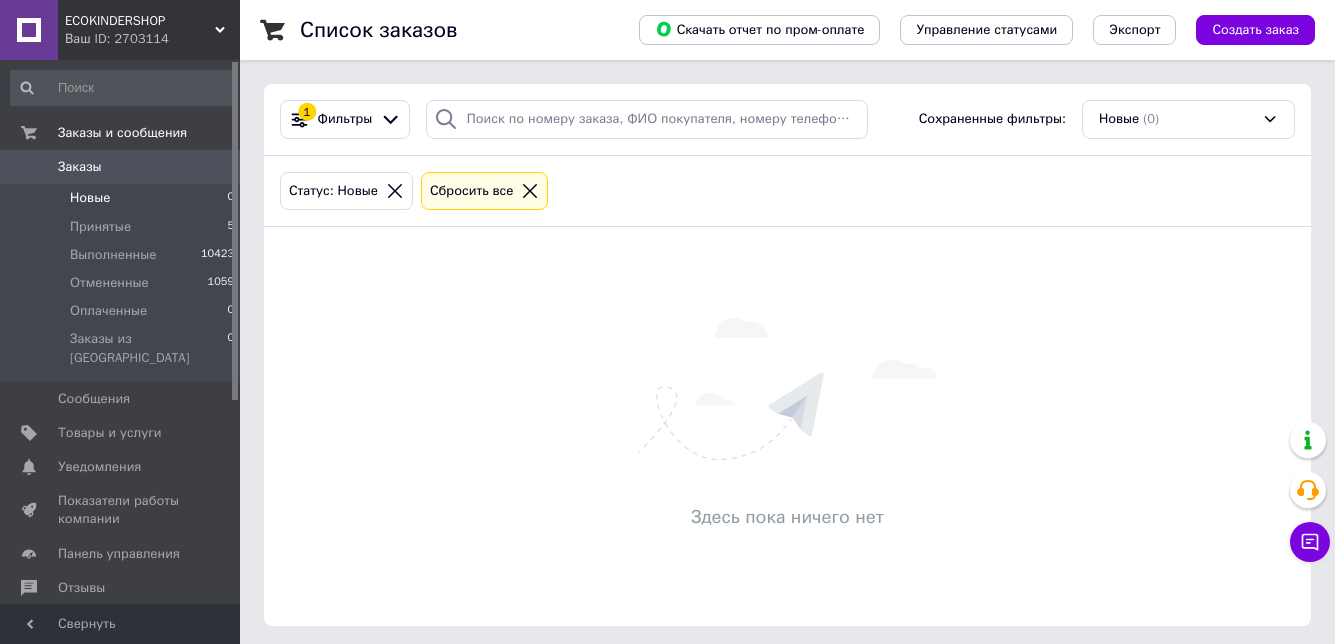 click 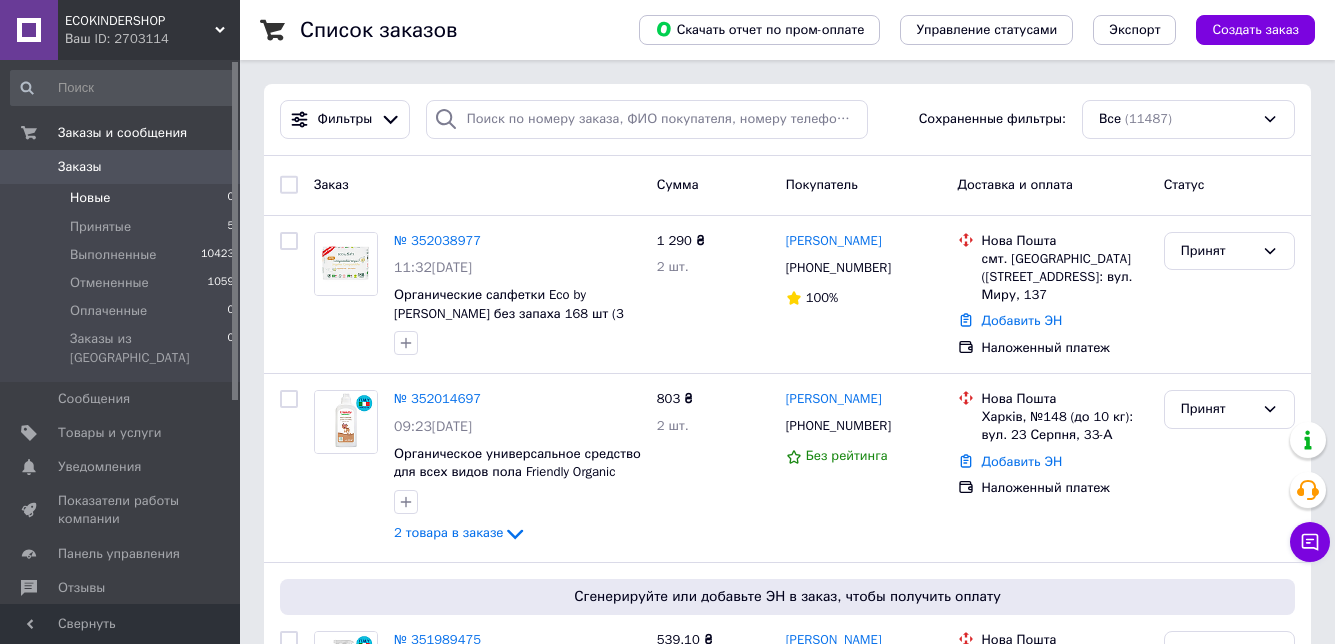 click on "Новые 0" at bounding box center (123, 198) 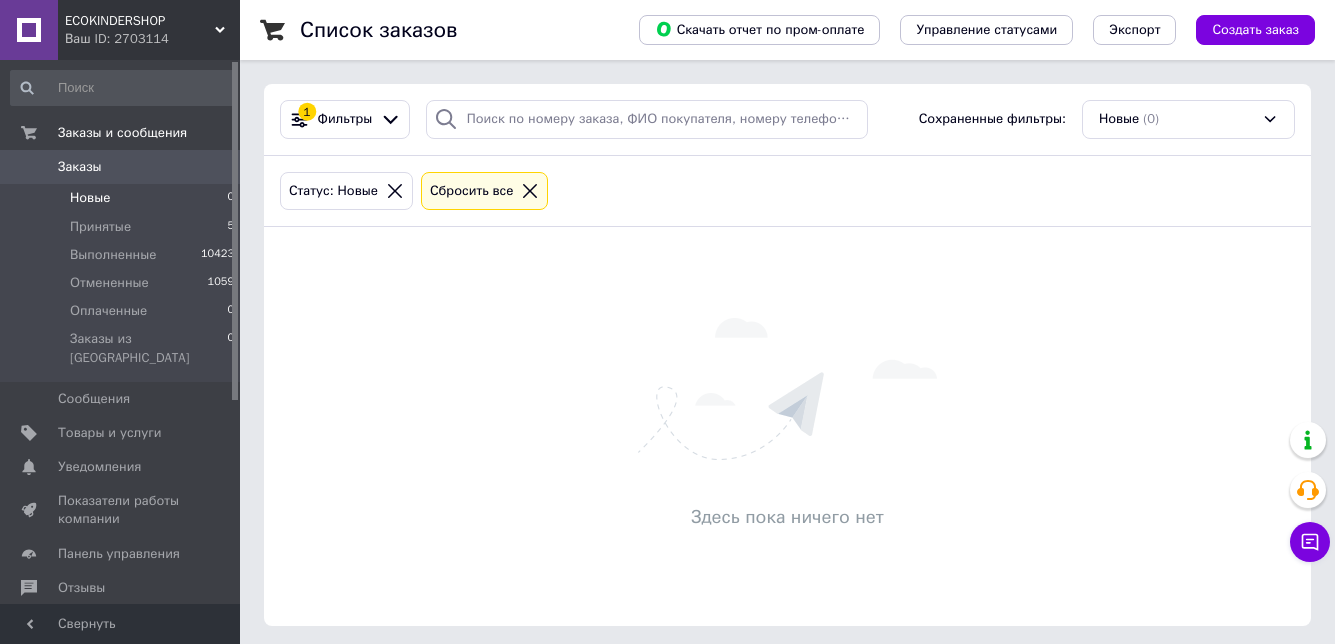 click 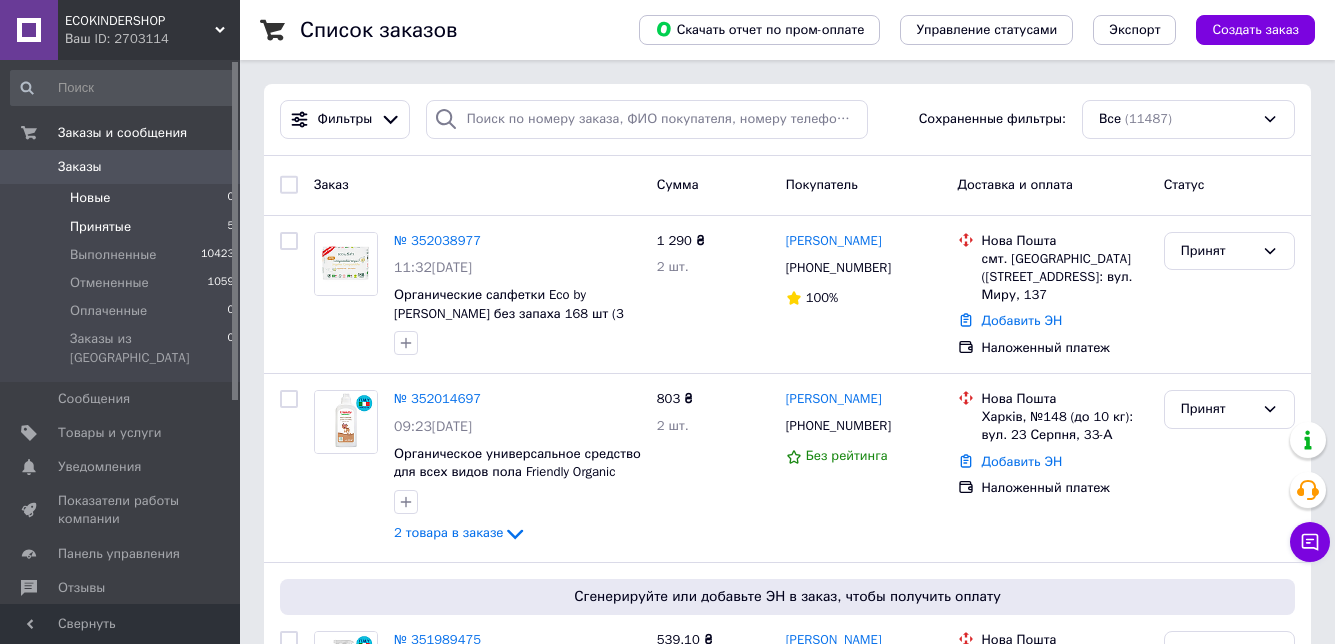 click on "Принятые 5" at bounding box center (123, 227) 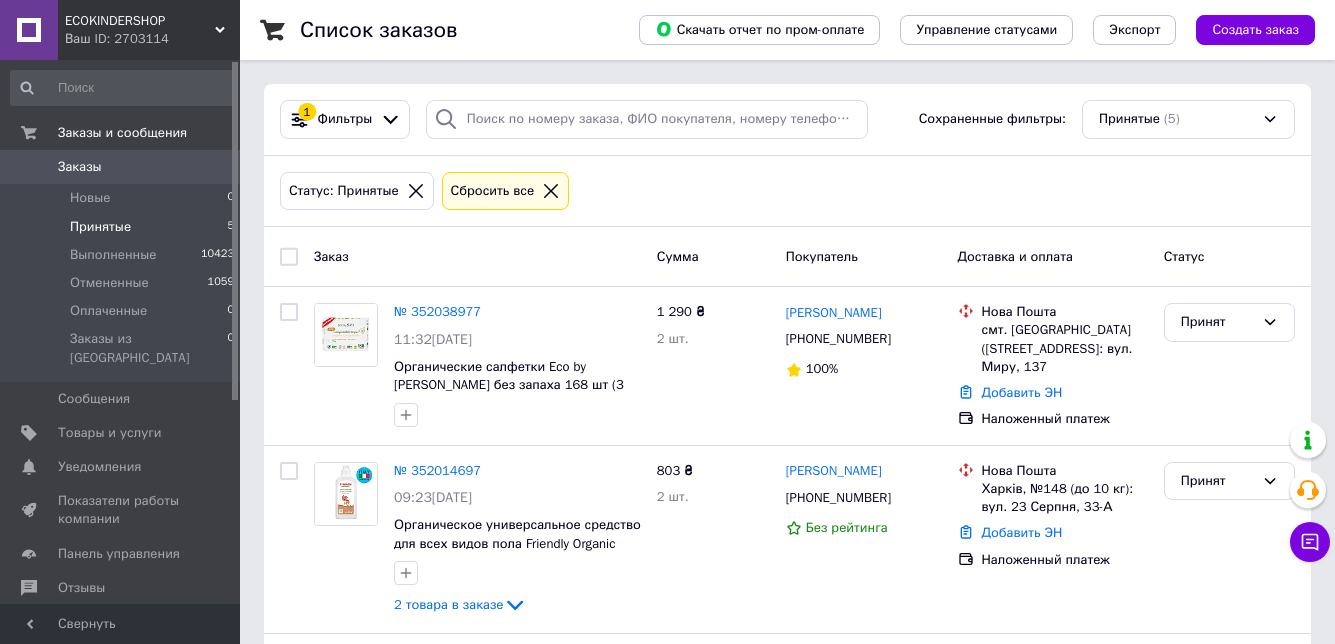click 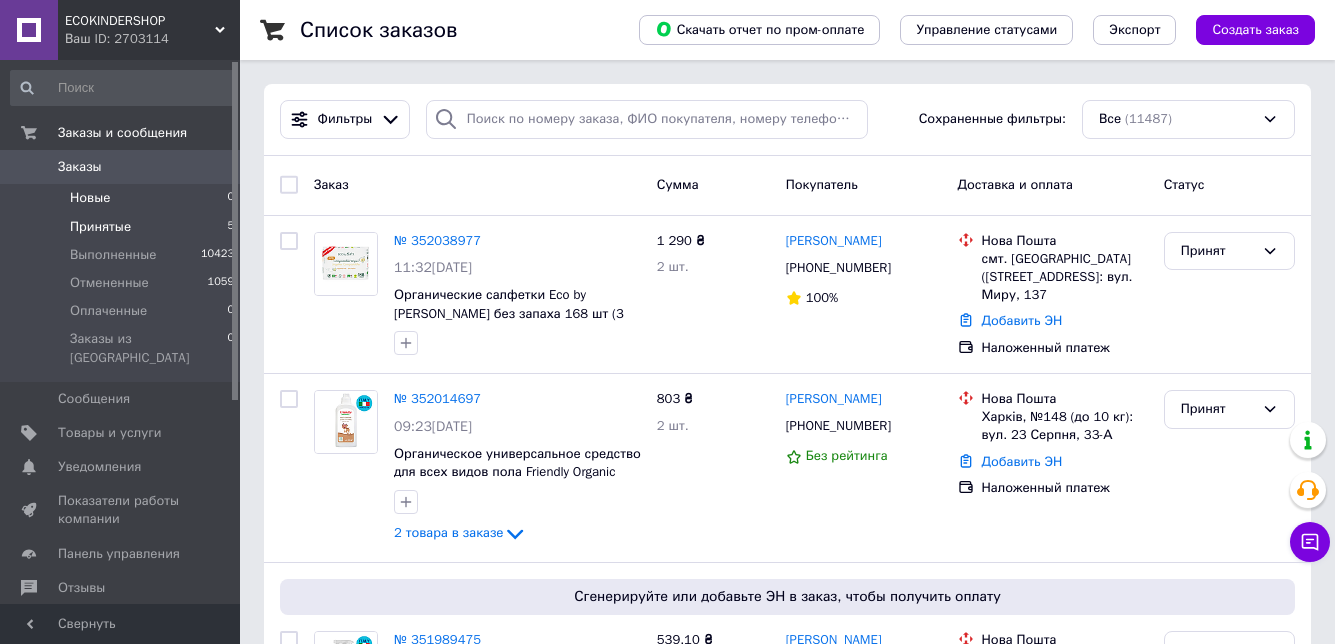 click on "Новые 0" at bounding box center (123, 198) 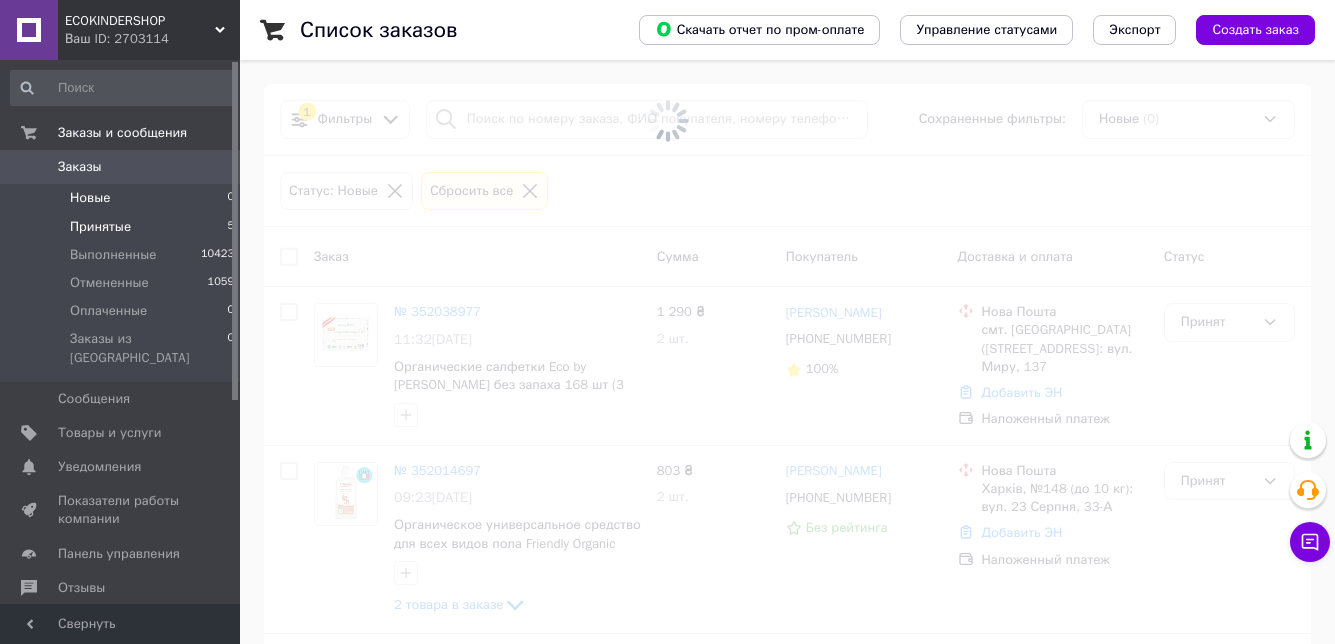 click on "Принятые 5" at bounding box center (123, 227) 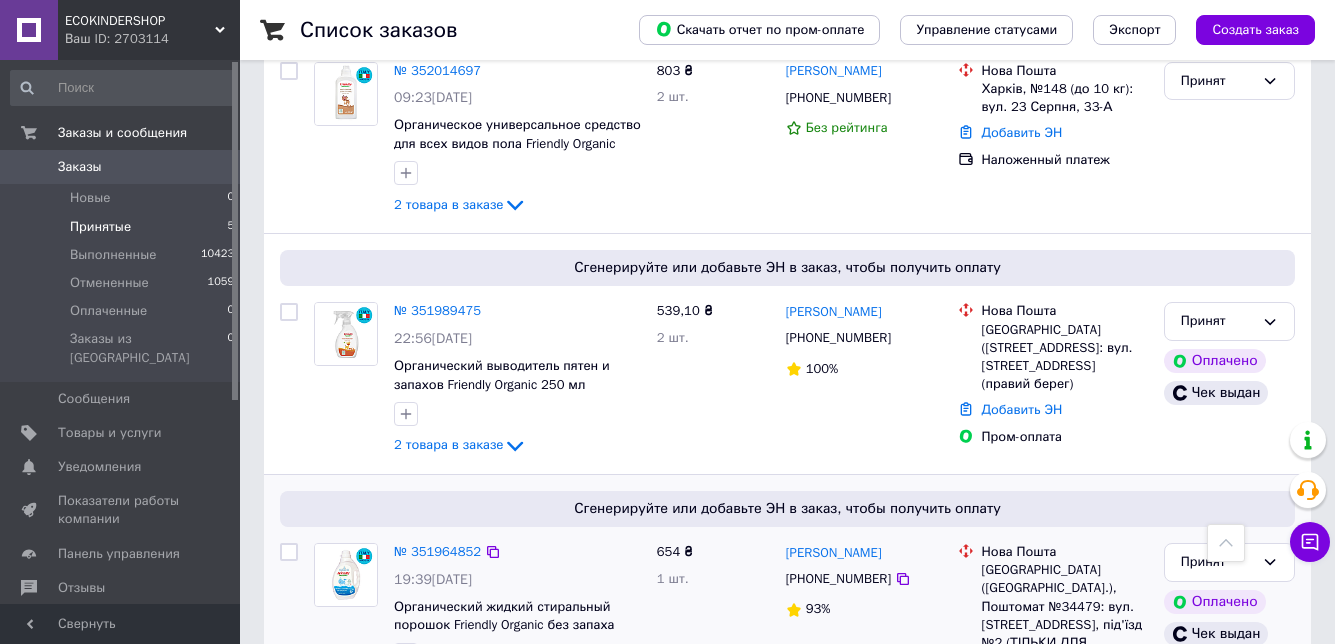 scroll, scrollTop: 600, scrollLeft: 0, axis: vertical 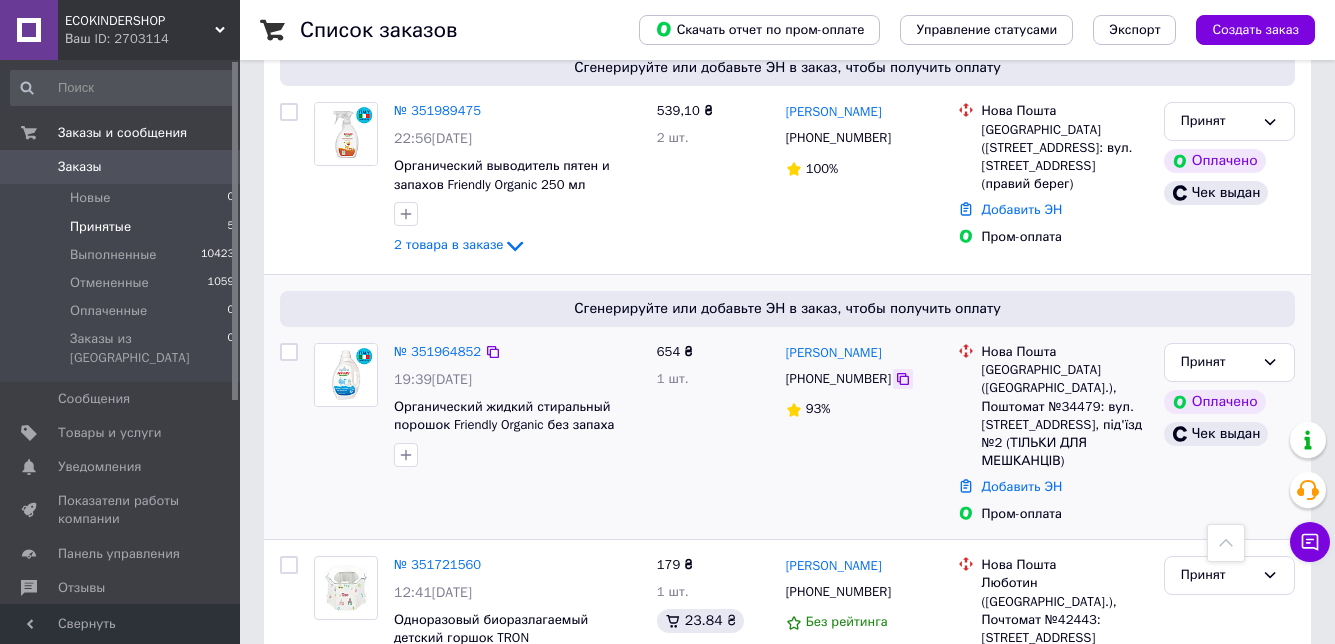click 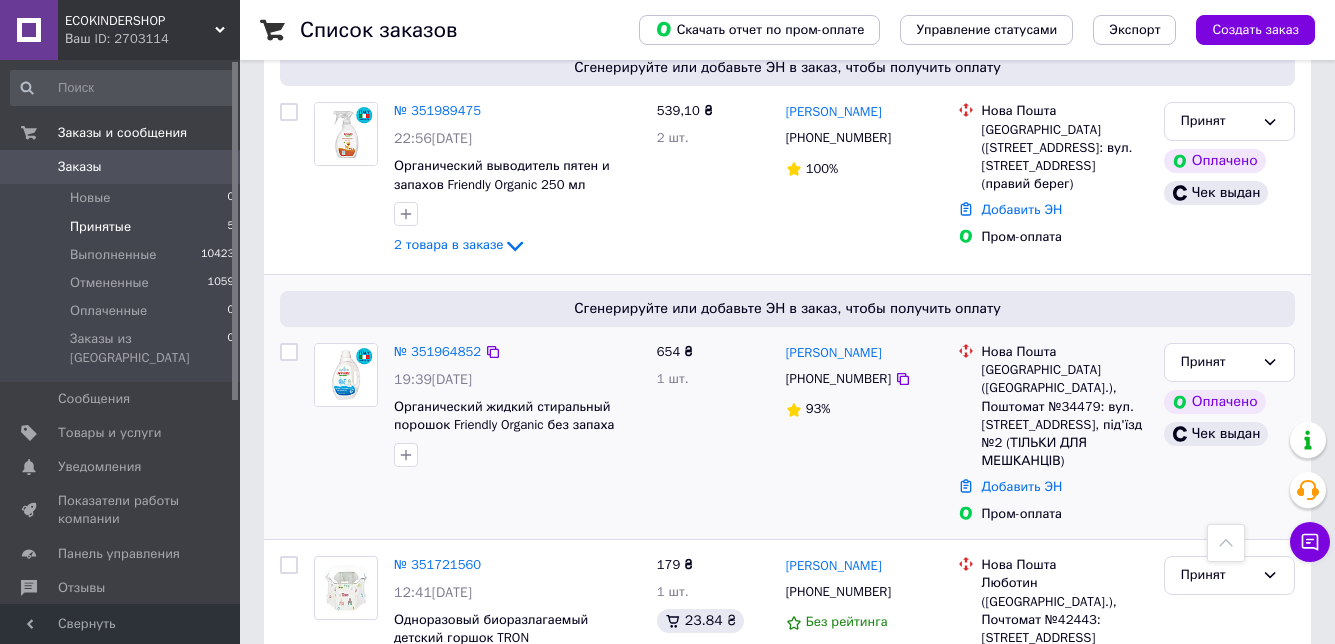 click on "Добавить ЭН" at bounding box center [1022, 486] 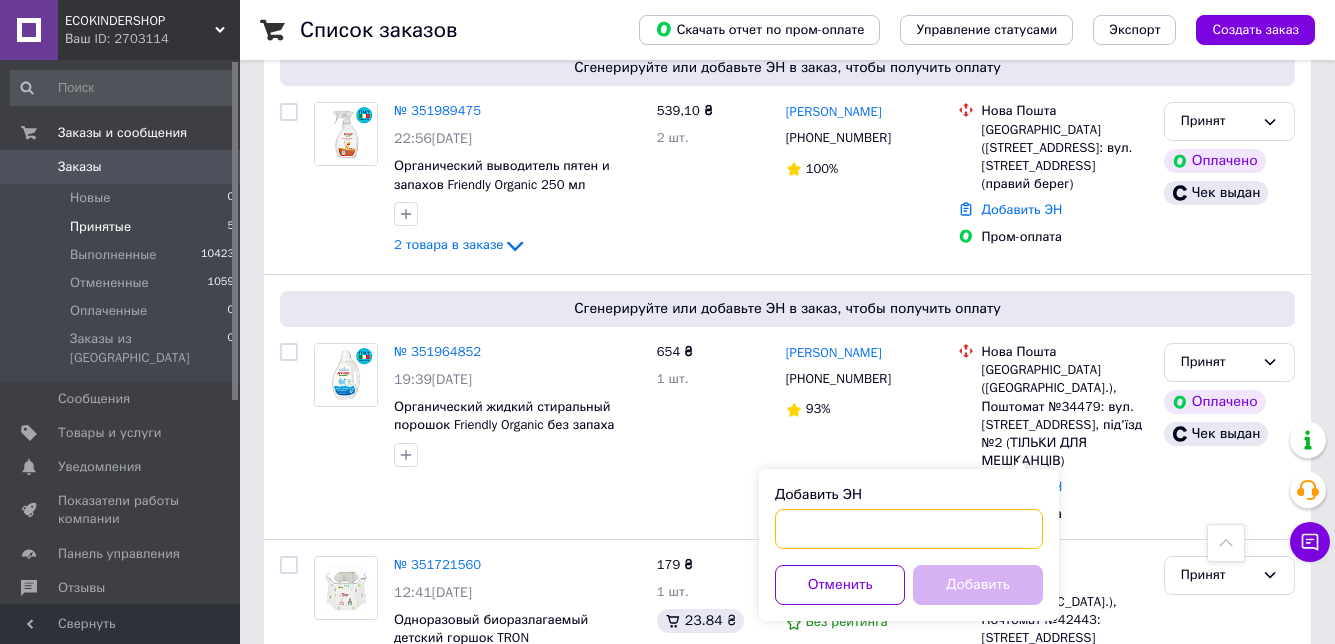 drag, startPoint x: 893, startPoint y: 389, endPoint x: 935, endPoint y: 525, distance: 142.33763 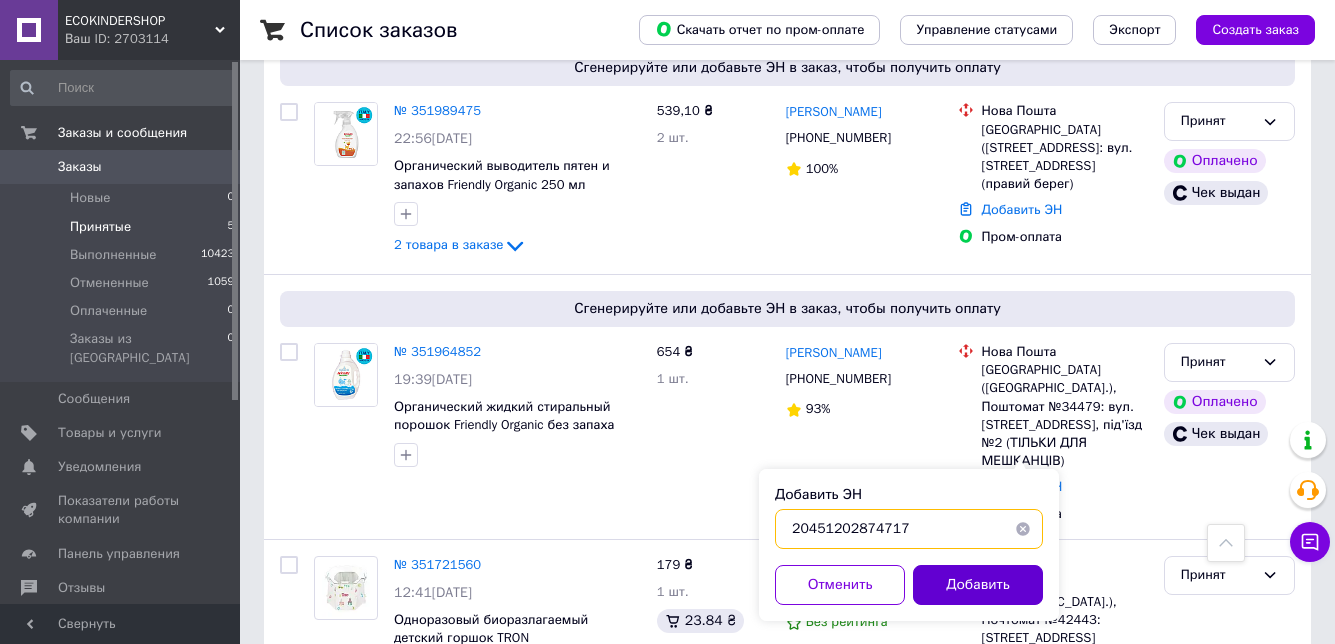 type on "20451202874717" 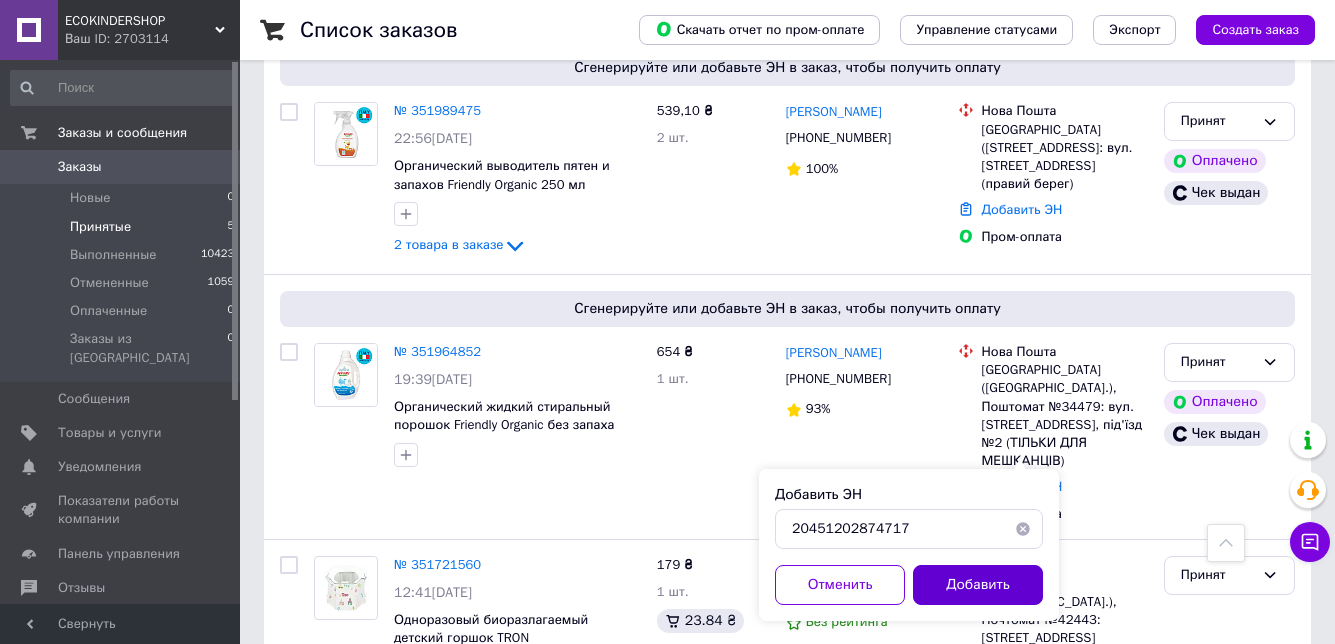 click on "Добавить" at bounding box center [978, 585] 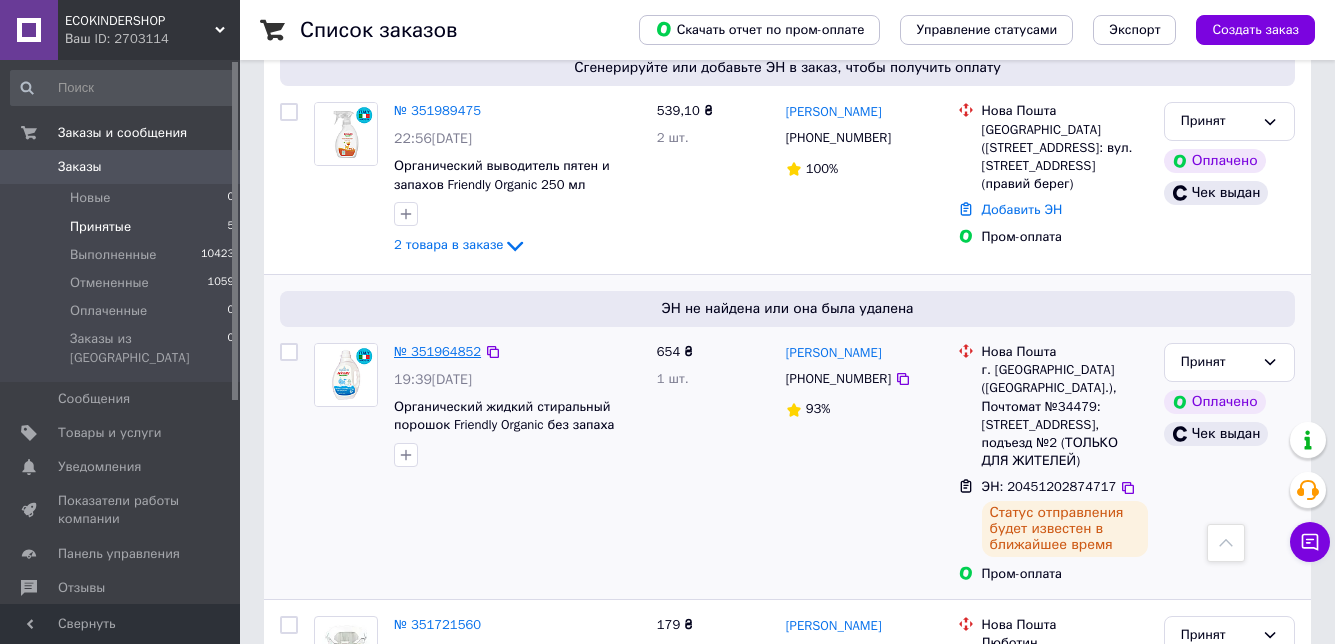 click on "№ 351964852" at bounding box center (437, 351) 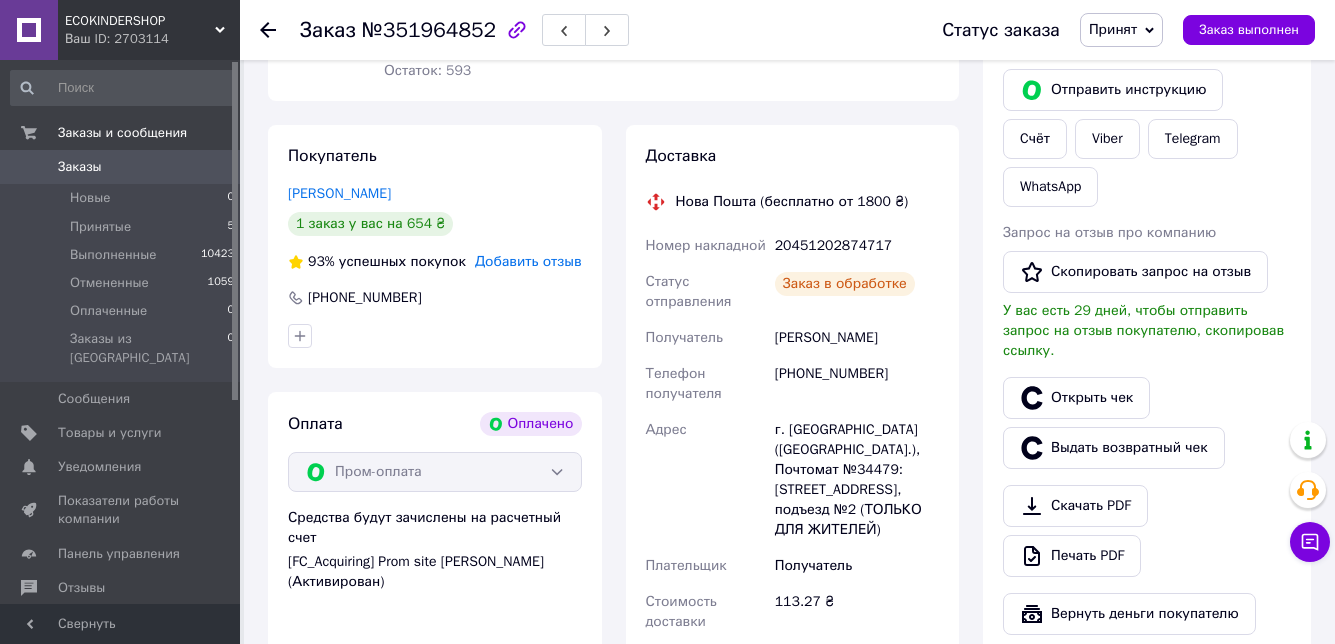 scroll, scrollTop: 600, scrollLeft: 0, axis: vertical 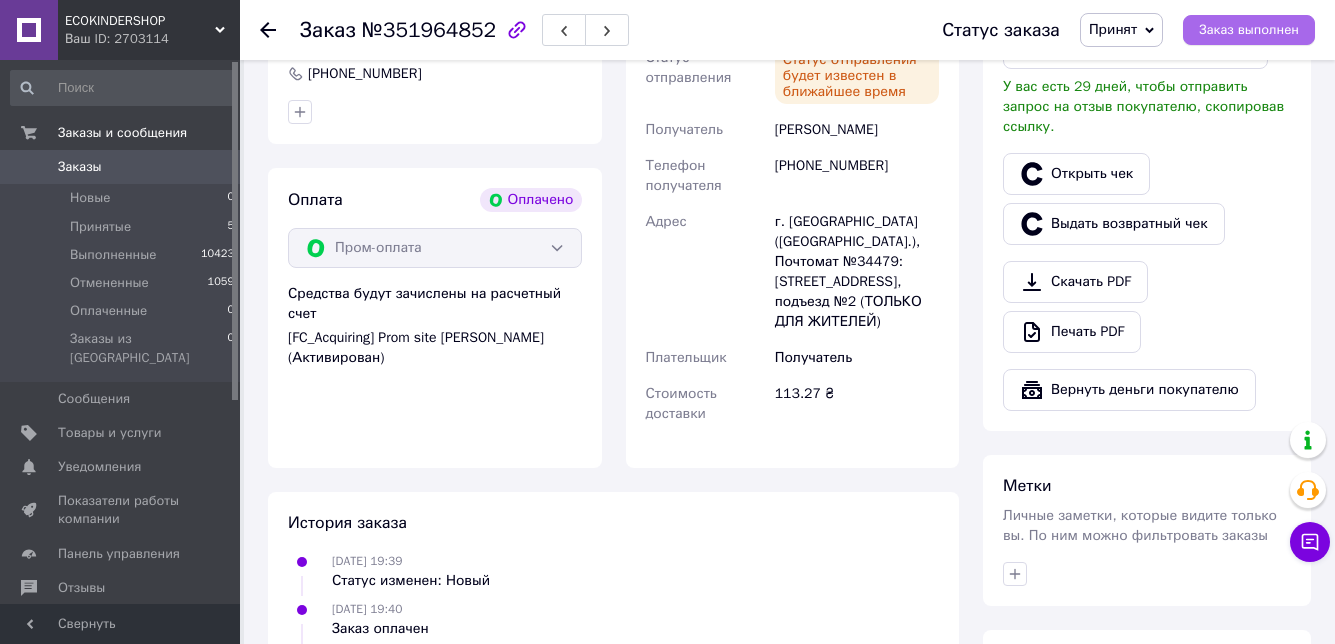 click on "Заказ выполнен" at bounding box center [1249, 30] 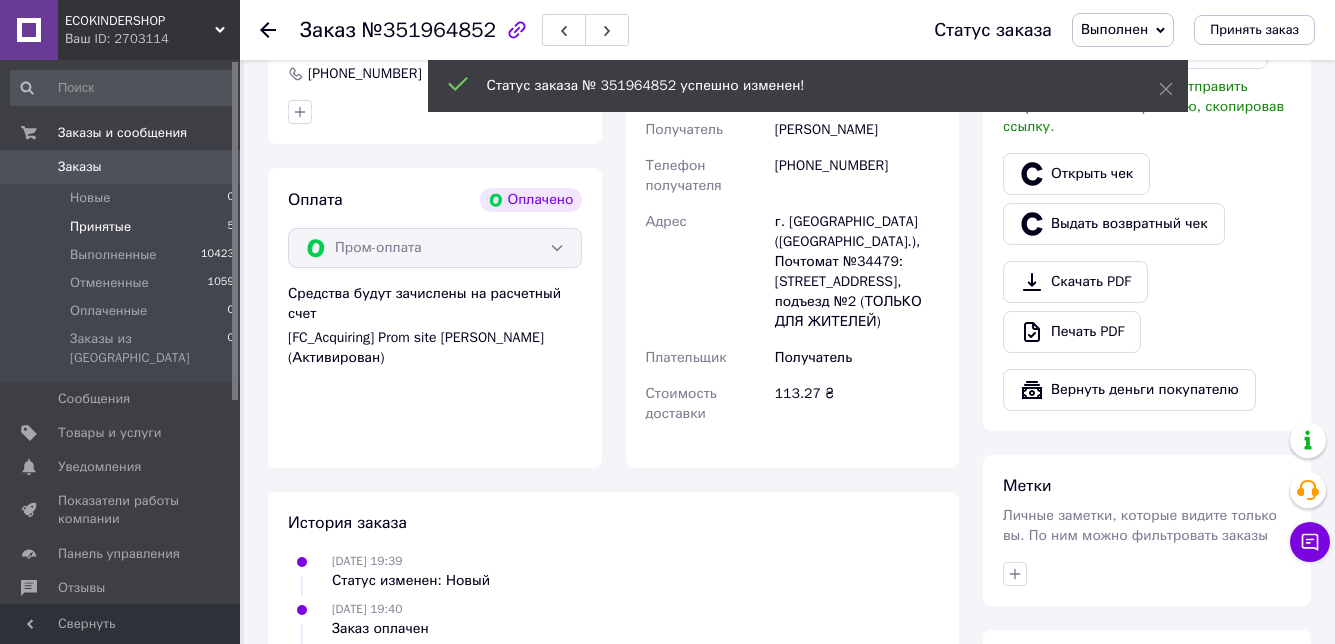 click on "Принятые 5" at bounding box center [123, 227] 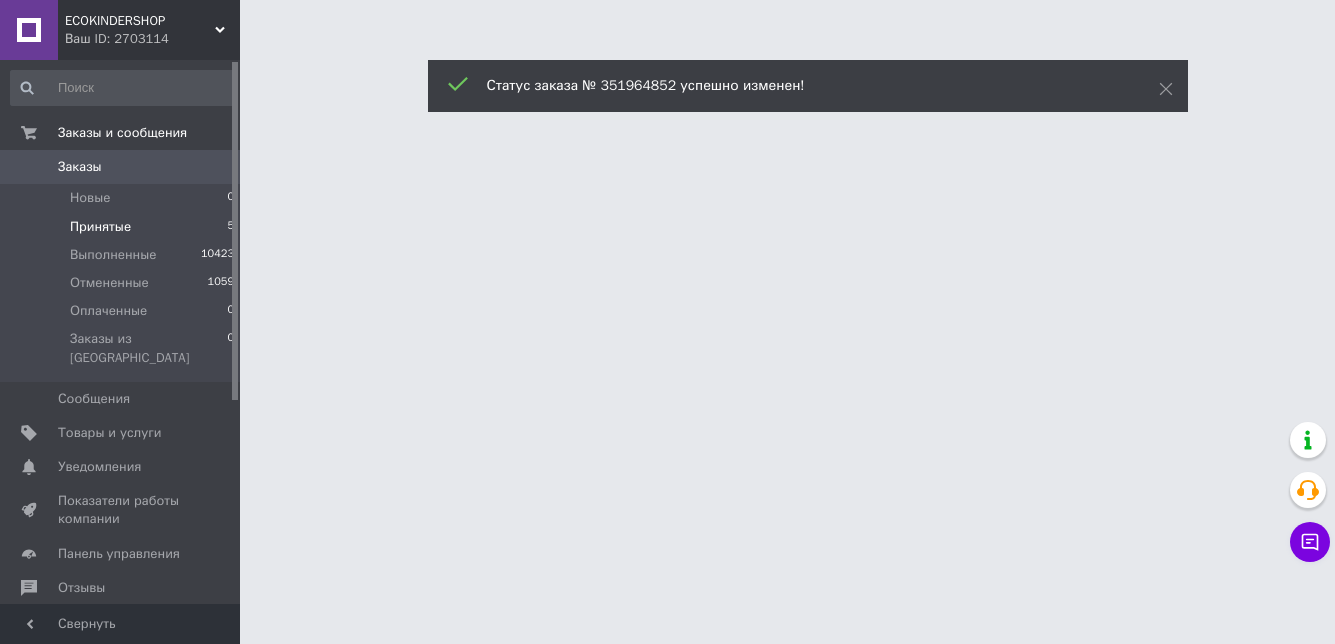 scroll, scrollTop: 0, scrollLeft: 0, axis: both 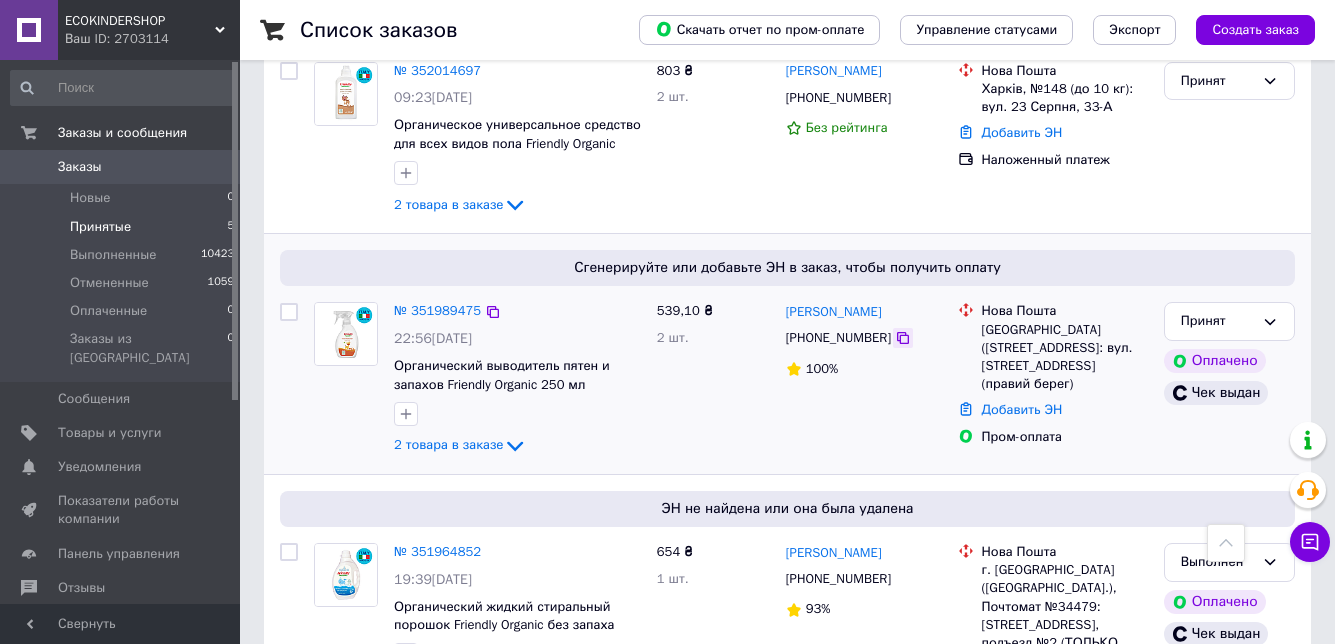 click 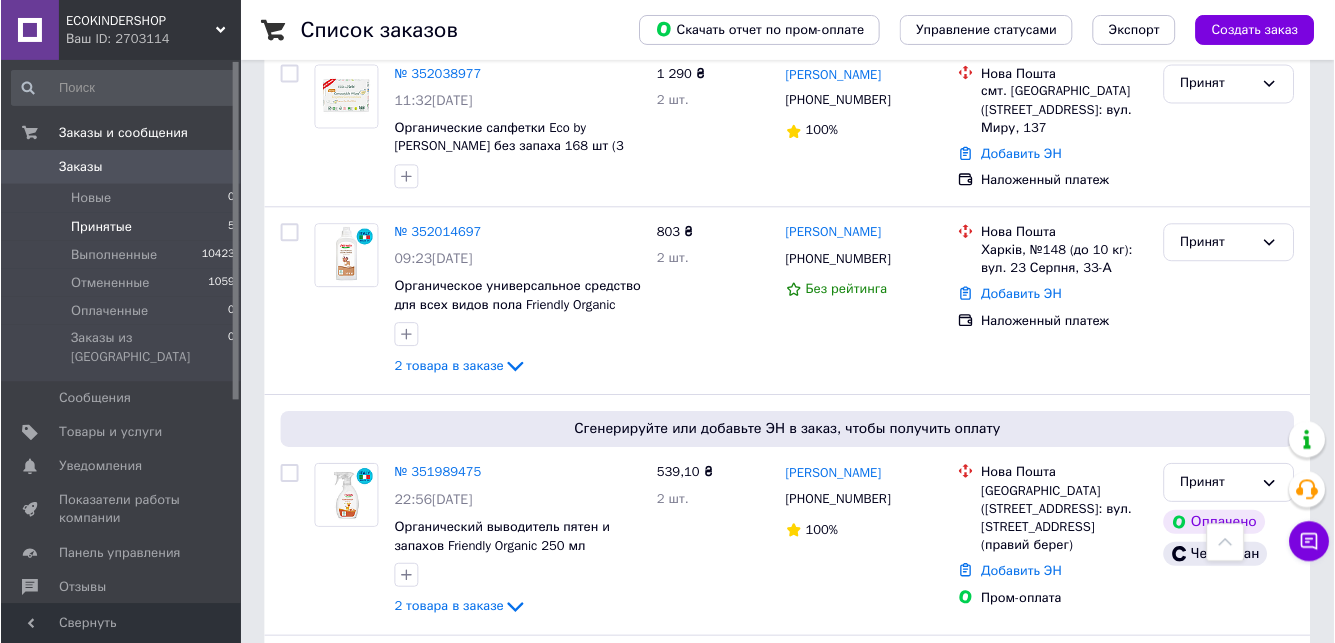 scroll, scrollTop: 236, scrollLeft: 0, axis: vertical 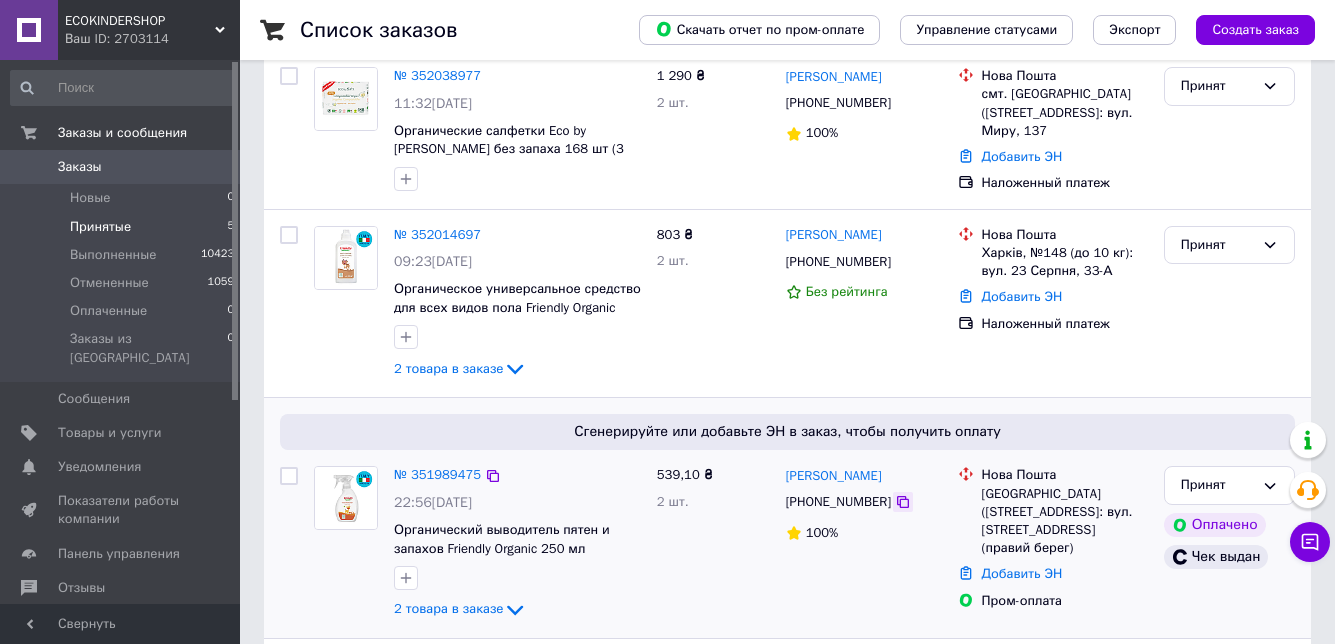 click 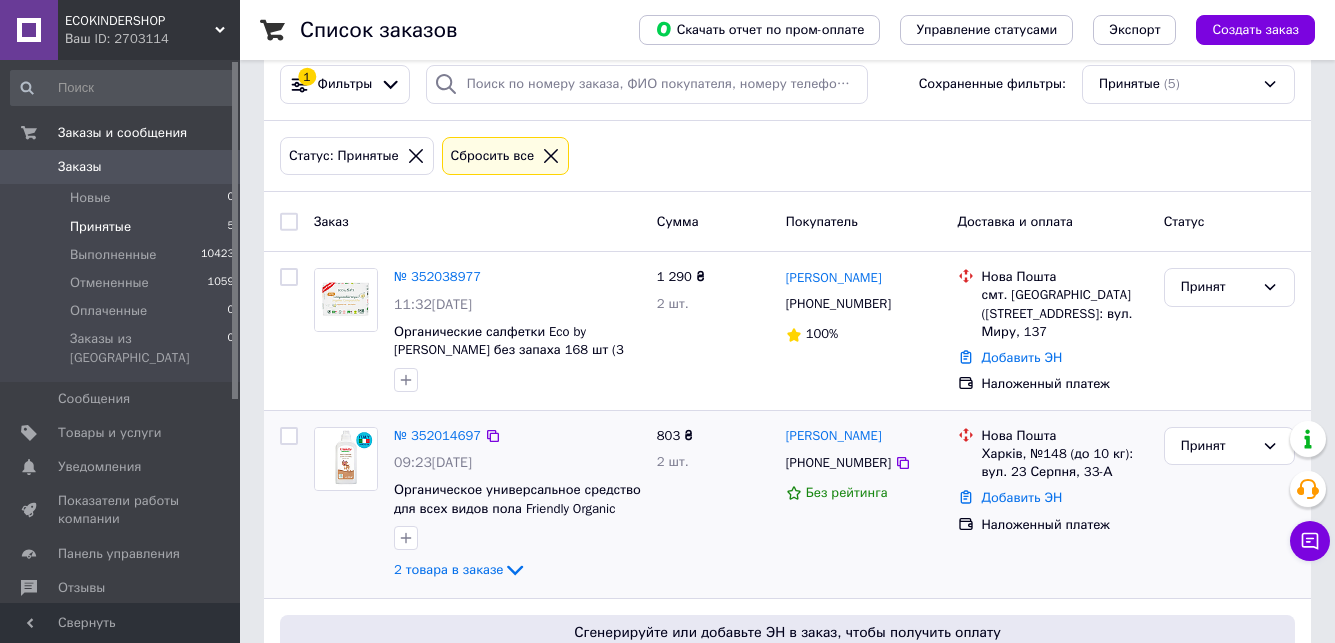 scroll, scrollTop: 0, scrollLeft: 0, axis: both 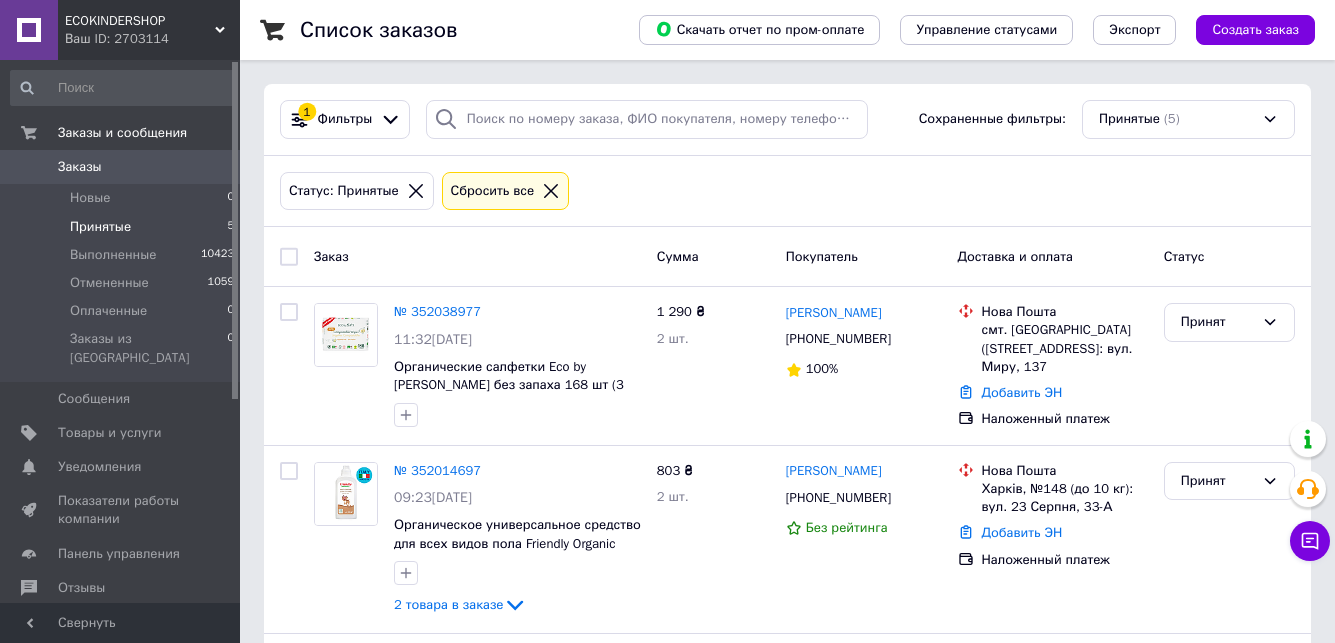 click on "Статус: Принятые" at bounding box center (357, 191) 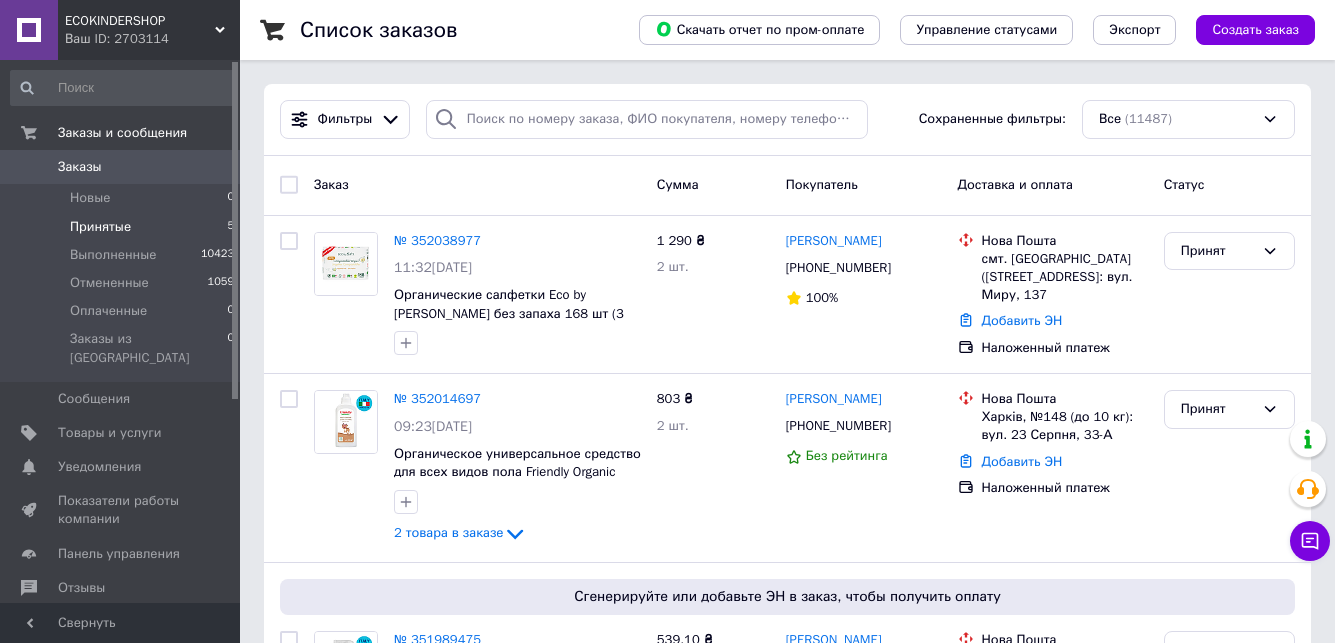 click on "Принятые 5" at bounding box center [123, 227] 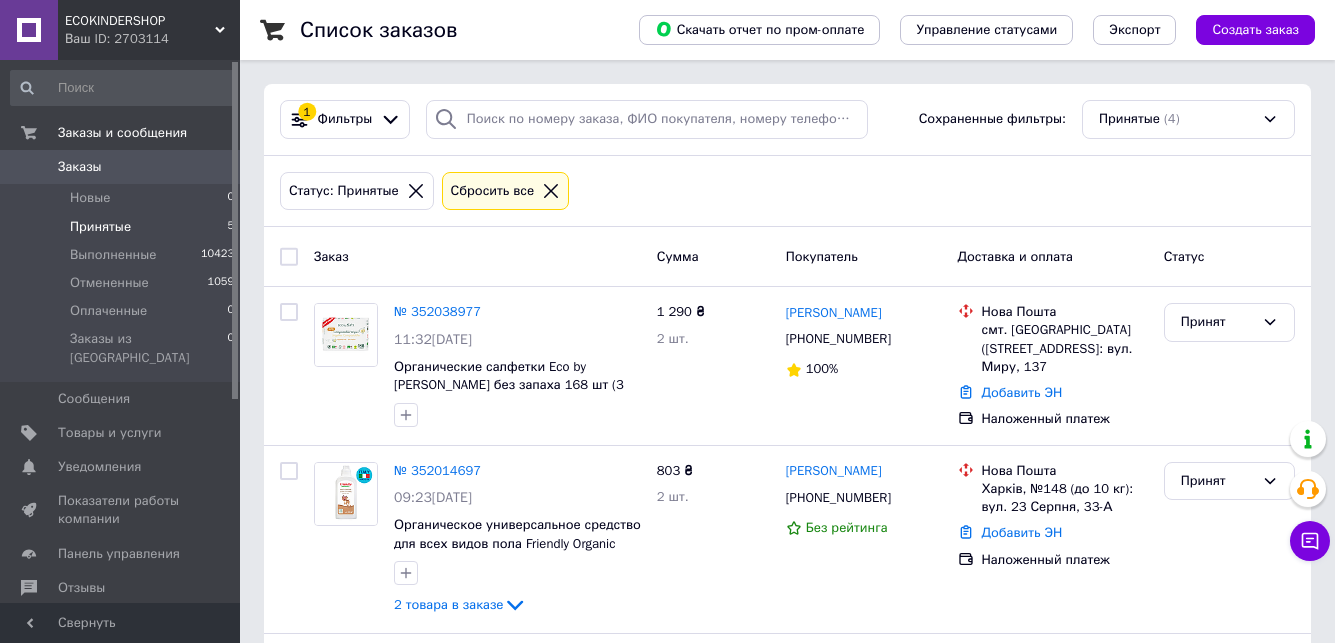 click on "Принятые 5" at bounding box center [123, 227] 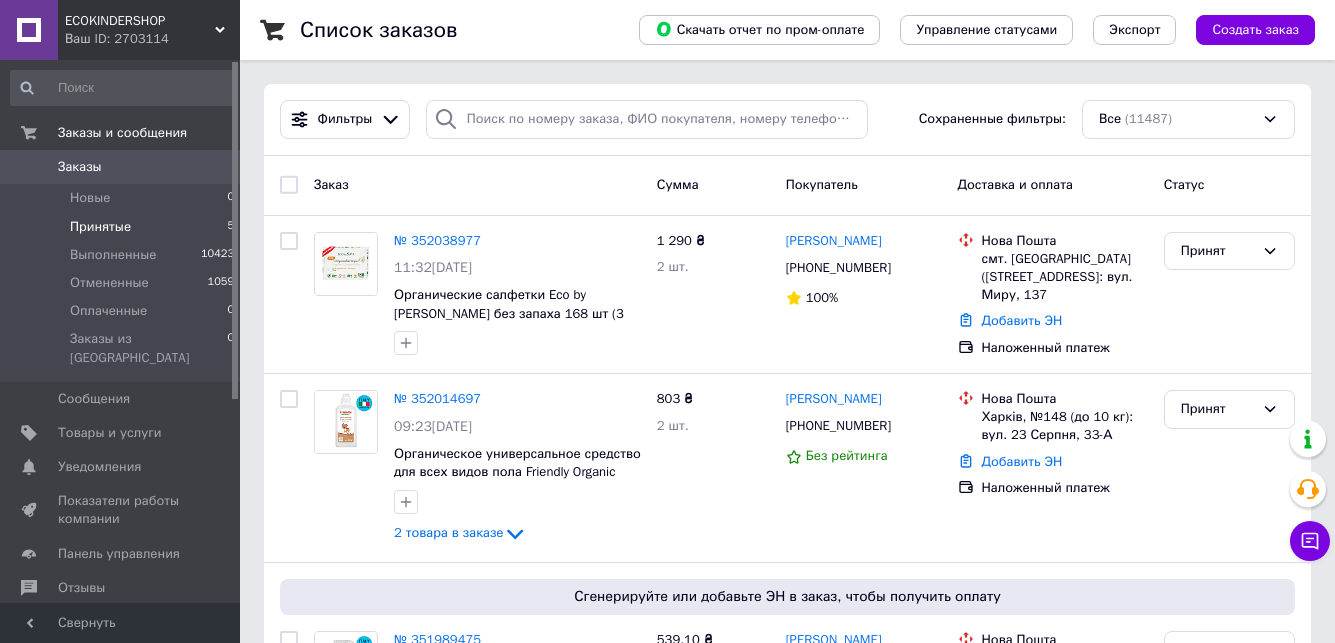 click on "Принятые" at bounding box center [100, 227] 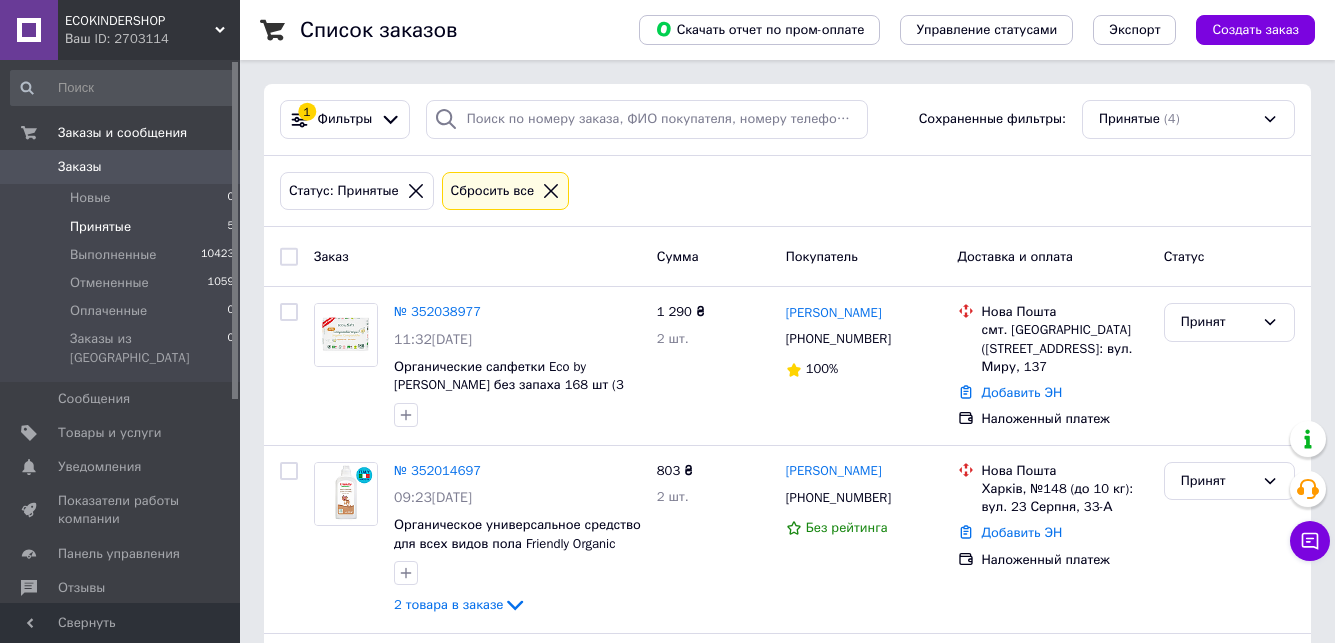 click 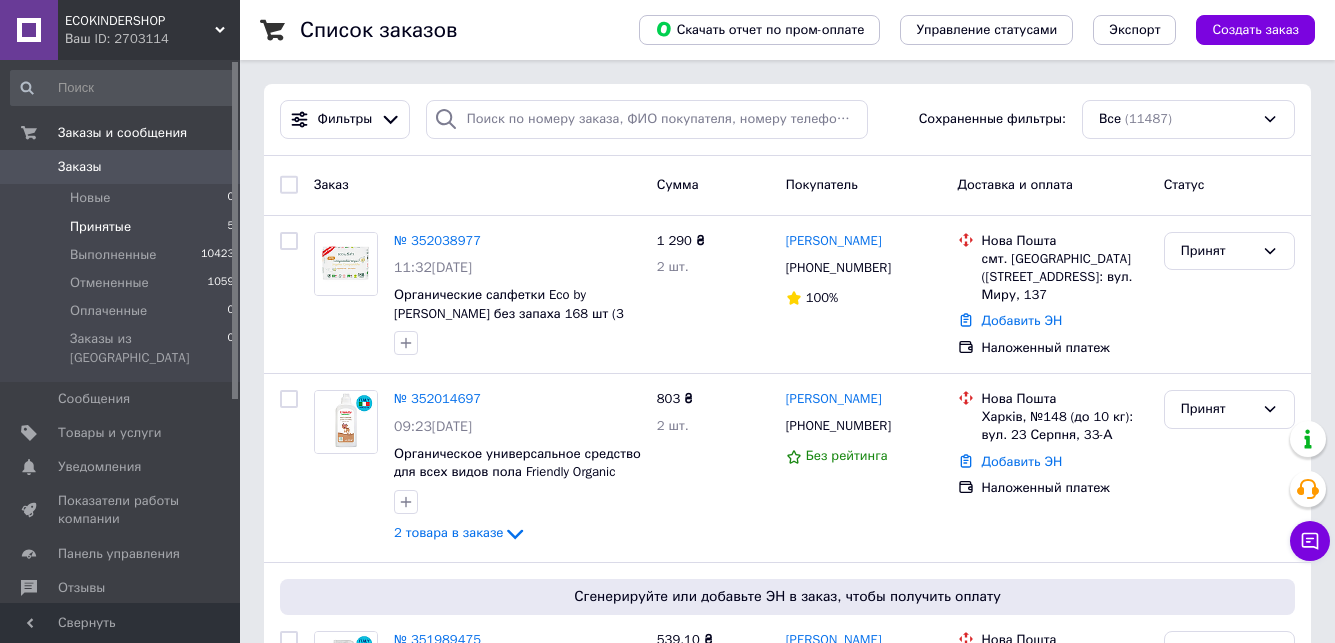 click on "Принятые" at bounding box center [100, 227] 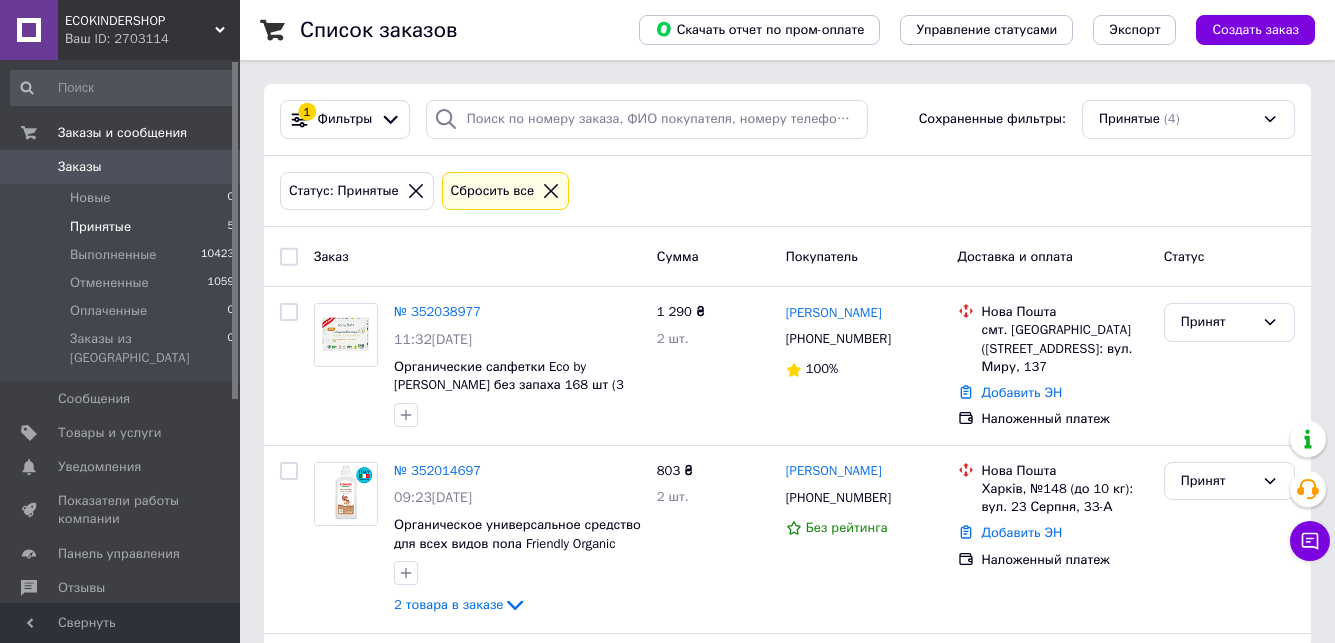 click 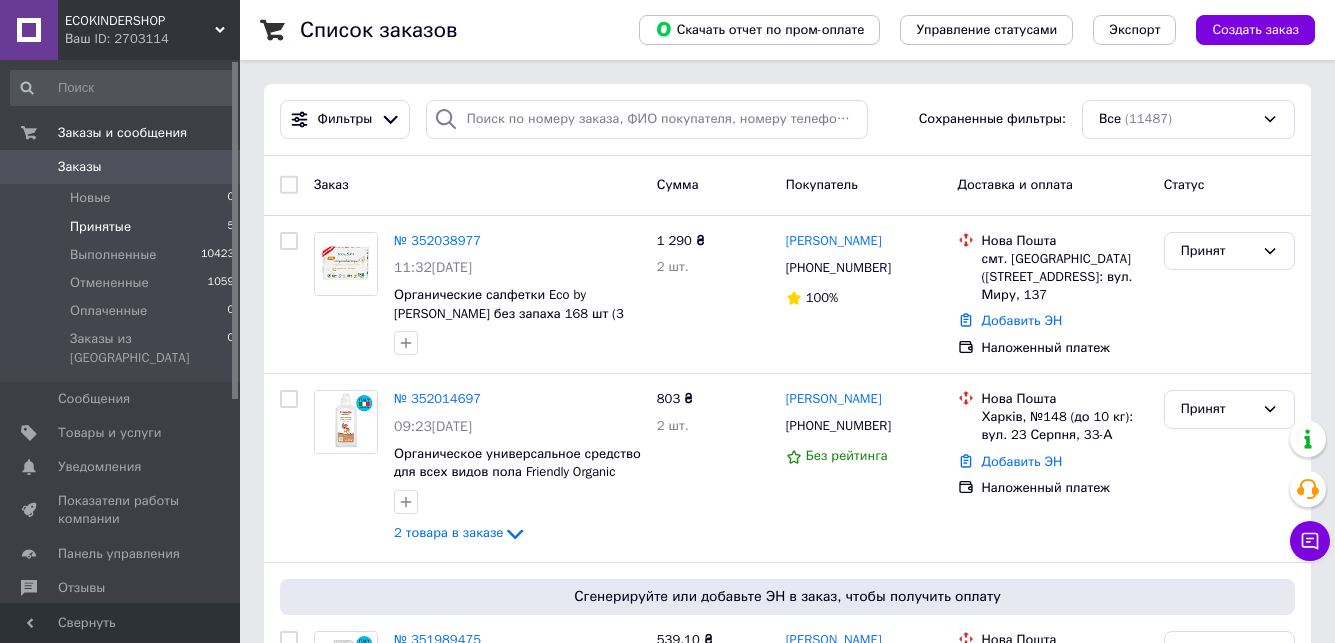 click on "Принятые 5" at bounding box center (123, 227) 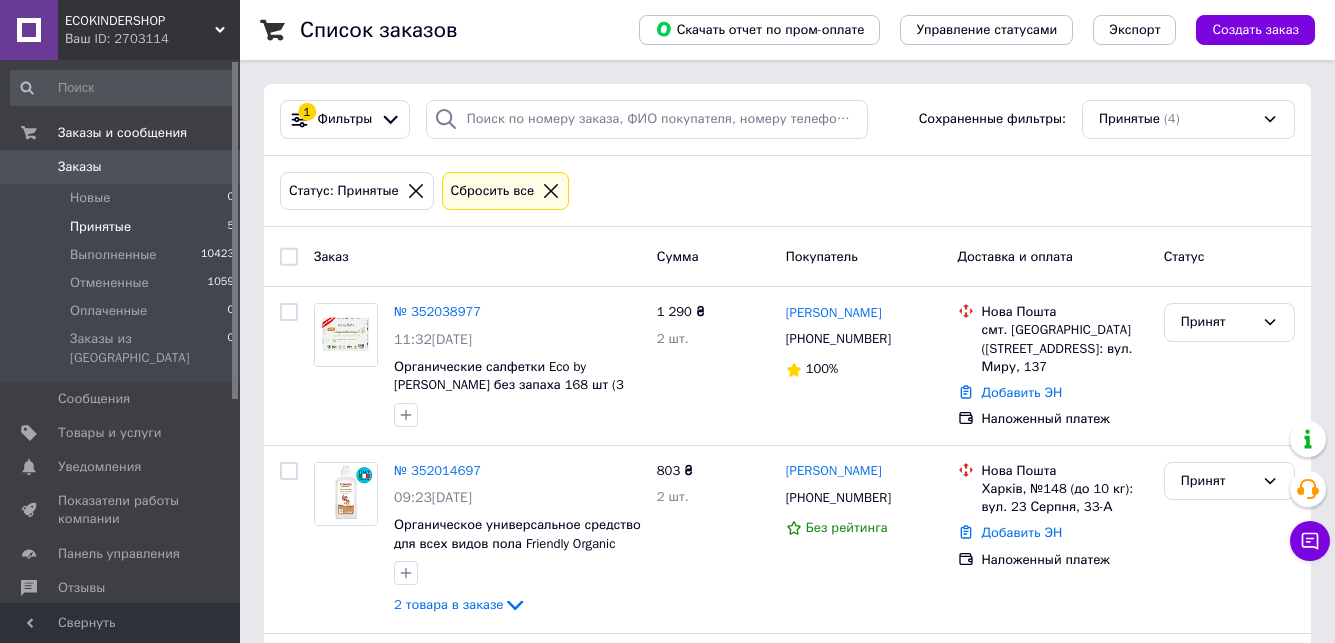 click 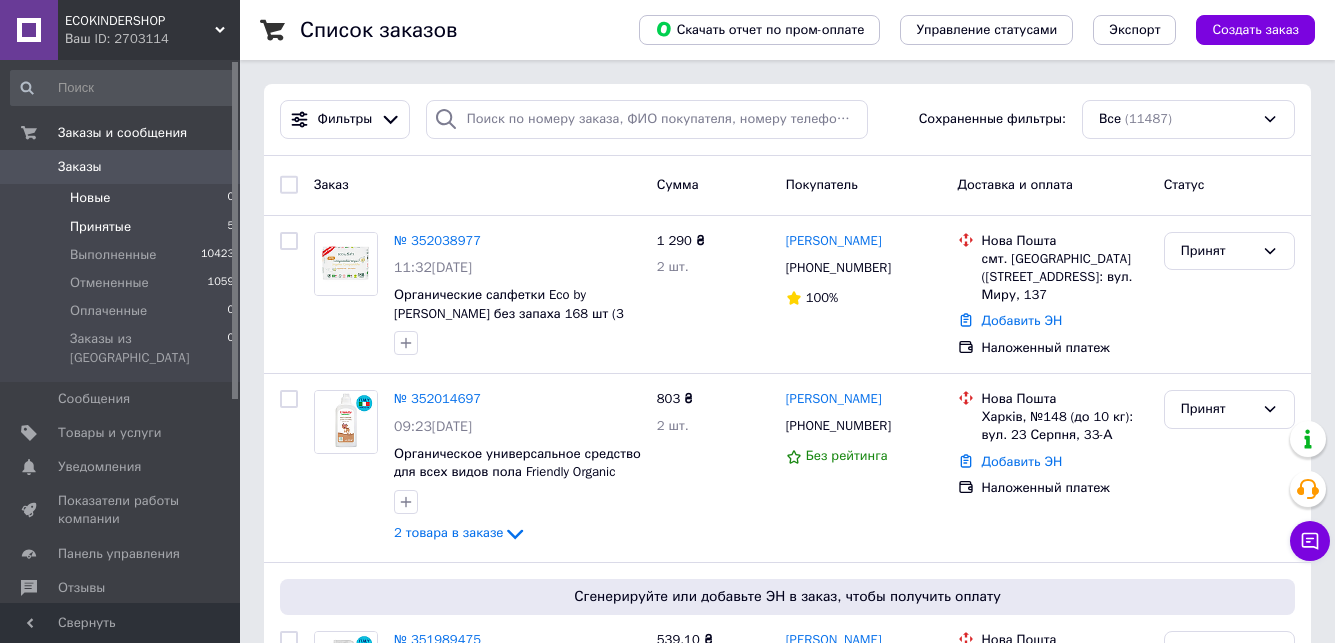 click on "Новые 0" at bounding box center (123, 198) 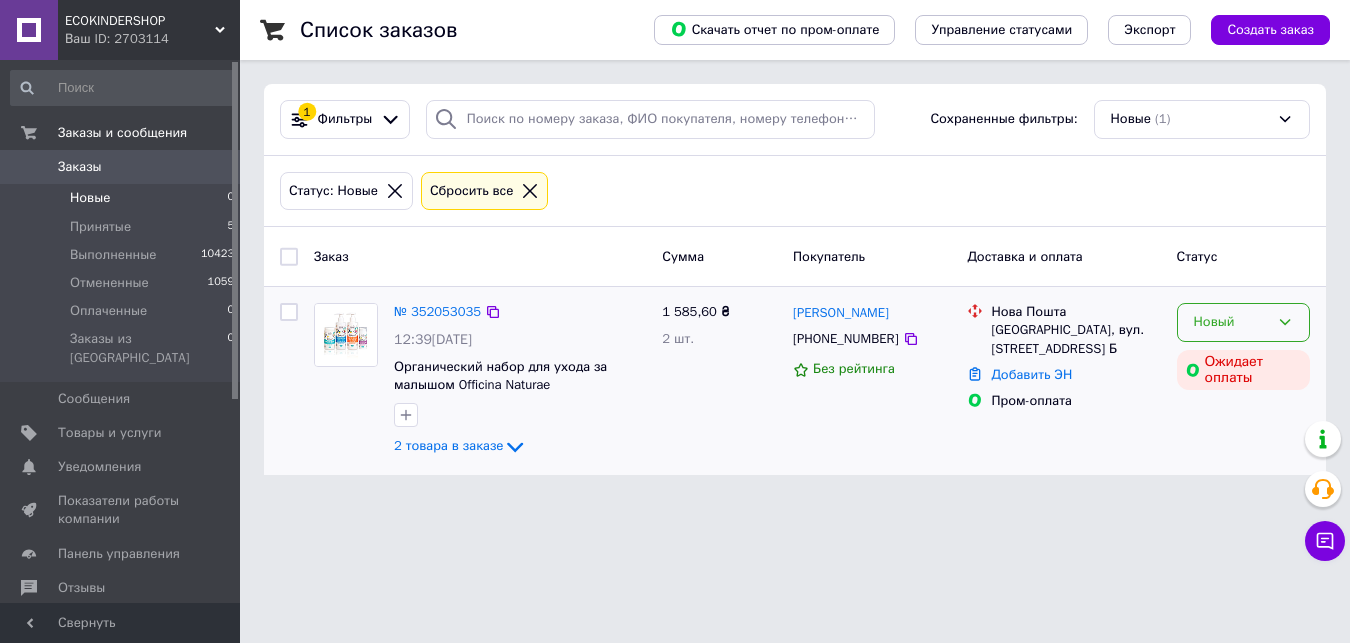 click 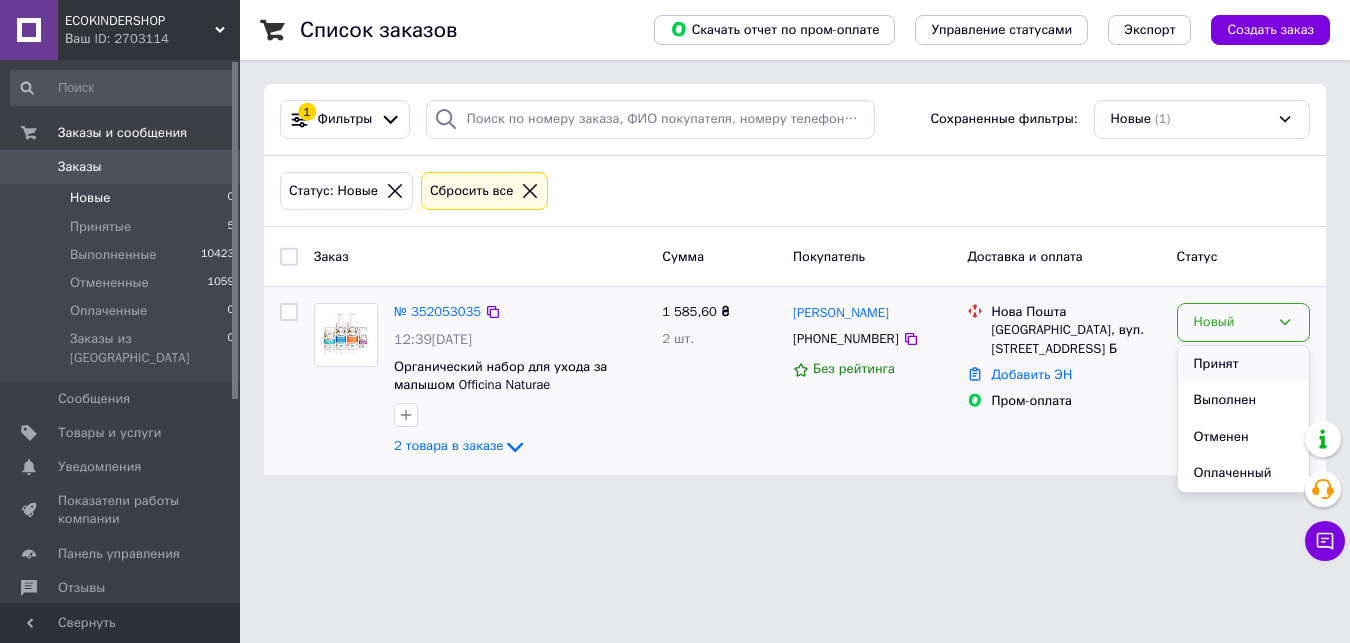 click on "Принят" at bounding box center (1243, 364) 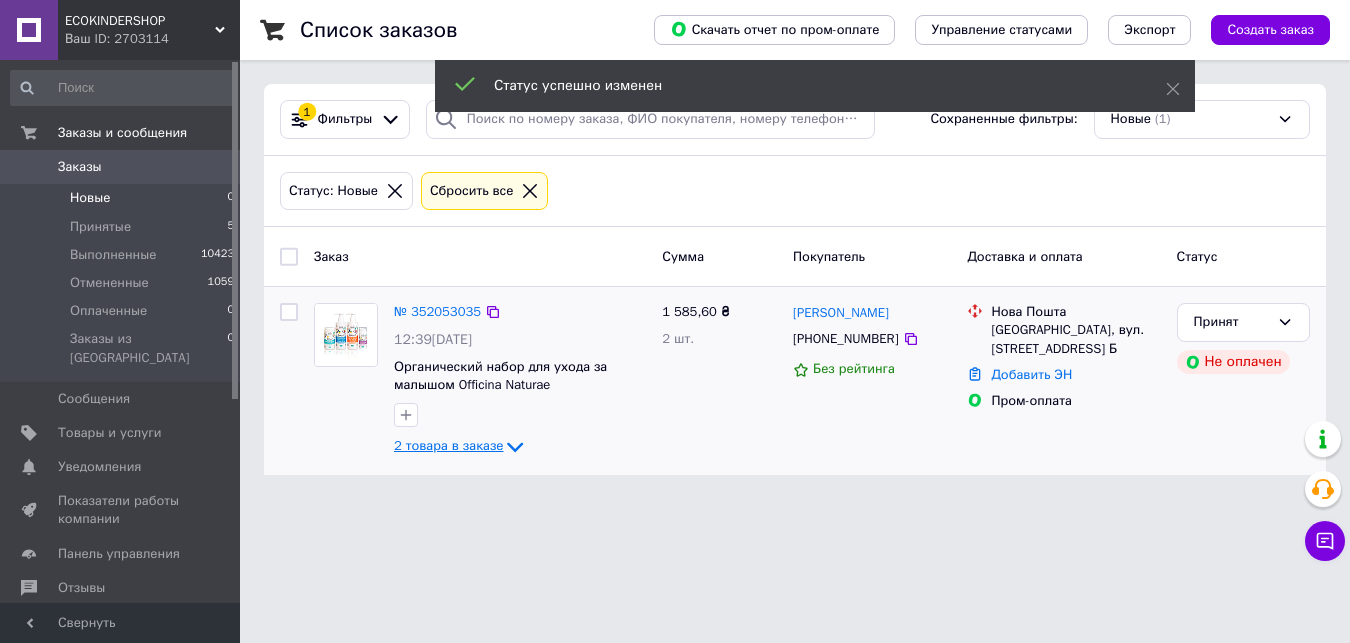 click 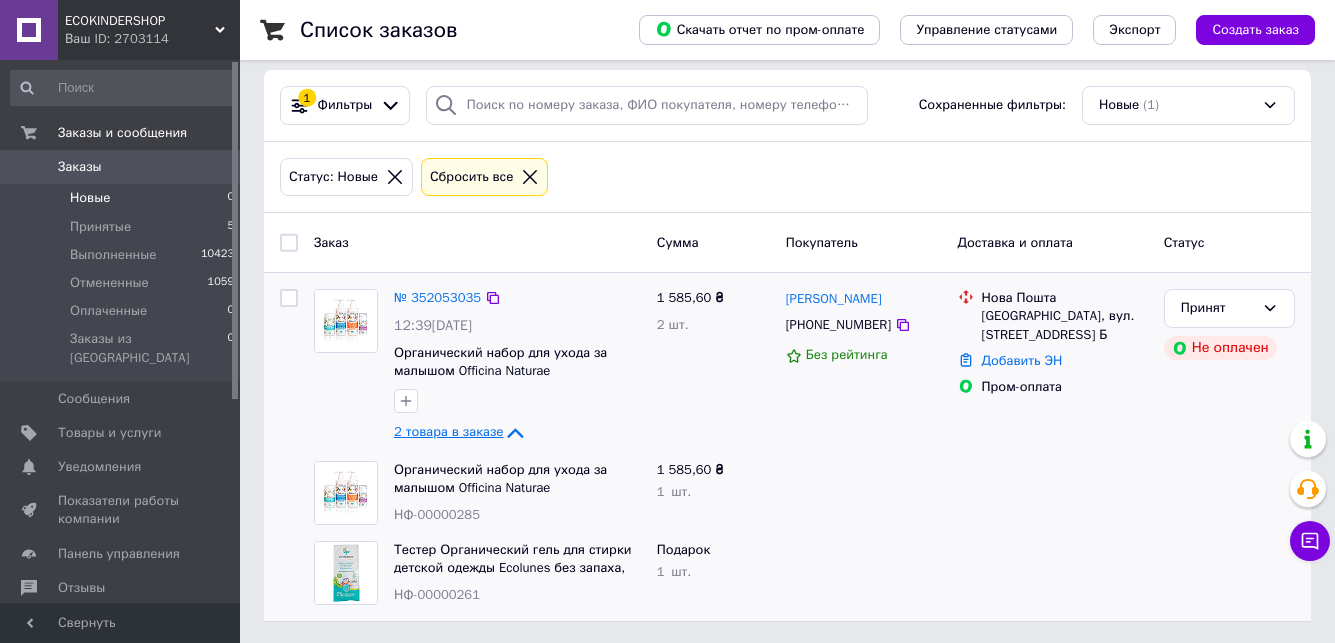scroll, scrollTop: 17, scrollLeft: 0, axis: vertical 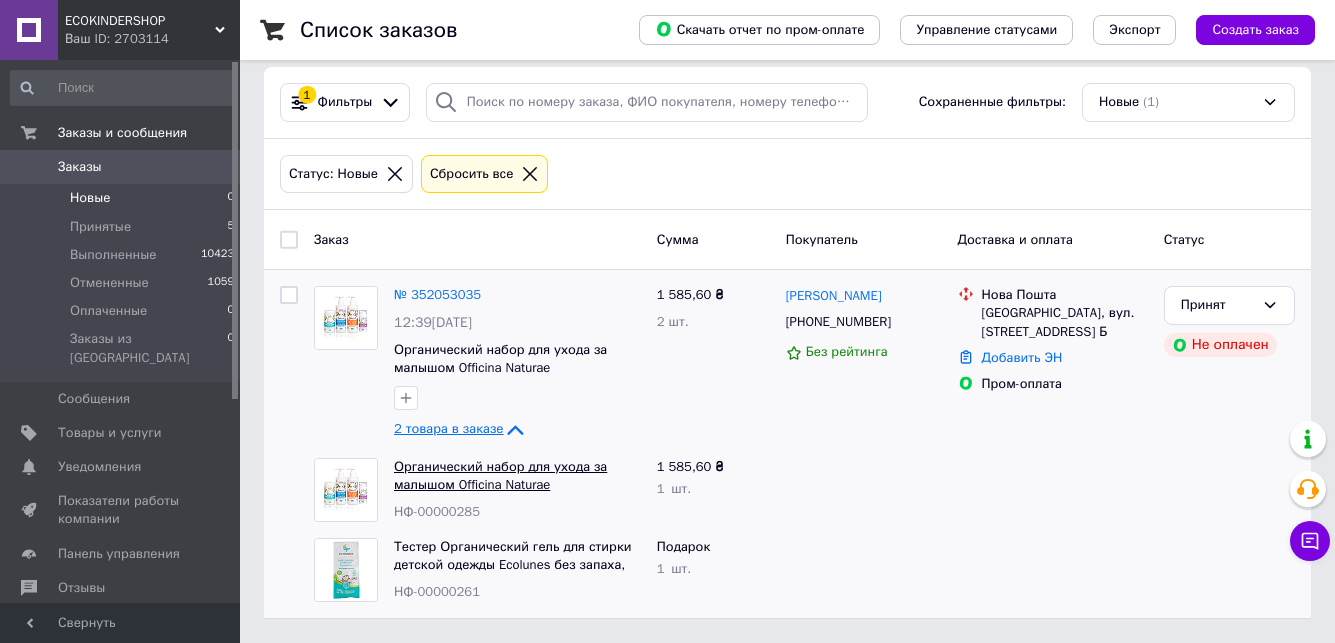 click on "Органический набор для ухода за малышом Officina Naturae" at bounding box center [500, 476] 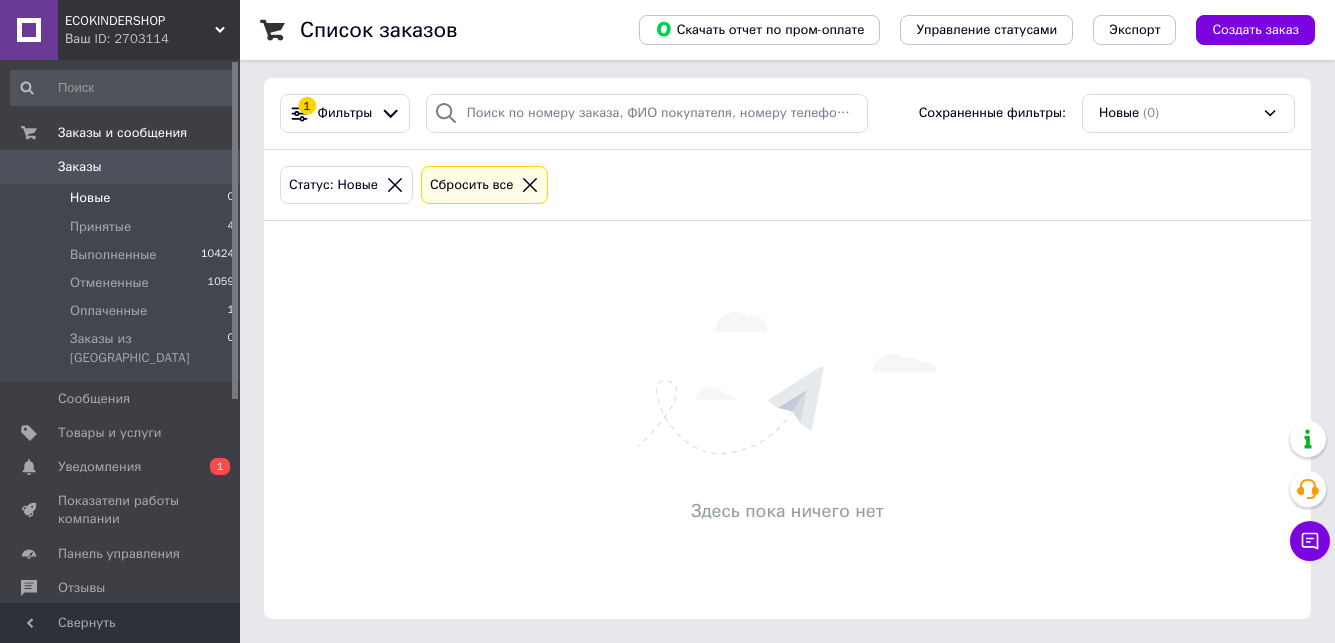 scroll, scrollTop: 6, scrollLeft: 0, axis: vertical 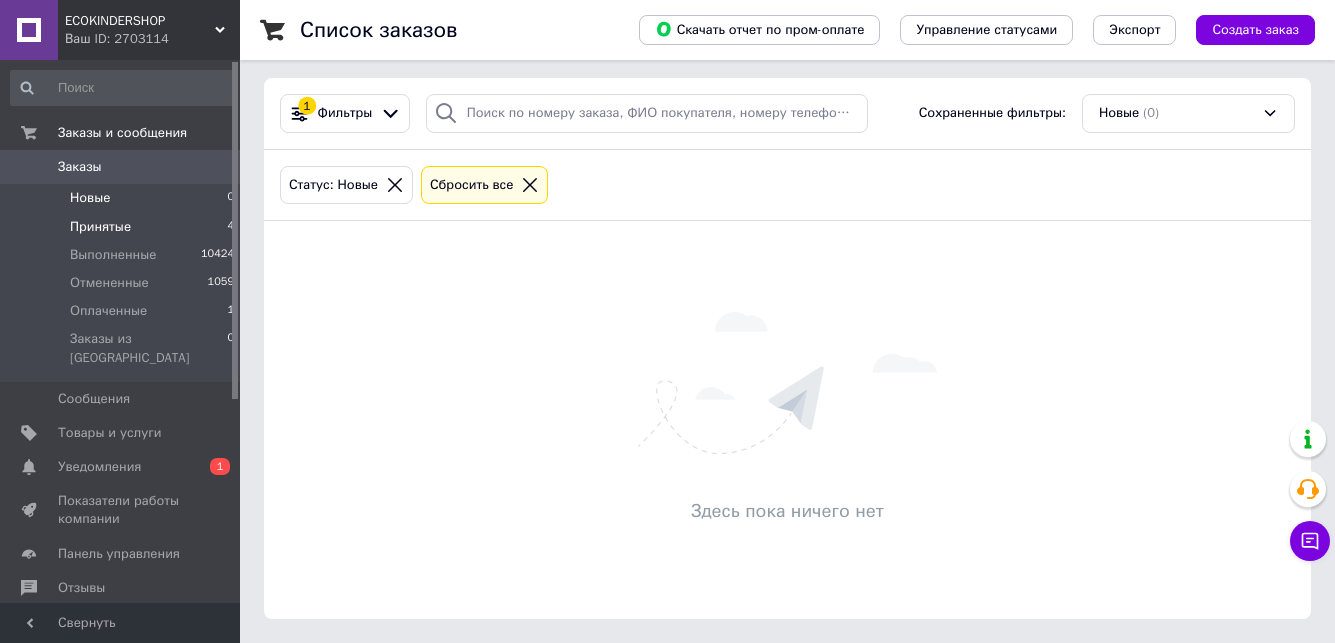 click on "Принятые 4" at bounding box center [123, 227] 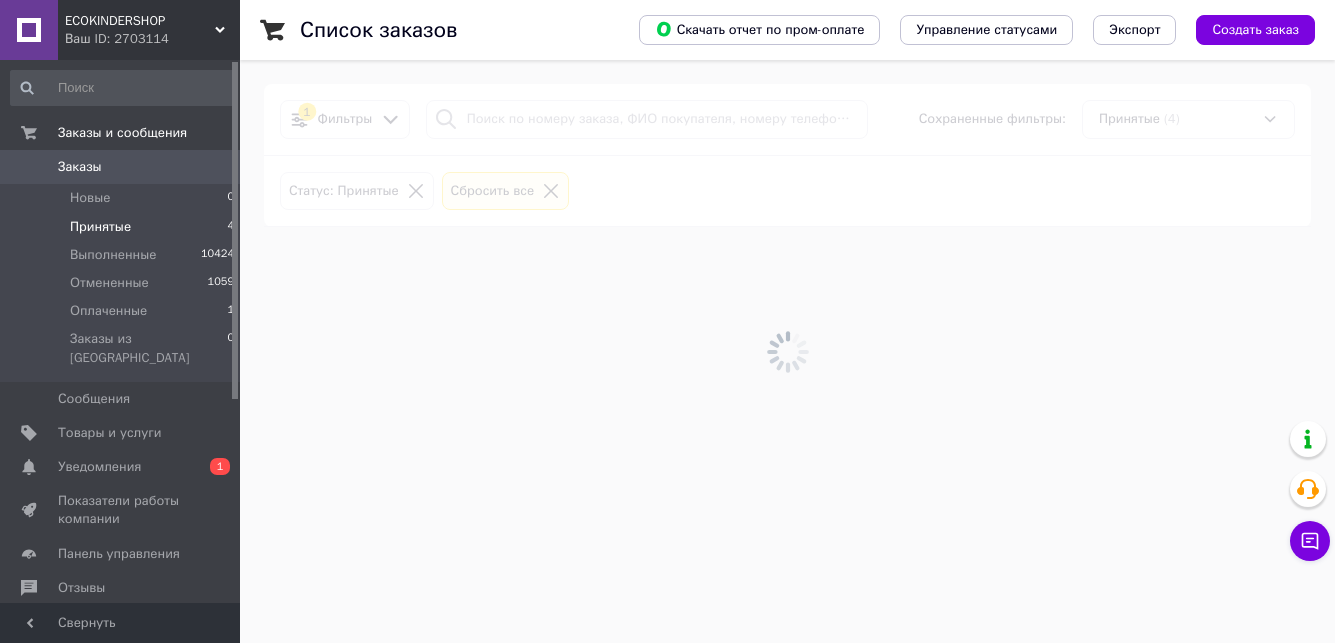 scroll, scrollTop: 0, scrollLeft: 0, axis: both 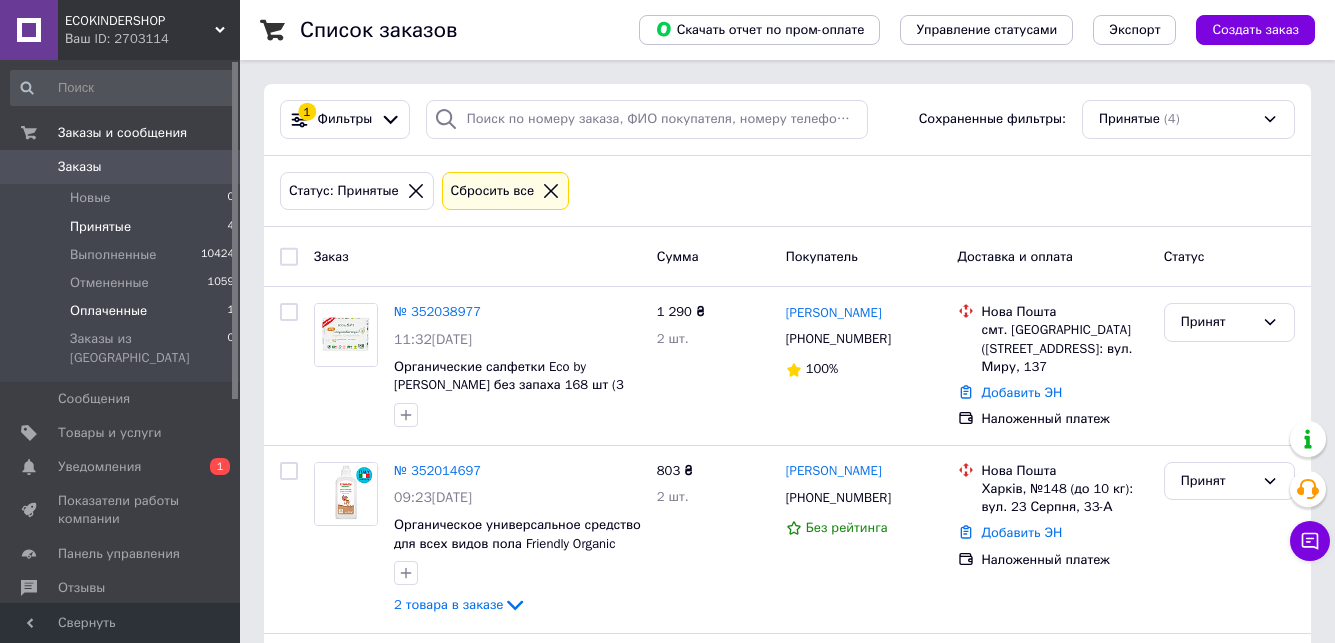 click on "Оплаченные 1" at bounding box center (123, 311) 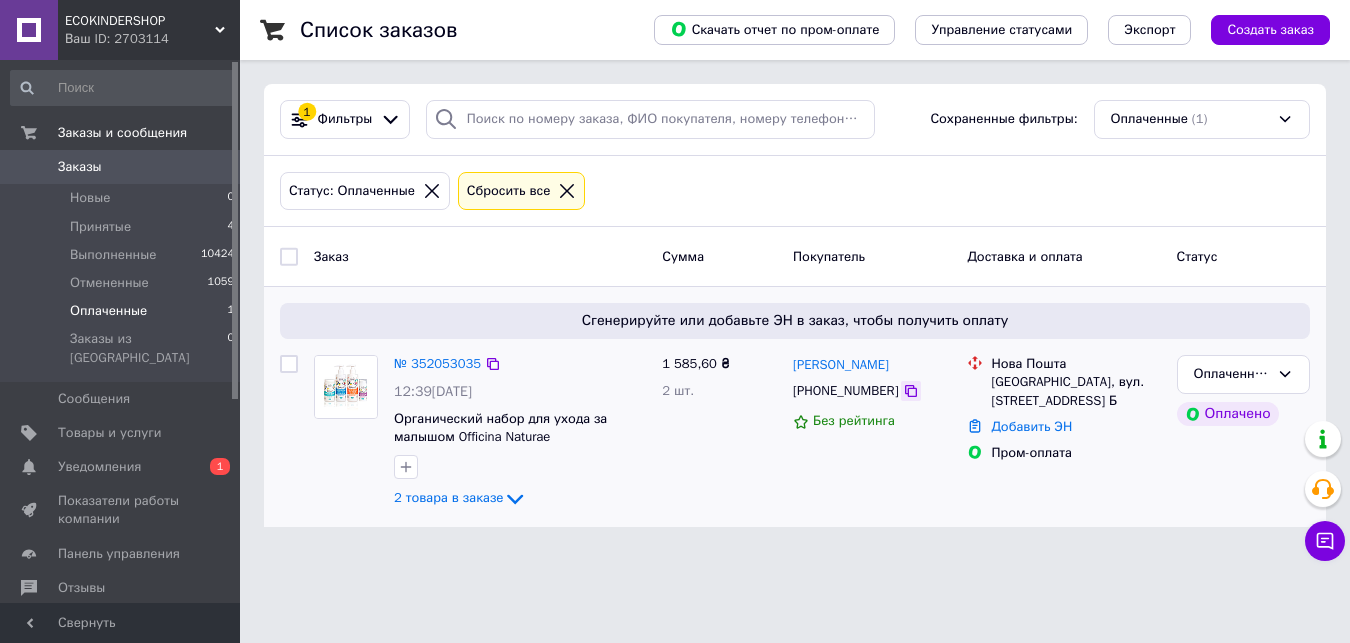 click 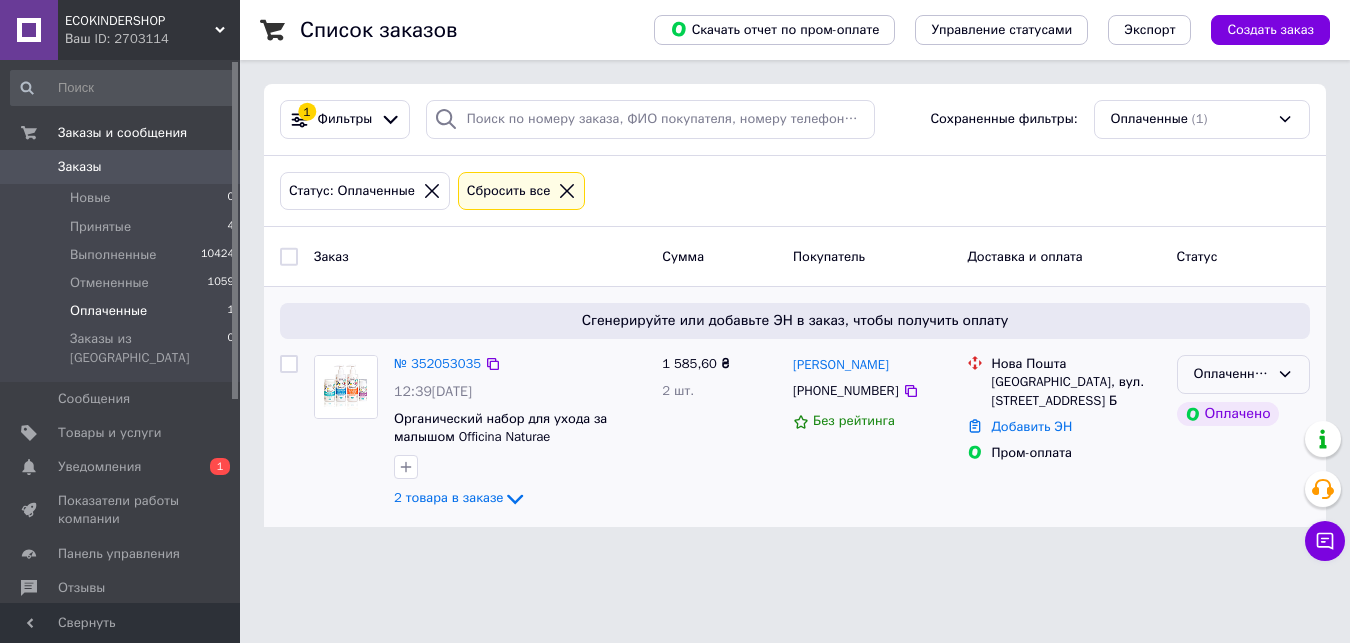 click 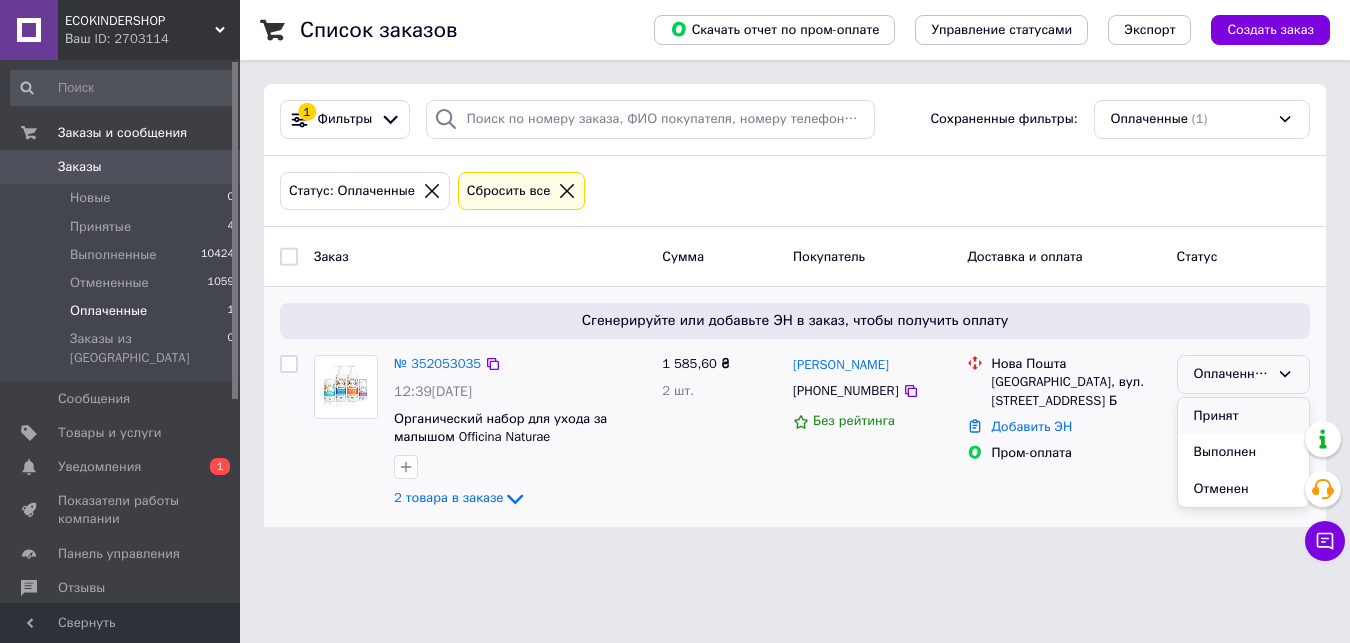 click on "Принят" at bounding box center (1243, 416) 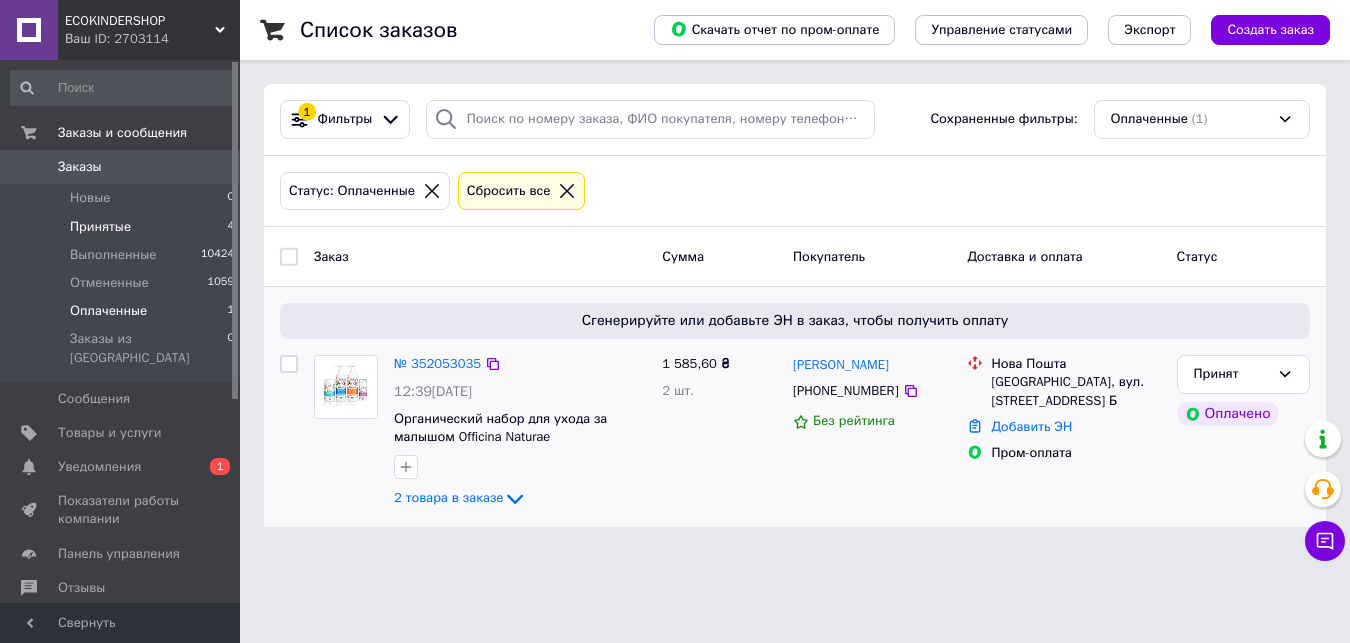 click on "Принятые" at bounding box center (100, 227) 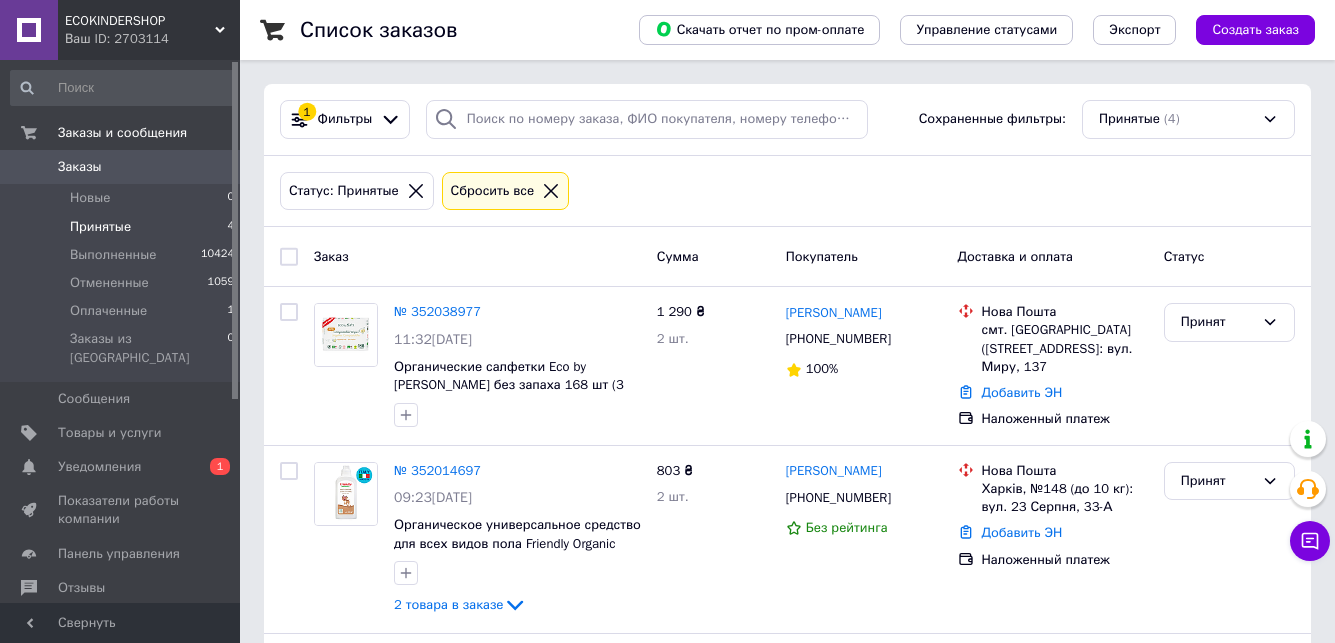 drag, startPoint x: 410, startPoint y: 183, endPoint x: 415, endPoint y: 193, distance: 11.18034 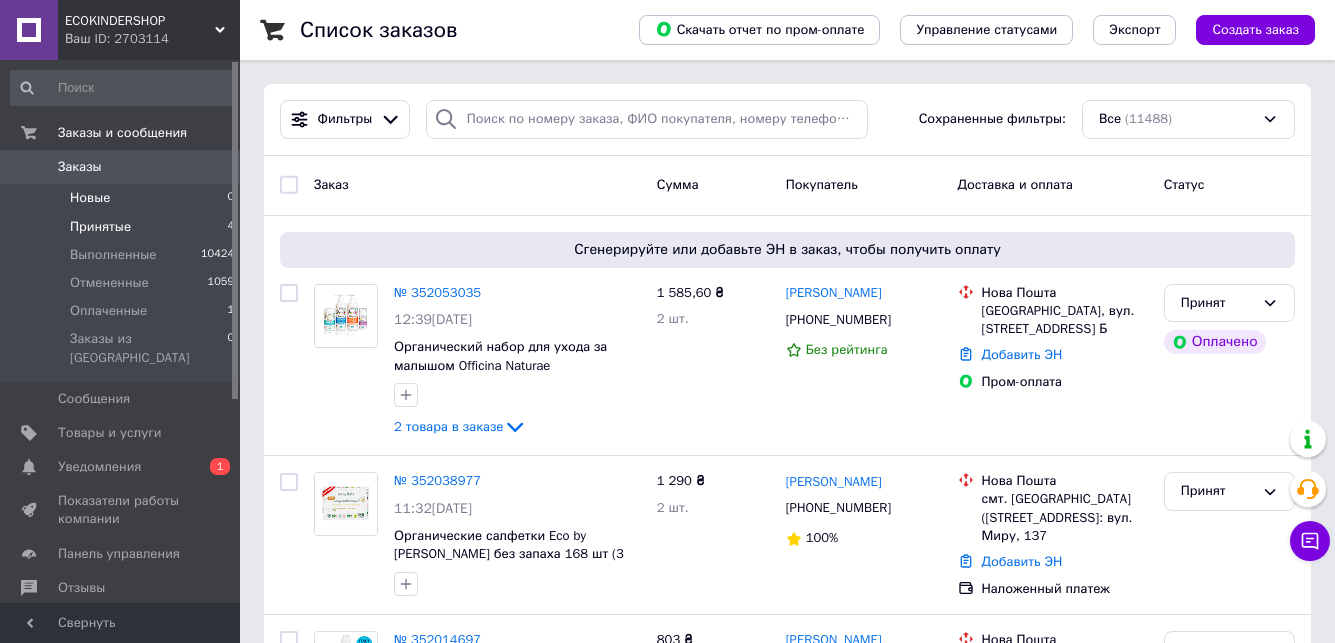 click on "Новые 0" at bounding box center [123, 198] 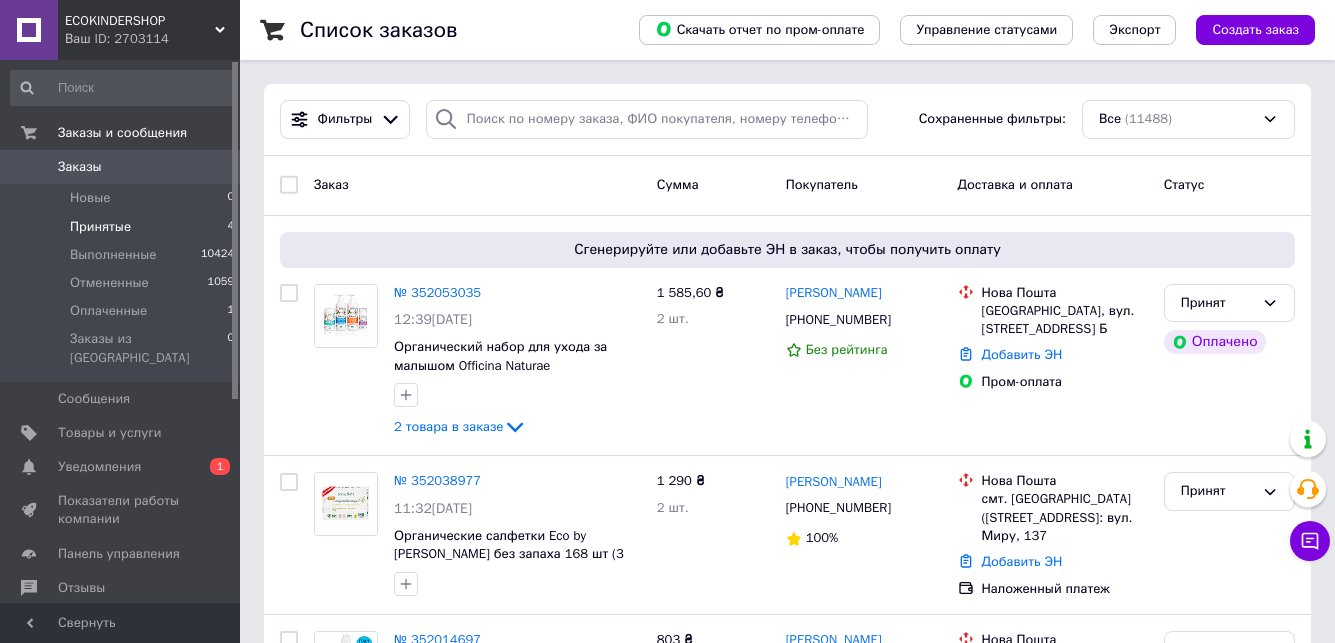 click on "Принятые 4" at bounding box center (123, 227) 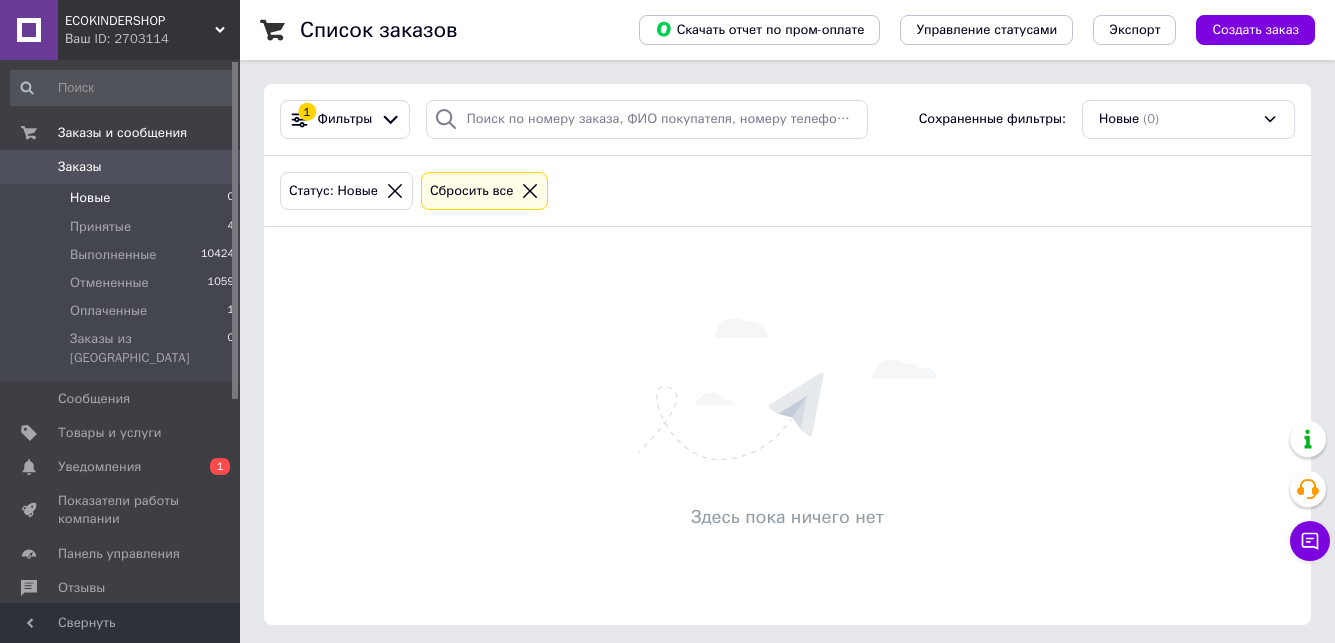 click 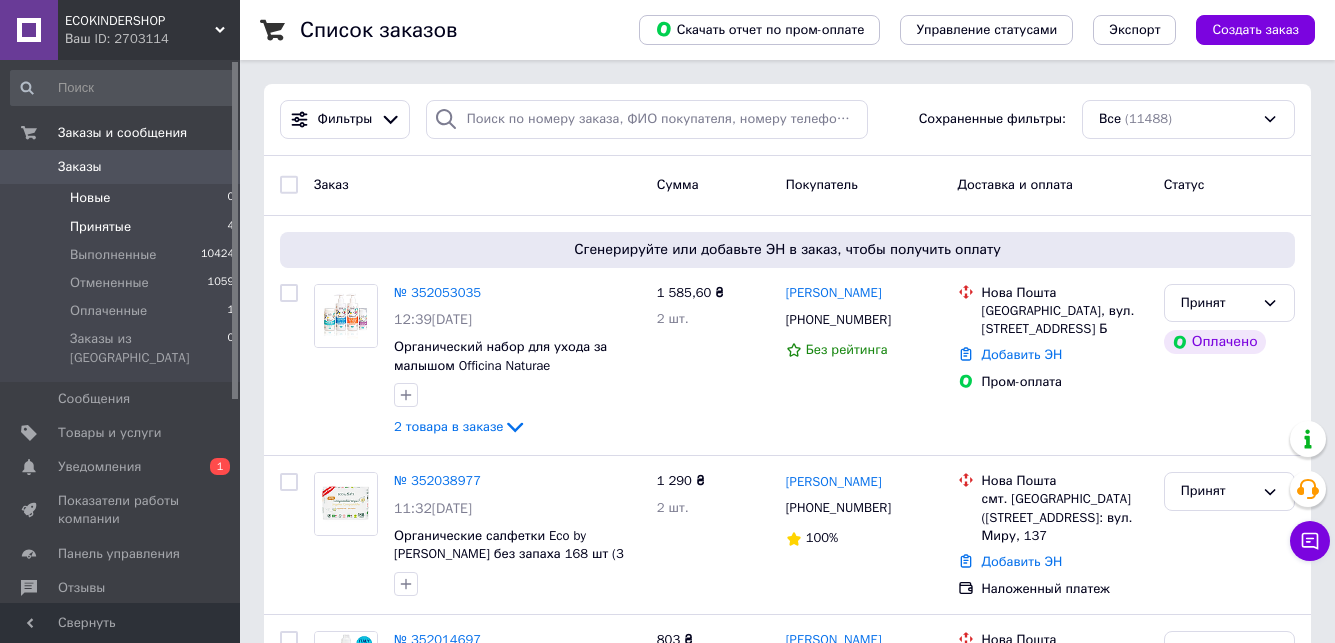 click on "Принятые 4" at bounding box center (123, 227) 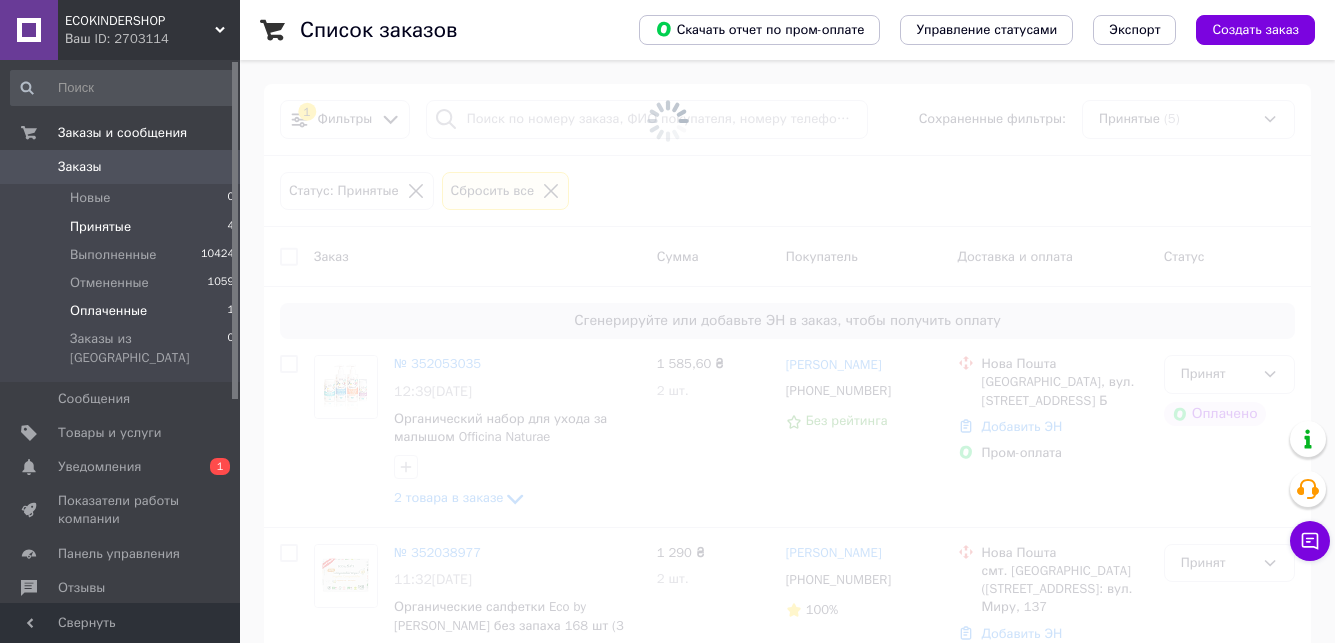 click on "Оплаченные 1" at bounding box center (123, 311) 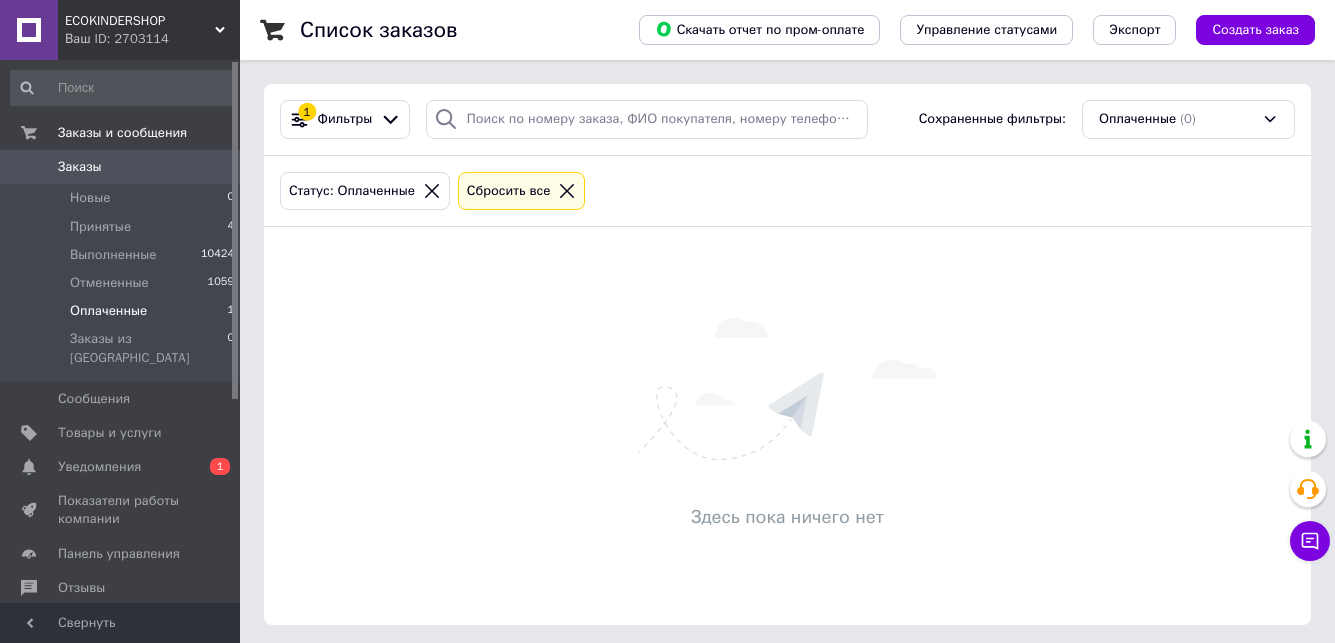 click on "Статус: Оплаченные" at bounding box center [365, 191] 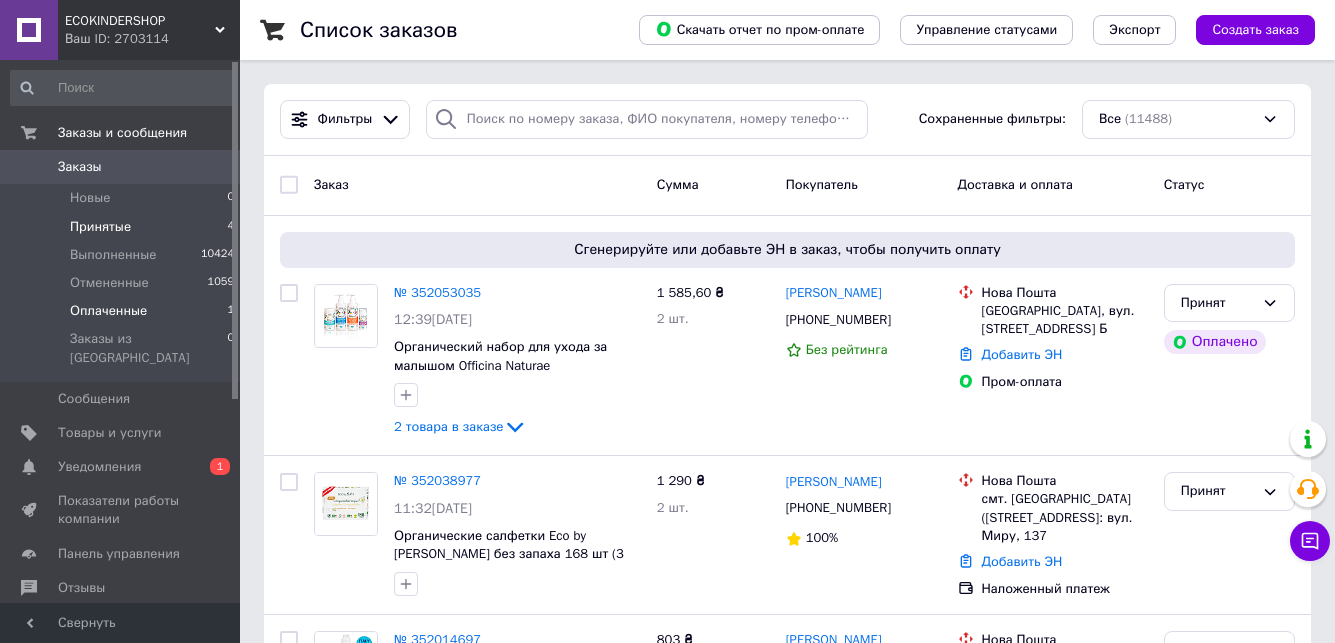click on "Принятые 4" at bounding box center (123, 227) 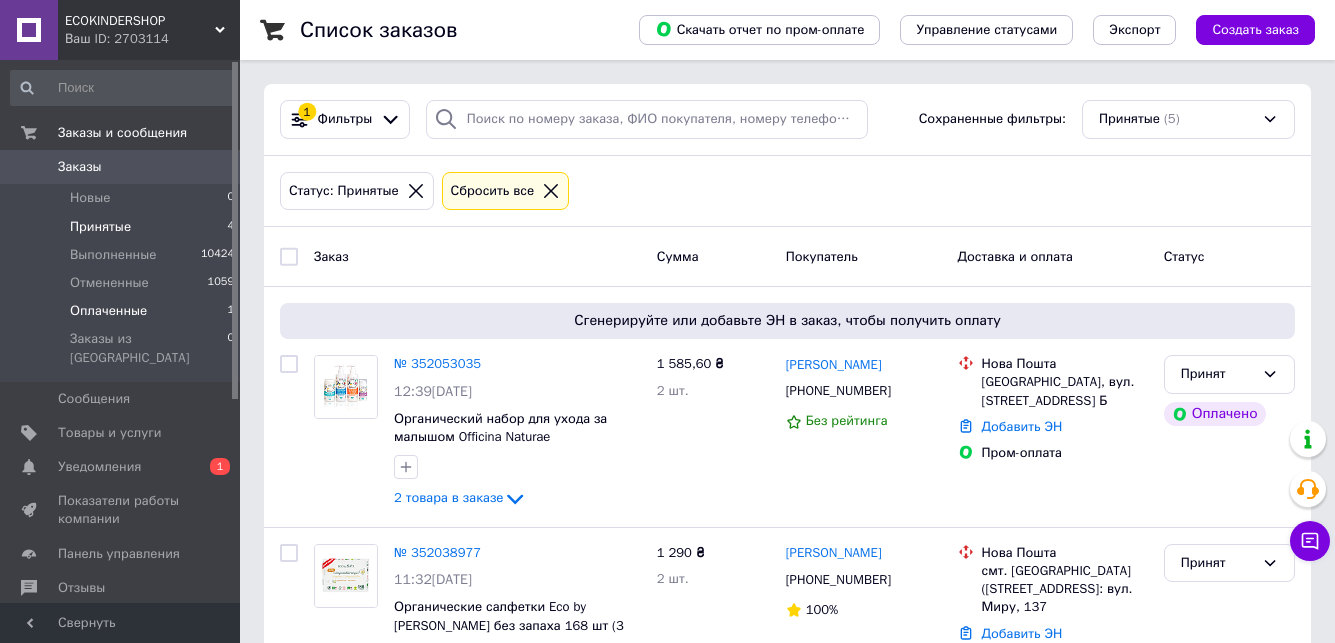 click on "Оплаченные" at bounding box center (108, 311) 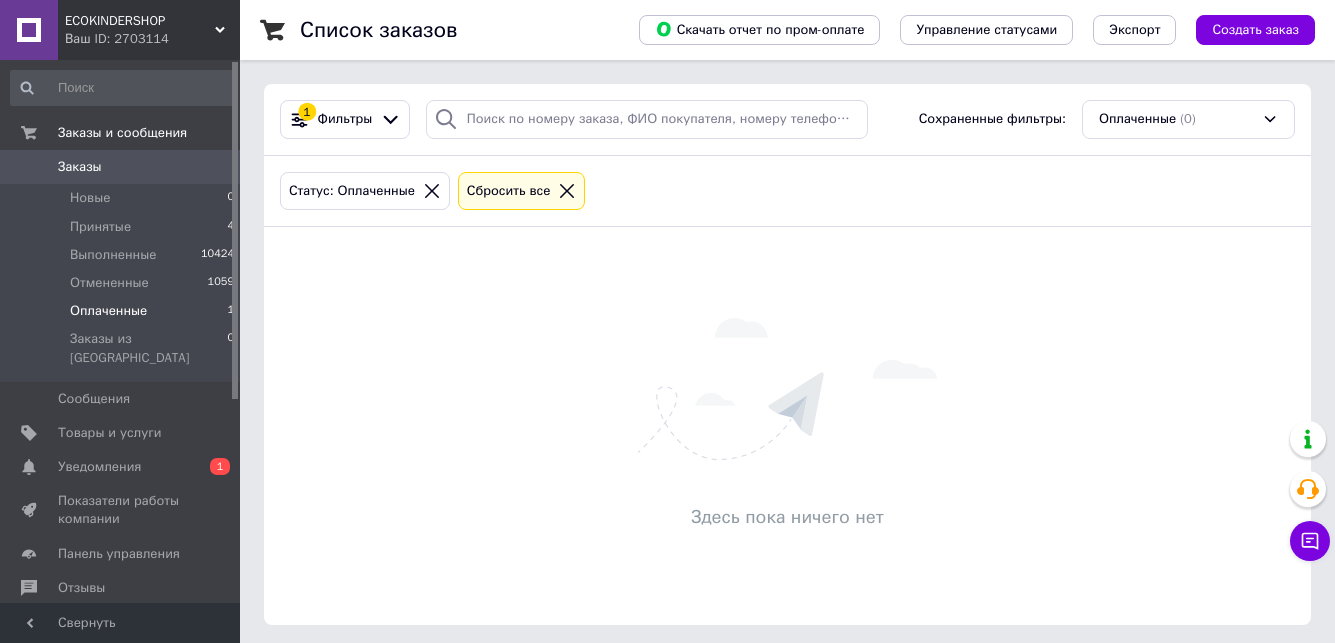 click 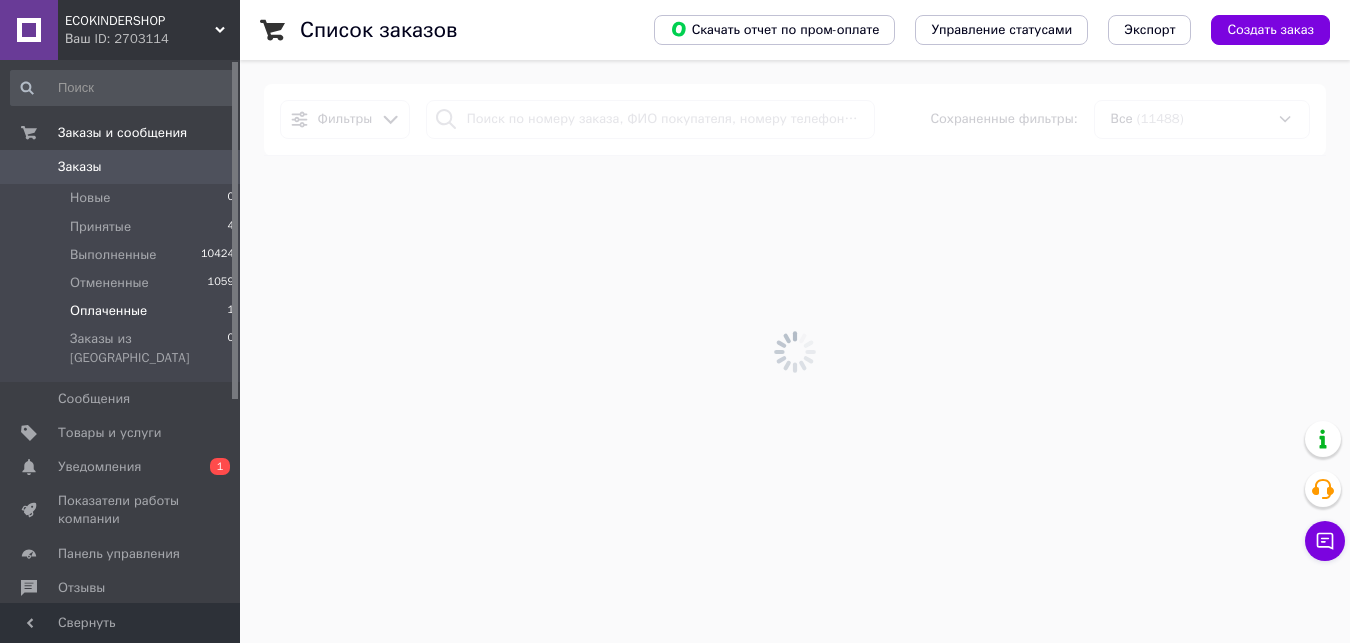 click 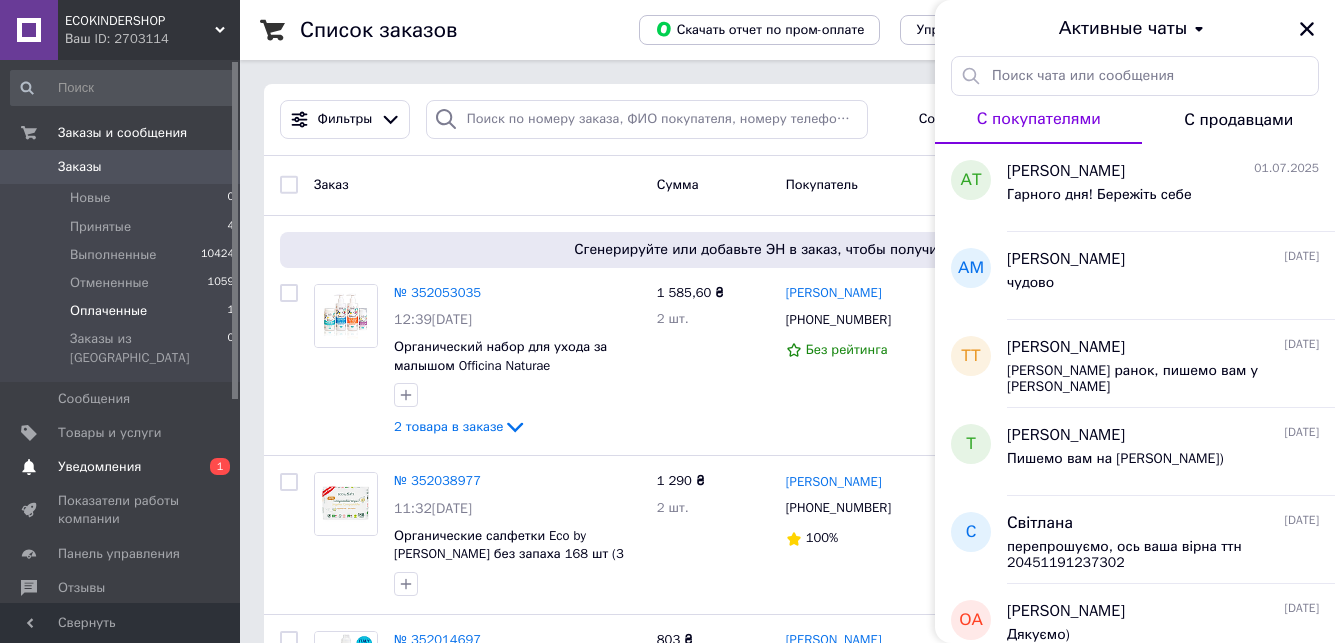 click on "Уведомления" at bounding box center [121, 467] 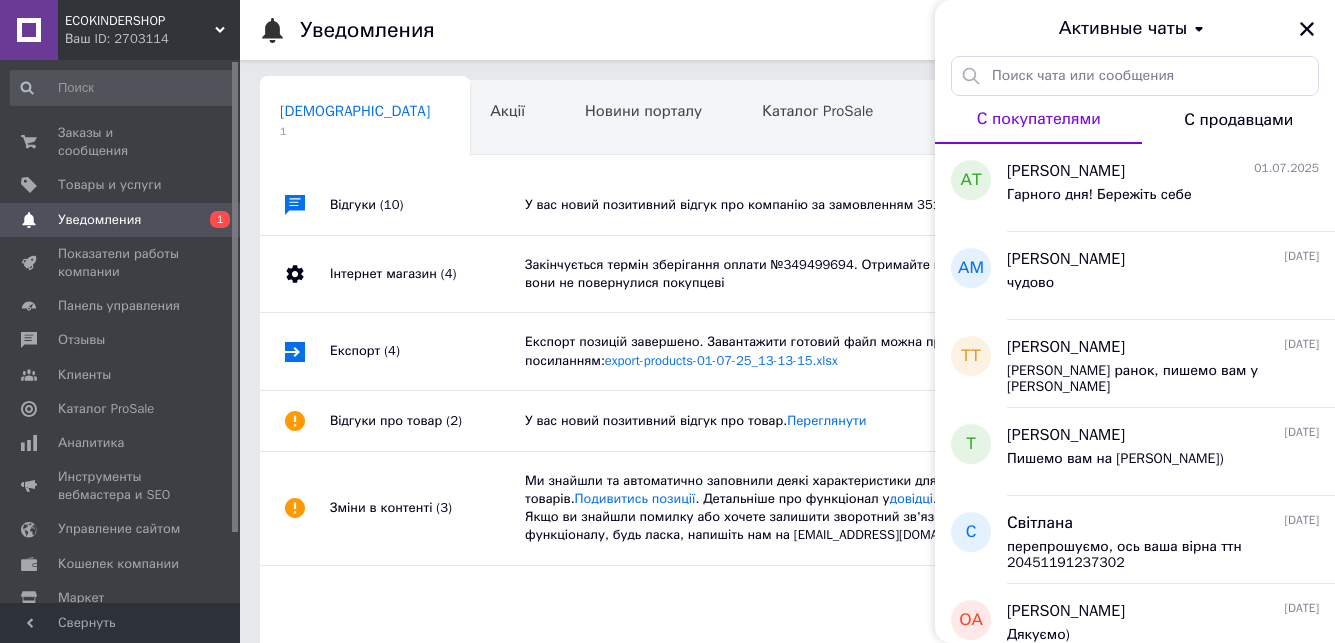 click on "Закінчується термін зберігання оплати №349499694. Отримайте гроші якнайшвидше, щоб вони не повернулися покупцеві" at bounding box center [810, 274] 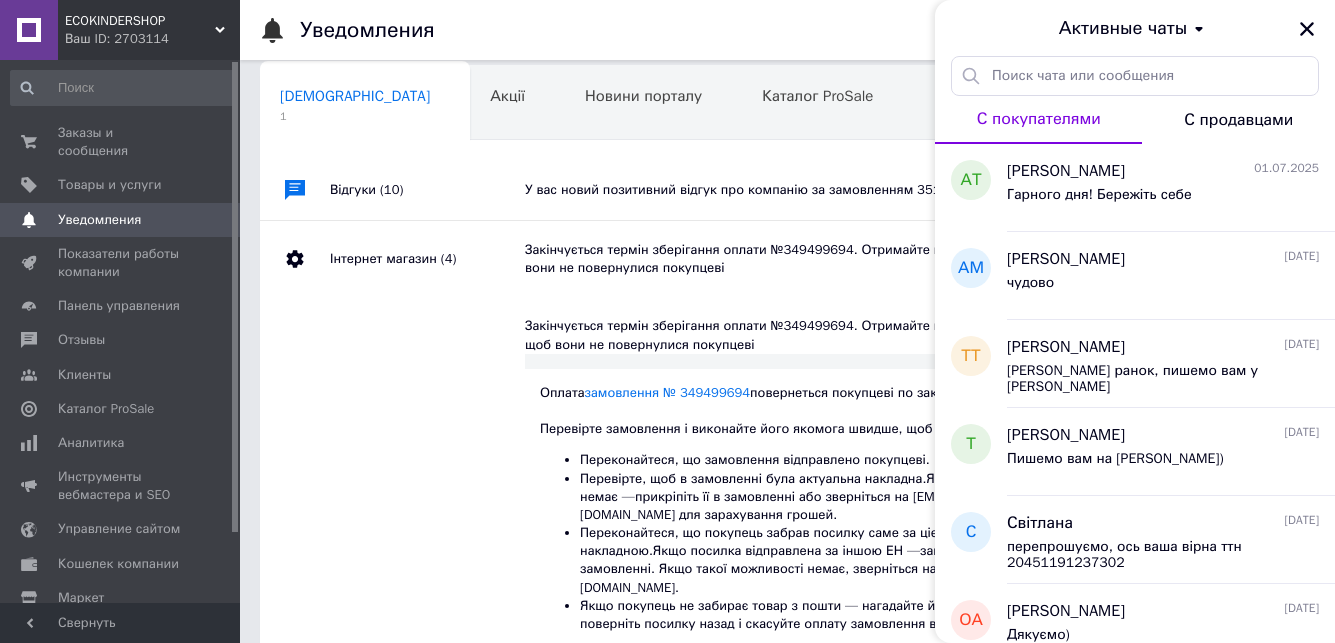 scroll, scrollTop: 0, scrollLeft: 0, axis: both 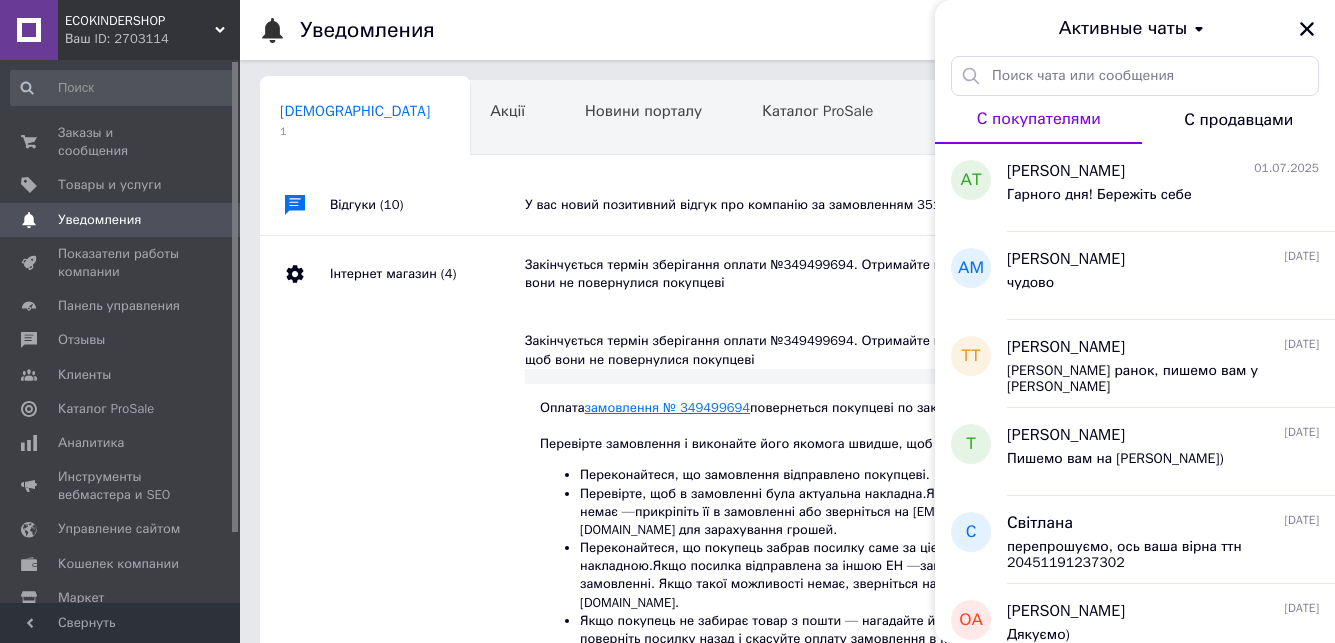 click on "замовлення № 349499694" at bounding box center (668, 407) 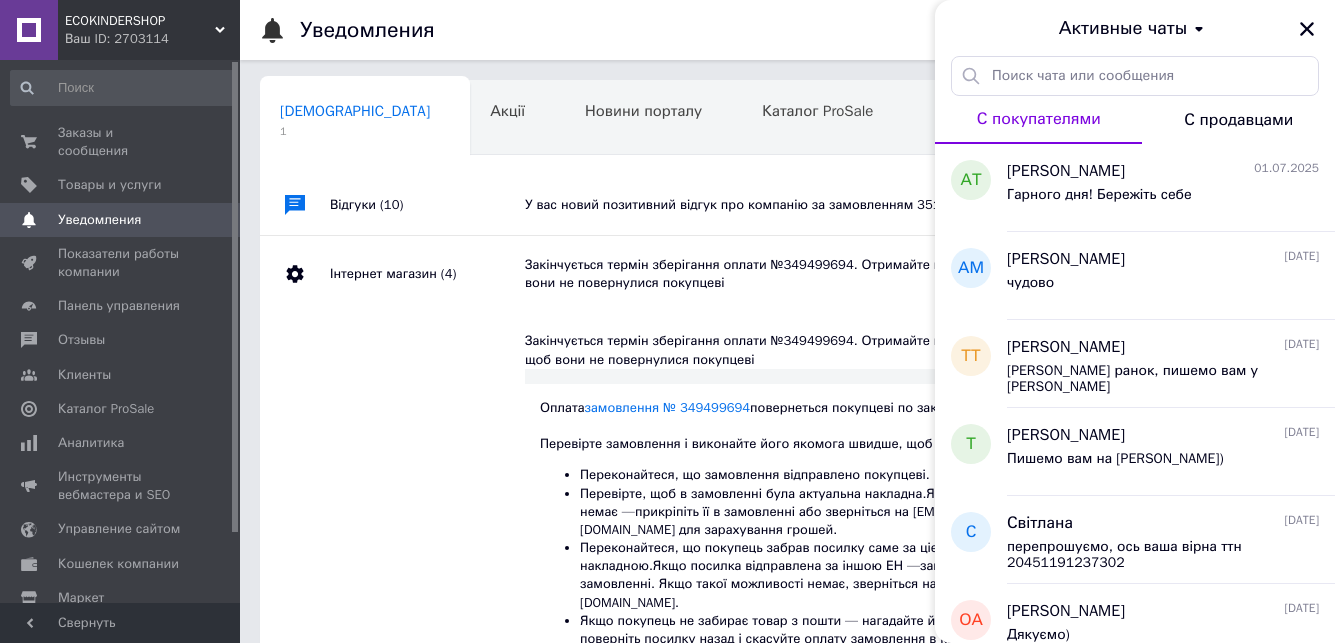 click 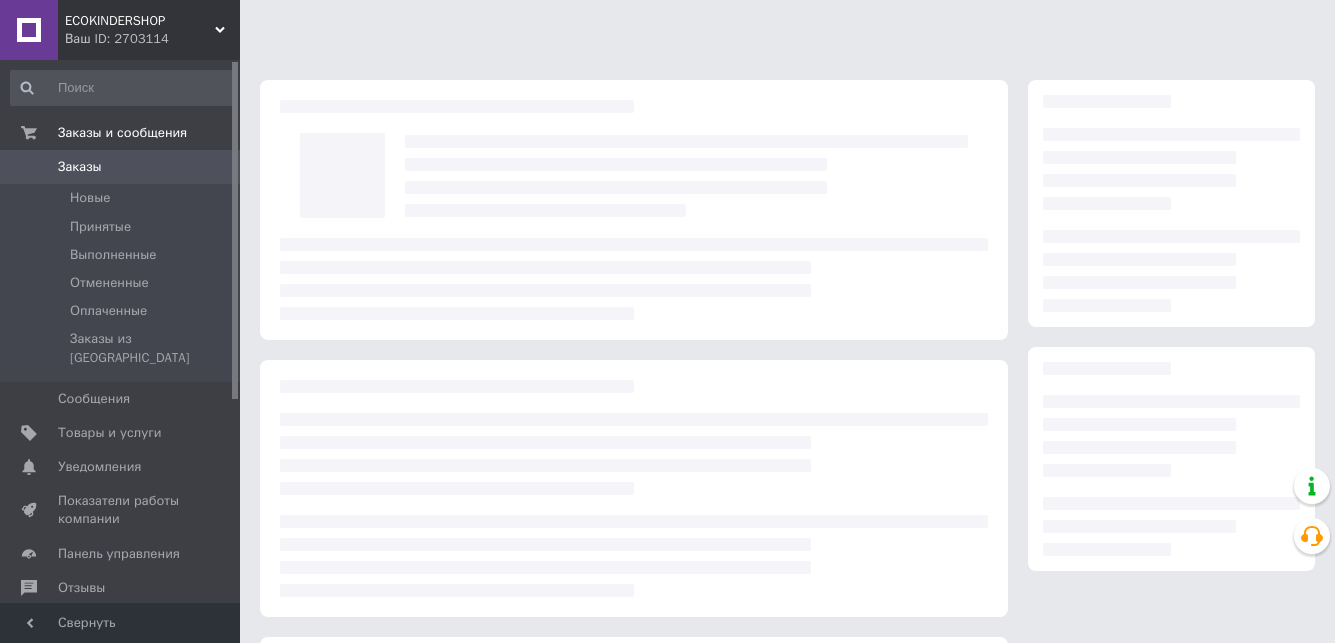 scroll, scrollTop: 0, scrollLeft: 0, axis: both 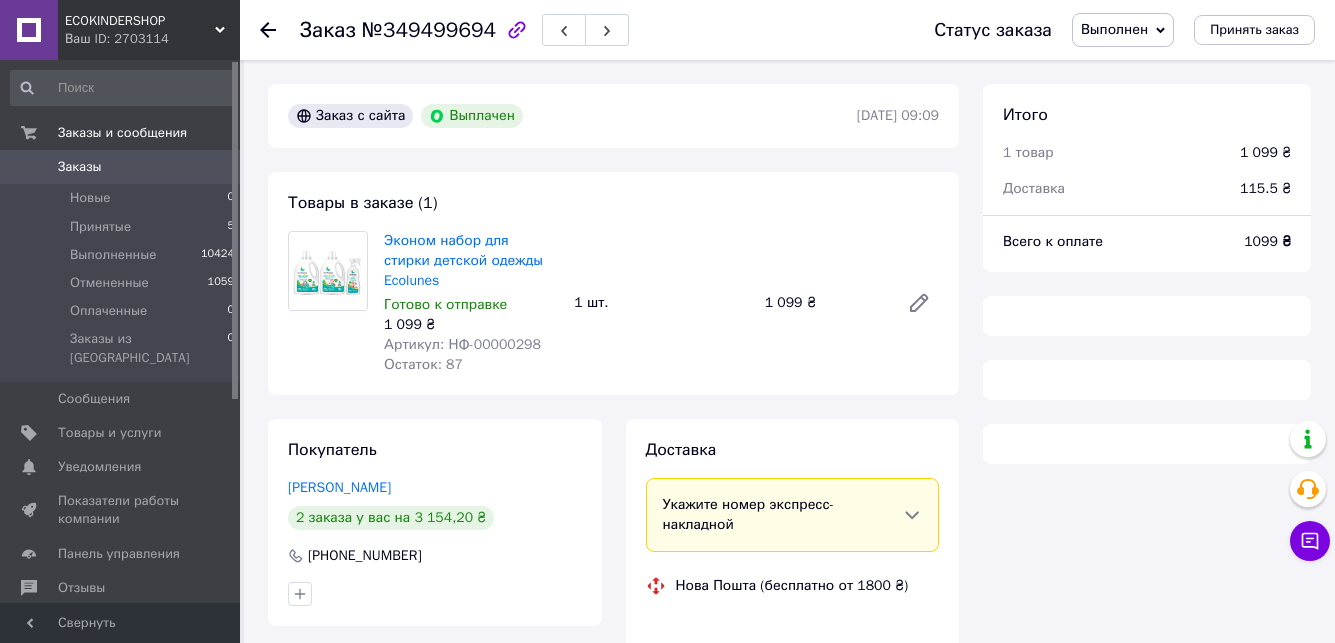 click on "Принятые 5" at bounding box center (123, 227) 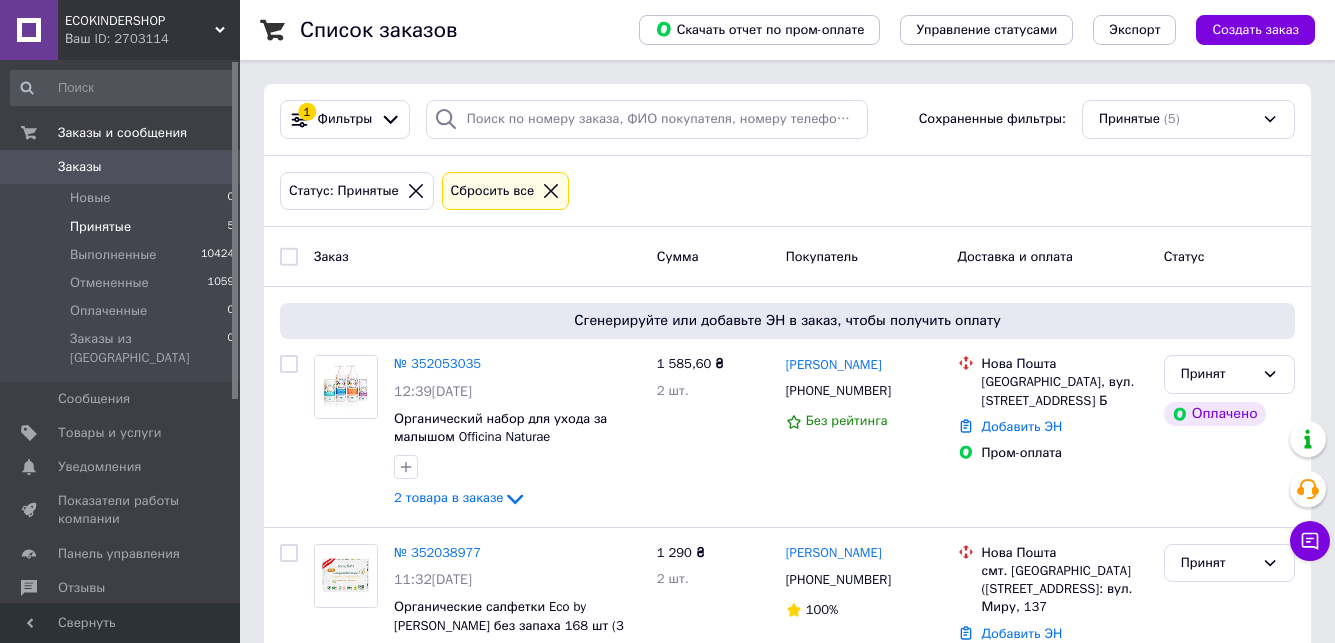 click 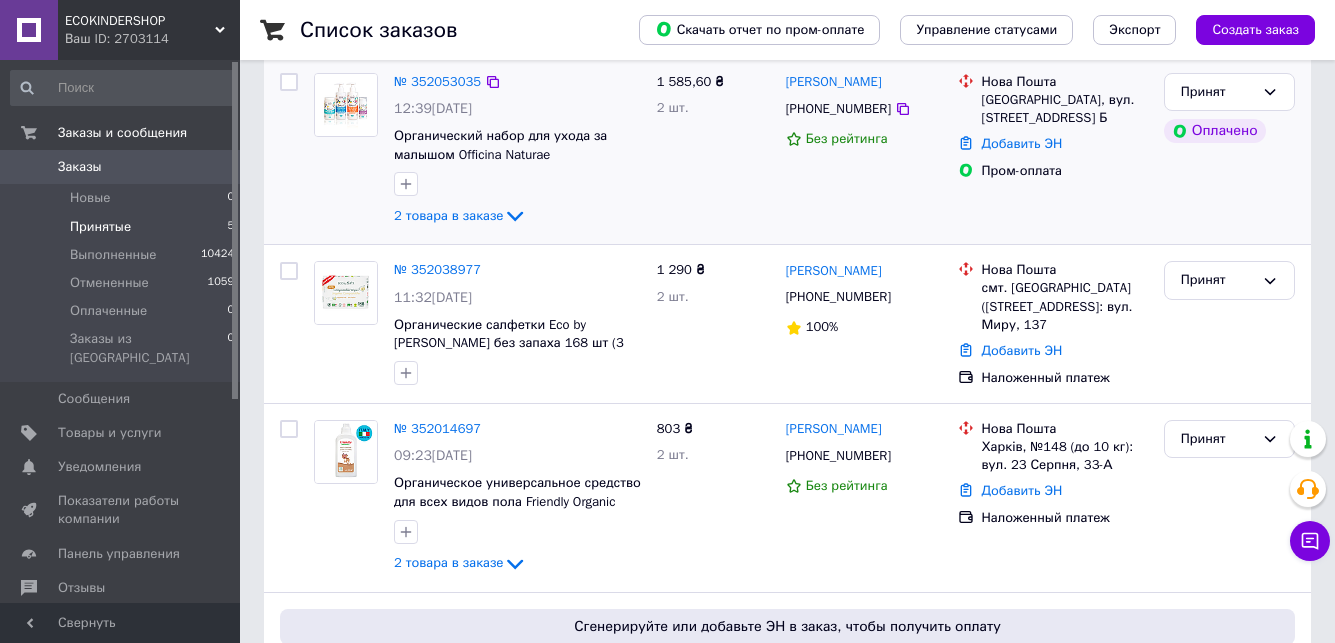 scroll, scrollTop: 400, scrollLeft: 0, axis: vertical 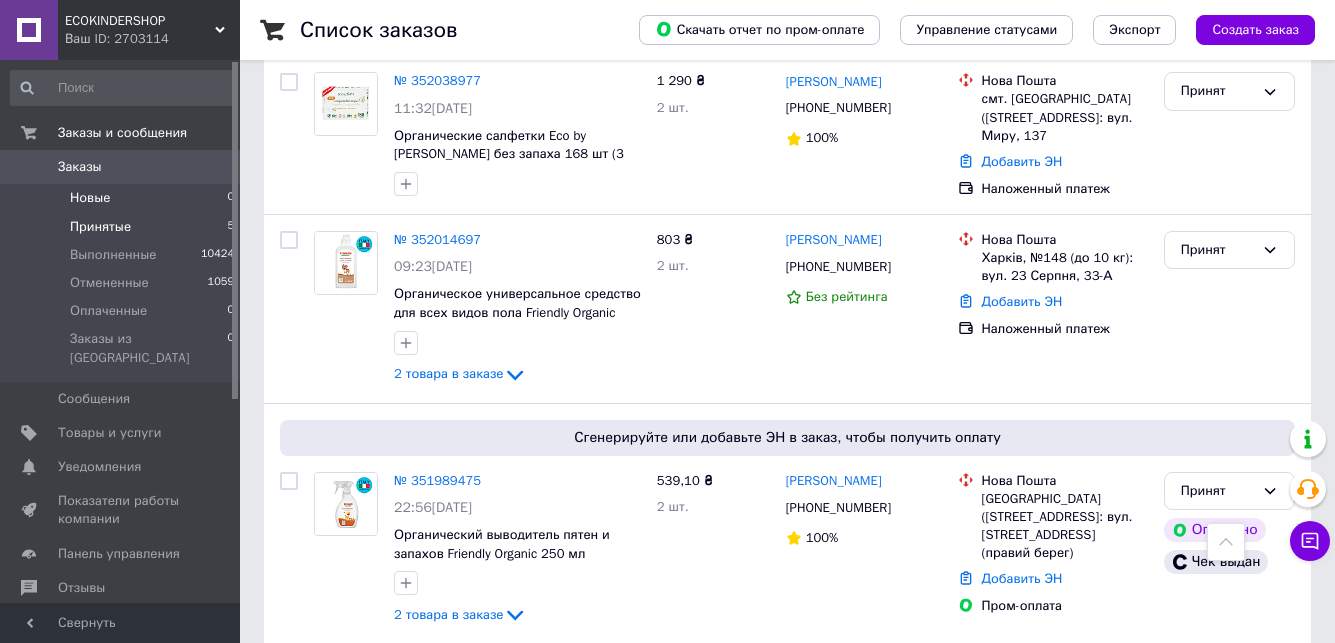 click on "Новые 0" at bounding box center [123, 198] 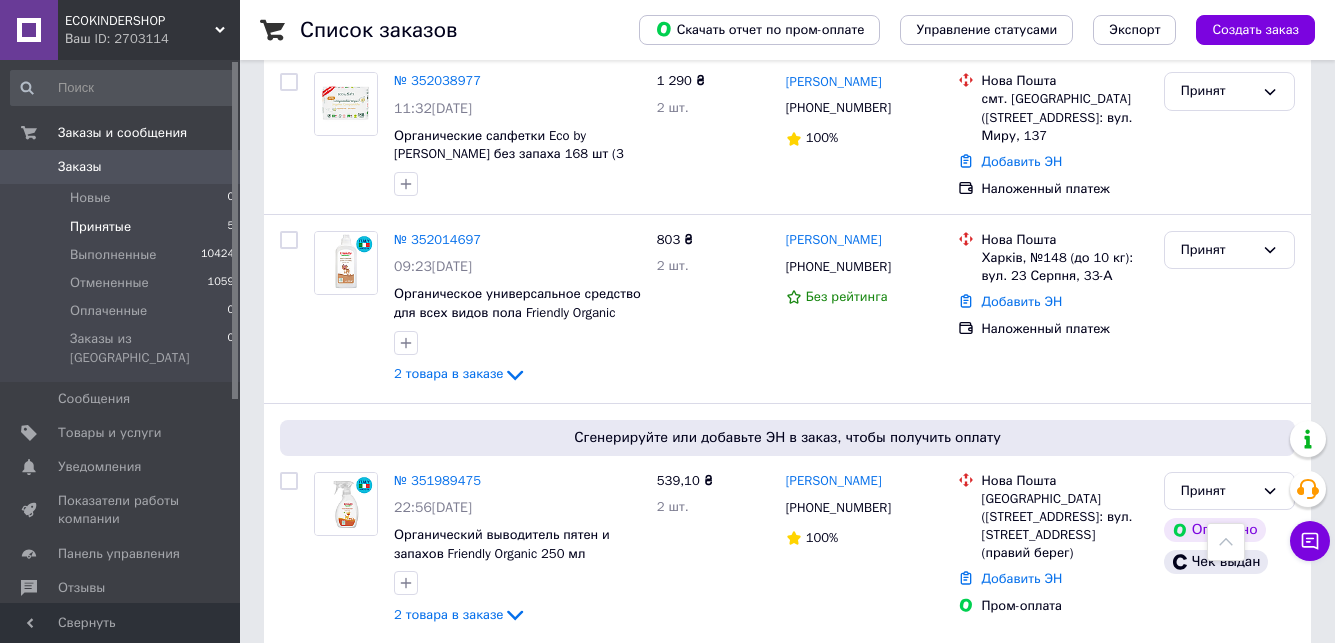 click on "Принятые 5" at bounding box center [123, 227] 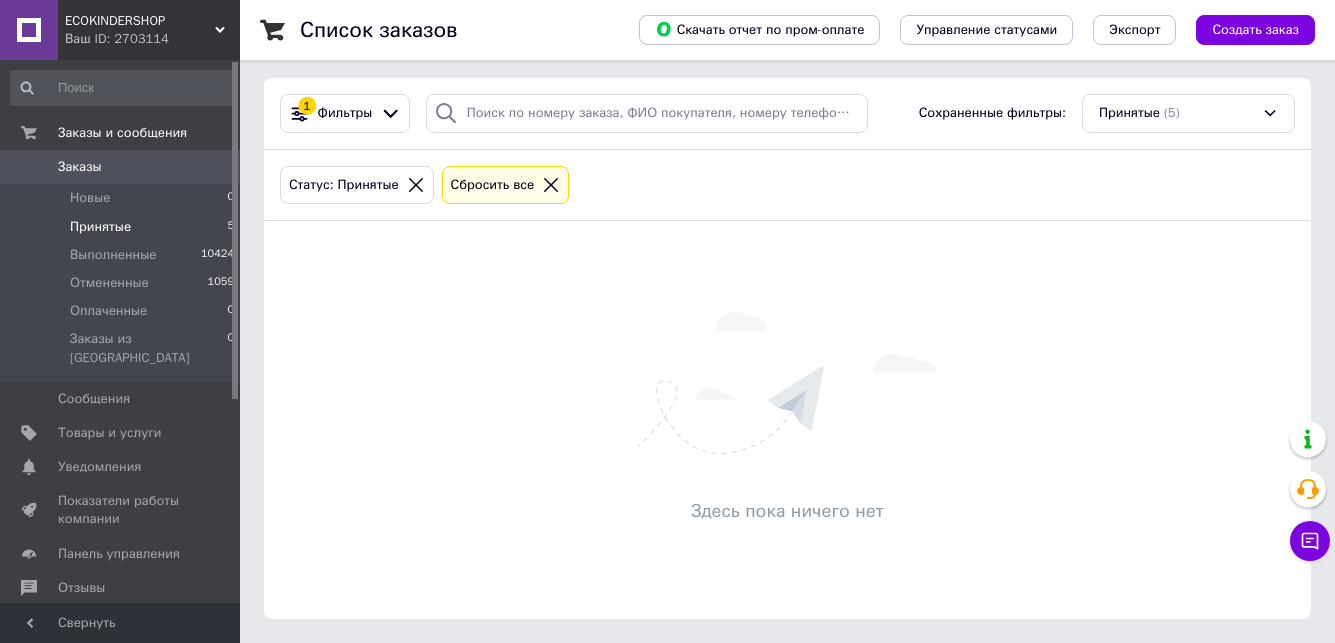 scroll, scrollTop: 0, scrollLeft: 0, axis: both 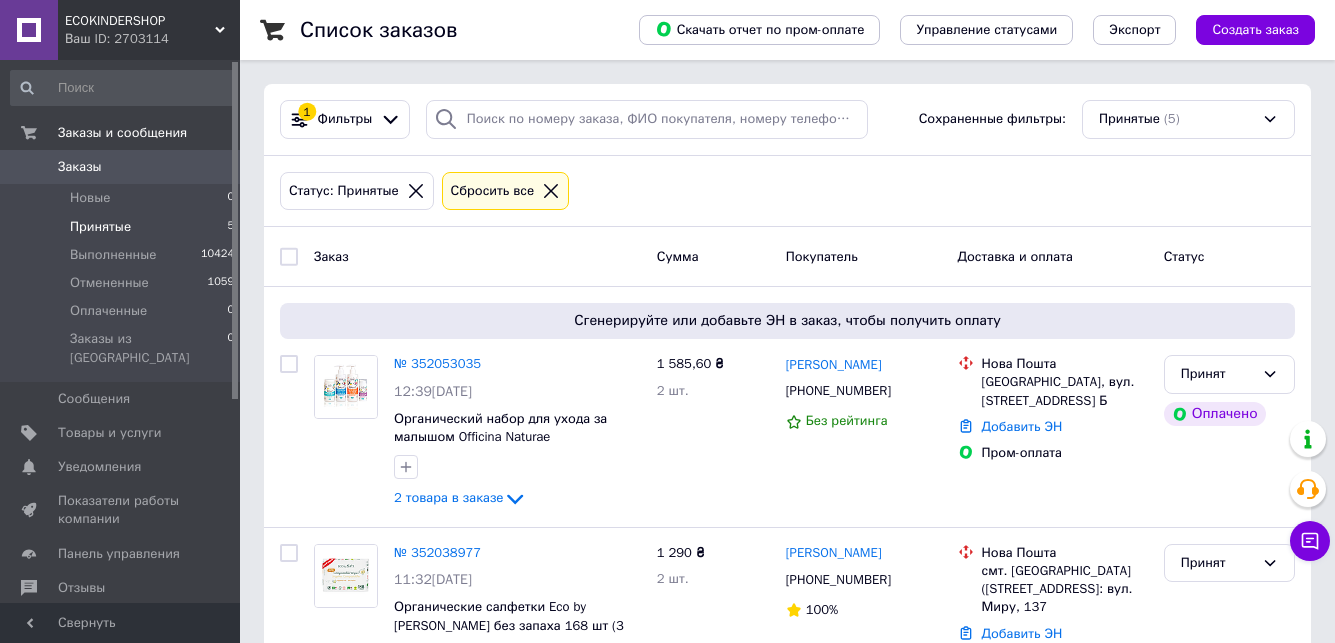 click 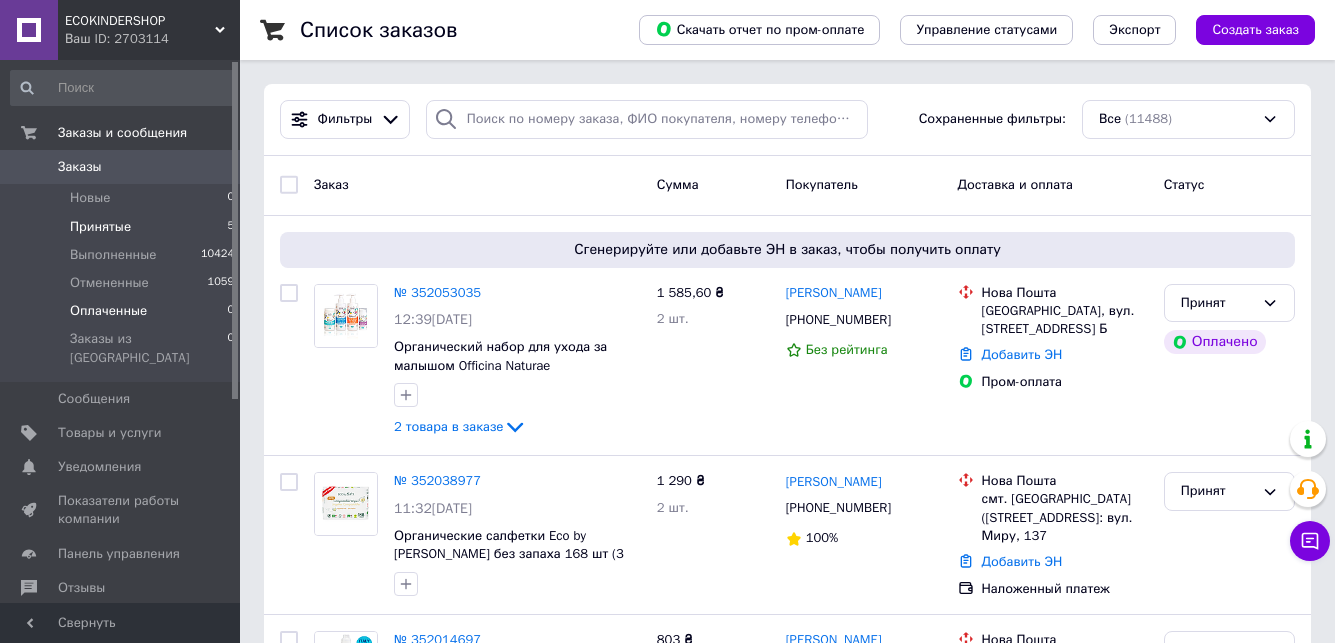 click on "Оплаченные 0" at bounding box center (123, 311) 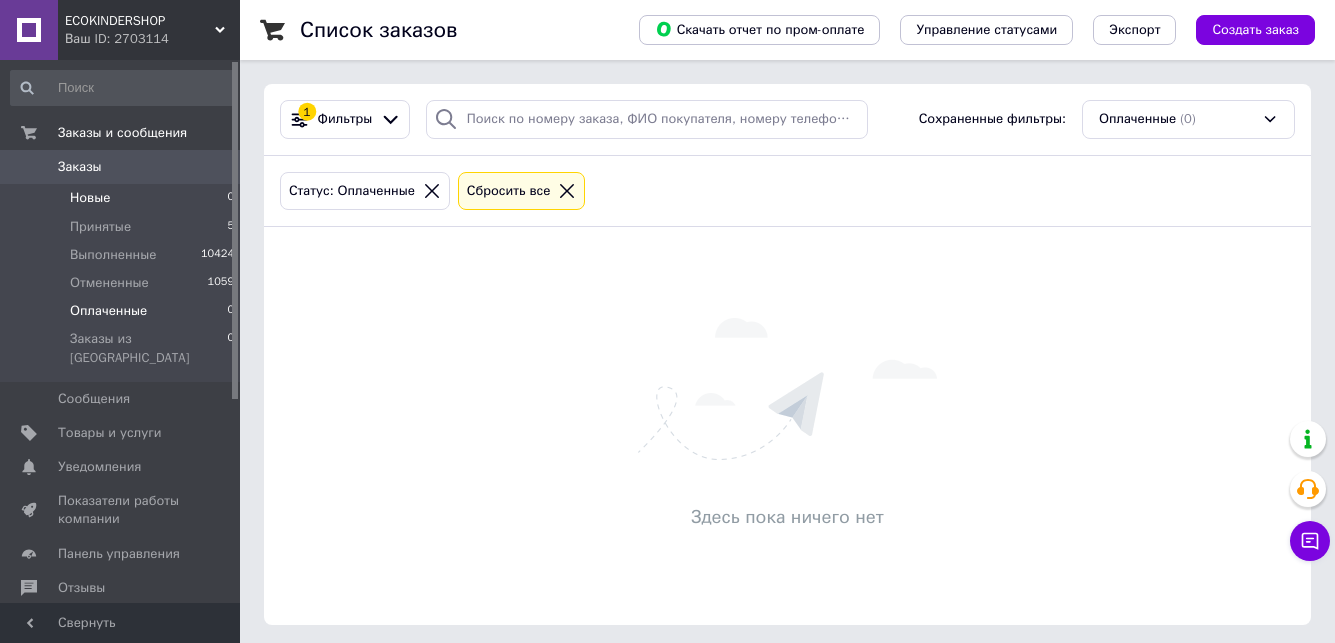 click on "Новые 0" at bounding box center (123, 198) 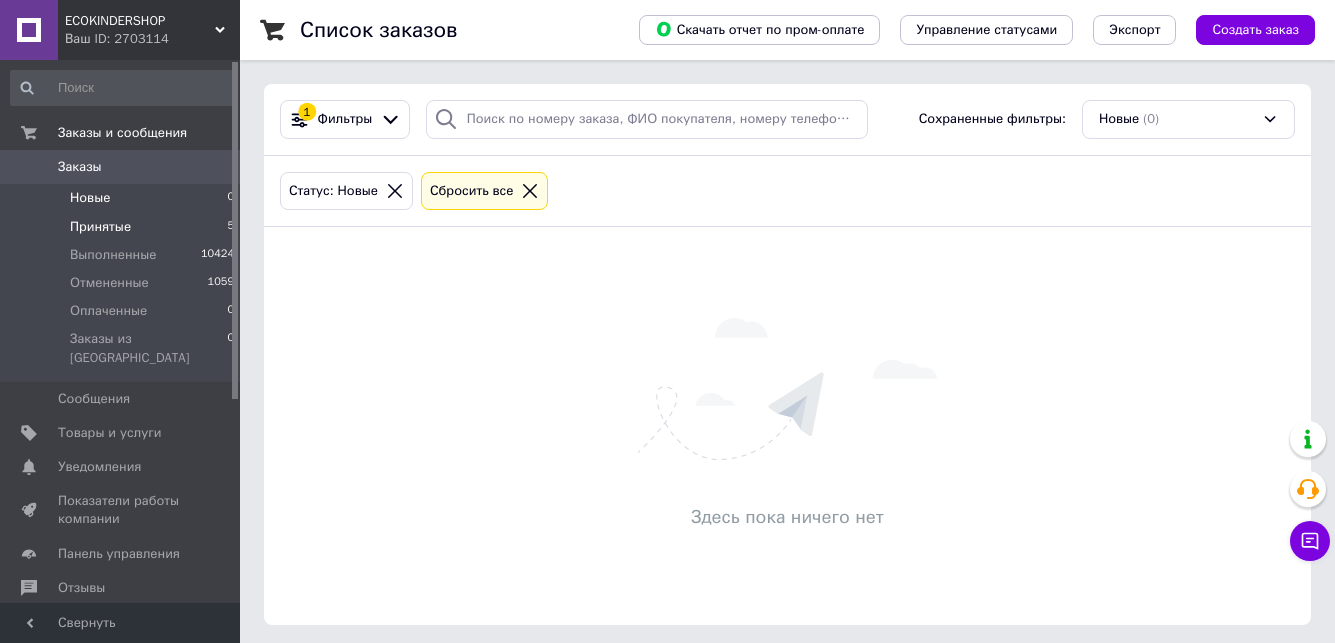 click on "Принятые 5" at bounding box center [123, 227] 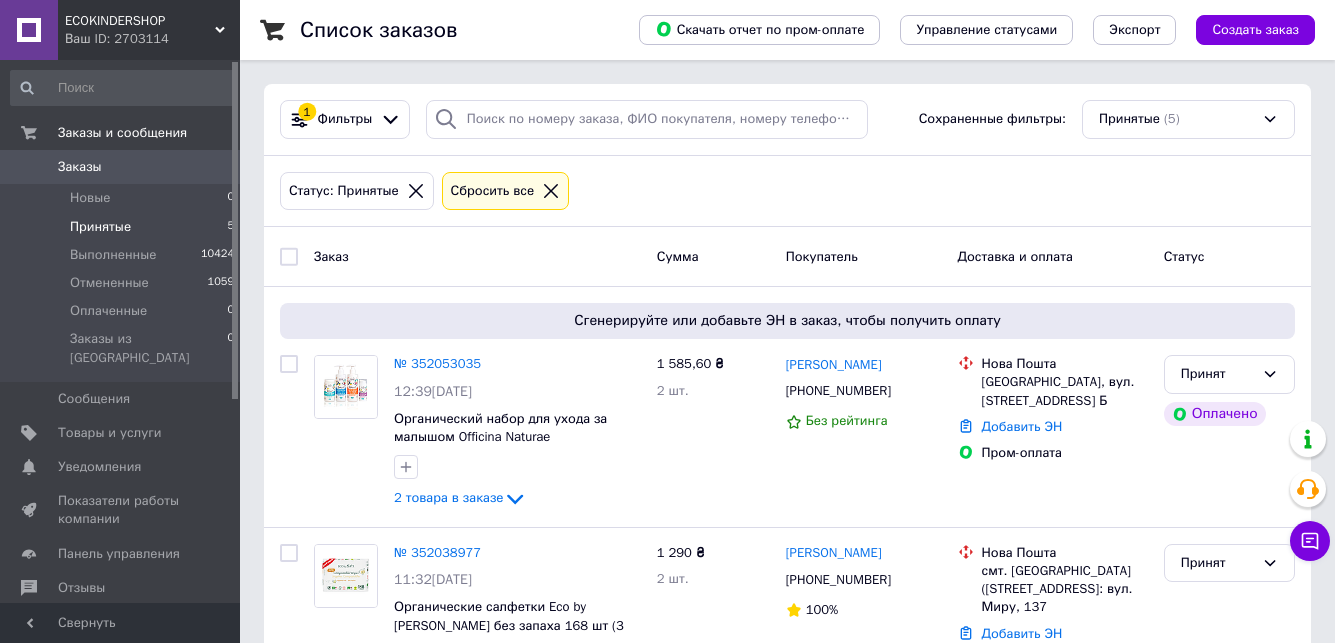 click 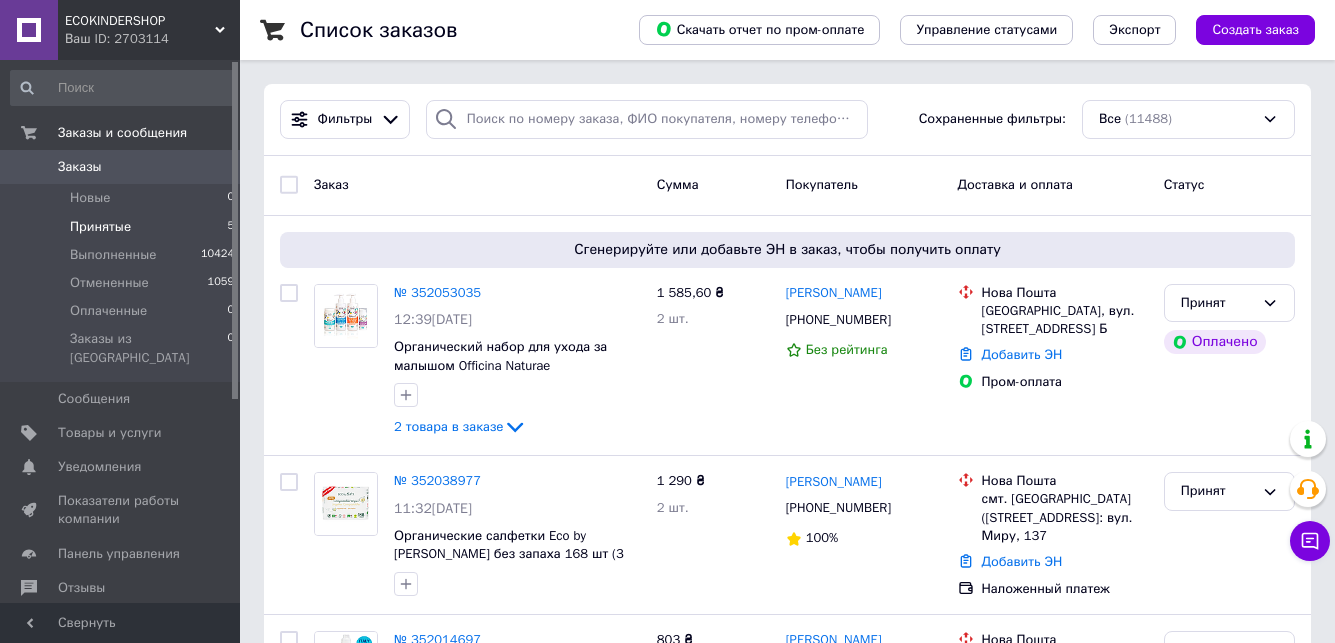 click on "Принятые 5" at bounding box center [123, 227] 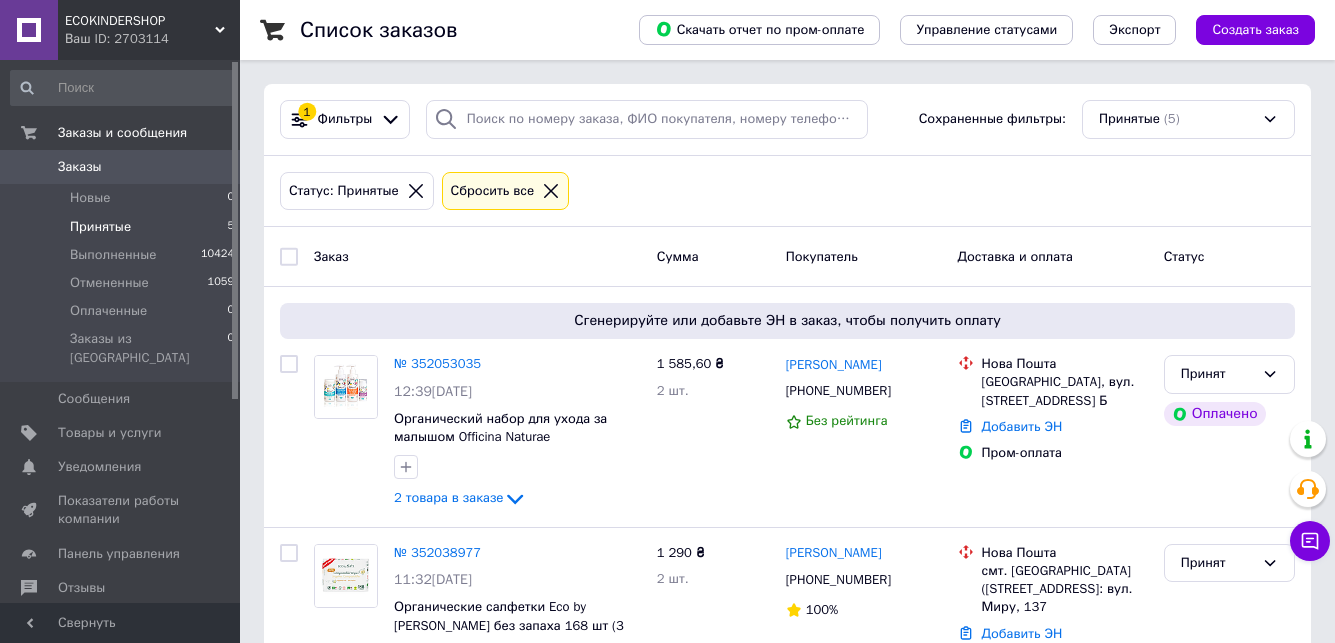 click 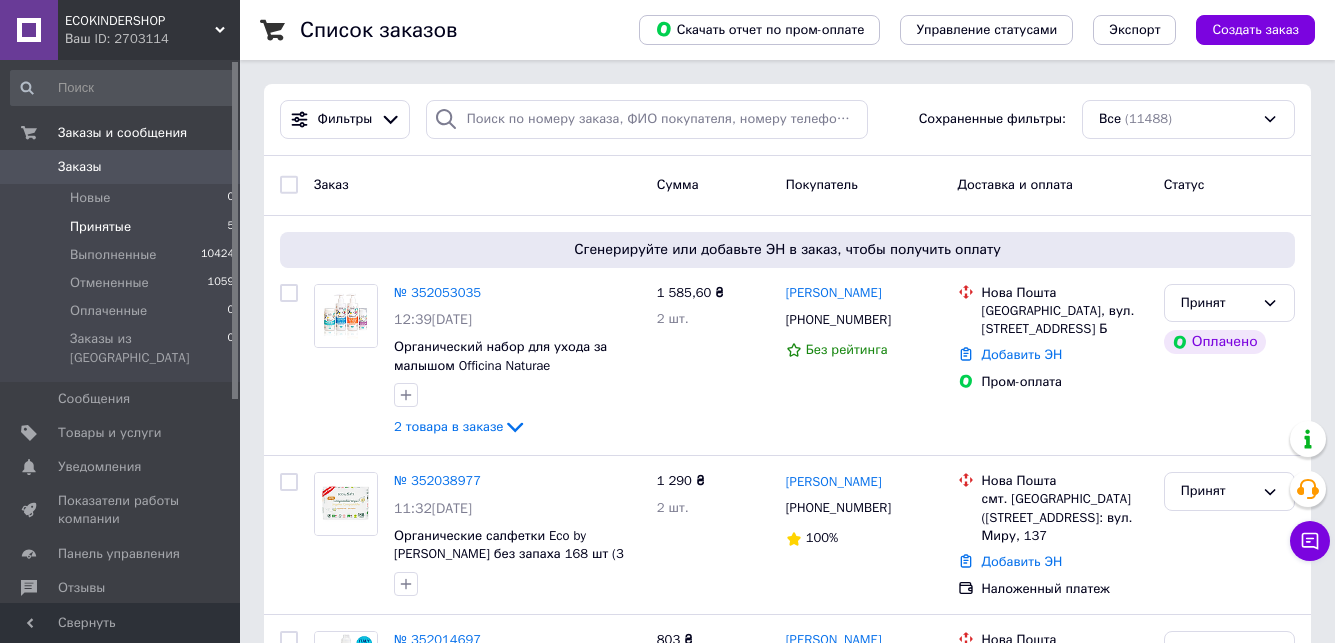 click on "Принятые 5" at bounding box center (123, 227) 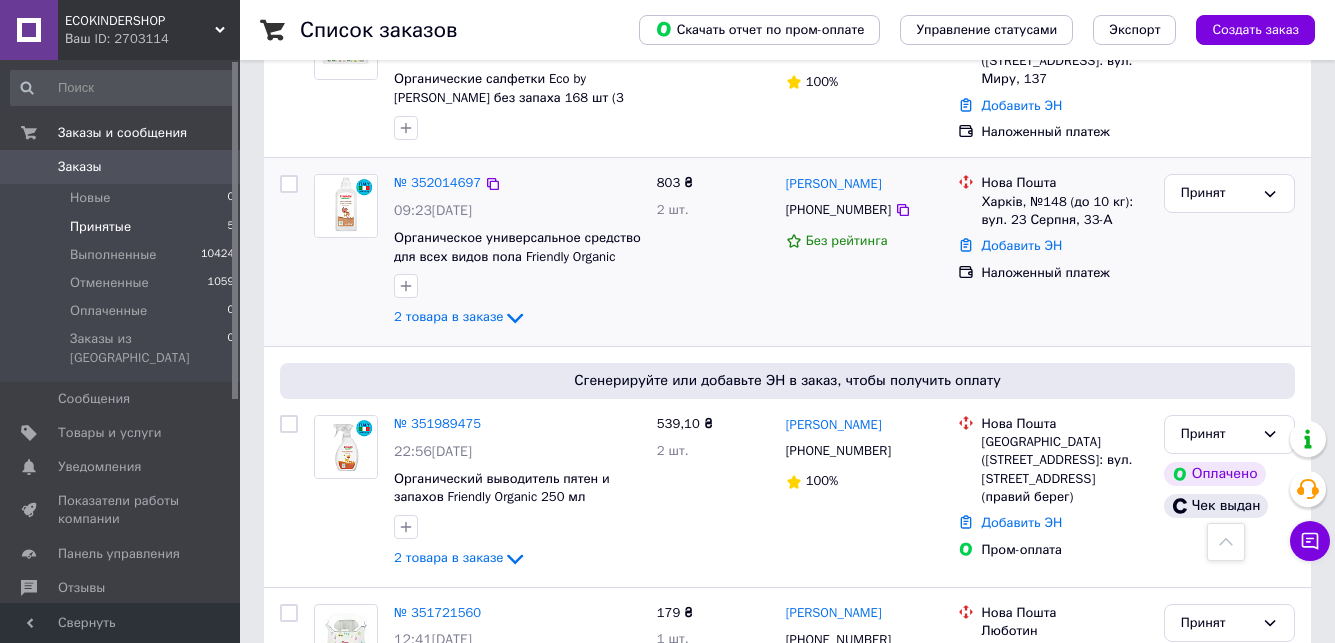 scroll, scrollTop: 600, scrollLeft: 0, axis: vertical 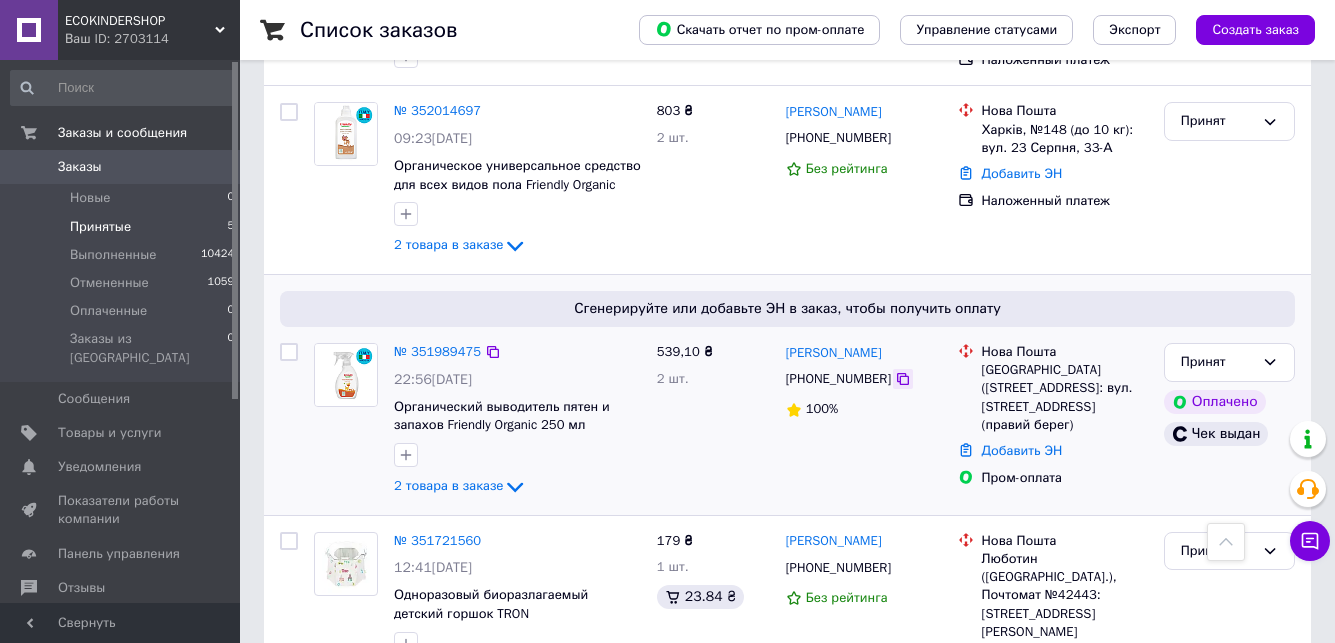 click 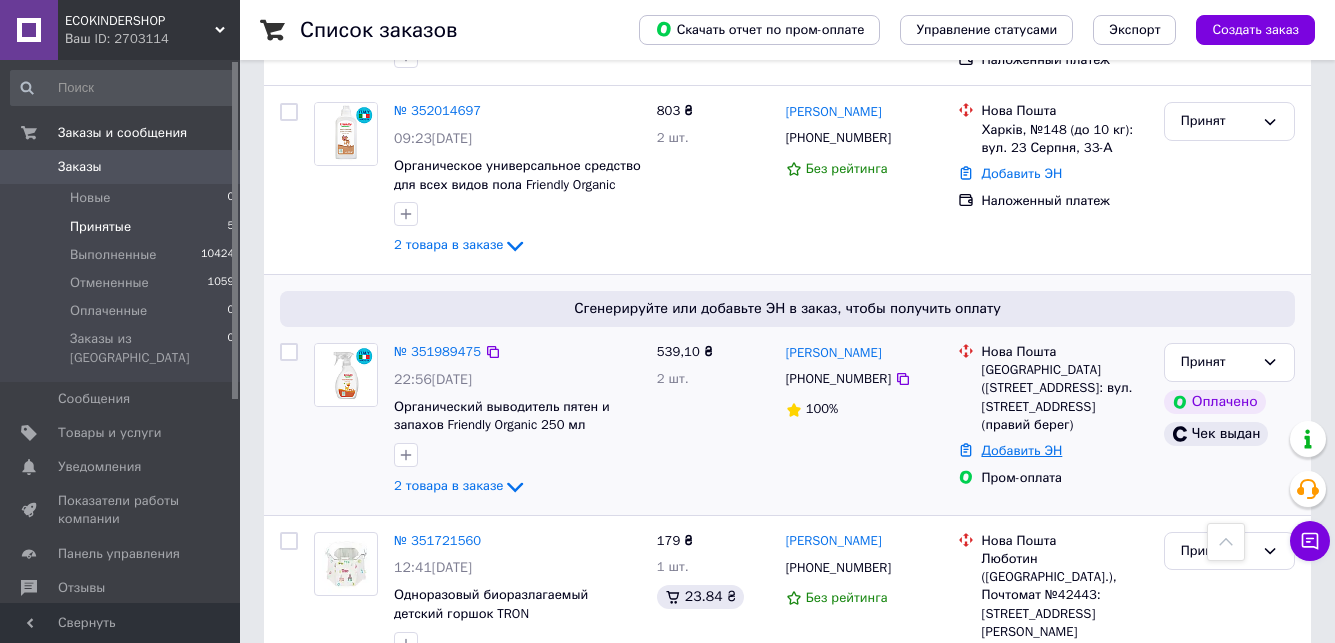 click on "Добавить ЭН" at bounding box center [1022, 450] 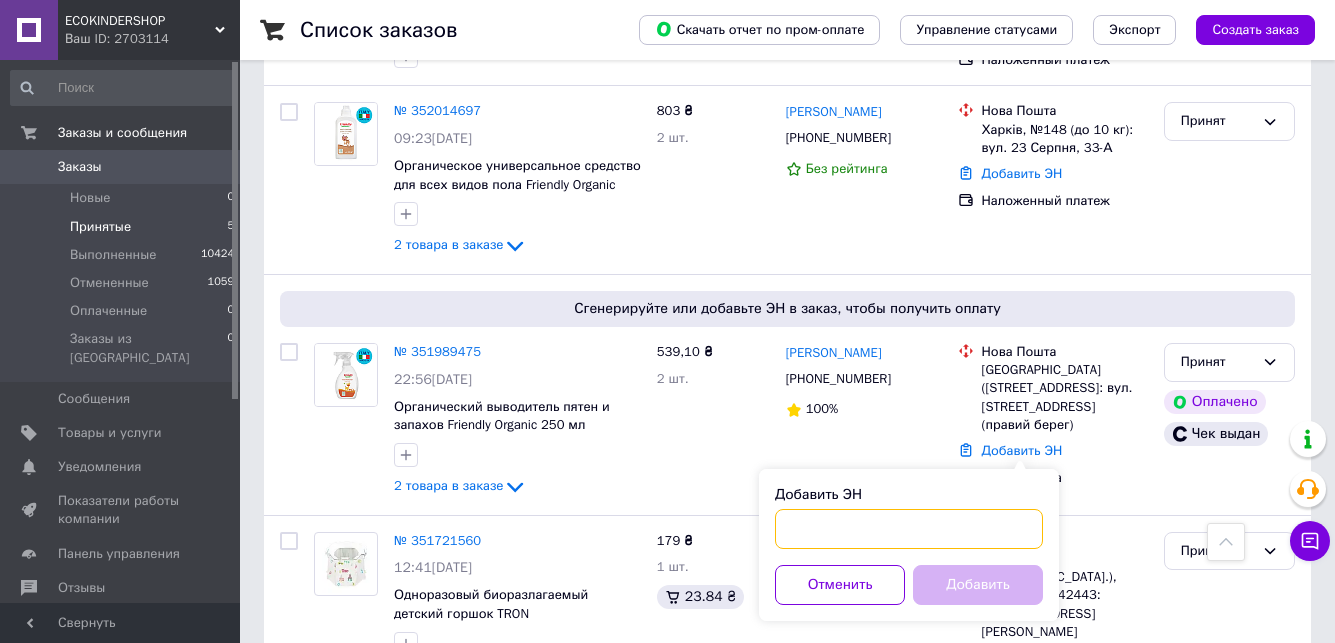 paste on "20451202961382" 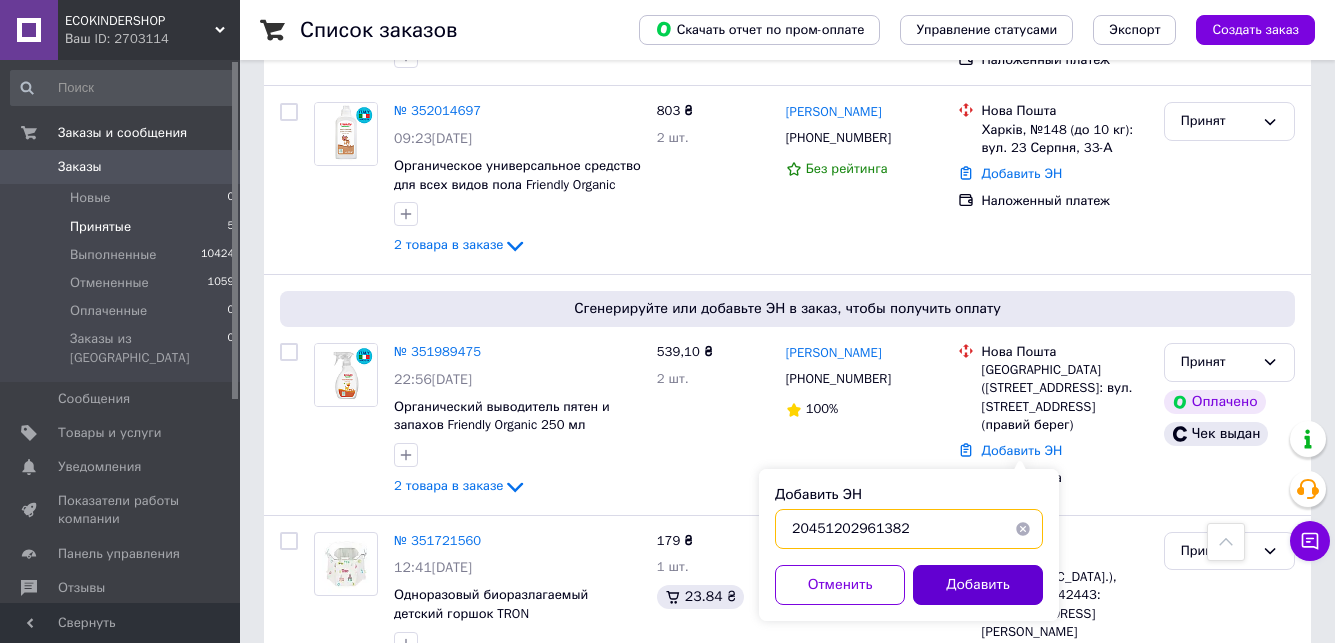 type on "20451202961382" 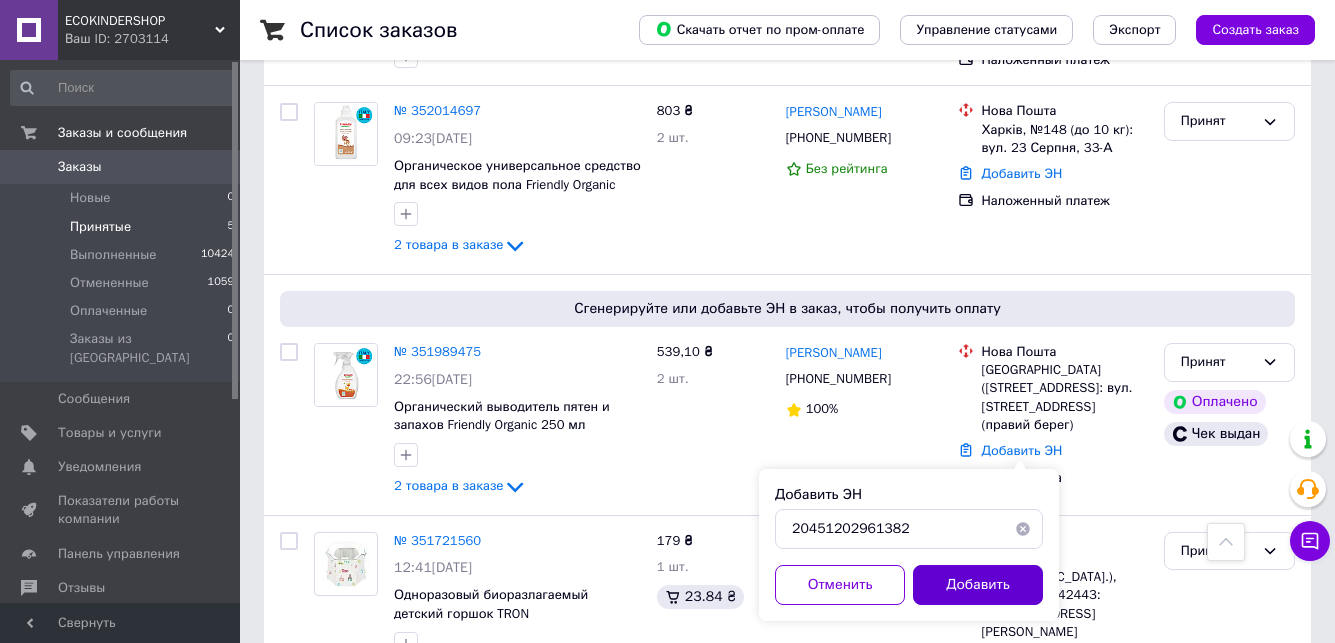 click on "Добавить" at bounding box center (978, 585) 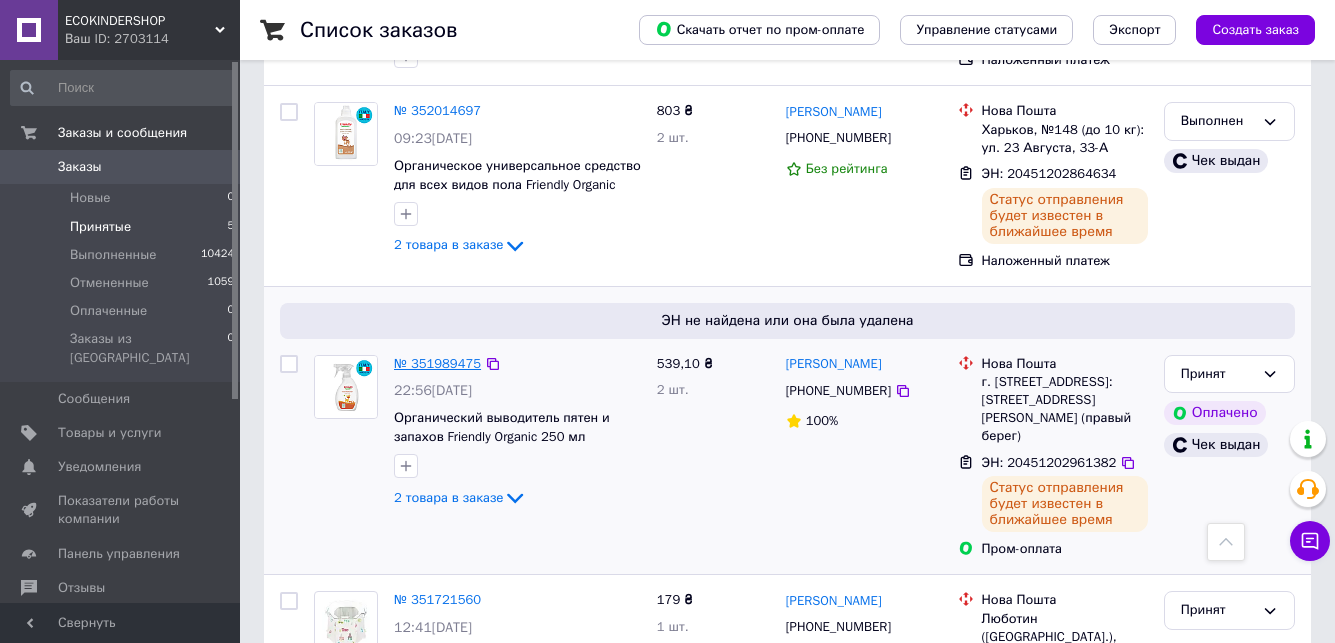 click on "№ 351989475" at bounding box center (437, 363) 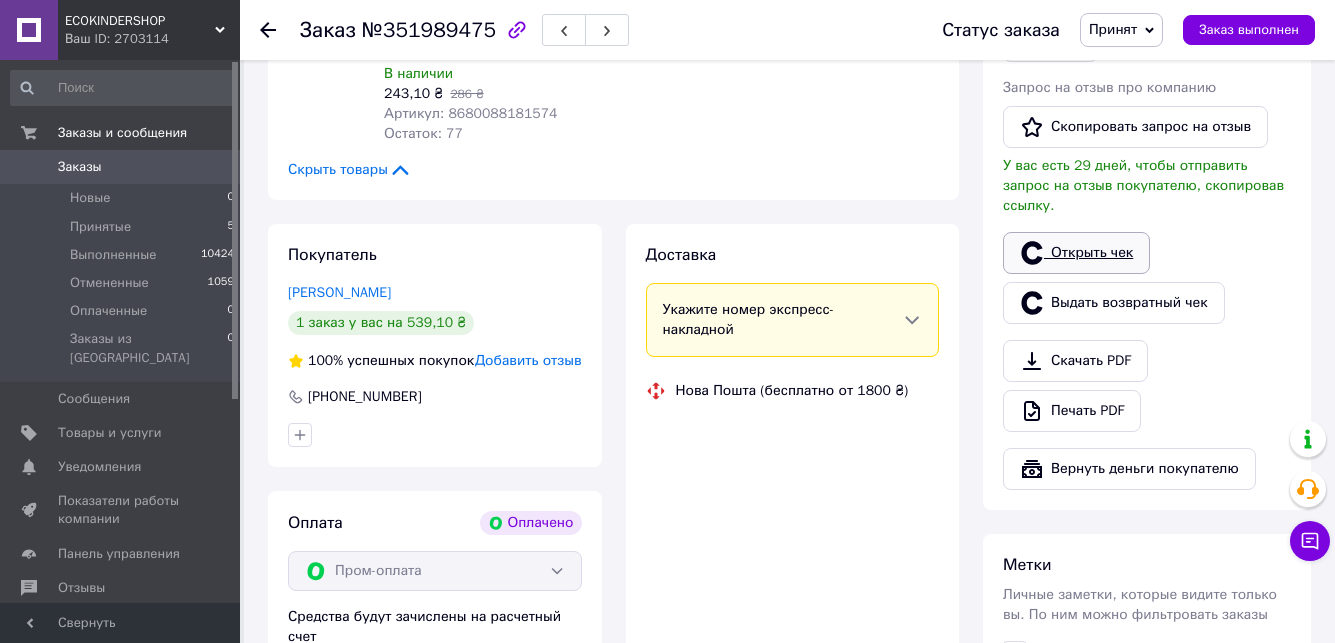 scroll, scrollTop: 600, scrollLeft: 0, axis: vertical 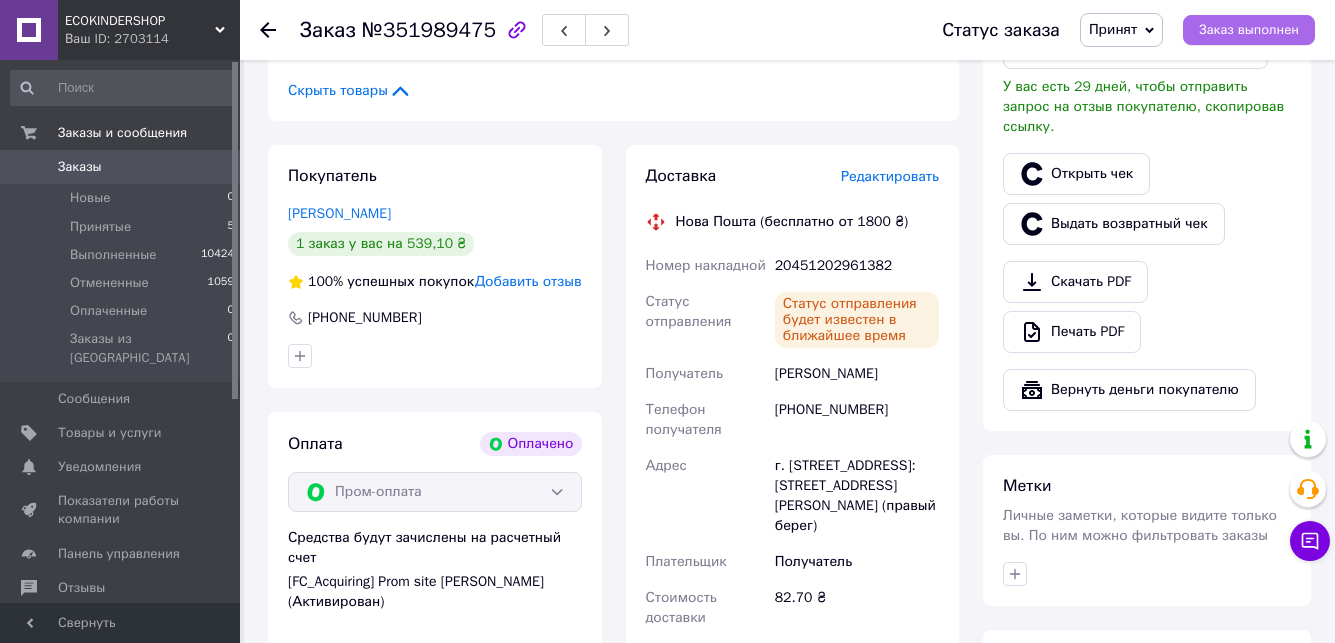 click on "Заказ выполнен" at bounding box center [1249, 30] 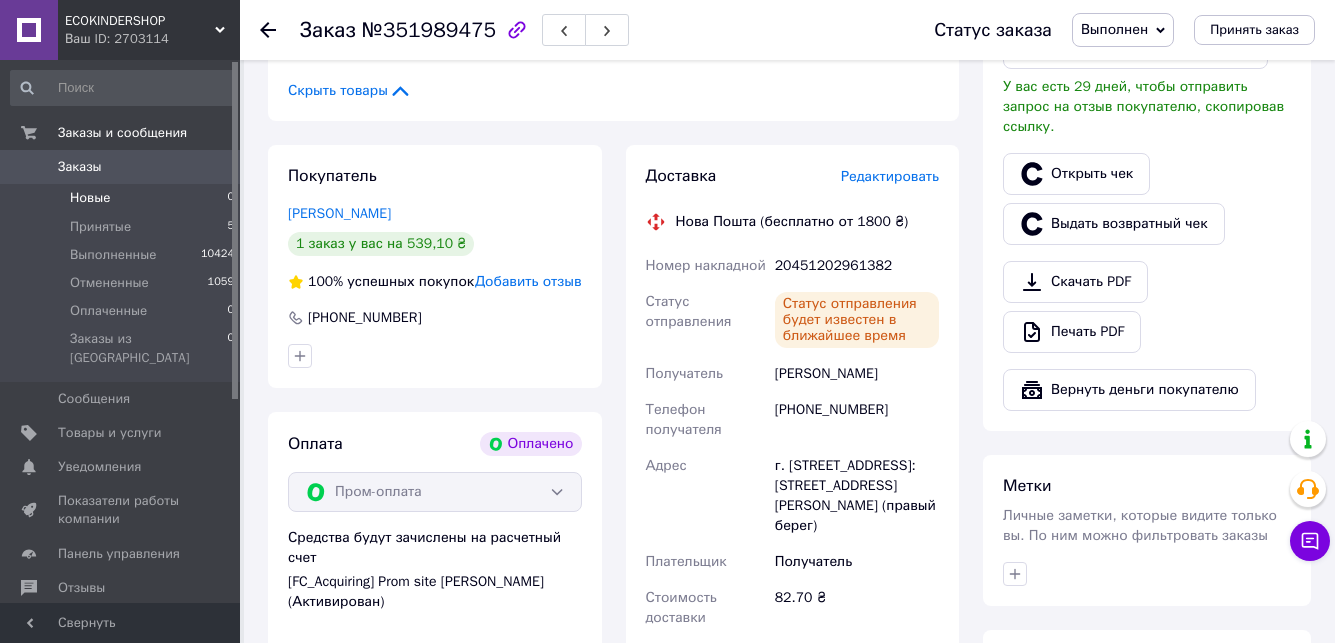 click on "Новые 0" at bounding box center (123, 198) 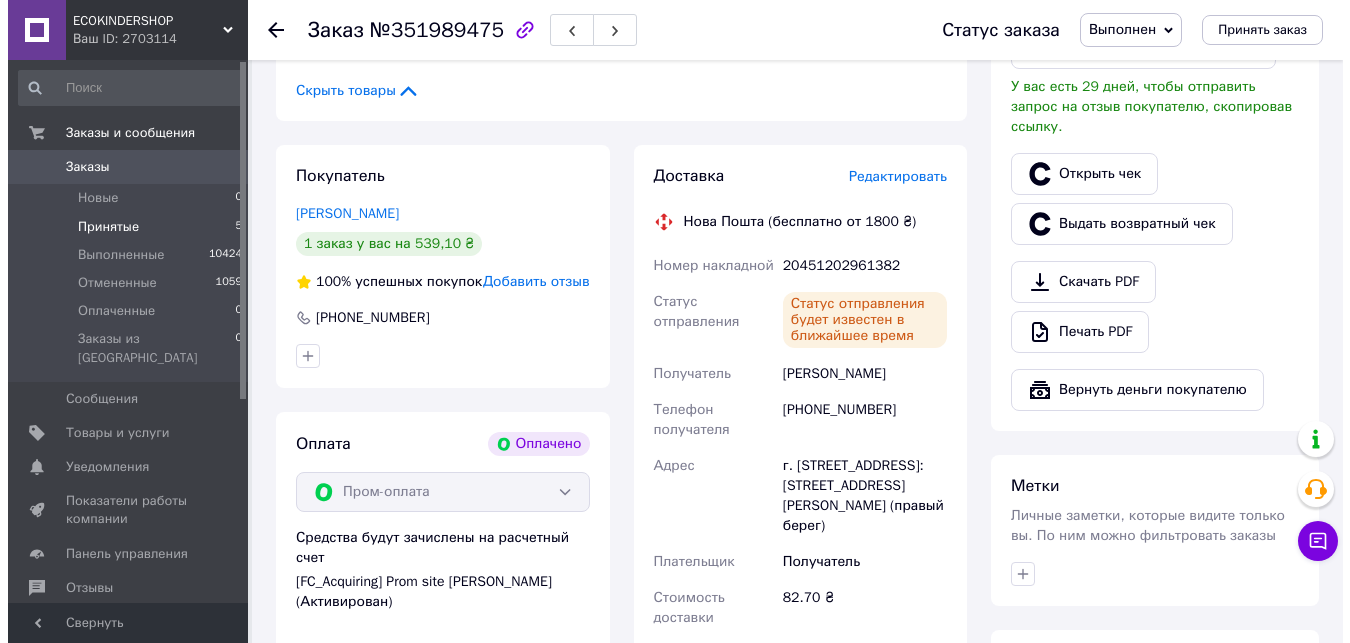scroll, scrollTop: 0, scrollLeft: 0, axis: both 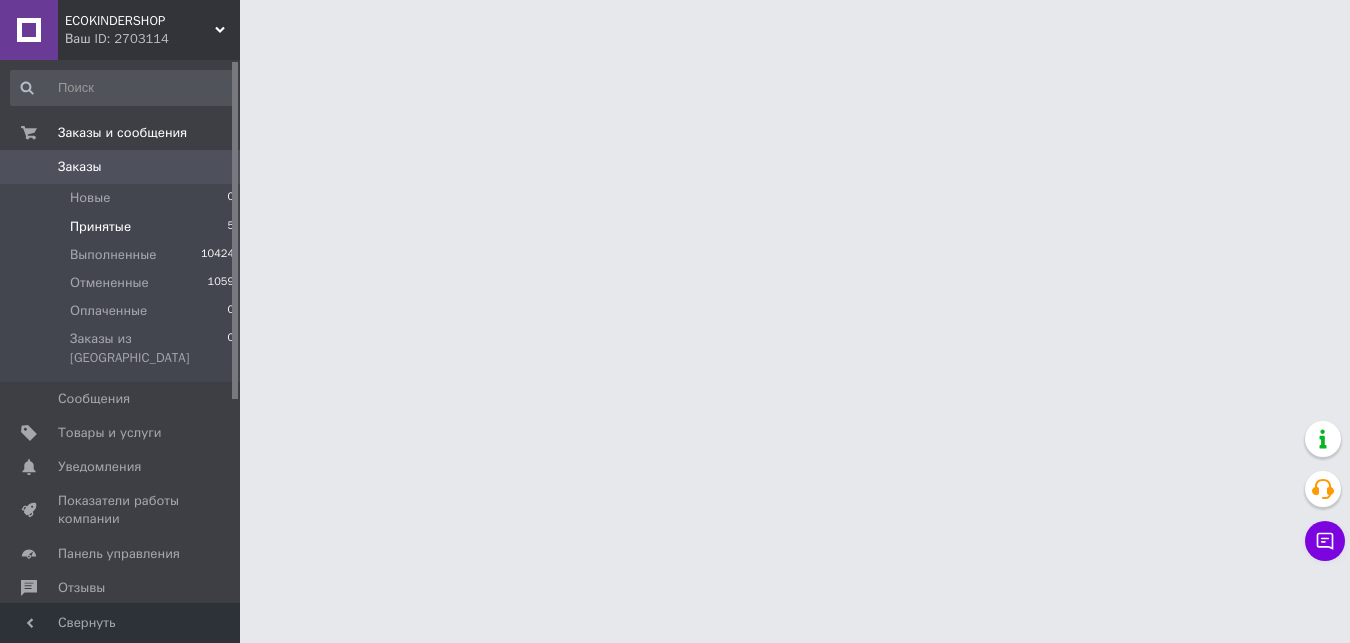 click on "Принятые 5" at bounding box center (123, 227) 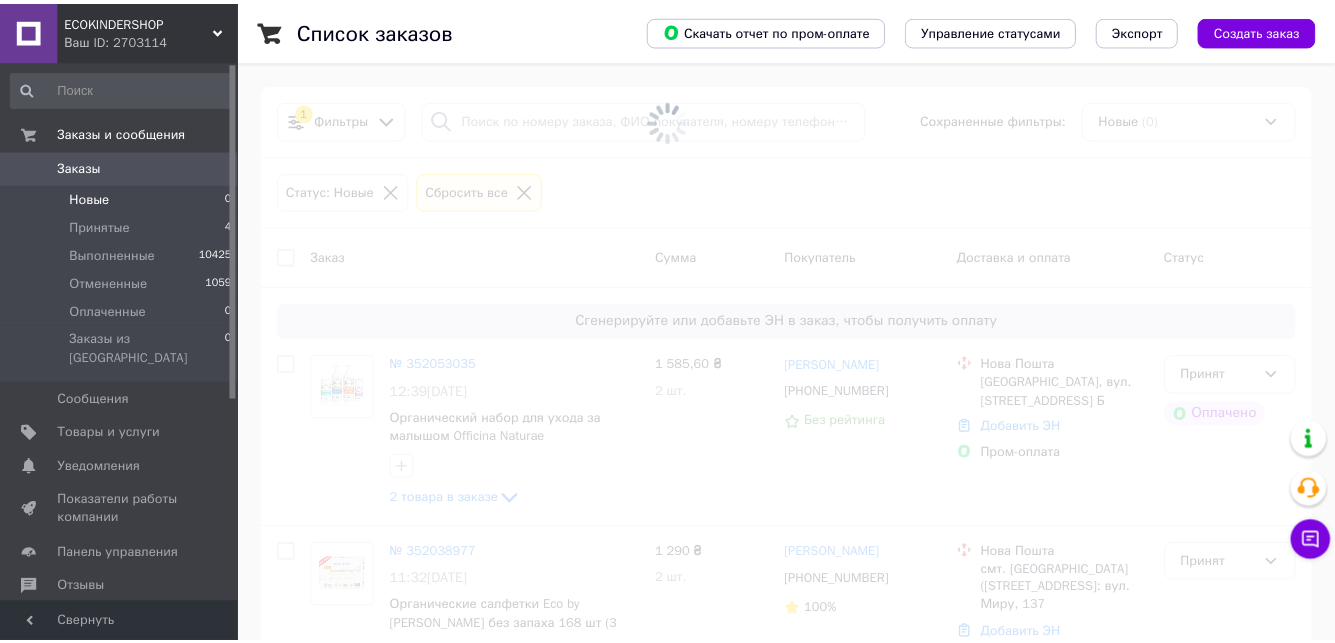 scroll, scrollTop: 100, scrollLeft: 0, axis: vertical 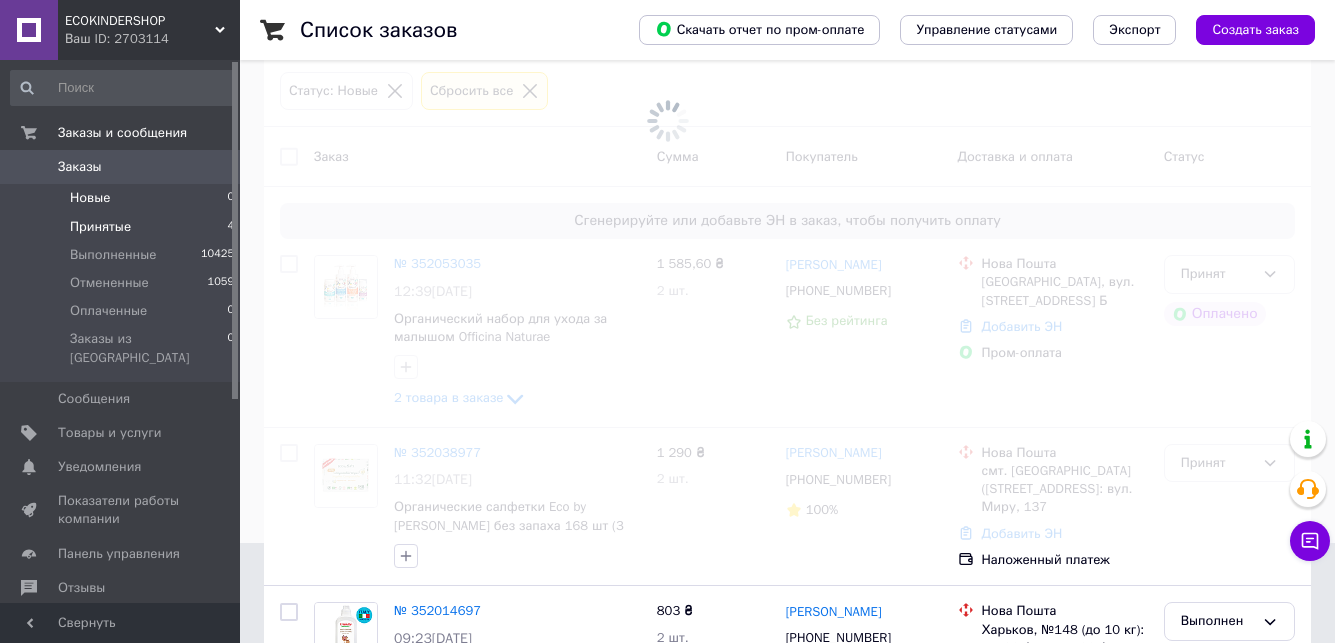 click on "Принятые 4" at bounding box center [123, 227] 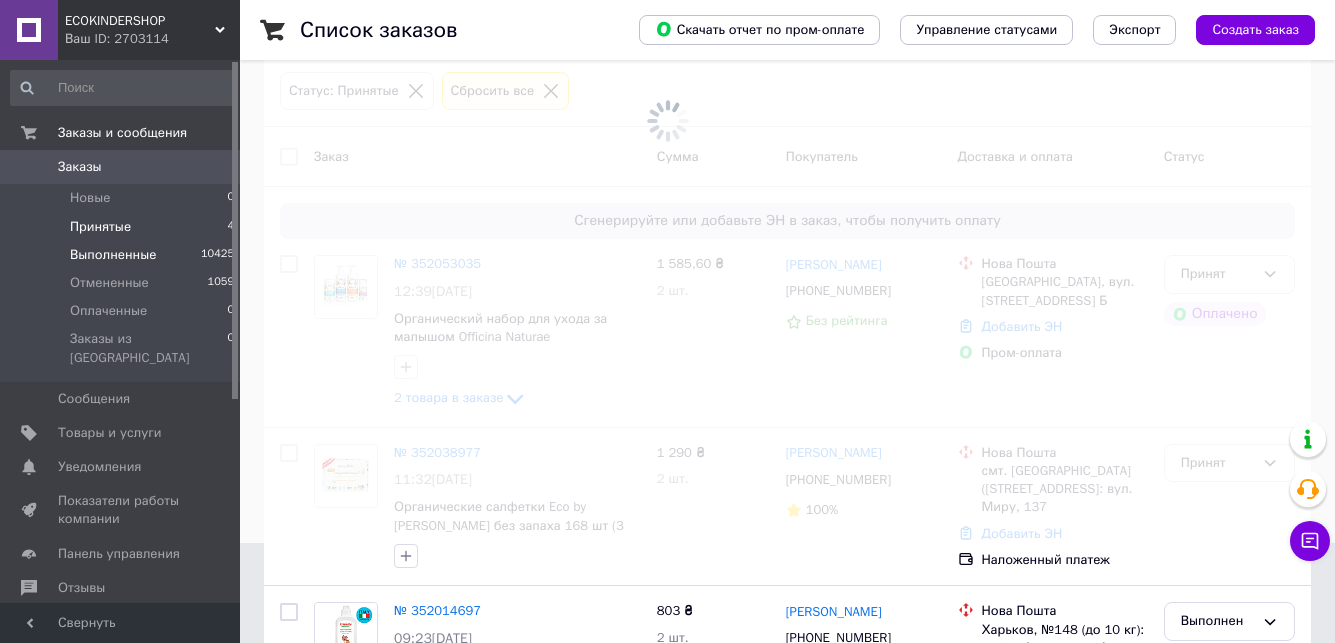 click on "Новые 0 Принятые 4 Выполненные 10425 Отмененные 1059 Оплаченные 0 Заказы из Розетки 0" at bounding box center (123, 282) 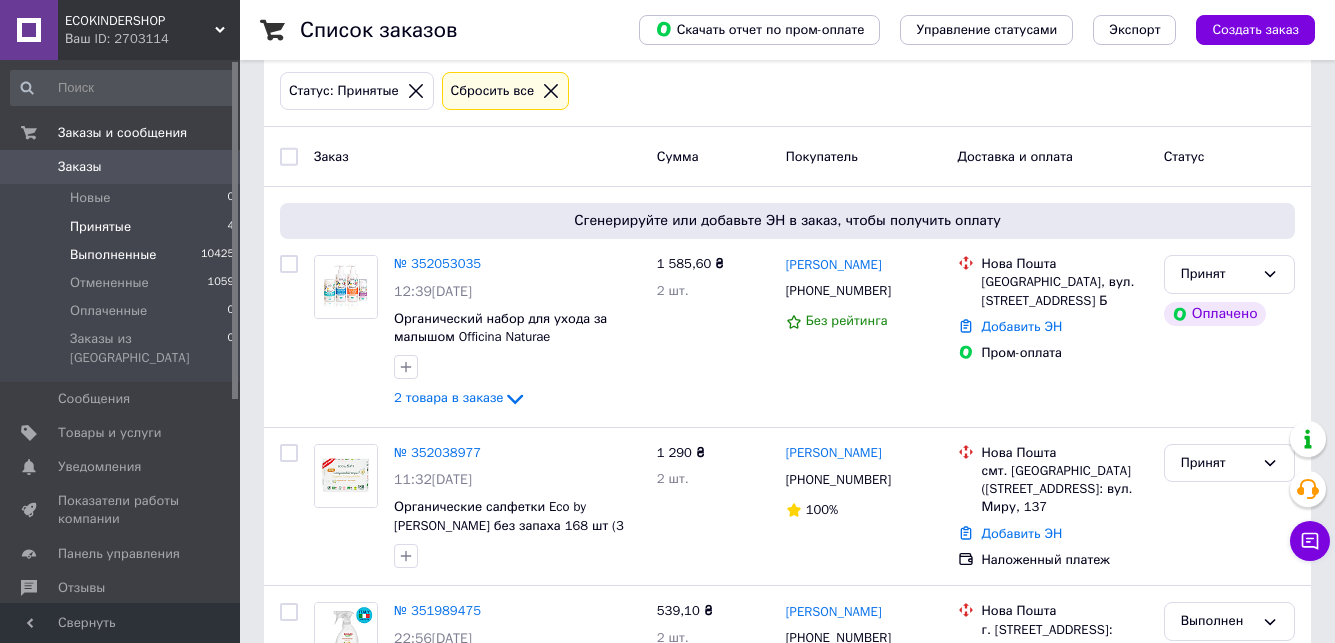 scroll, scrollTop: 0, scrollLeft: 0, axis: both 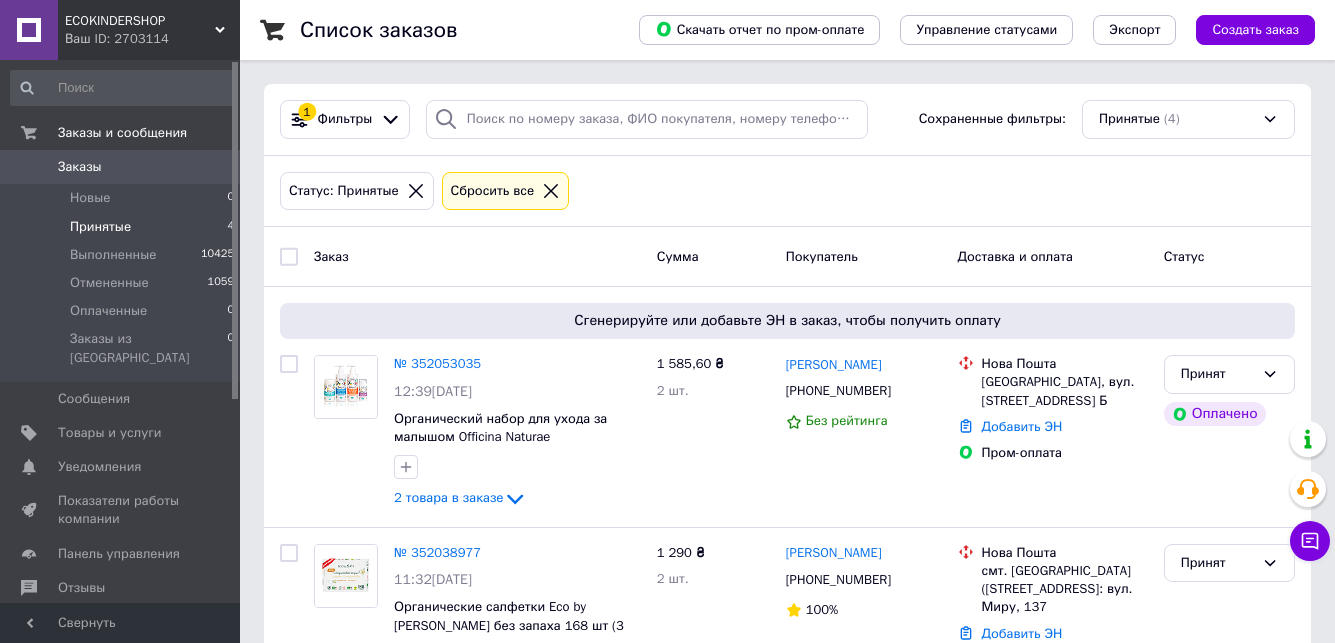 click 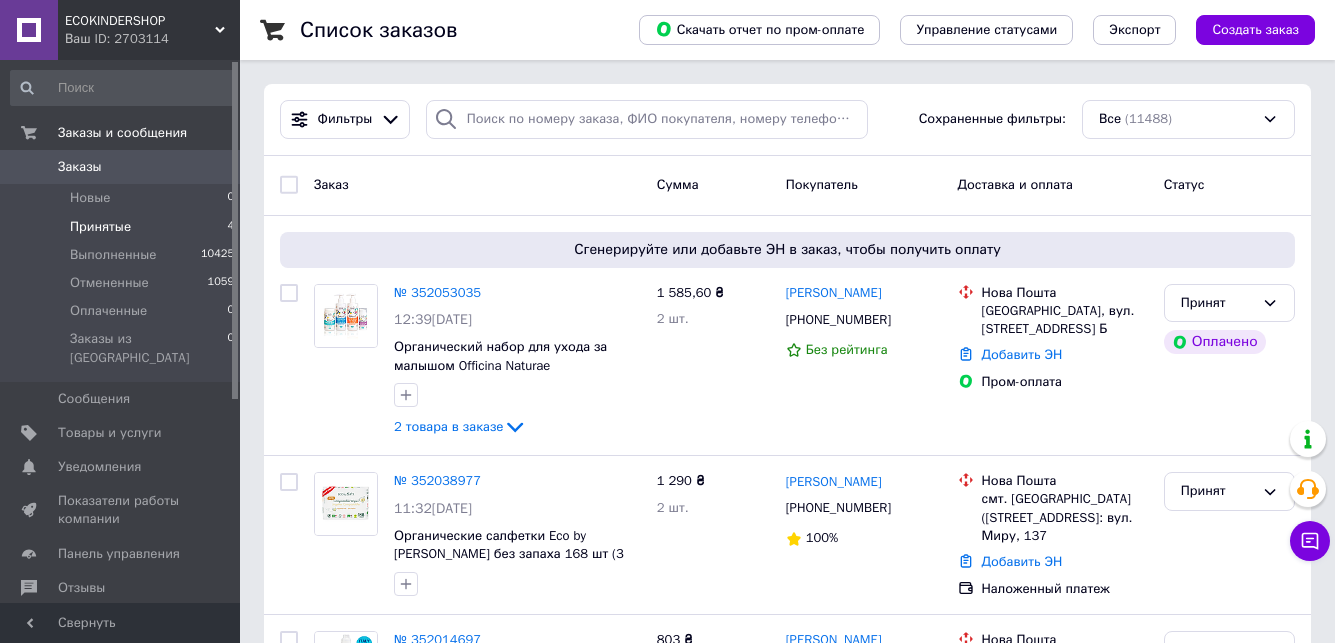 click on "Принятые 4" at bounding box center [123, 227] 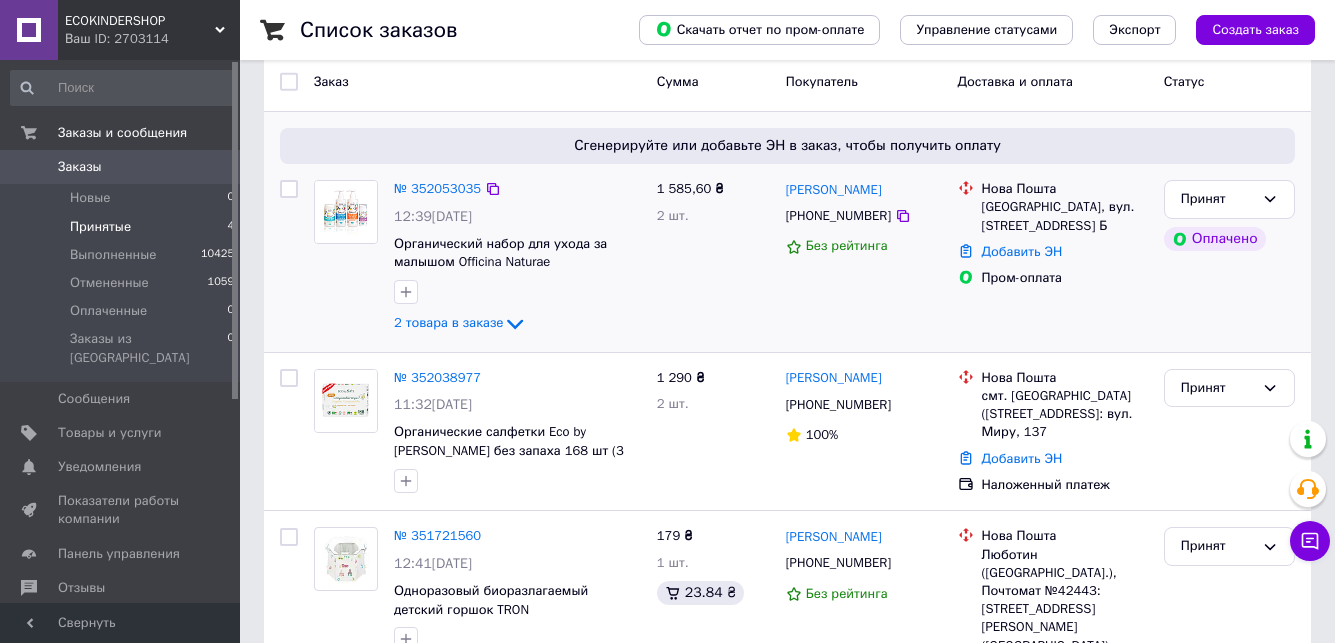 scroll, scrollTop: 141, scrollLeft: 0, axis: vertical 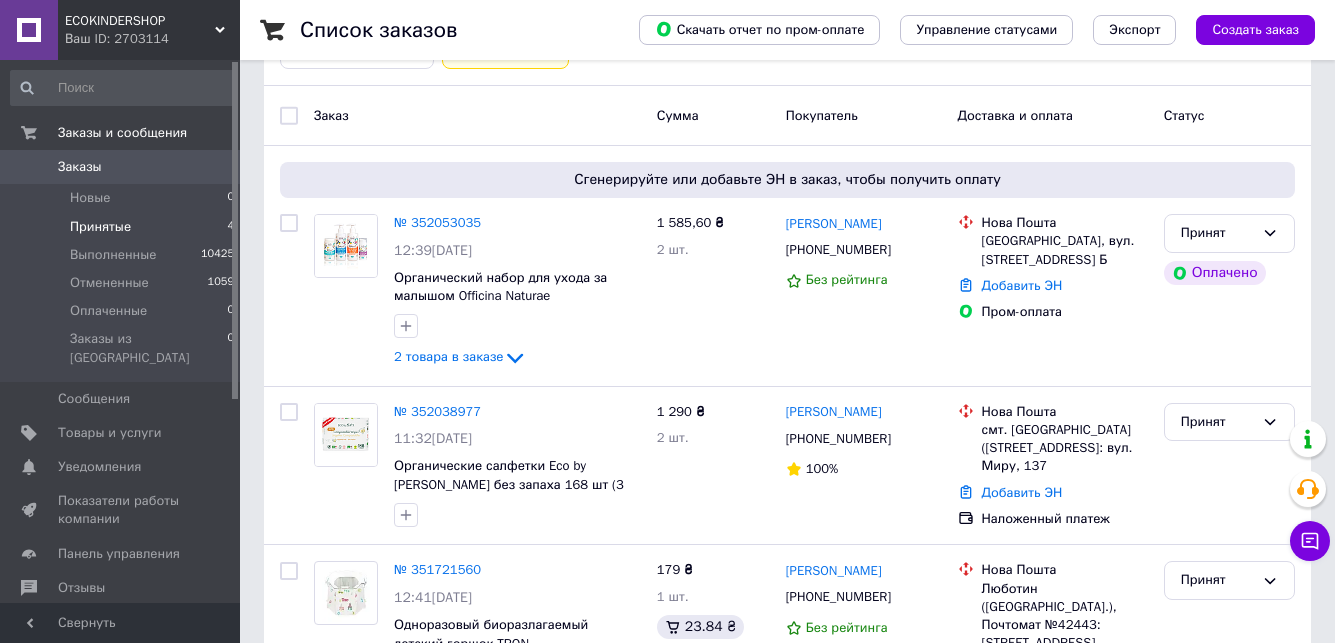 click on "Принятые 4" at bounding box center [123, 227] 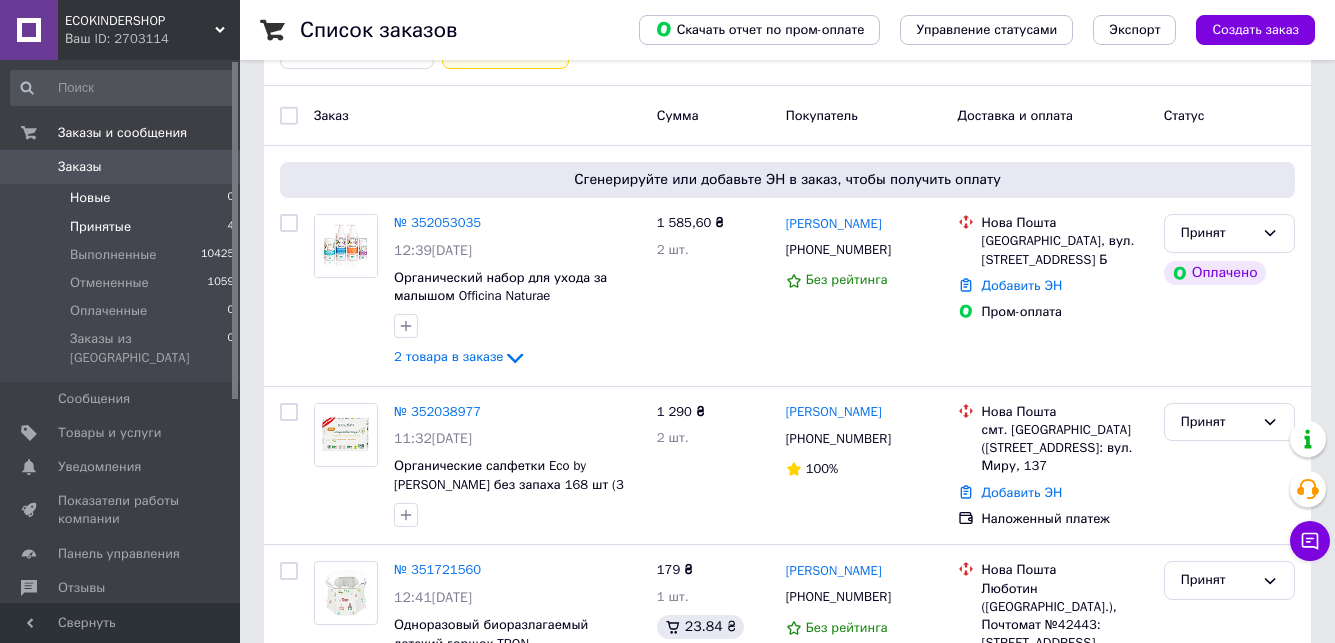click on "Новые 0" at bounding box center [123, 198] 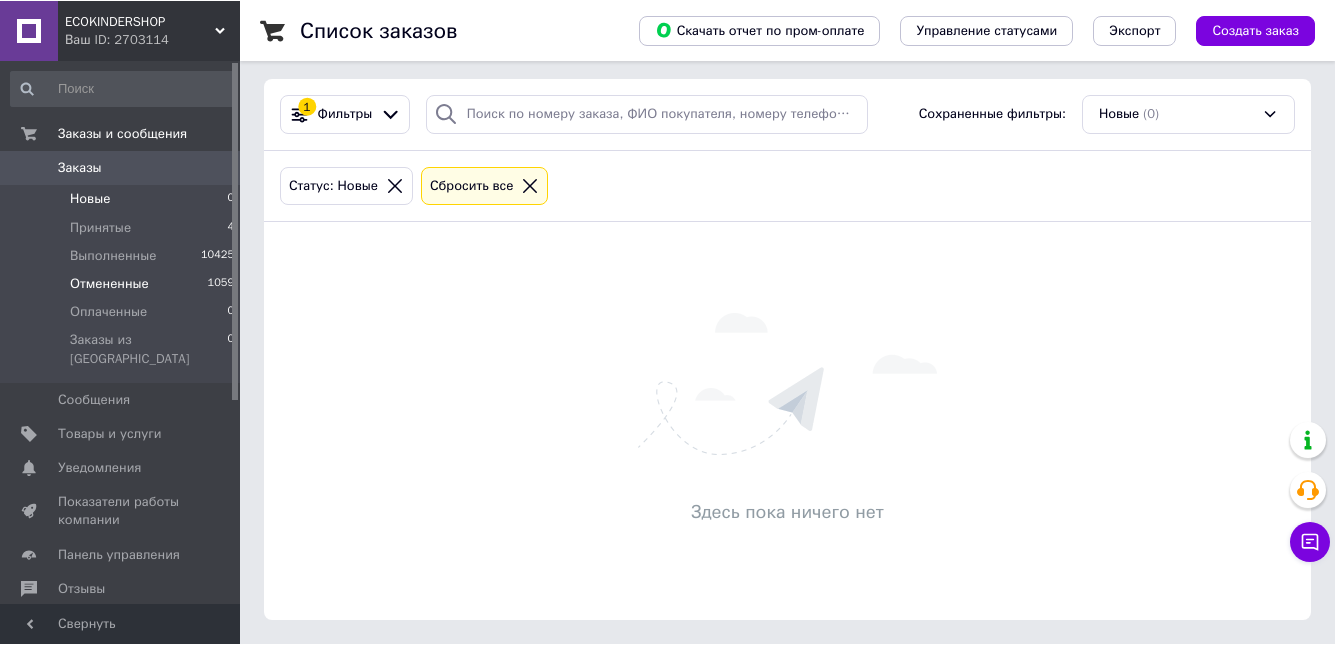 scroll, scrollTop: 0, scrollLeft: 0, axis: both 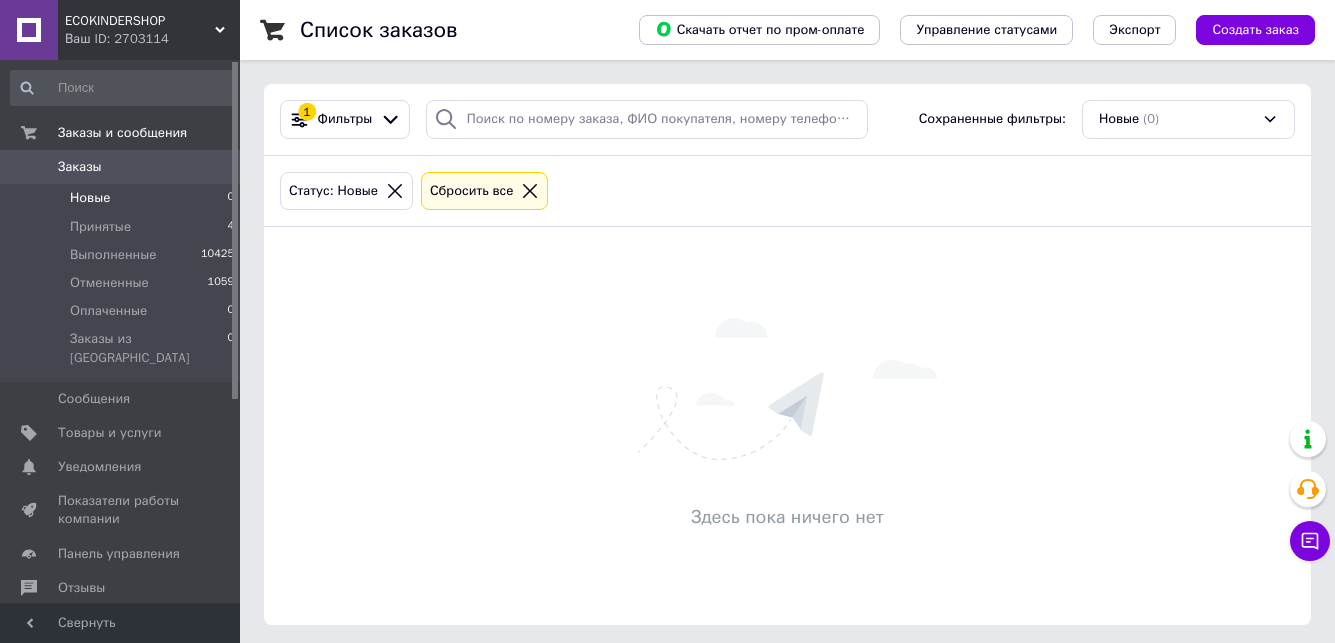 click 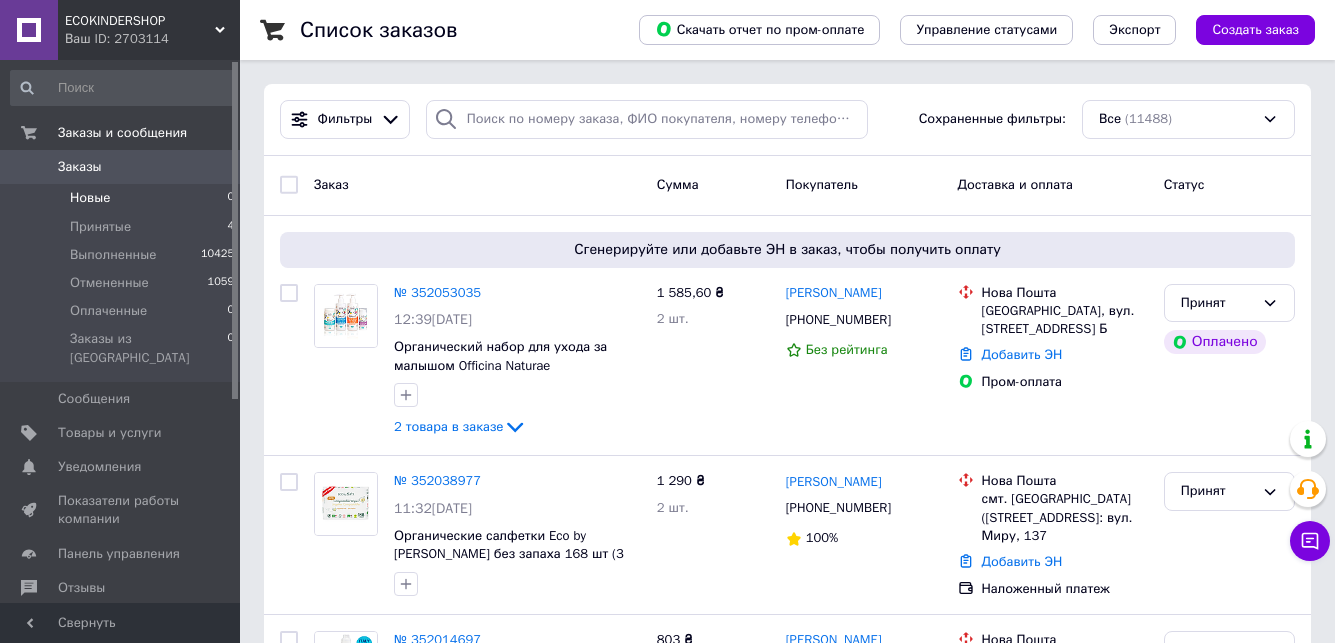 click on "Новые 0" at bounding box center [123, 198] 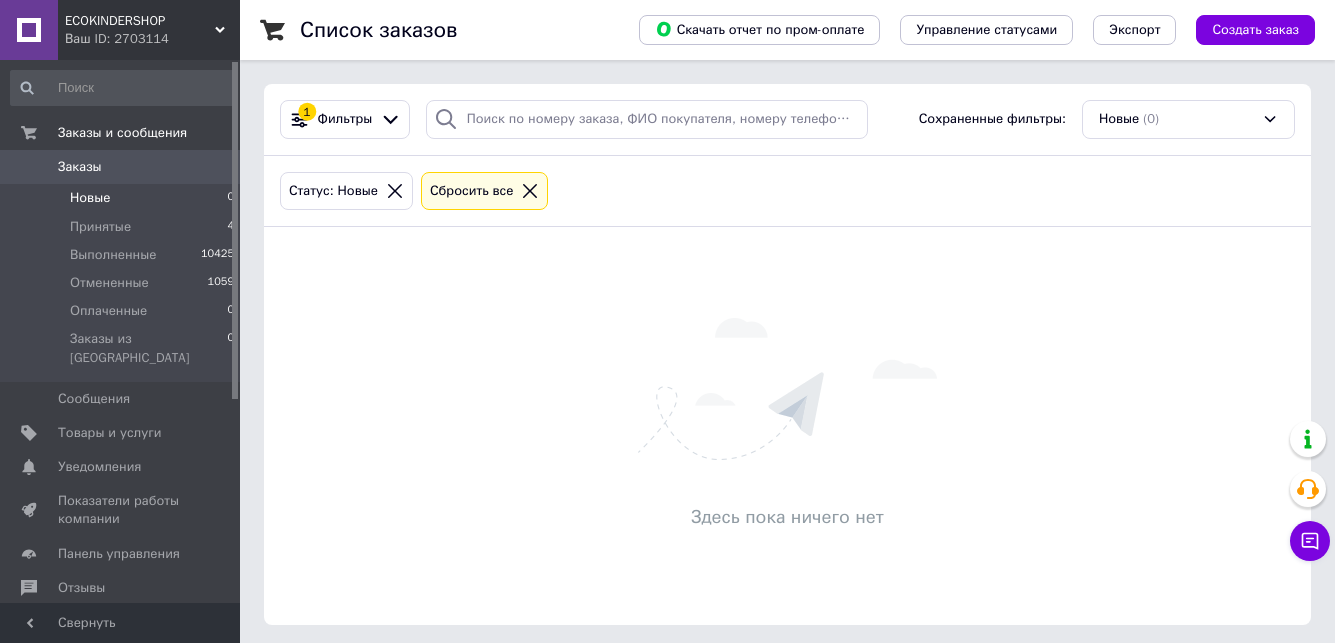click 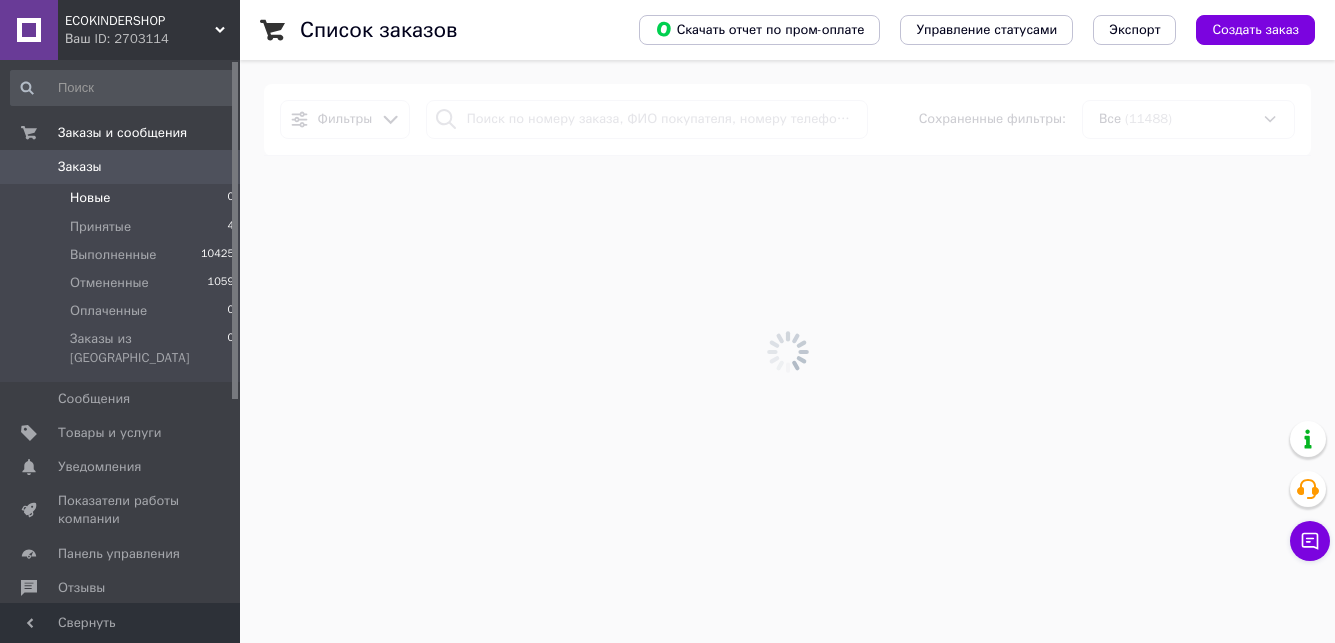 click at bounding box center [787, 351] 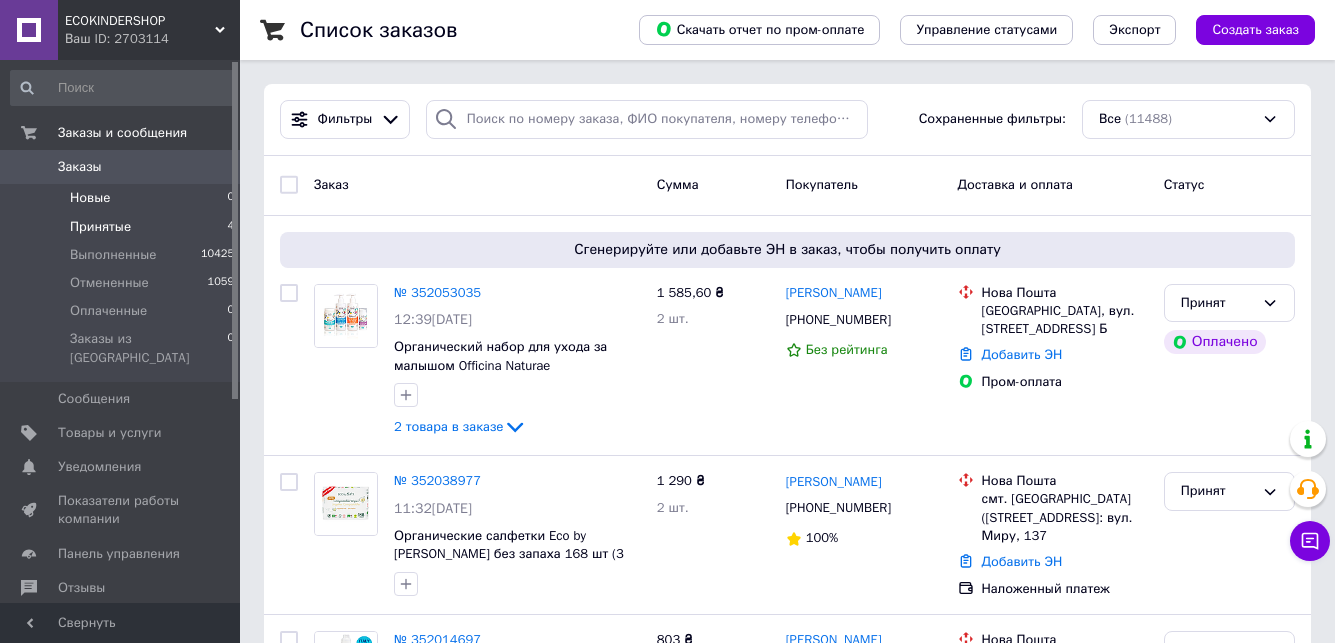 click on "Принятые" at bounding box center [100, 227] 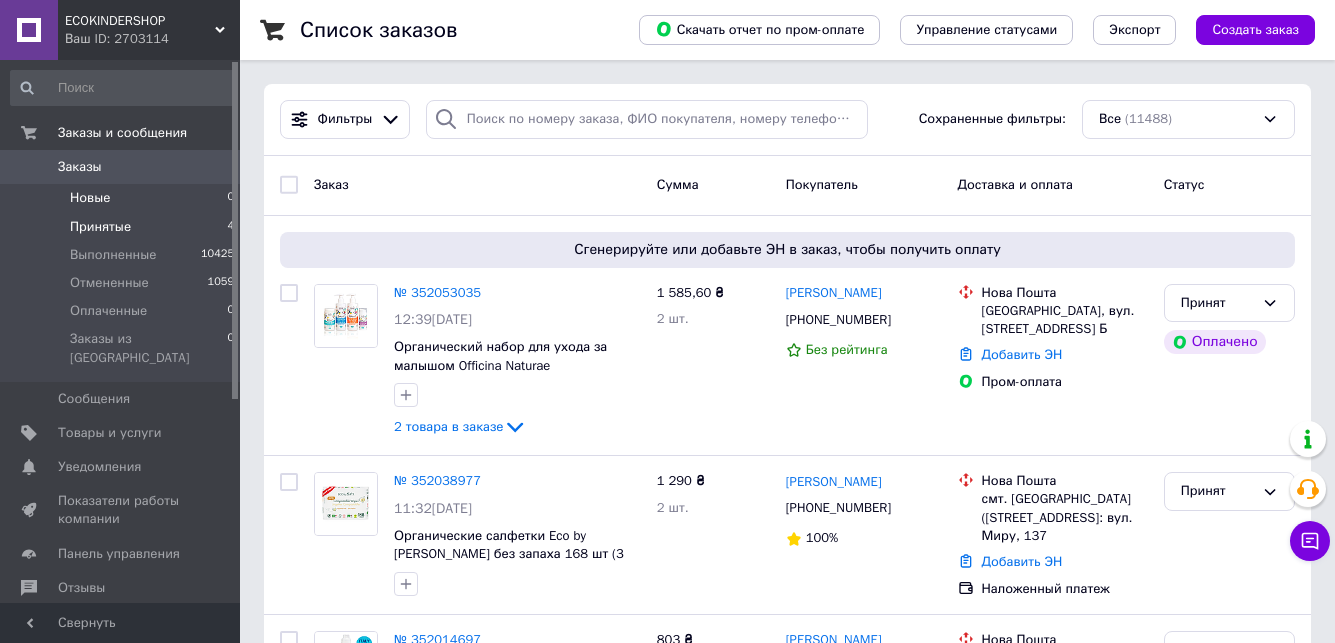 click on "Принятые" at bounding box center [100, 227] 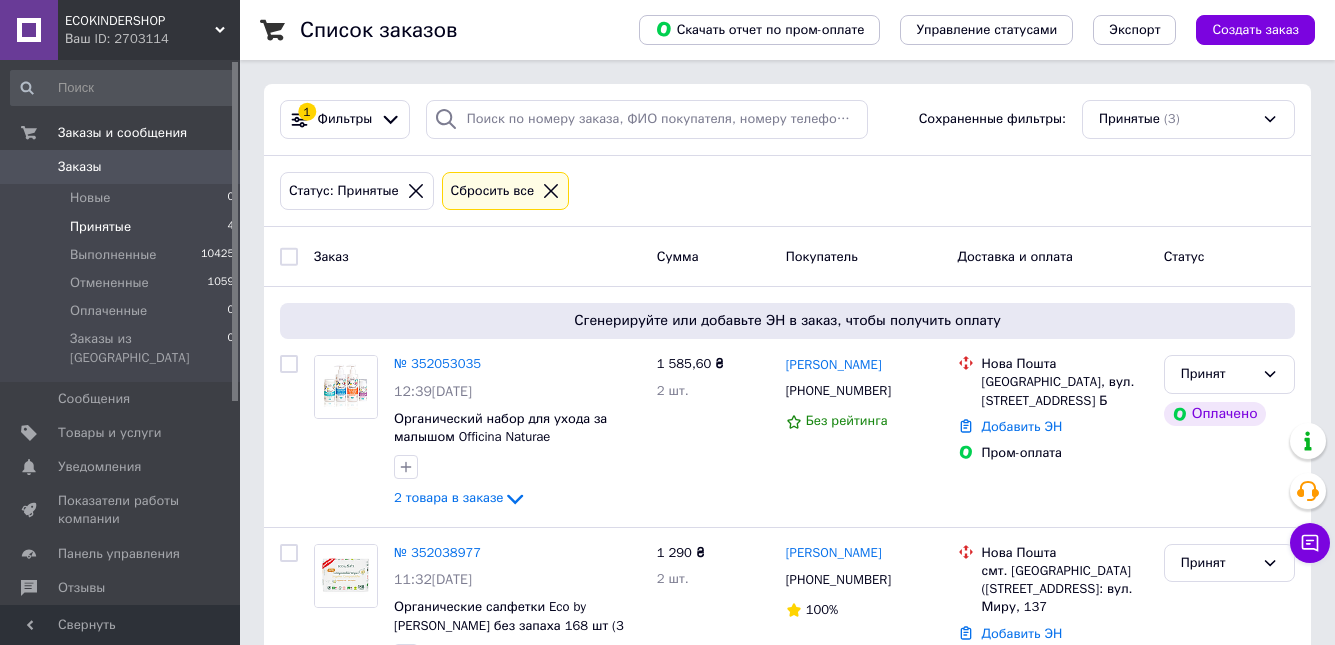 click on "Сбросить все" at bounding box center [506, 191] 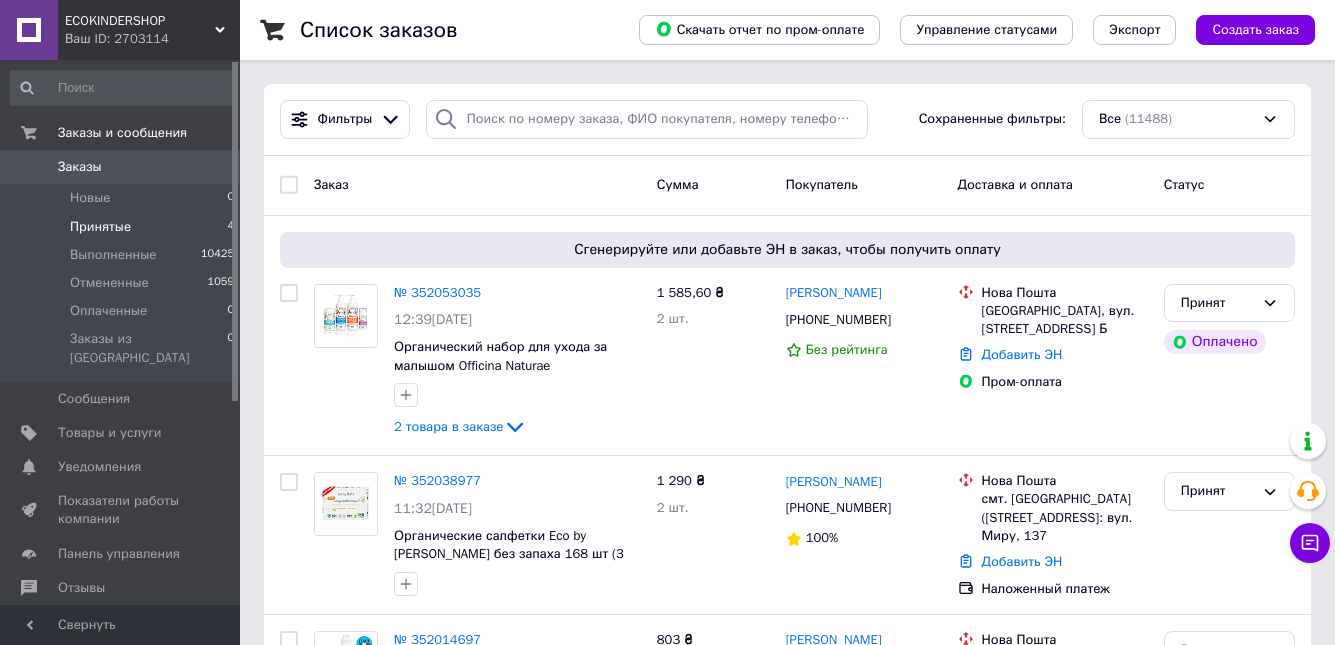 click on "Новые" at bounding box center (90, 198) 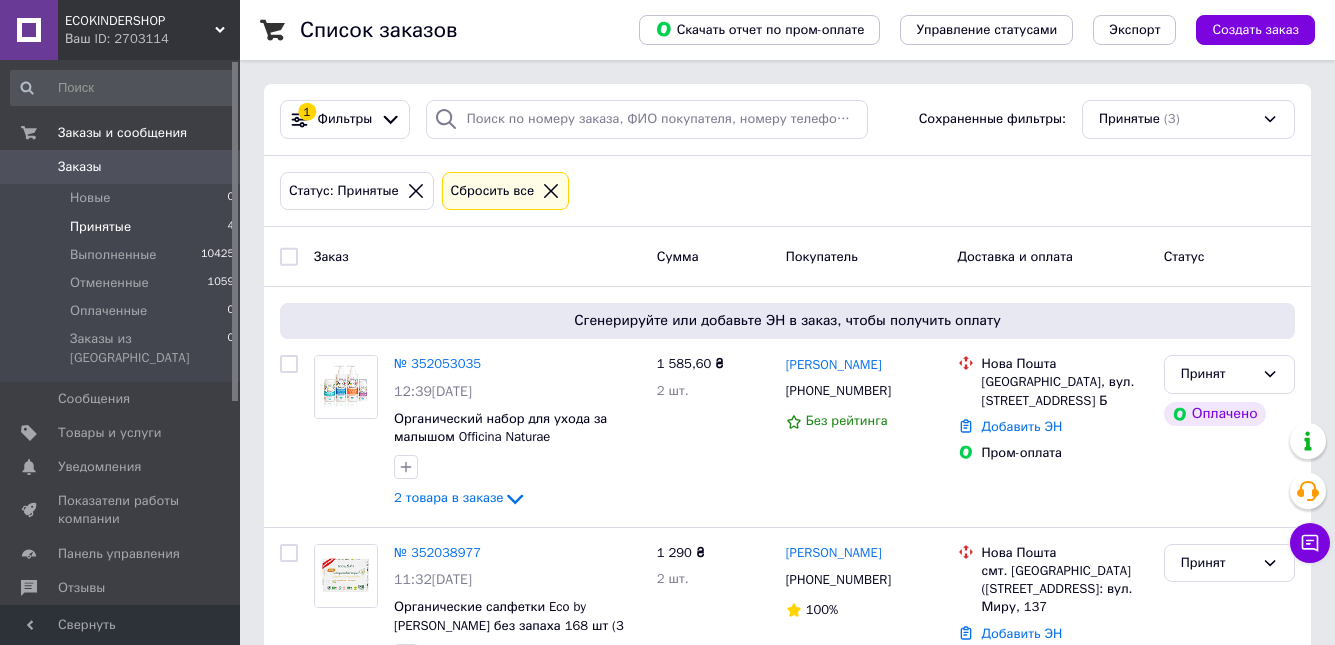 click 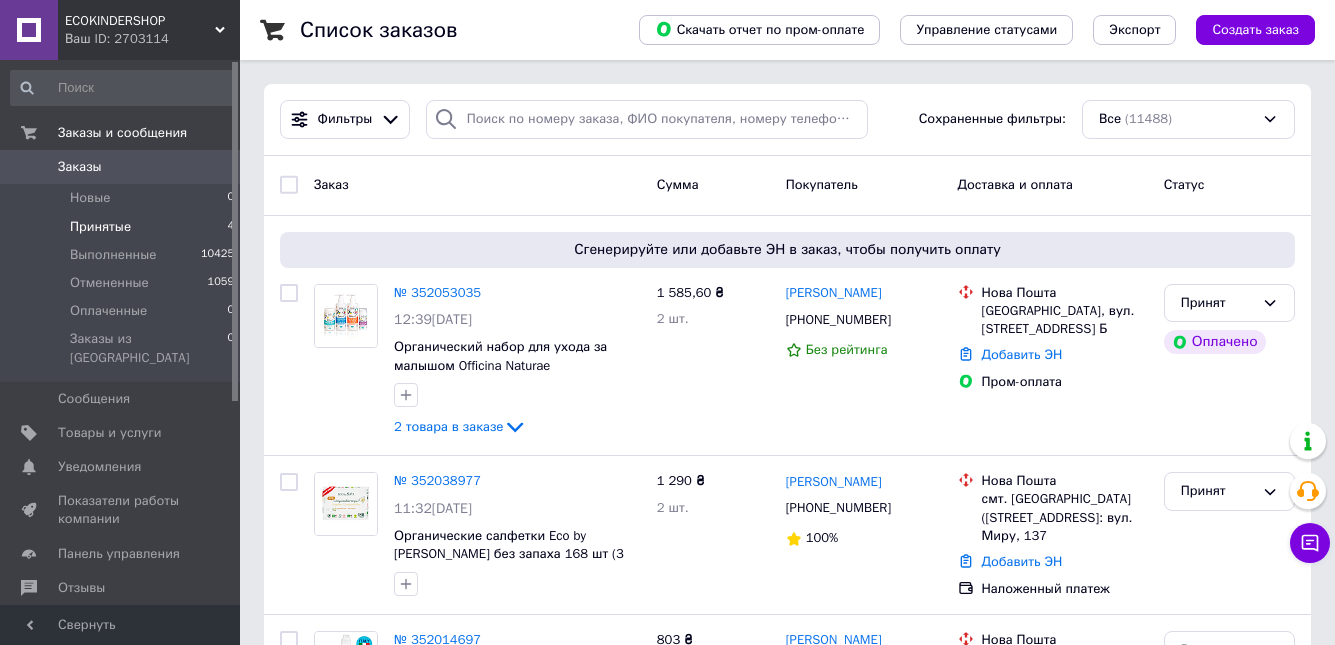 click on "Принятые 4" at bounding box center [123, 227] 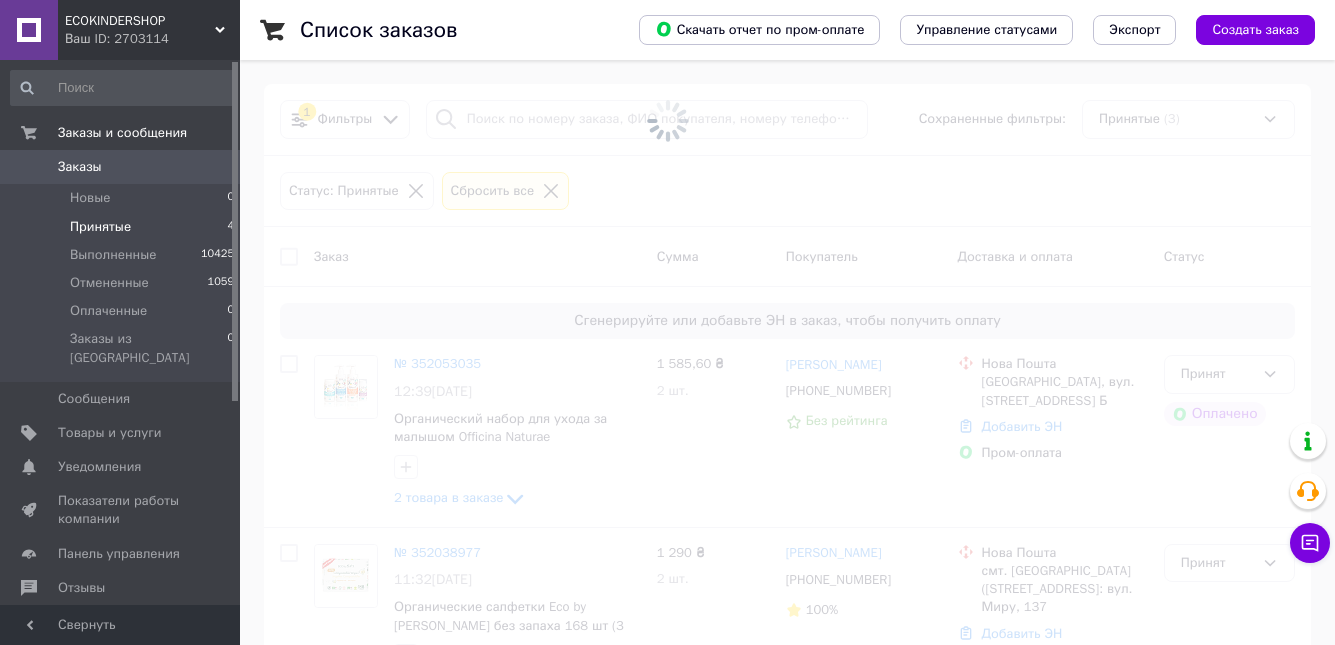 click on "Принятые 4" at bounding box center [123, 227] 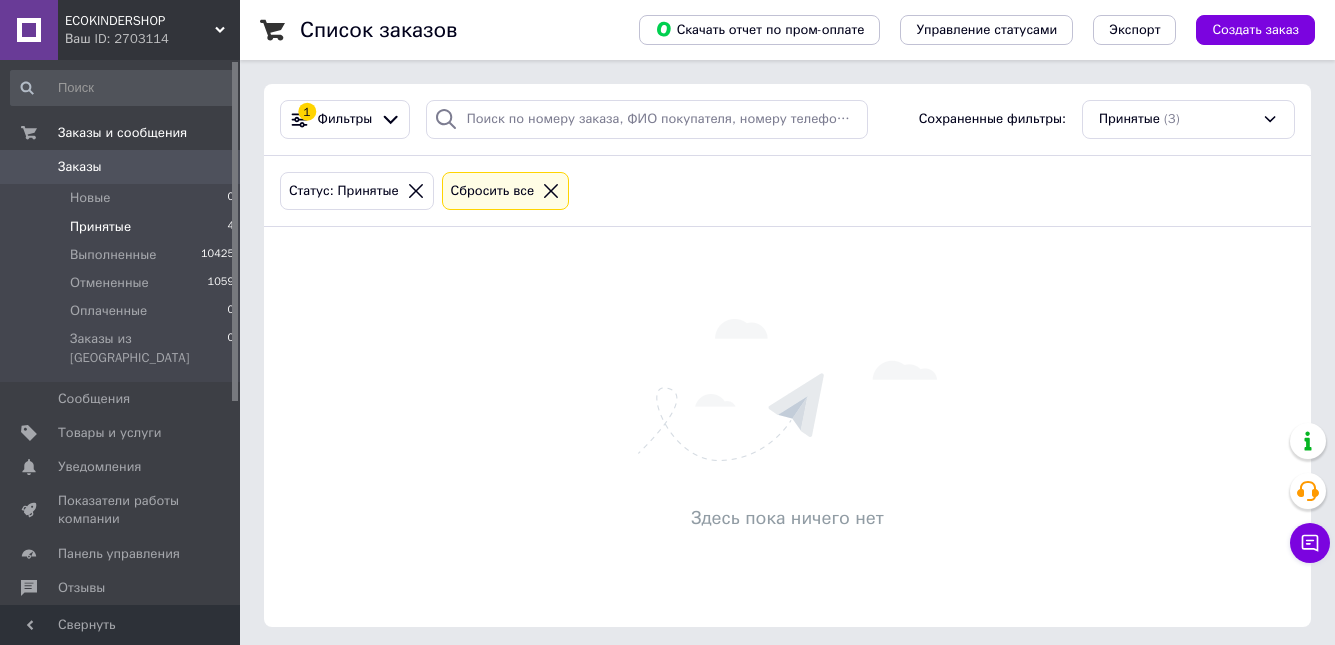 click 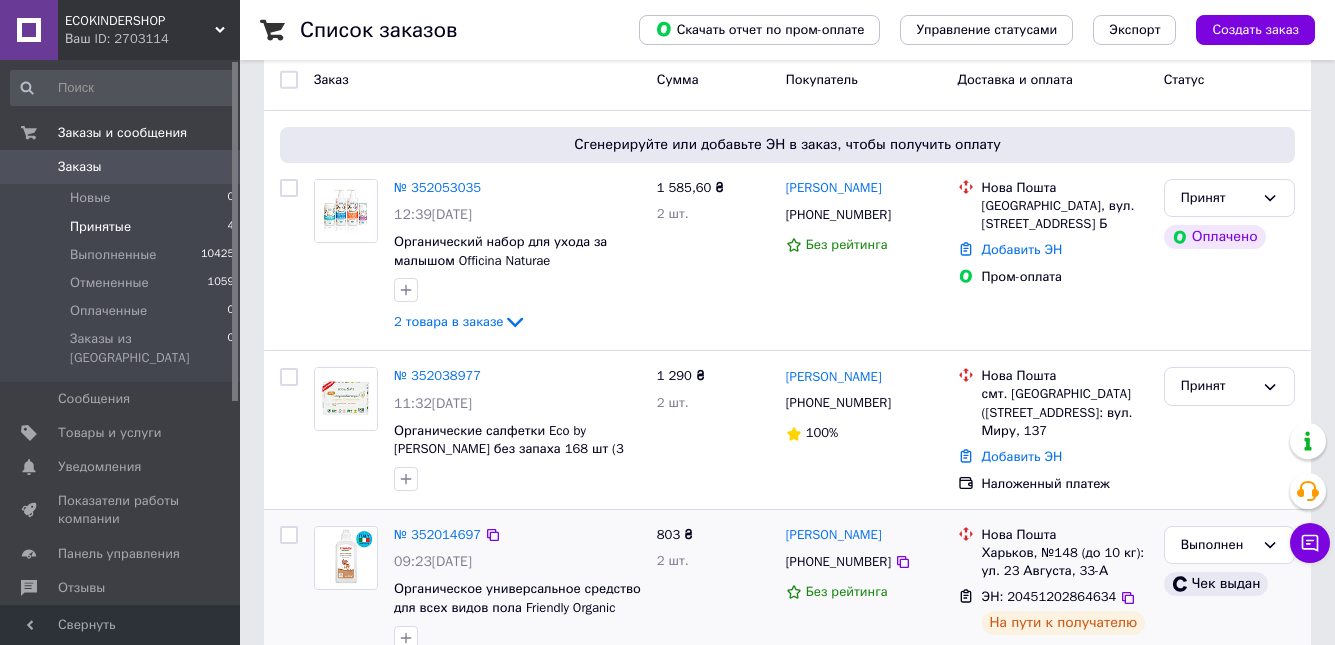 scroll, scrollTop: 0, scrollLeft: 0, axis: both 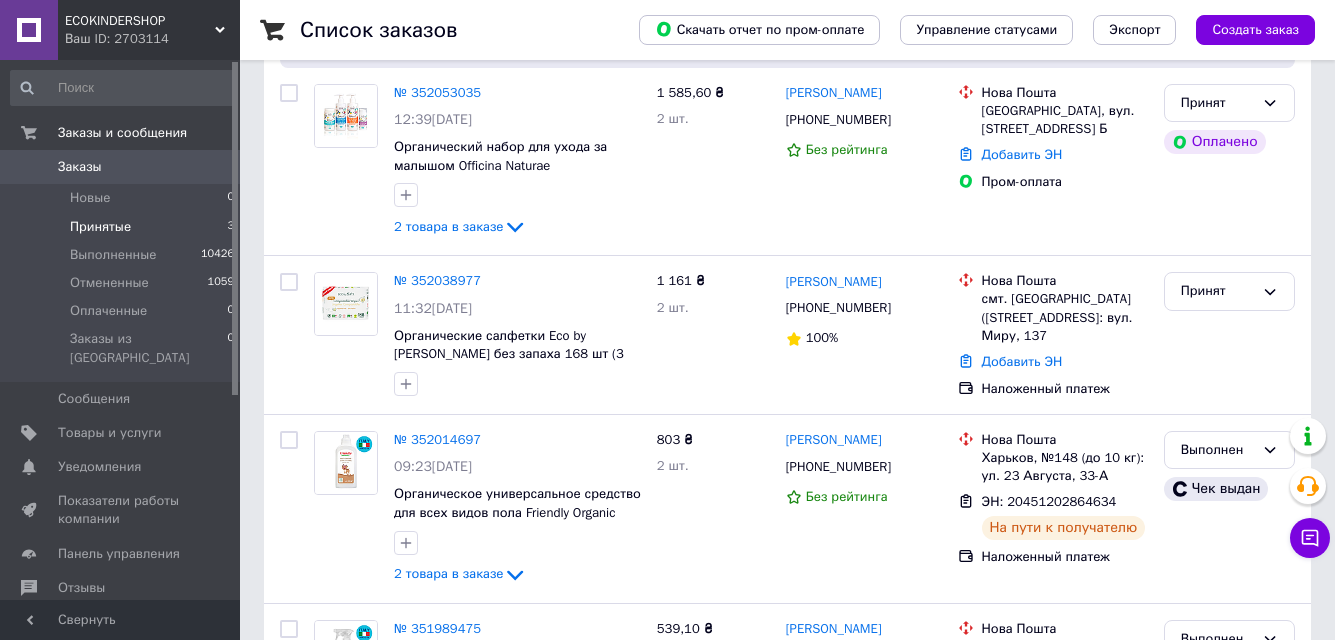 click on "Принятые 3" at bounding box center [123, 227] 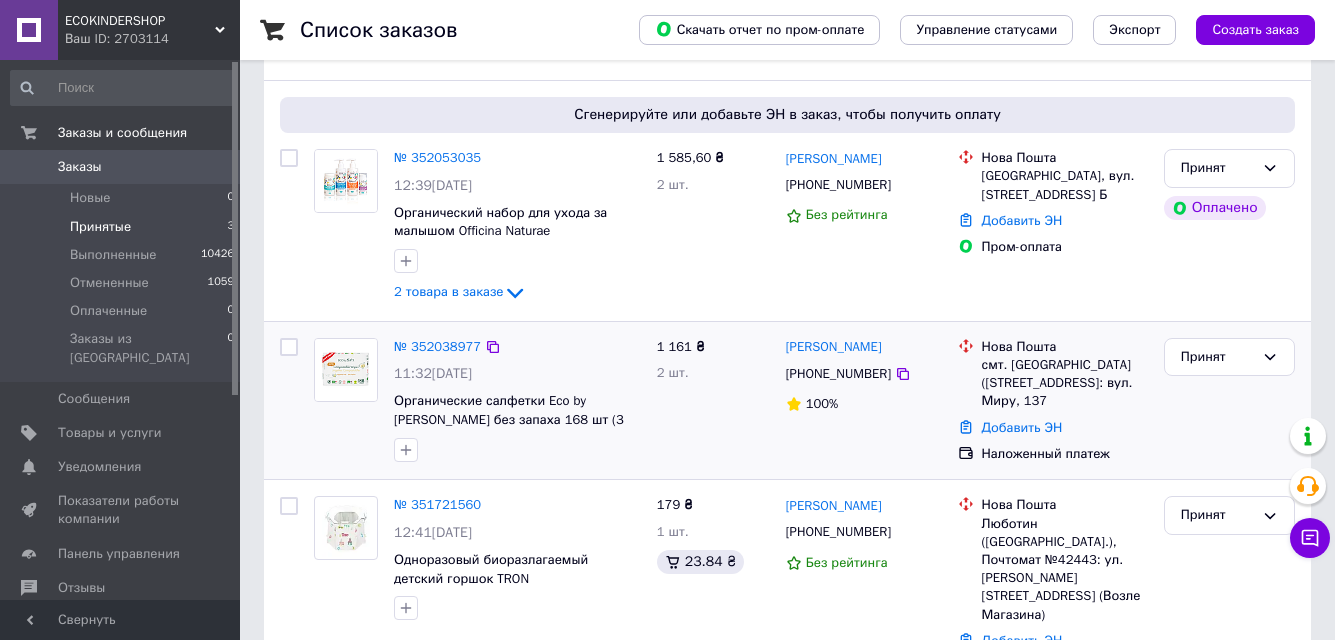 scroll, scrollTop: 244, scrollLeft: 0, axis: vertical 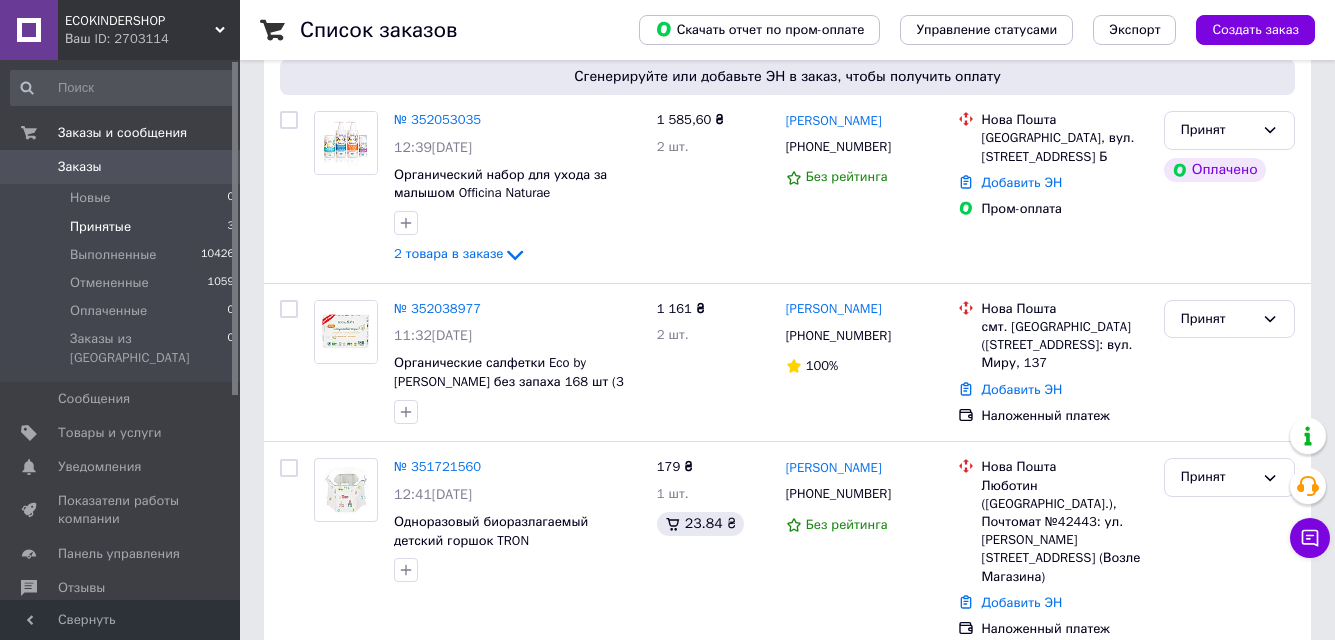 click on "Принятые 3" at bounding box center (123, 227) 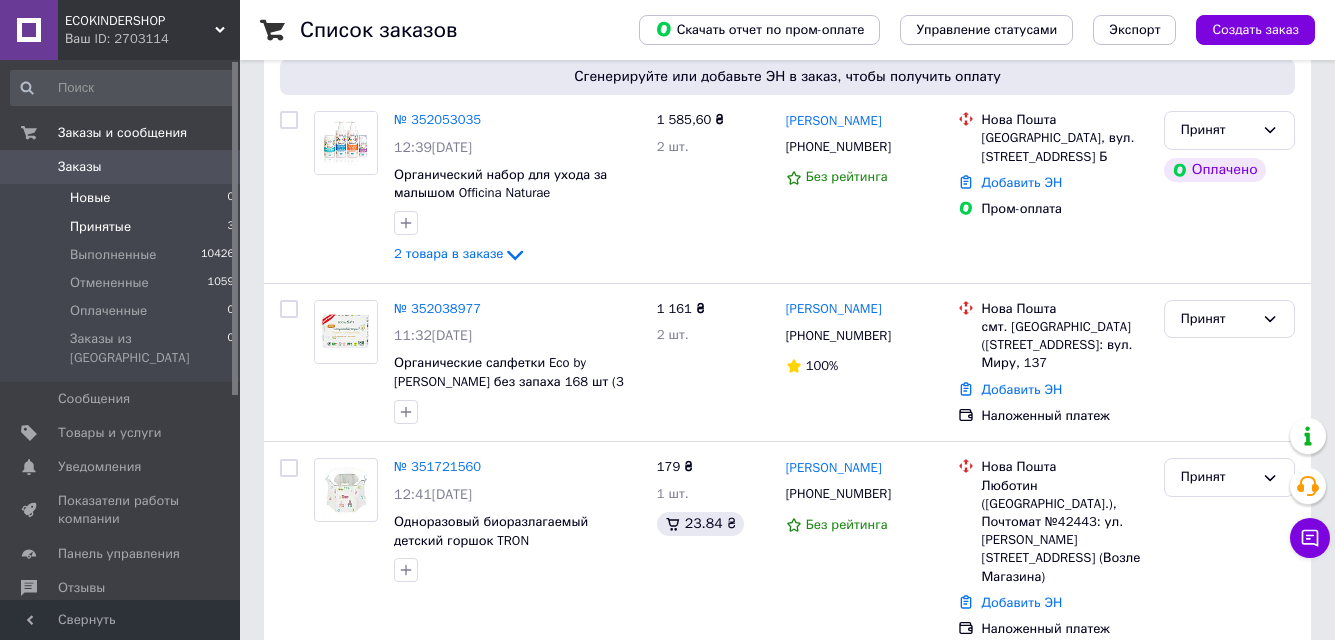click on "Новые 0" at bounding box center (123, 198) 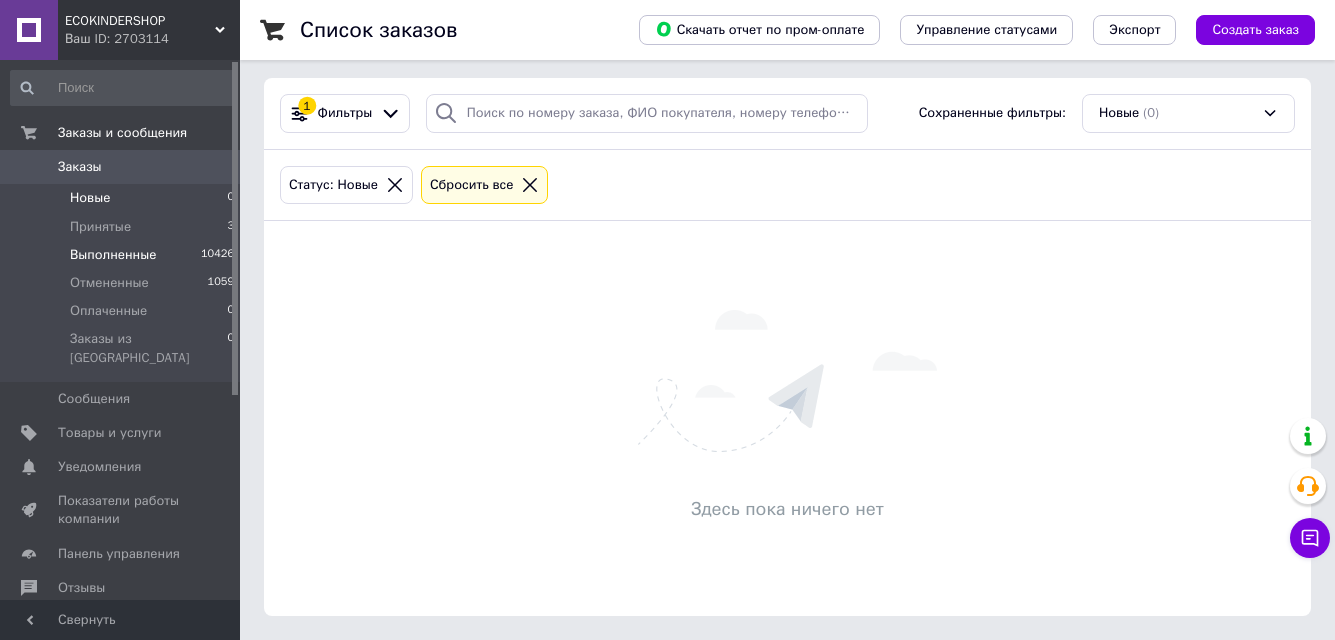 scroll, scrollTop: 0, scrollLeft: 0, axis: both 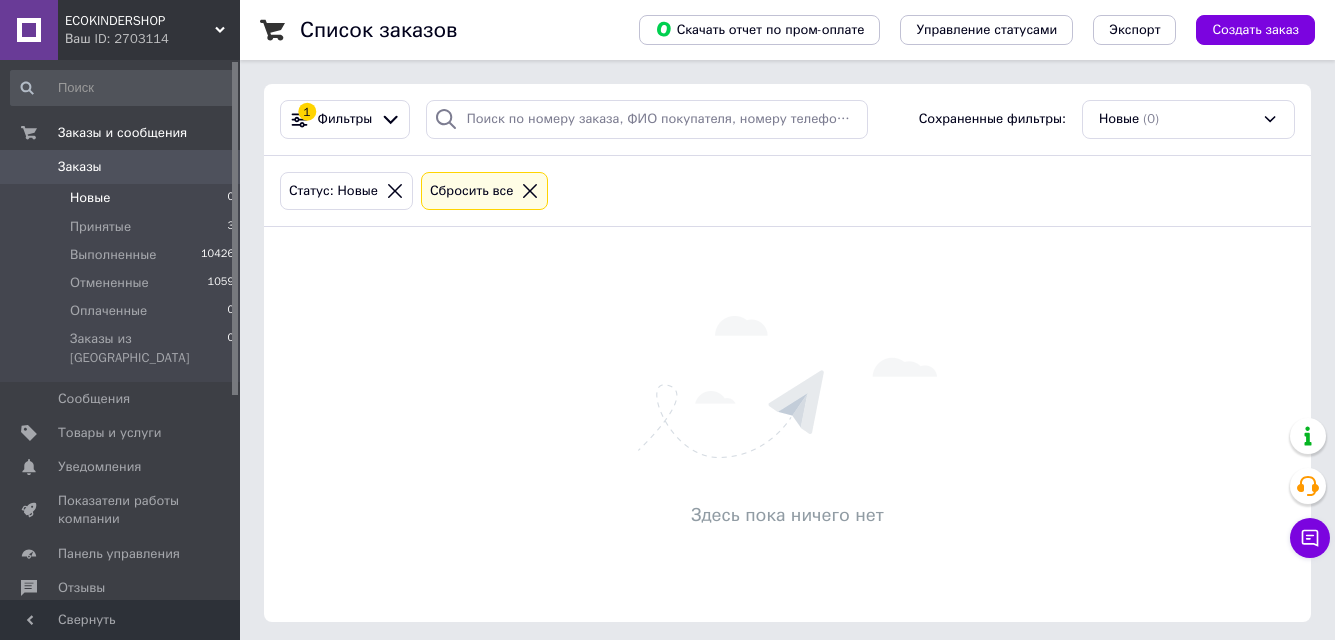 click 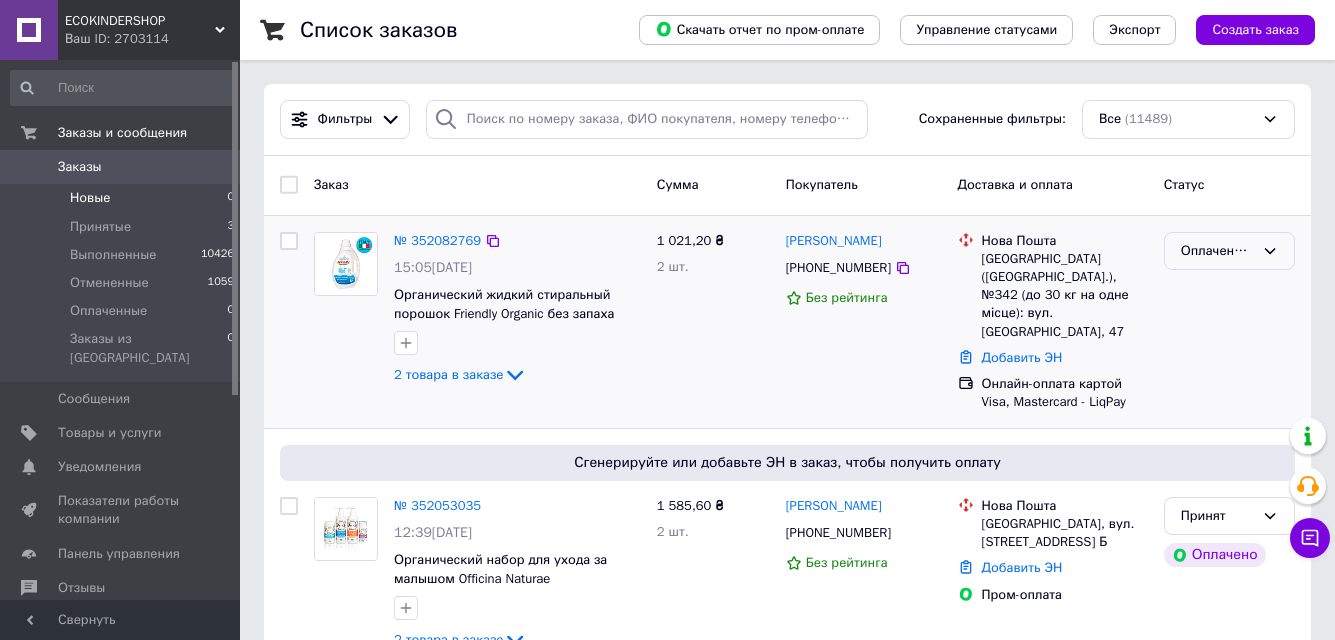 click on "Оплаченный" at bounding box center [1229, 251] 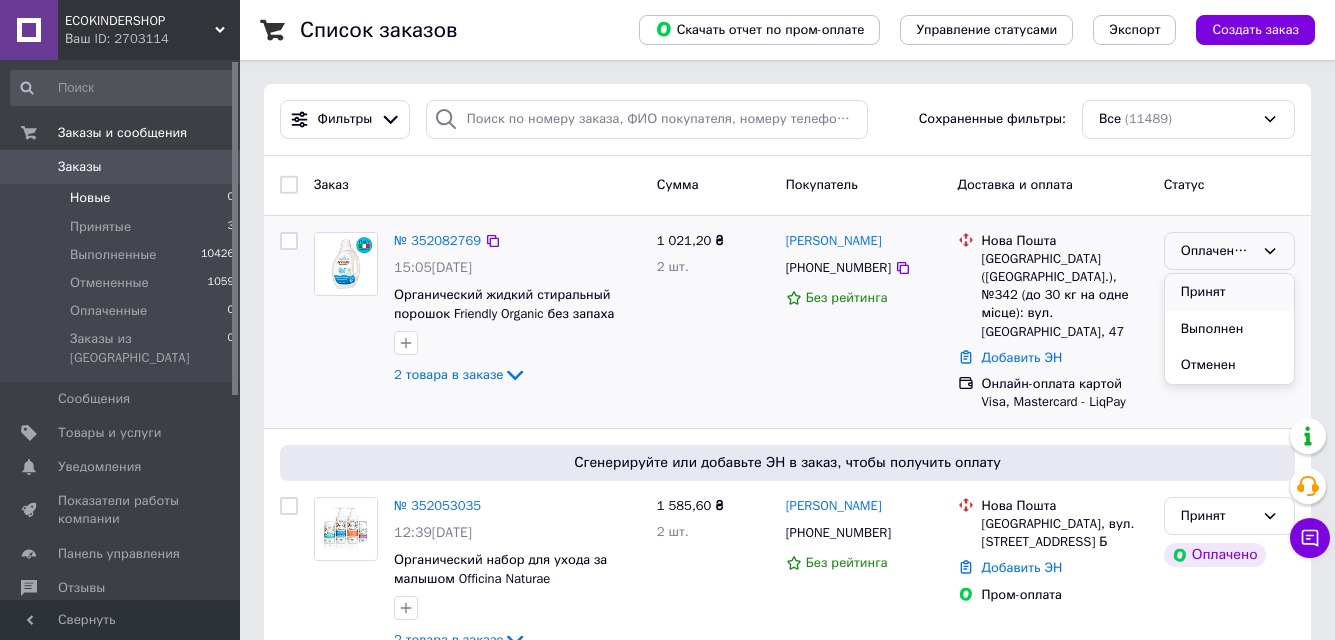 click on "Принят" at bounding box center [1229, 292] 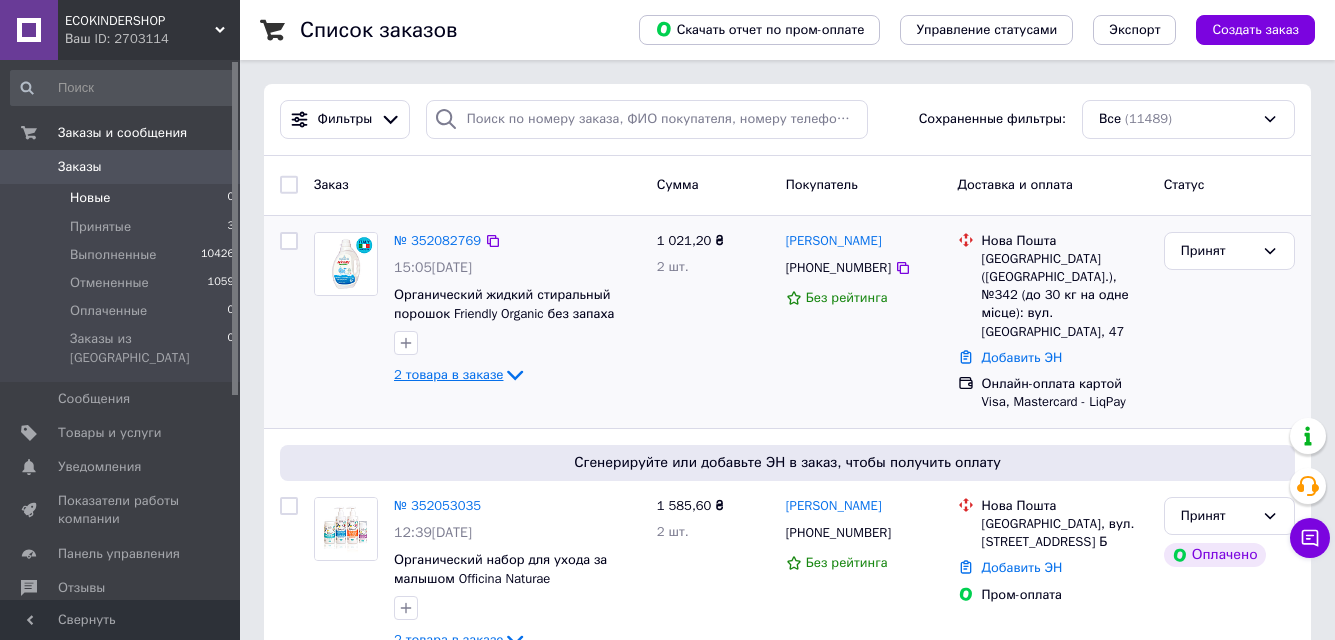 click 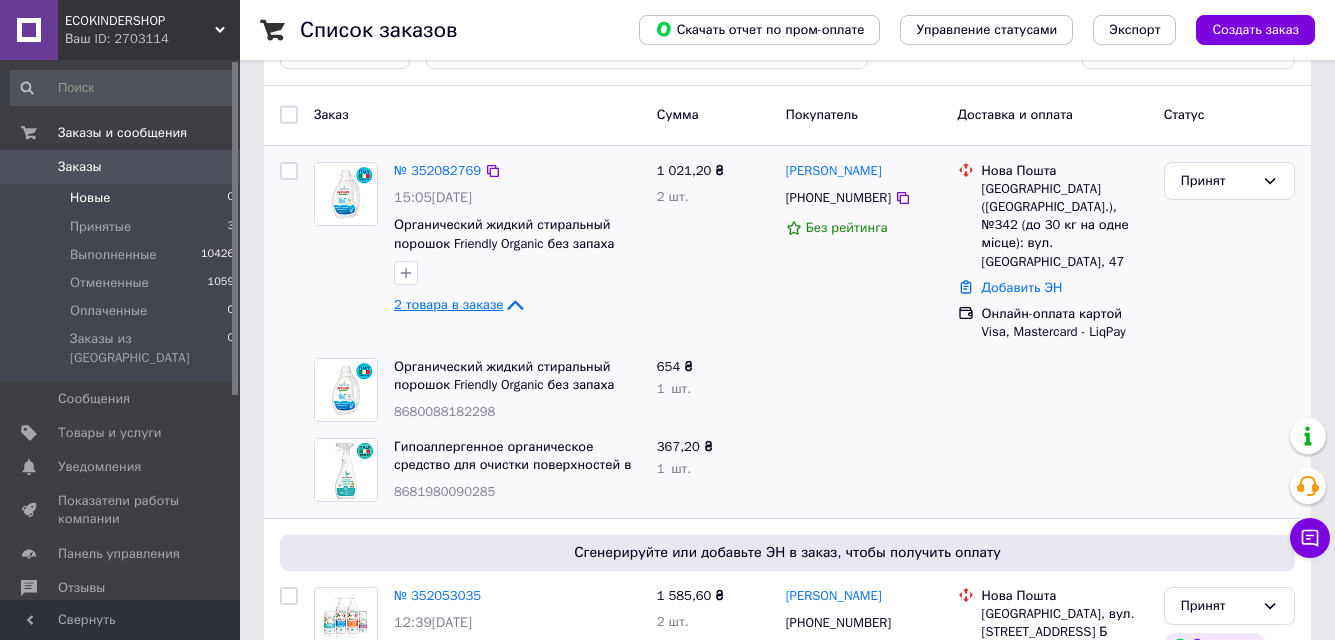 scroll, scrollTop: 100, scrollLeft: 0, axis: vertical 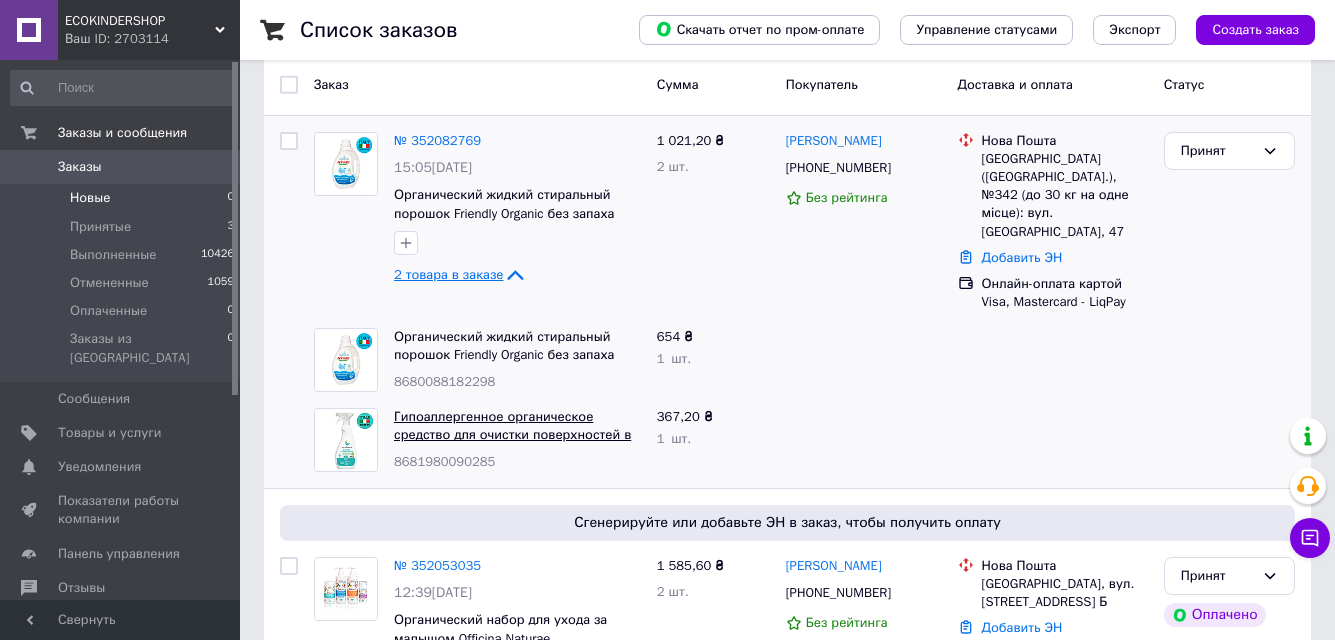 click on "Гипоаллергенное органическое средство для очистки поверхностей в ванной комнате с запахом ч, Ecolunes, 500 мл" at bounding box center (514, 444) 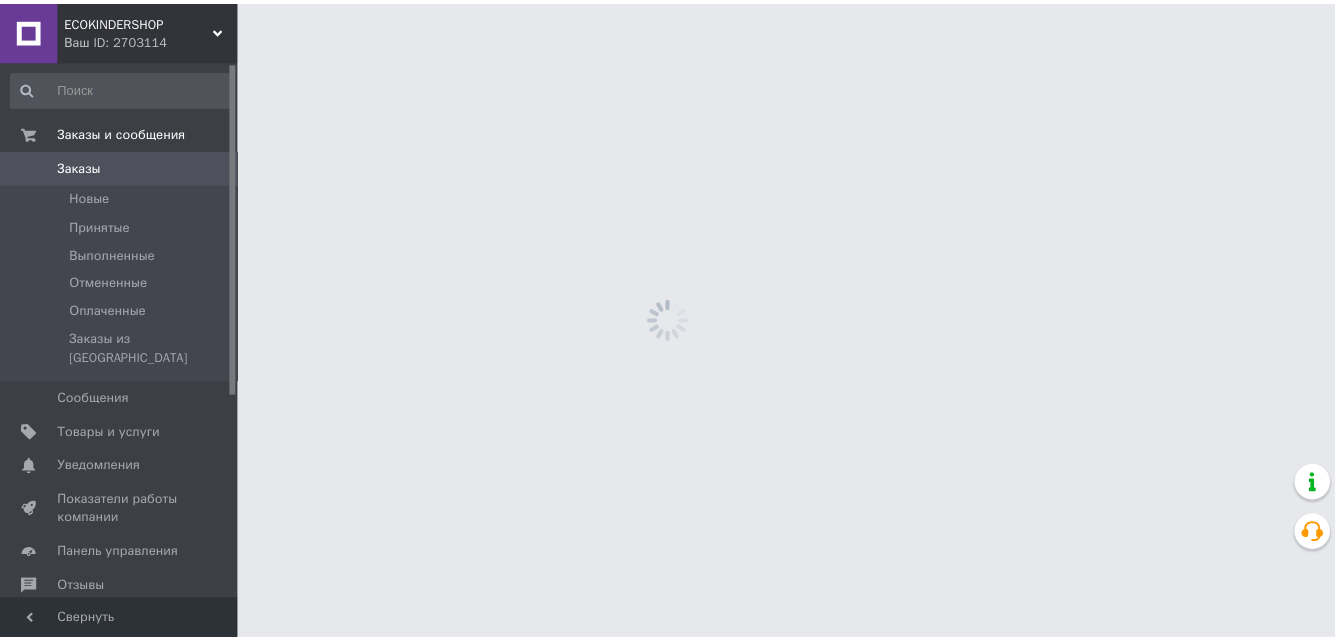 scroll, scrollTop: 0, scrollLeft: 0, axis: both 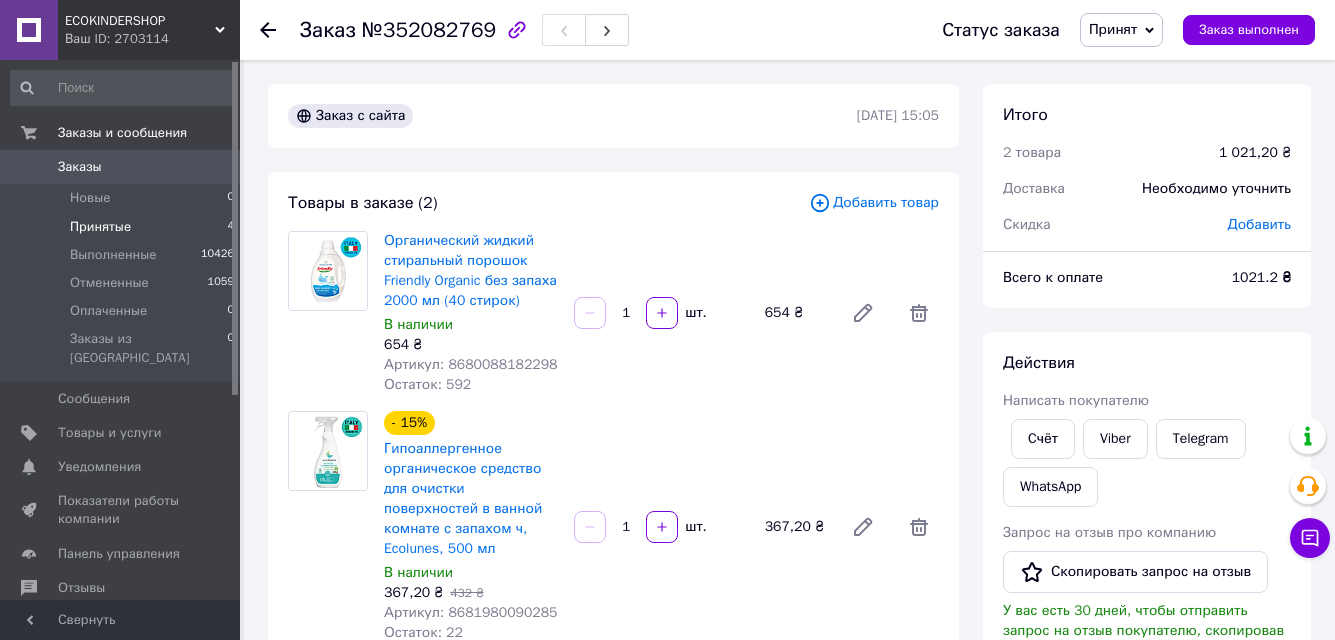 click on "Принятые 4" at bounding box center (123, 227) 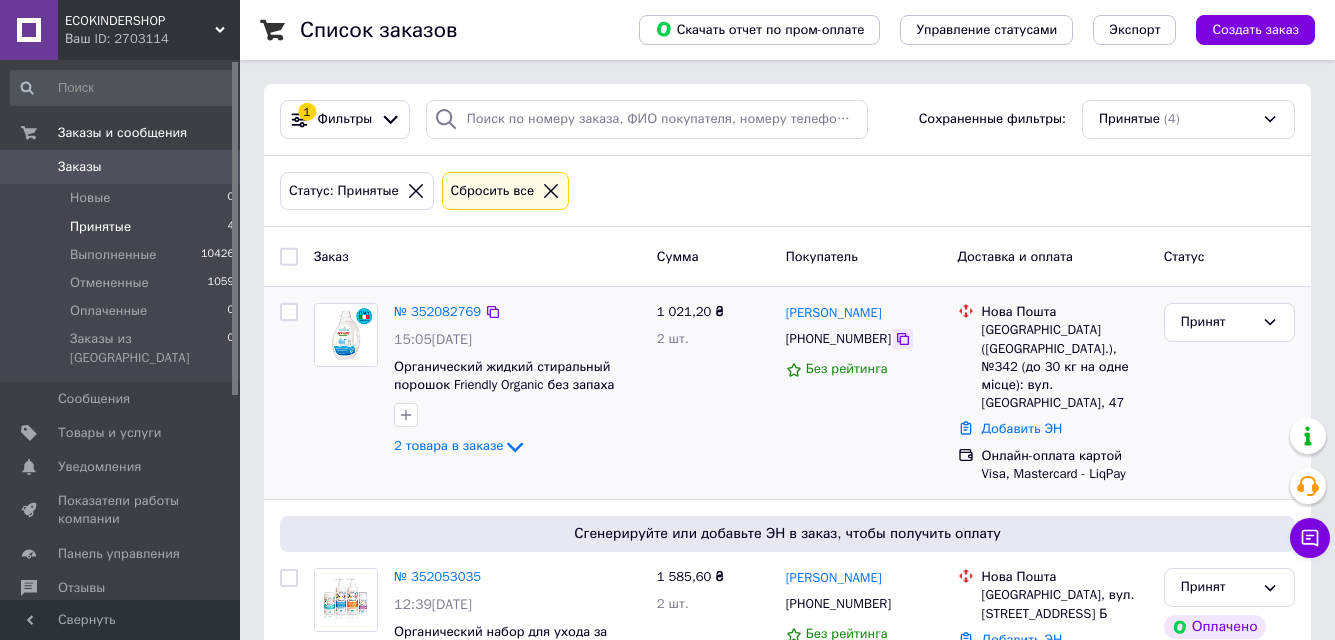 click 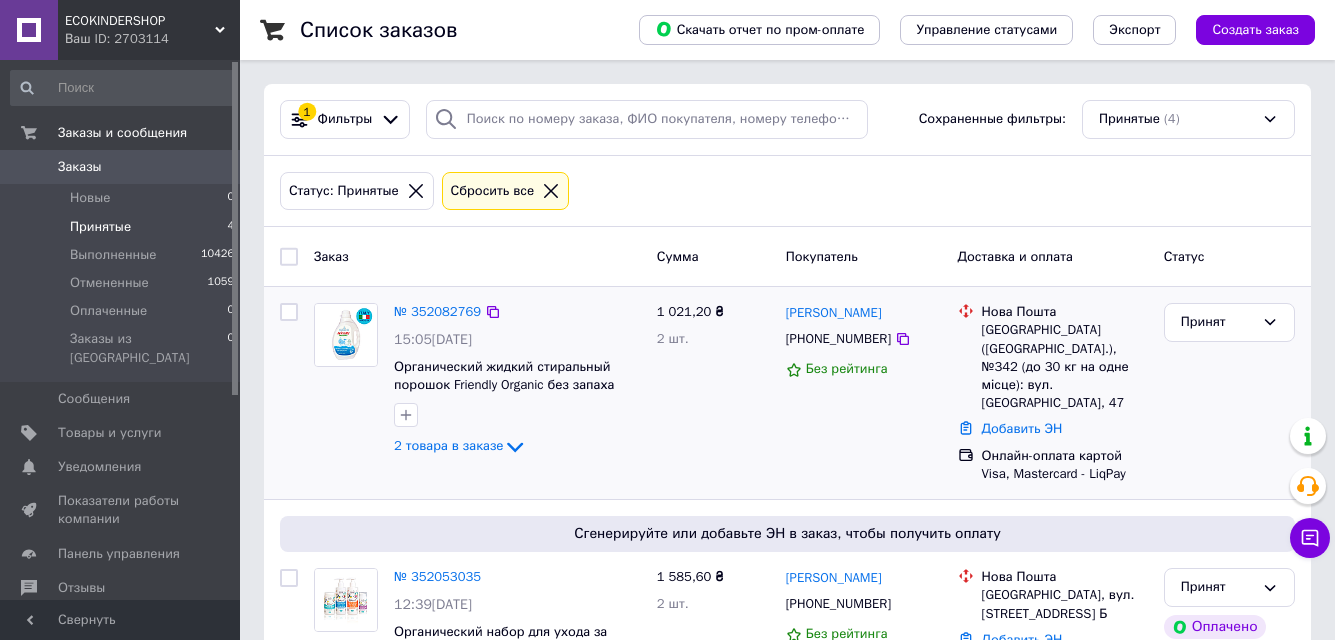 drag, startPoint x: 512, startPoint y: 441, endPoint x: 577, endPoint y: 450, distance: 65.62012 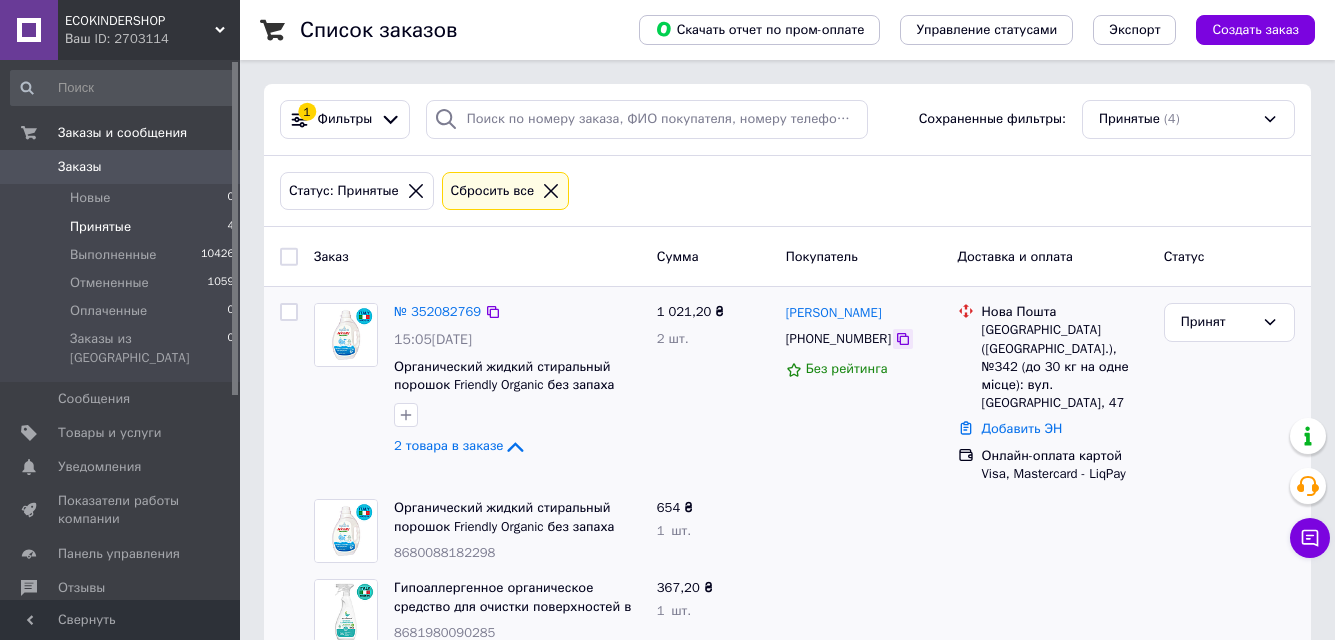 click 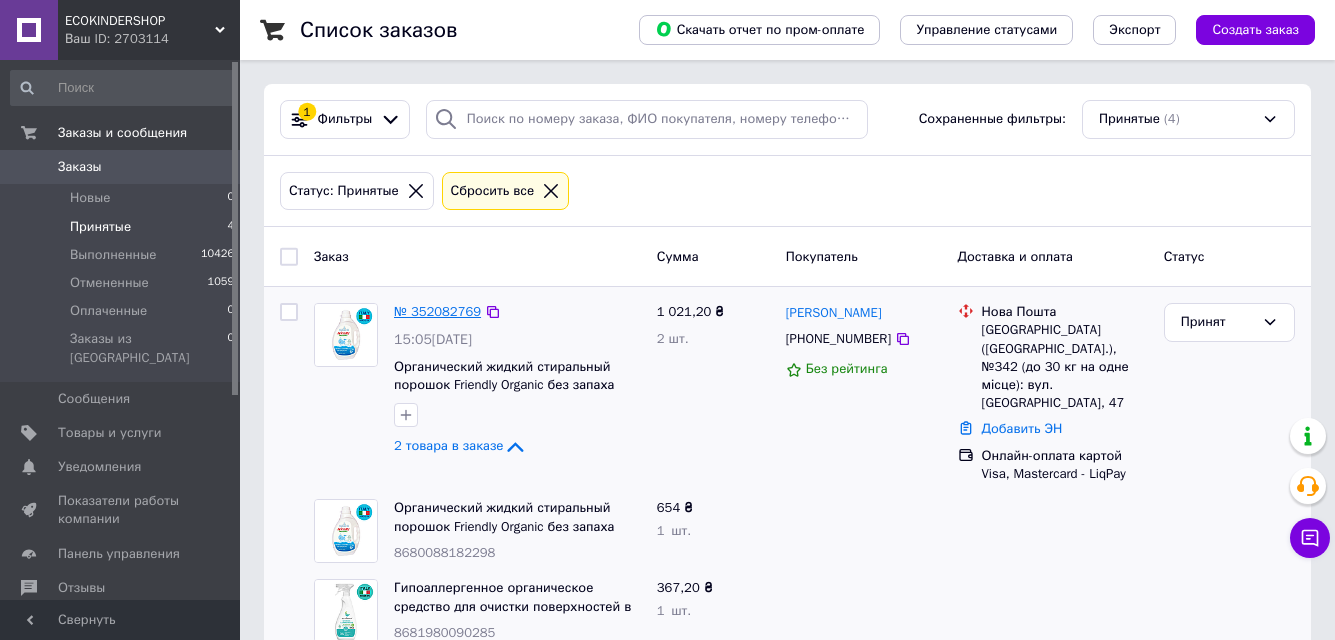 click on "№ 352082769" at bounding box center (437, 311) 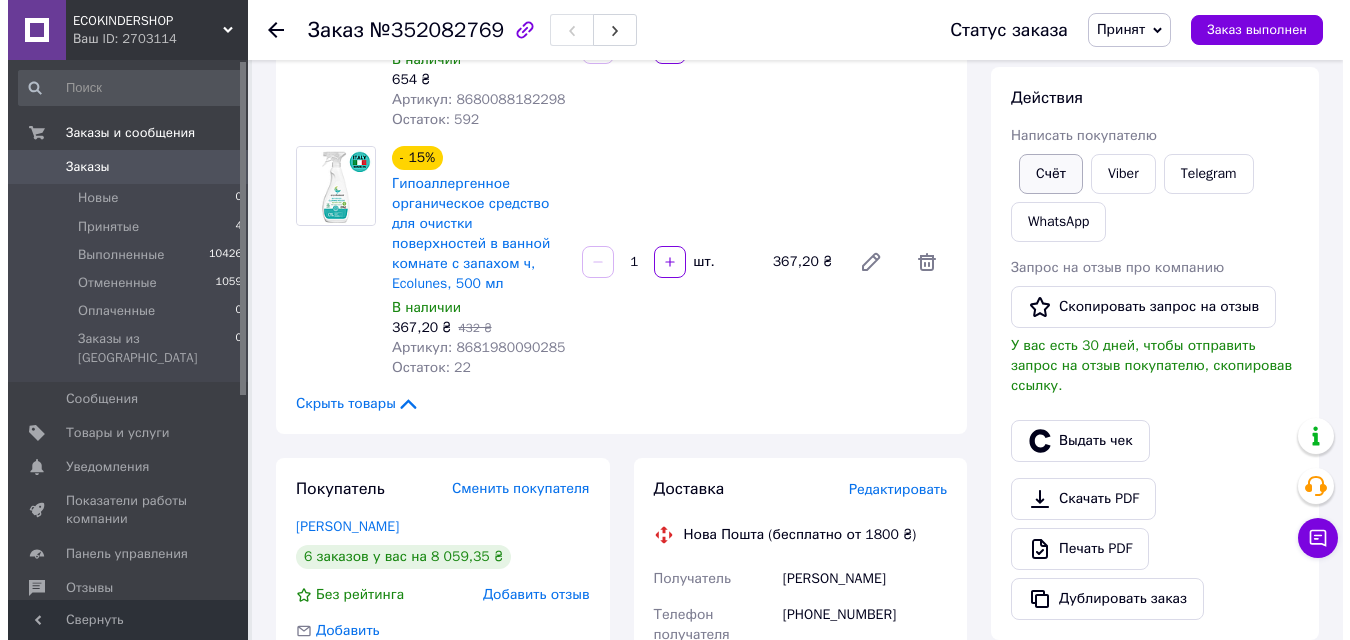 scroll, scrollTop: 300, scrollLeft: 0, axis: vertical 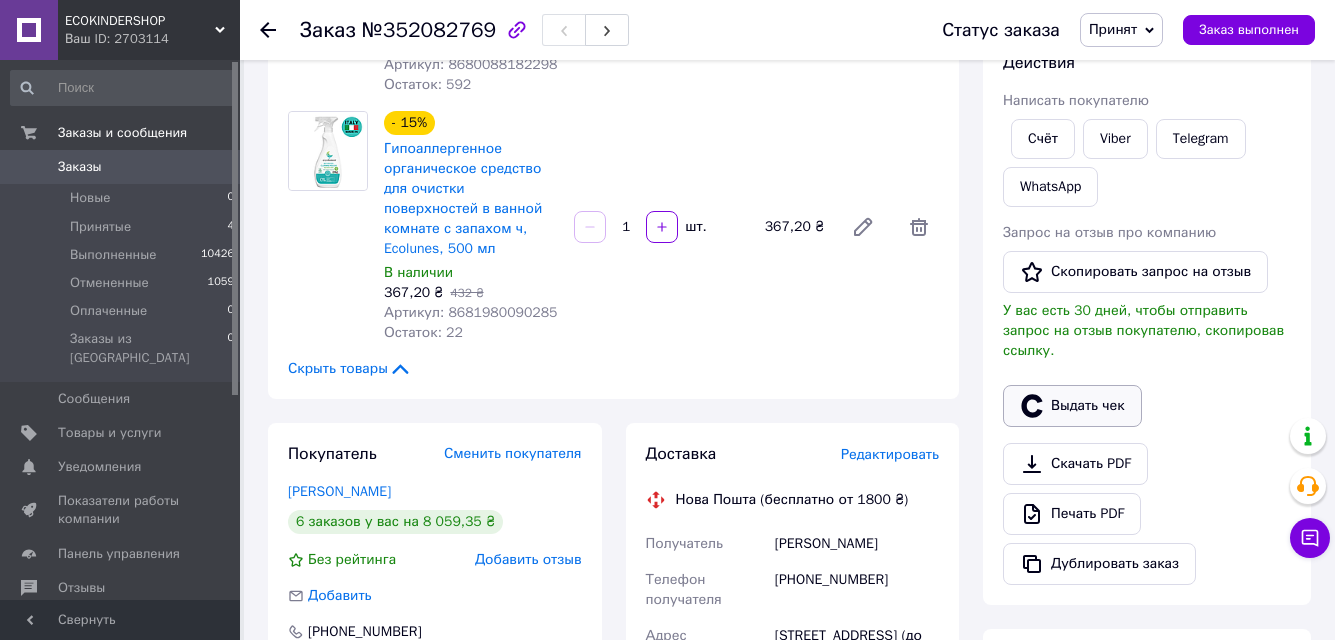 click on "Выдать чек" at bounding box center [1072, 406] 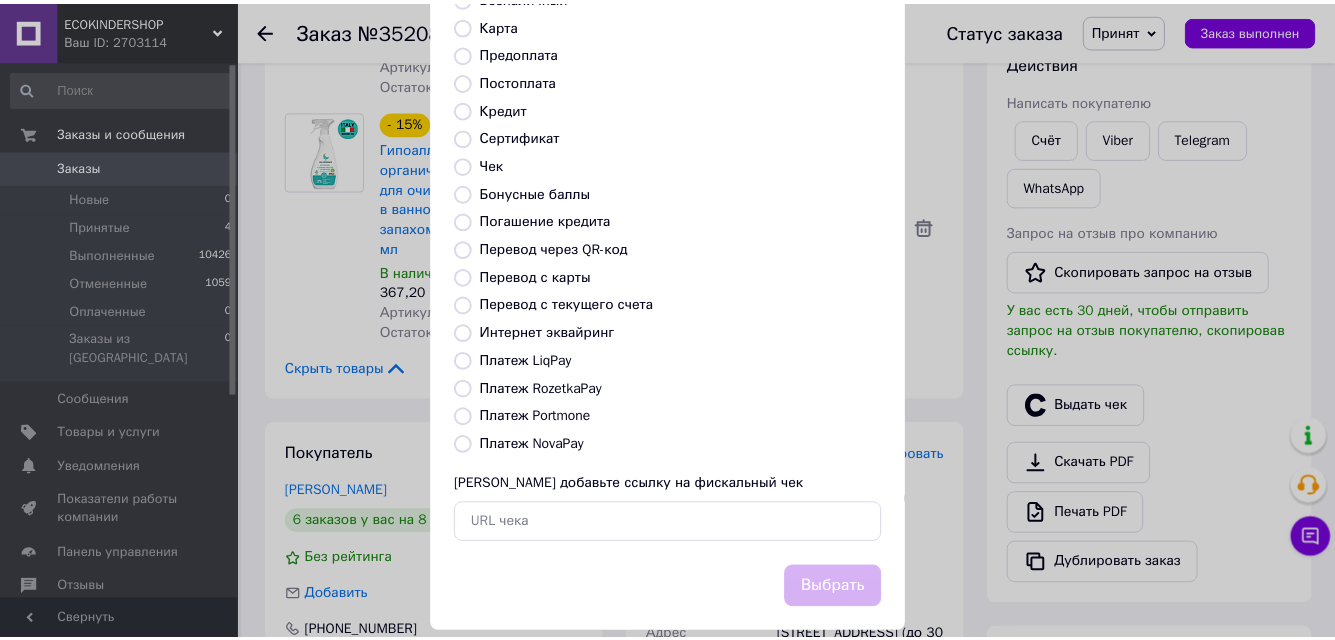 scroll, scrollTop: 200, scrollLeft: 0, axis: vertical 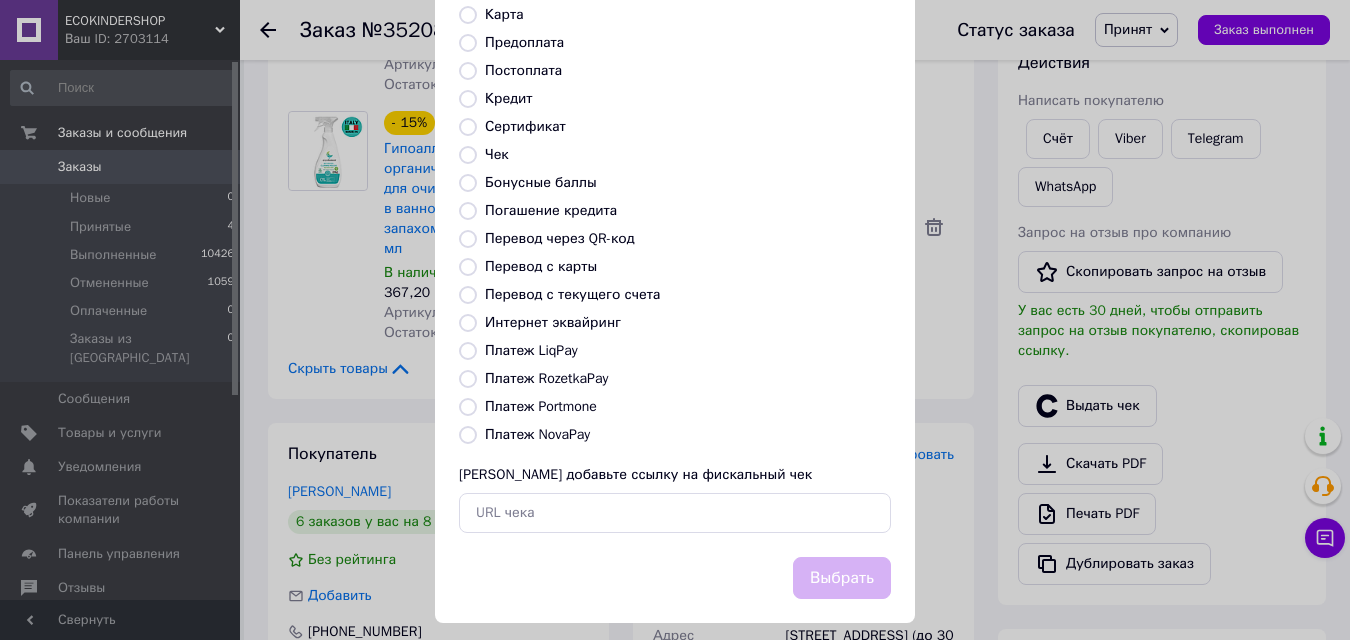 click on "Платеж LiqPay" at bounding box center (468, 351) 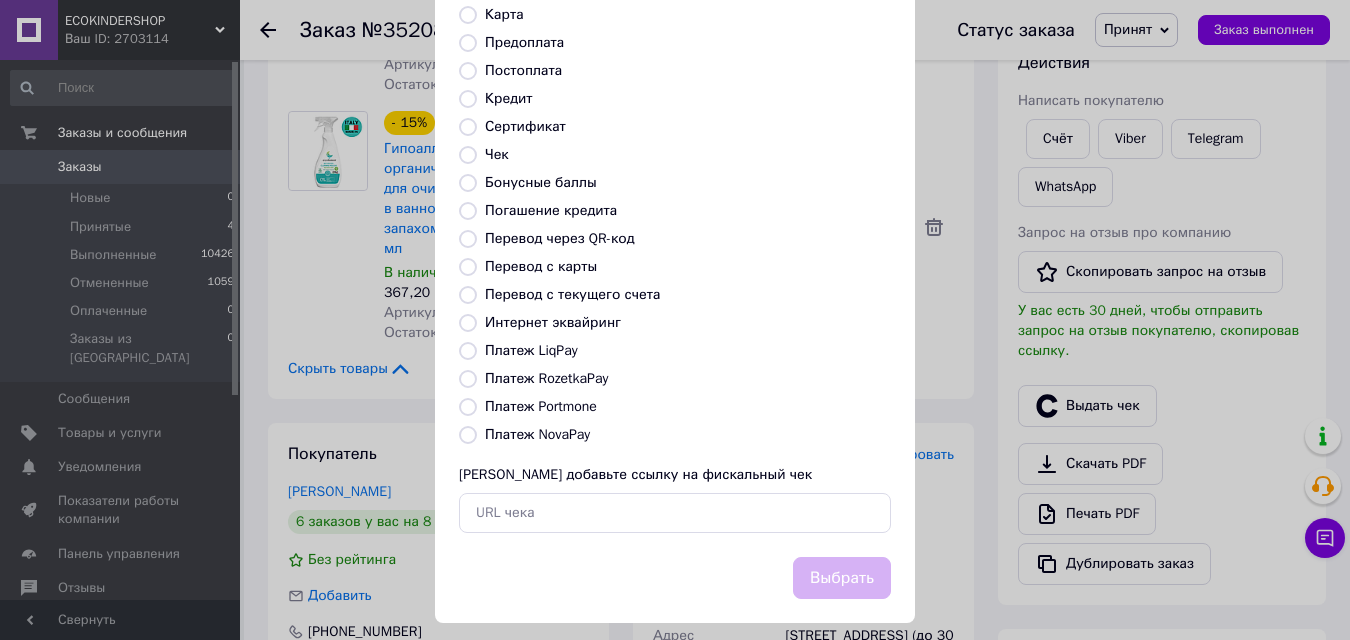 radio on "true" 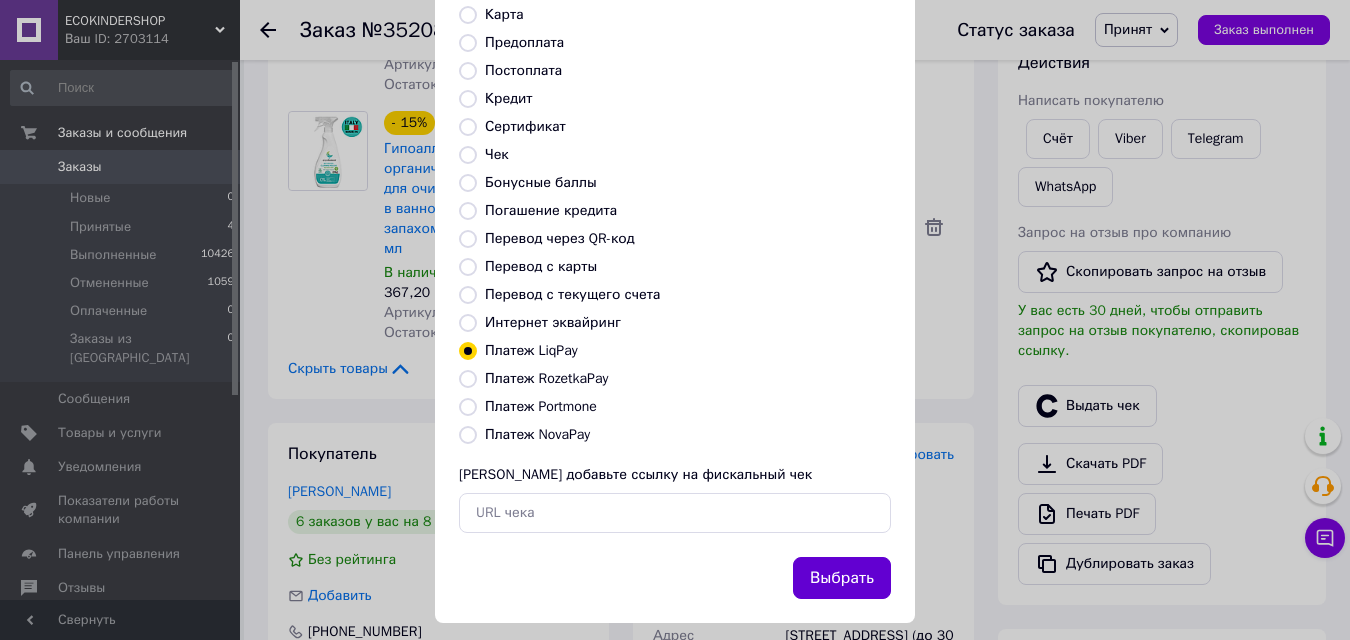 click on "Выбрать" at bounding box center [842, 578] 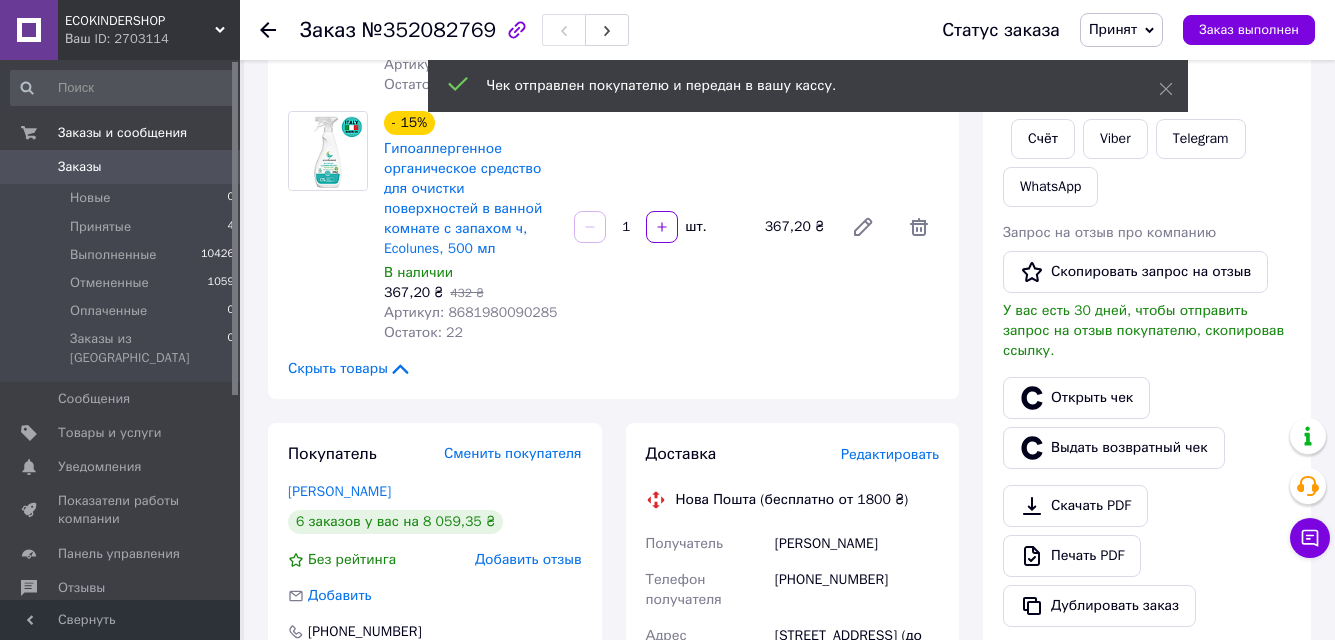 click 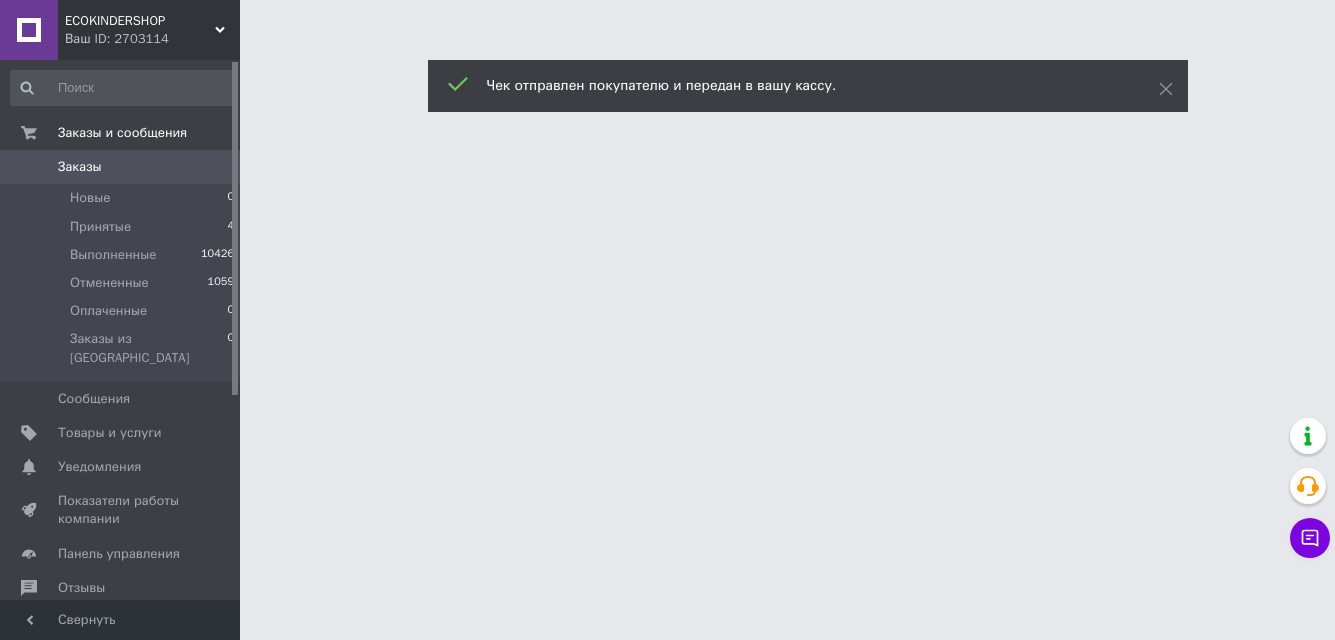 scroll, scrollTop: 0, scrollLeft: 0, axis: both 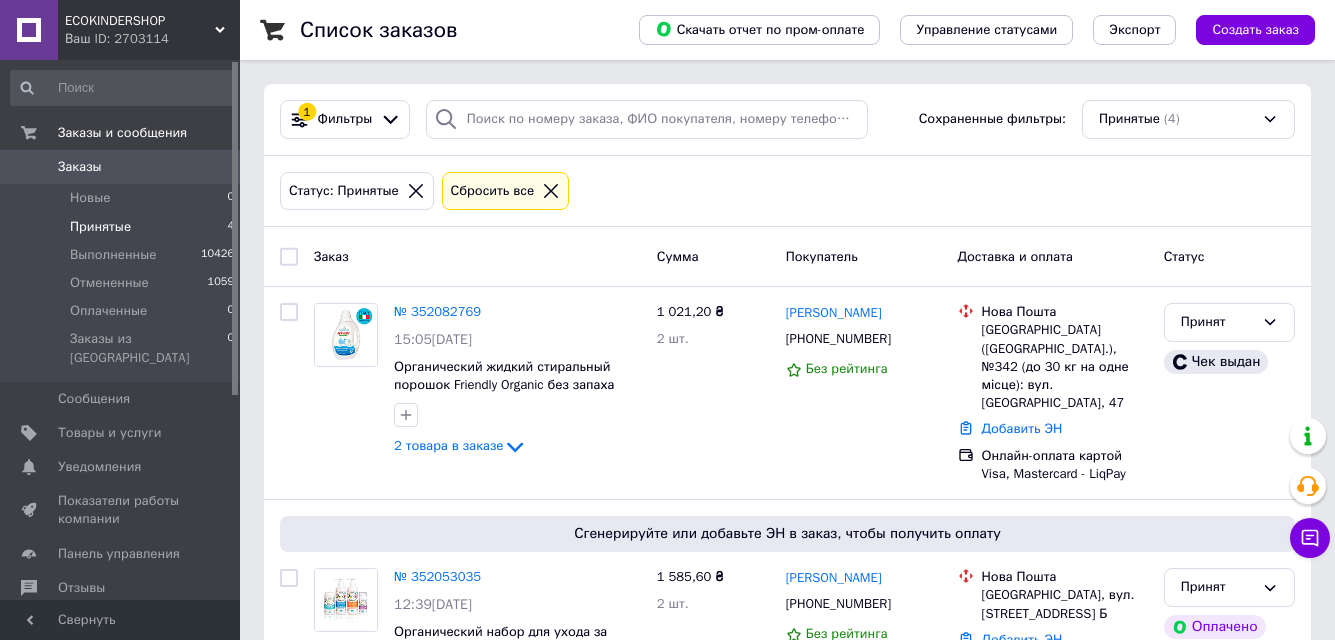 click at bounding box center [416, 191] 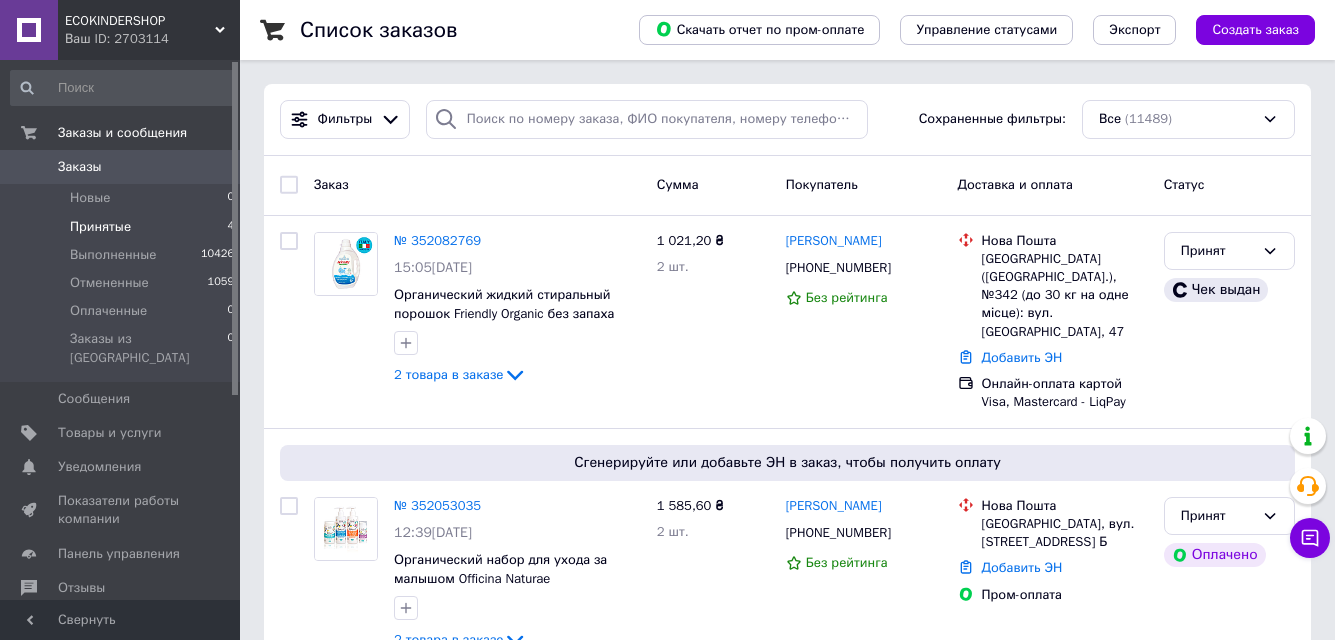 click on "Принятые 4" at bounding box center [123, 227] 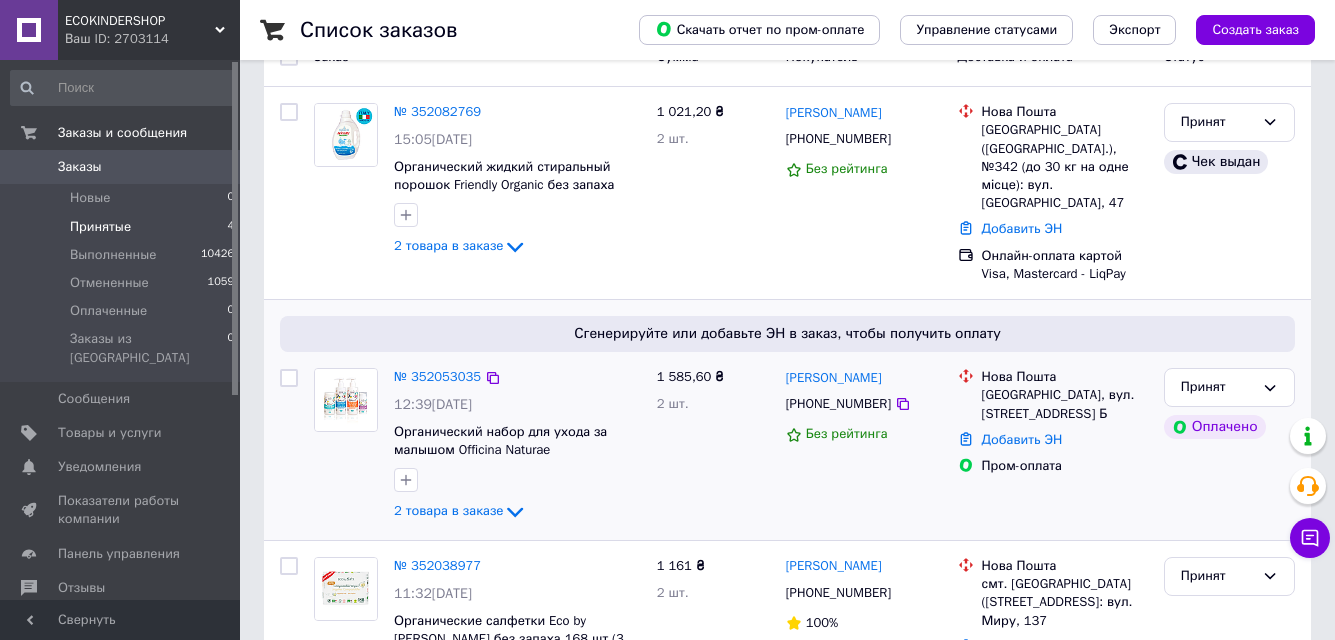 scroll, scrollTop: 300, scrollLeft: 0, axis: vertical 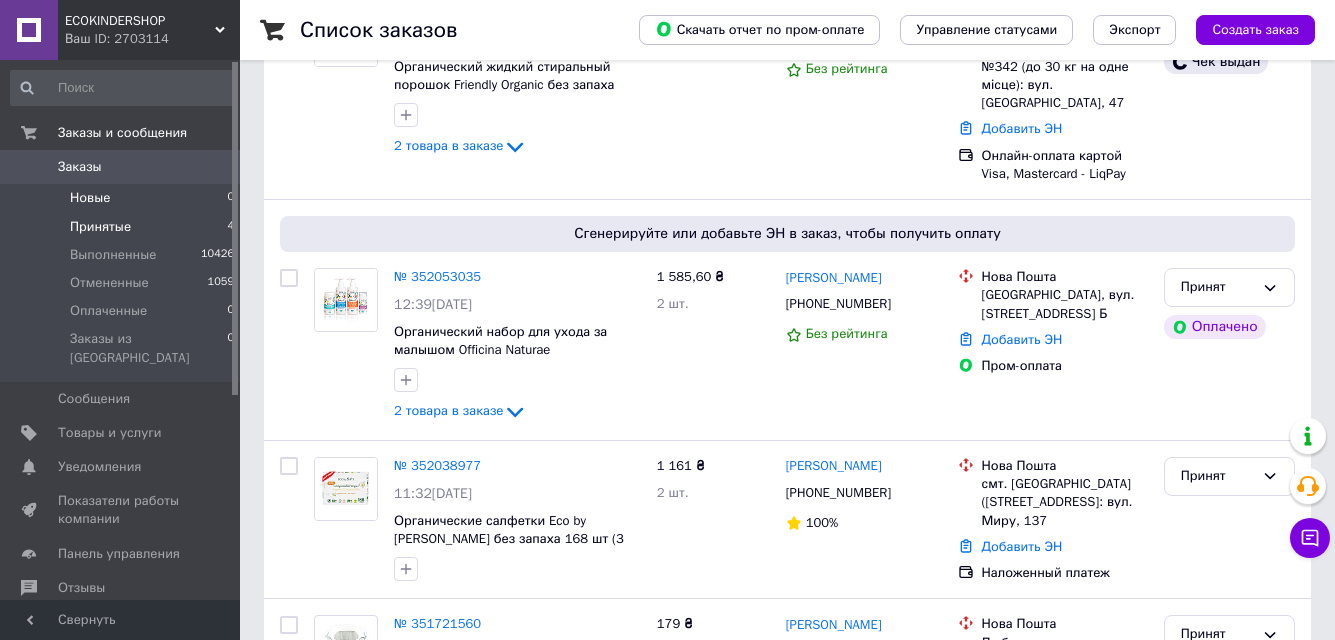 click on "Новые 0" at bounding box center (123, 198) 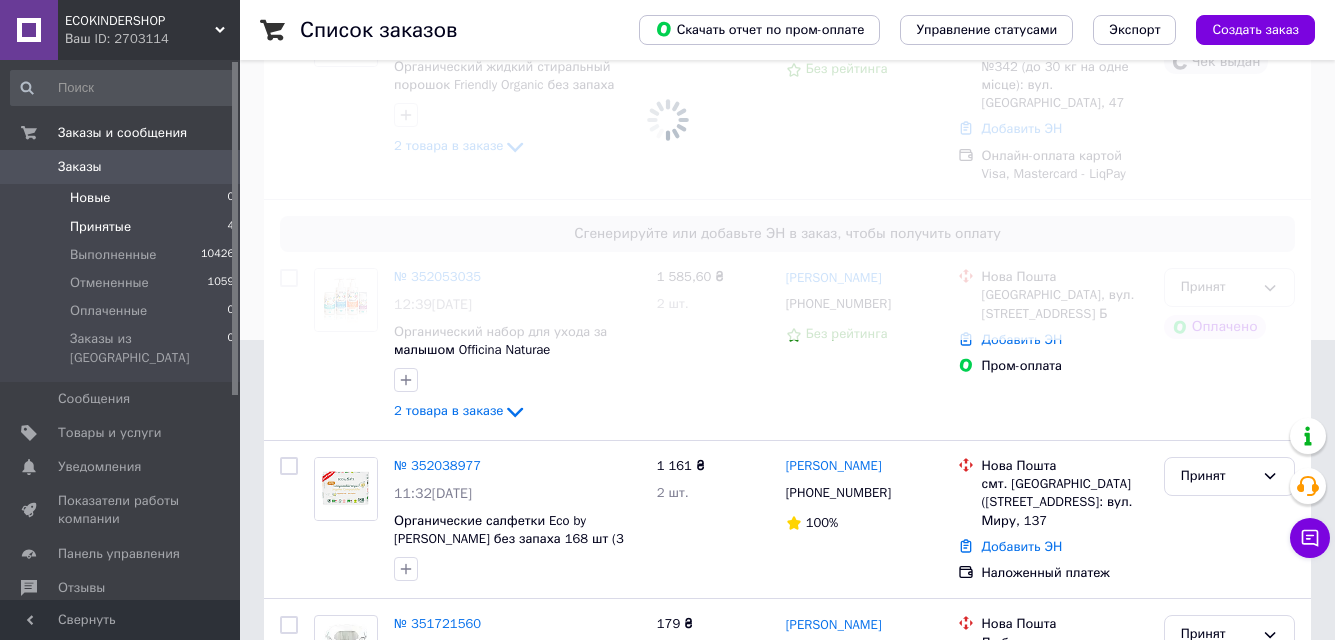click on "Принятые 4" at bounding box center [123, 227] 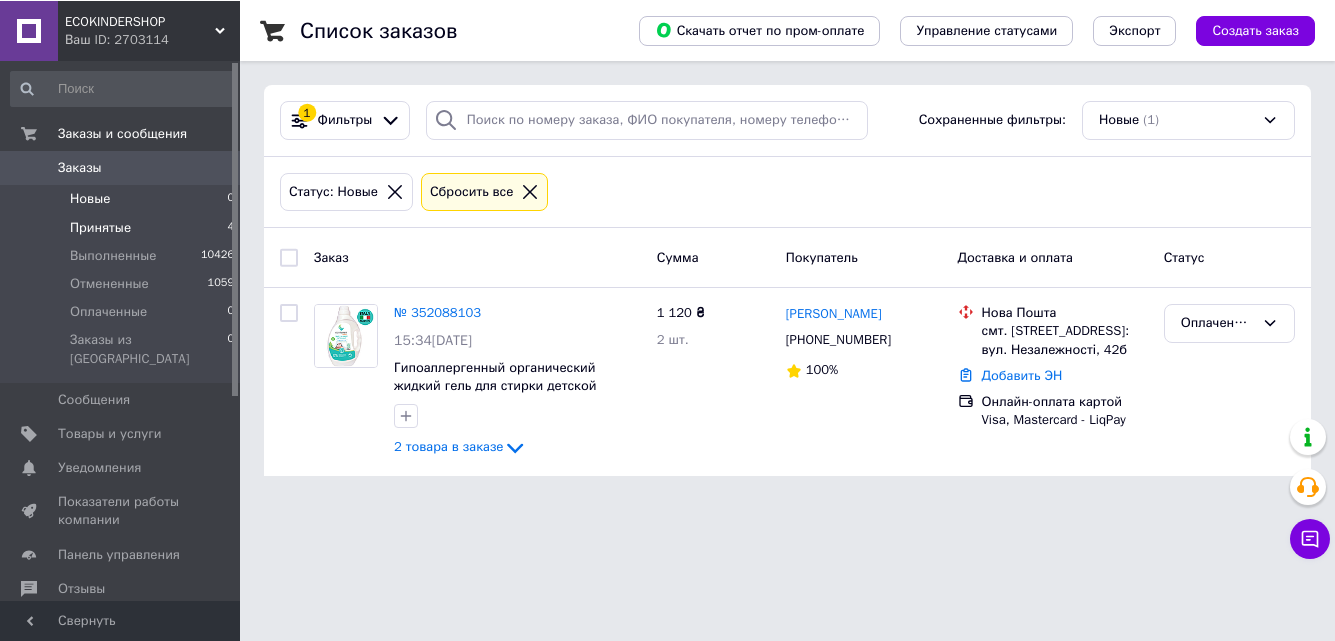 scroll, scrollTop: 0, scrollLeft: 0, axis: both 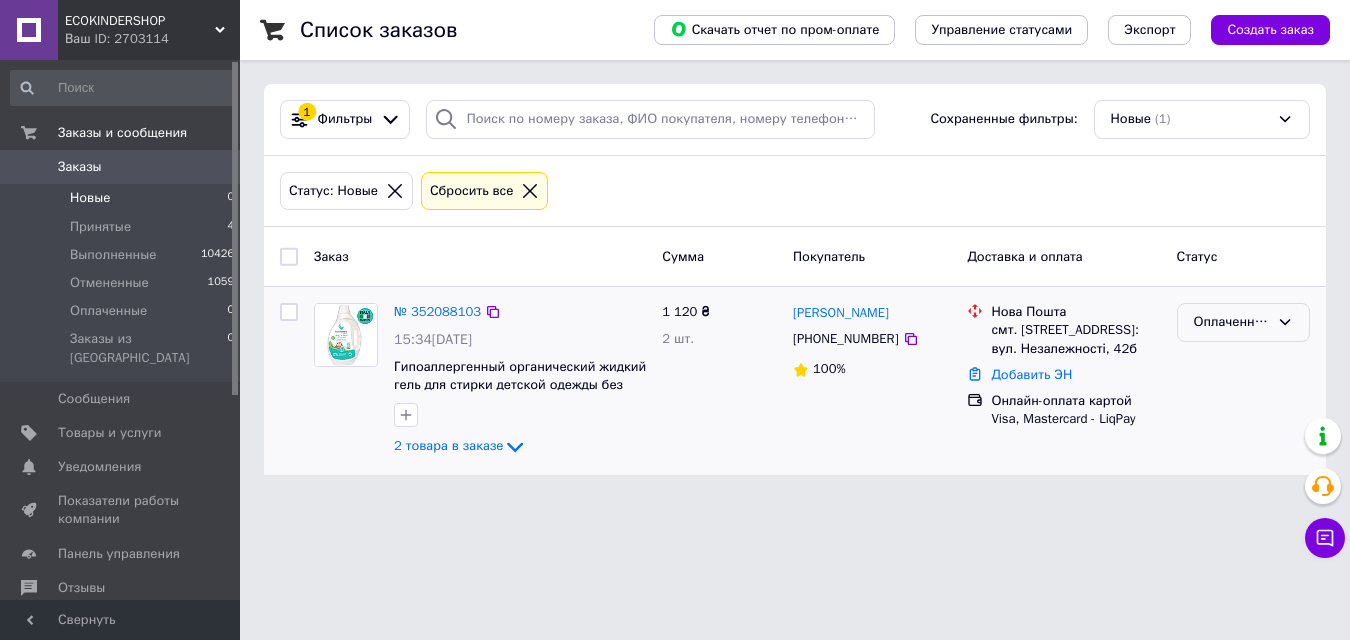 click on "Оплаченный" at bounding box center [1231, 322] 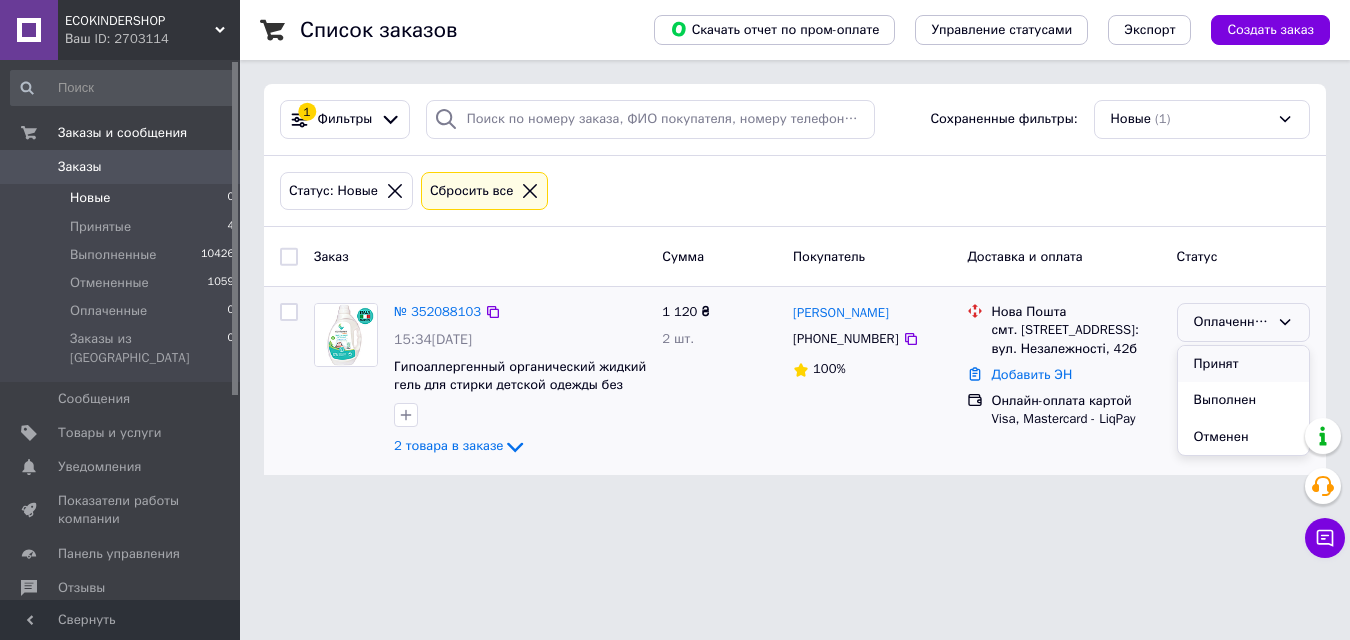 click on "Принят" at bounding box center [1243, 364] 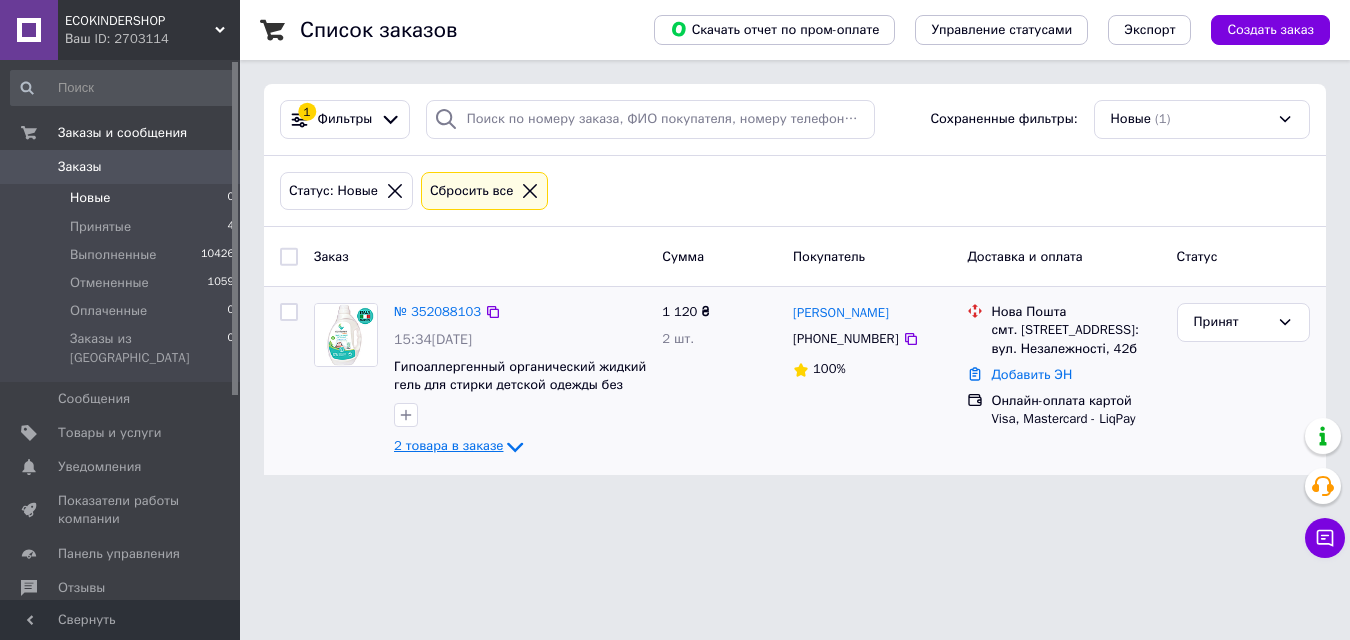 click 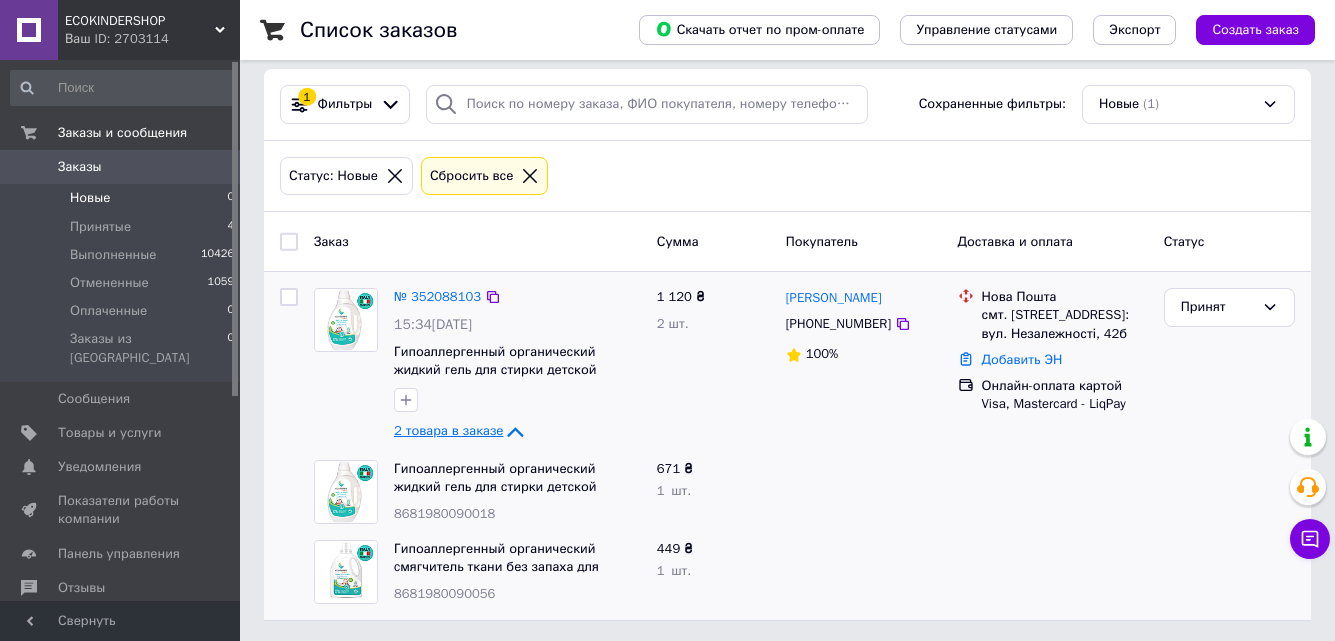 scroll, scrollTop: 19, scrollLeft: 0, axis: vertical 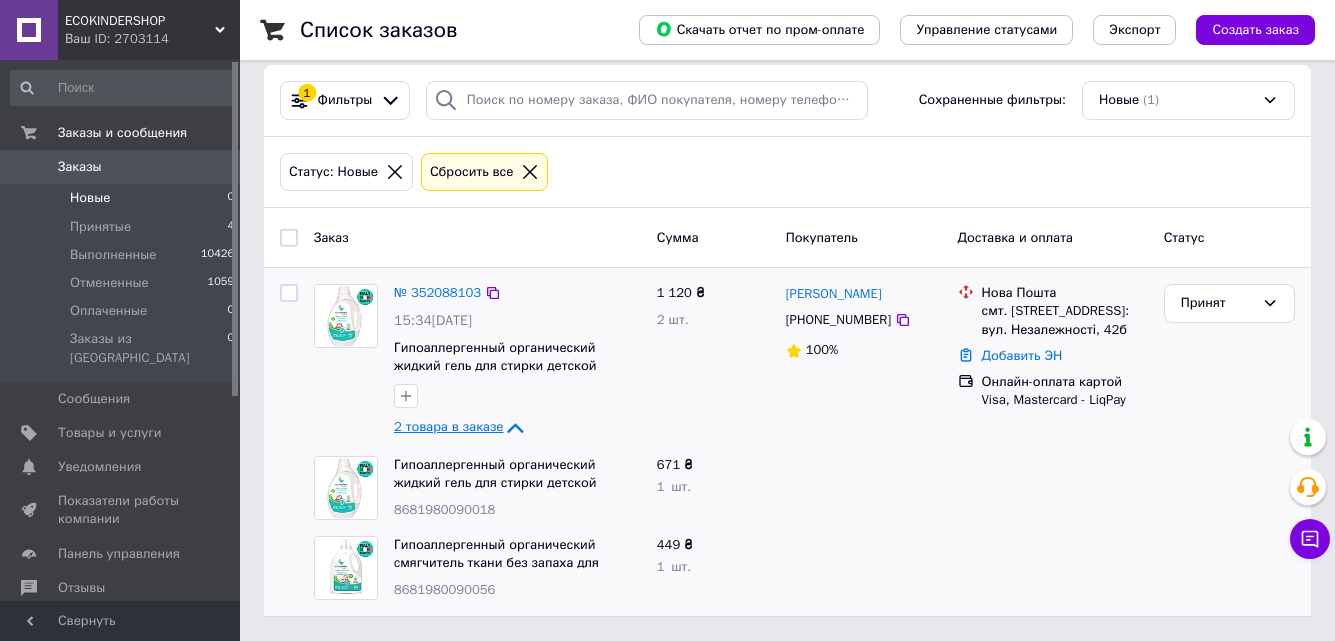 drag, startPoint x: 892, startPoint y: 321, endPoint x: 870, endPoint y: 349, distance: 35.608986 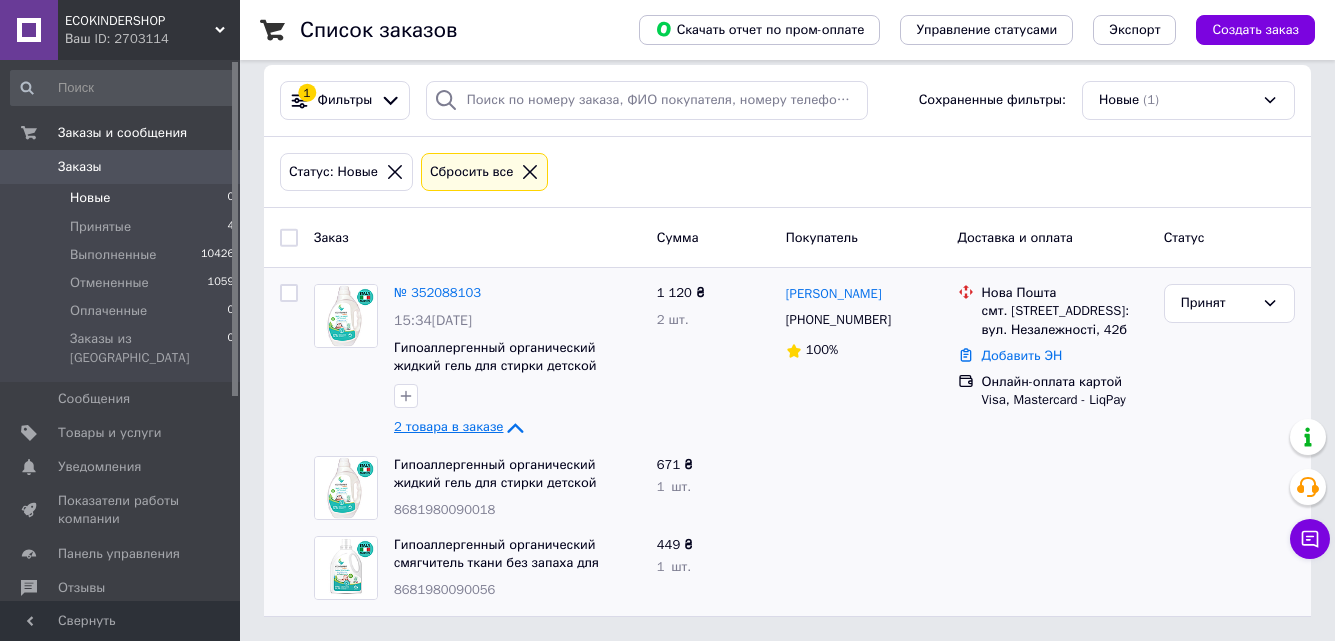 click 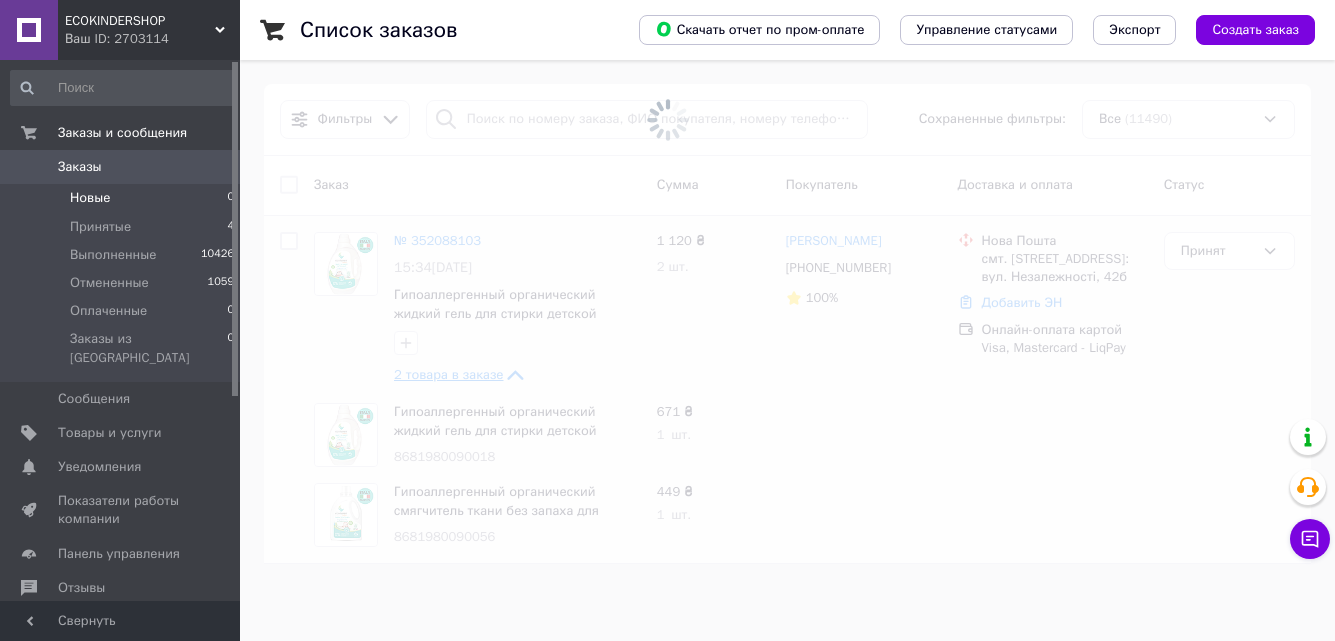 scroll, scrollTop: 0, scrollLeft: 0, axis: both 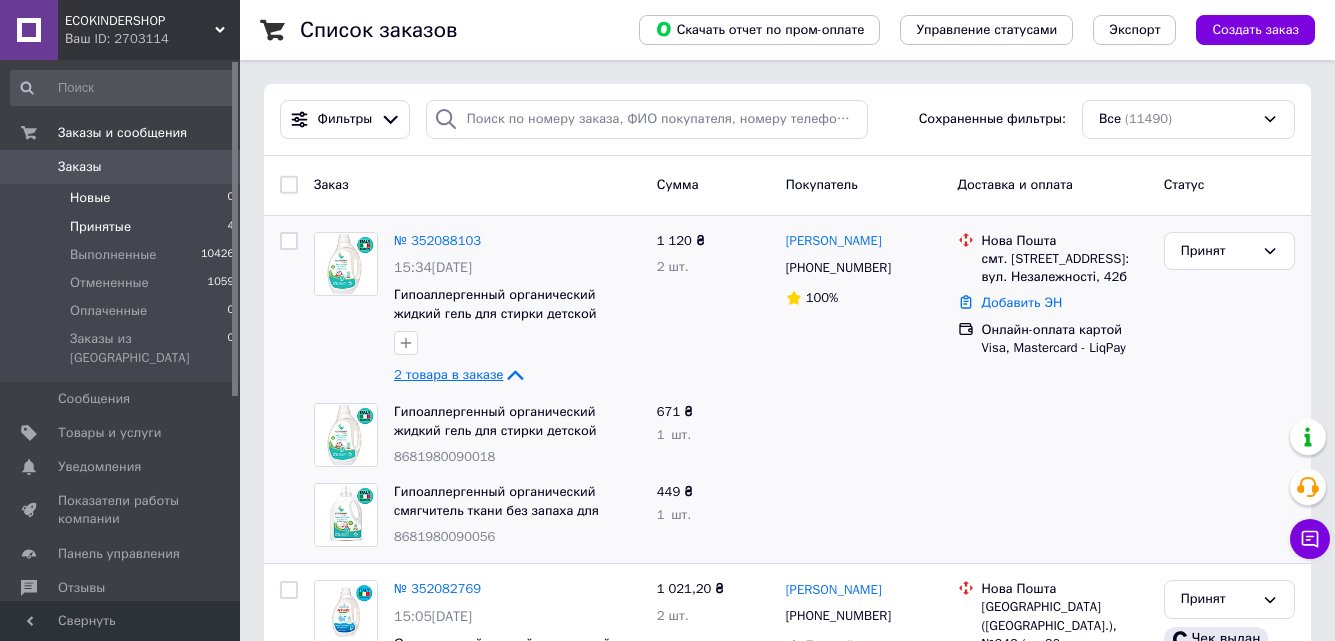 click on "Принятые 4" at bounding box center [123, 227] 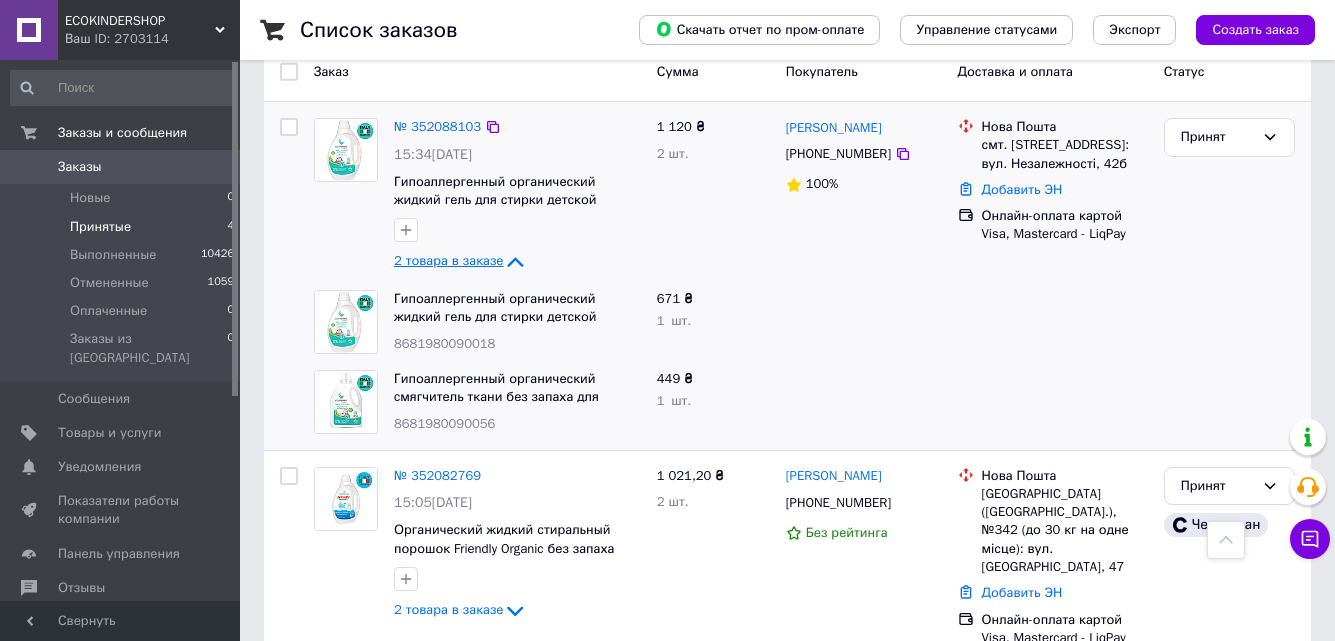 scroll, scrollTop: 81, scrollLeft: 0, axis: vertical 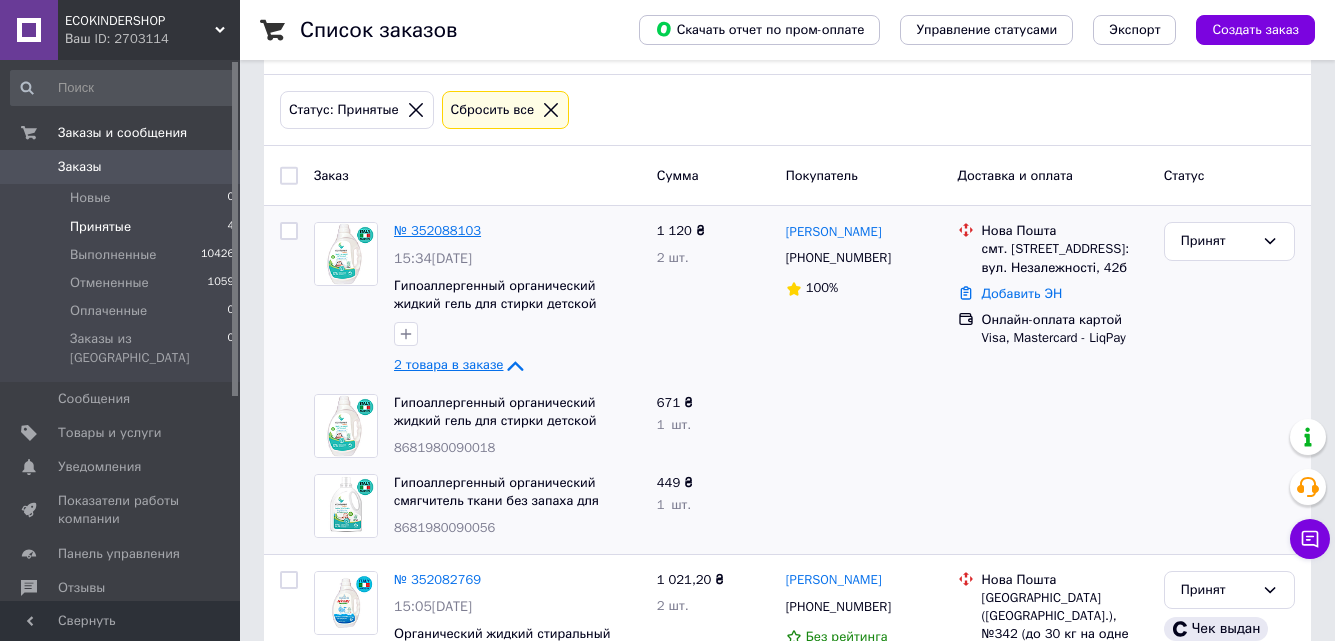 click on "№ 352088103" at bounding box center (437, 230) 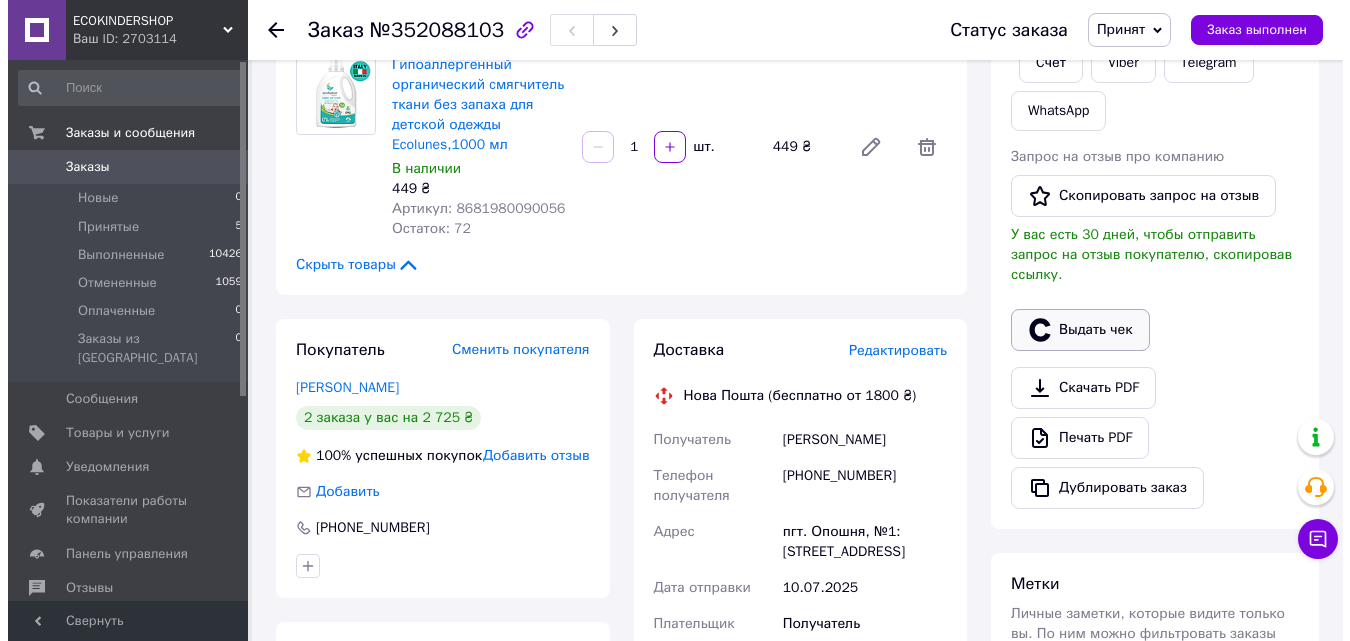 scroll, scrollTop: 381, scrollLeft: 0, axis: vertical 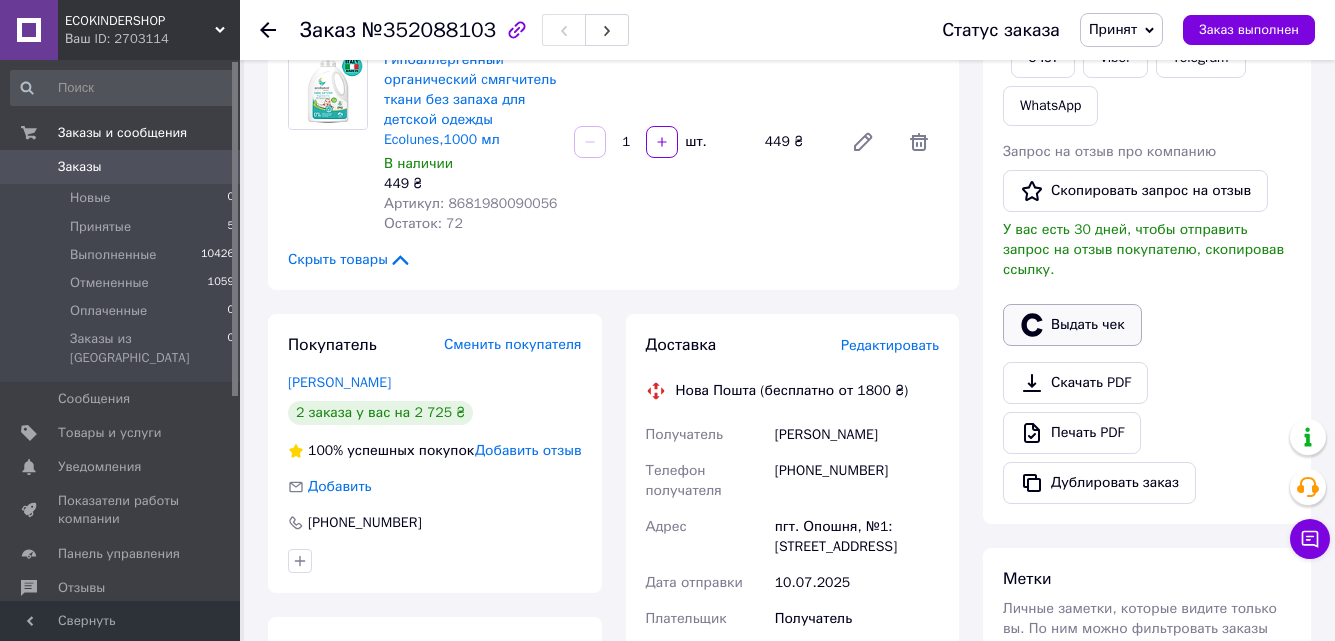 click 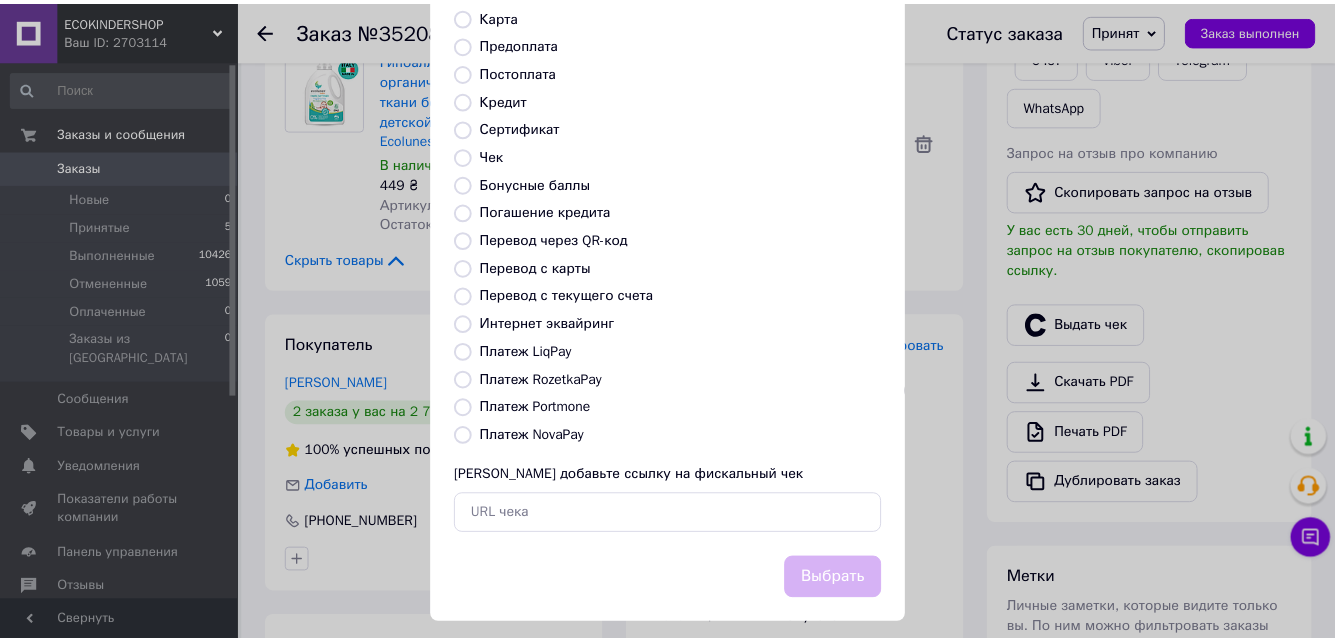 scroll, scrollTop: 200, scrollLeft: 0, axis: vertical 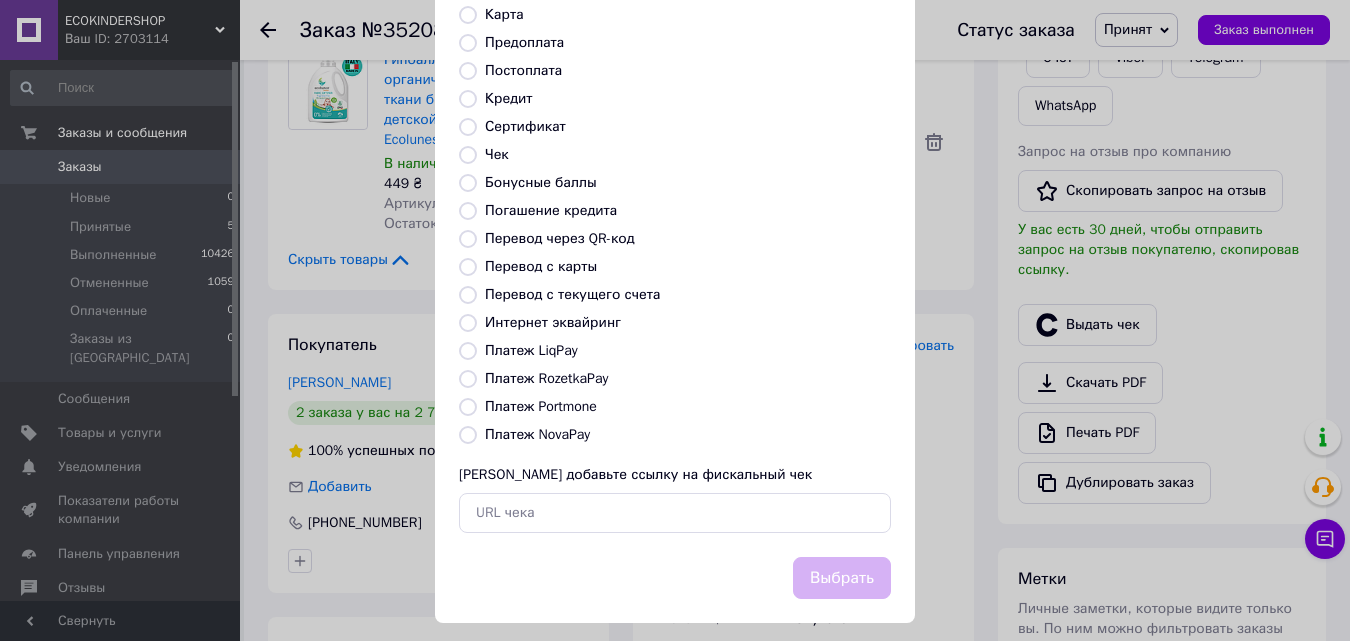 click at bounding box center (468, 351) 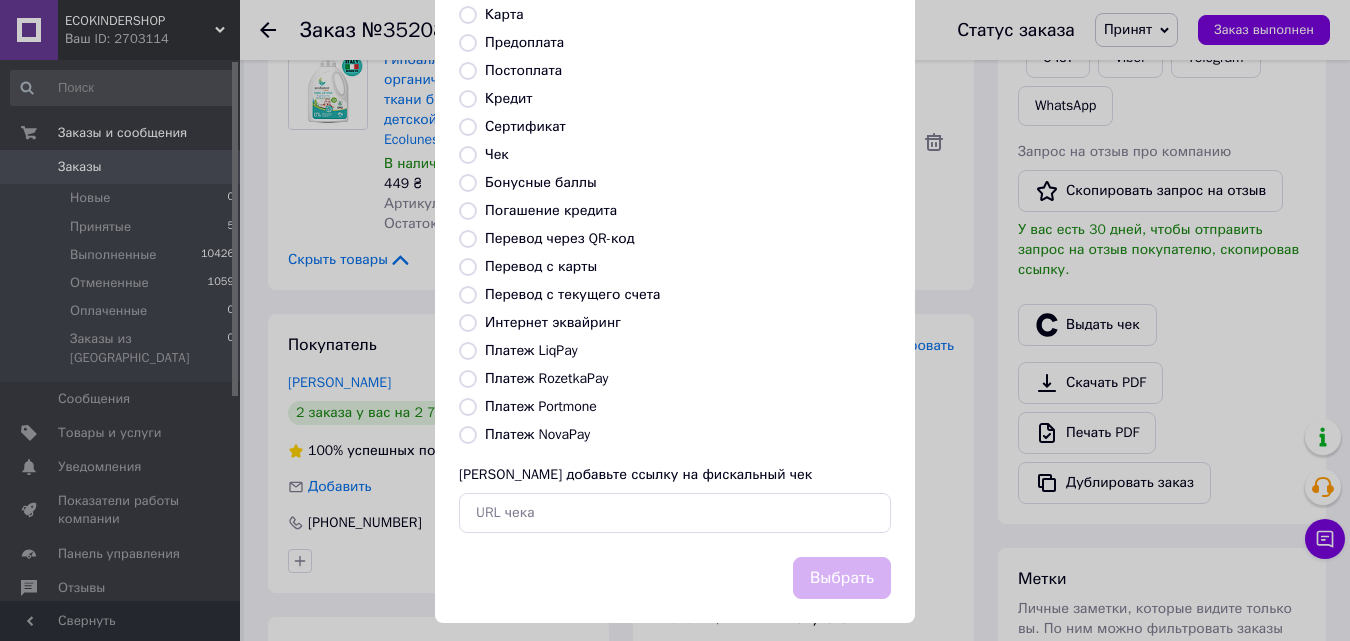 radio on "true" 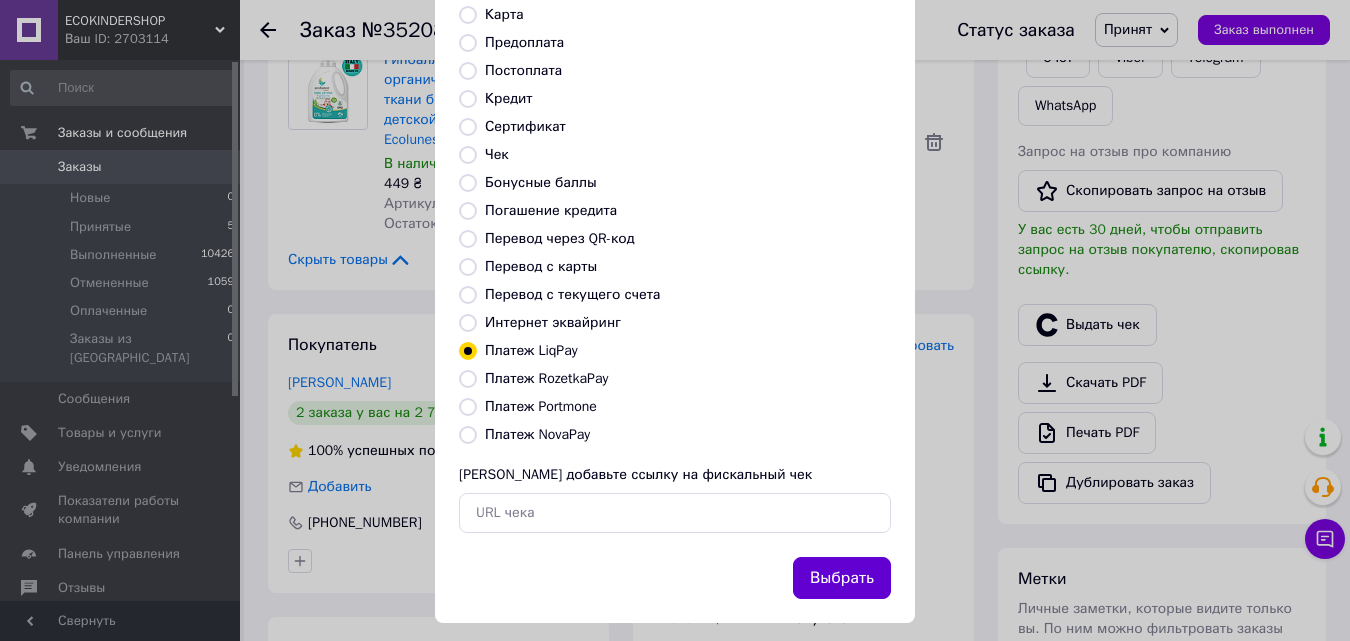 click on "Выбрать" at bounding box center (842, 578) 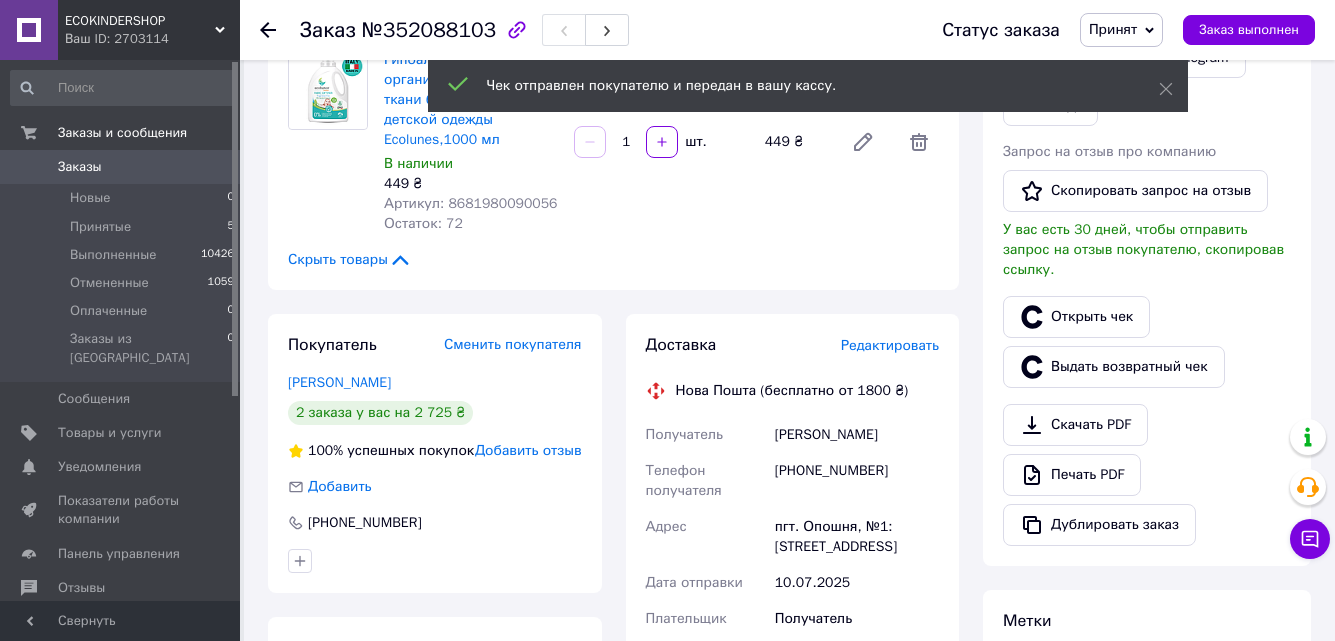 click 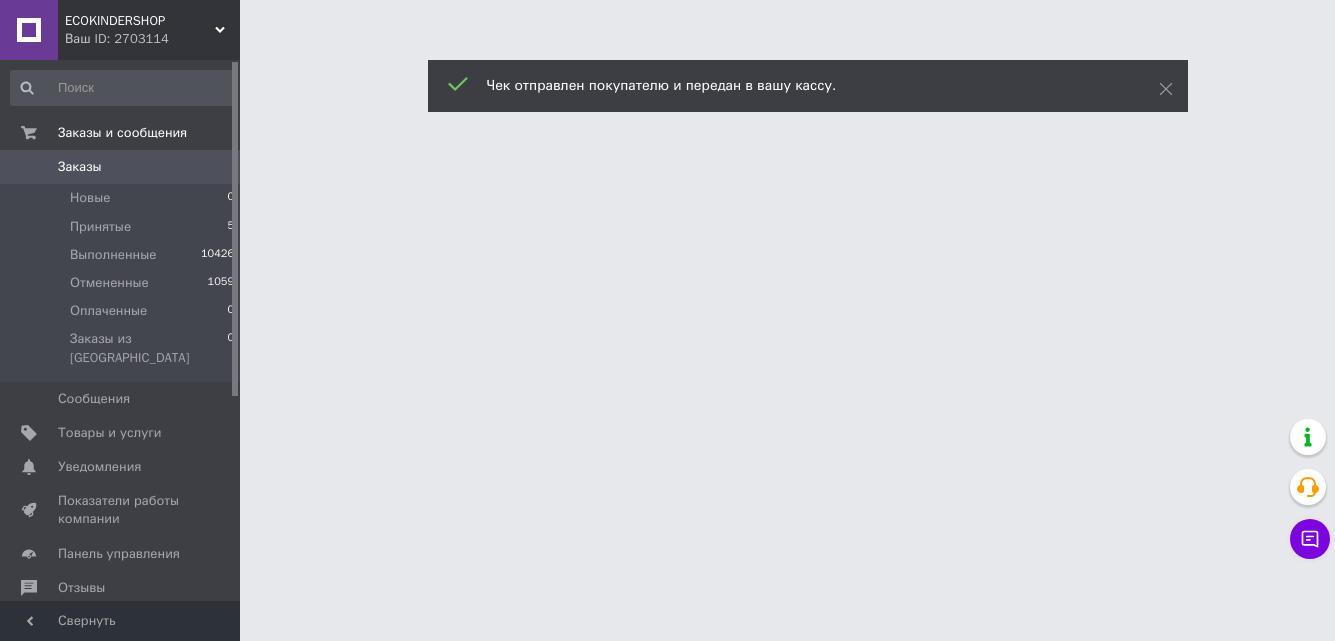 scroll, scrollTop: 0, scrollLeft: 0, axis: both 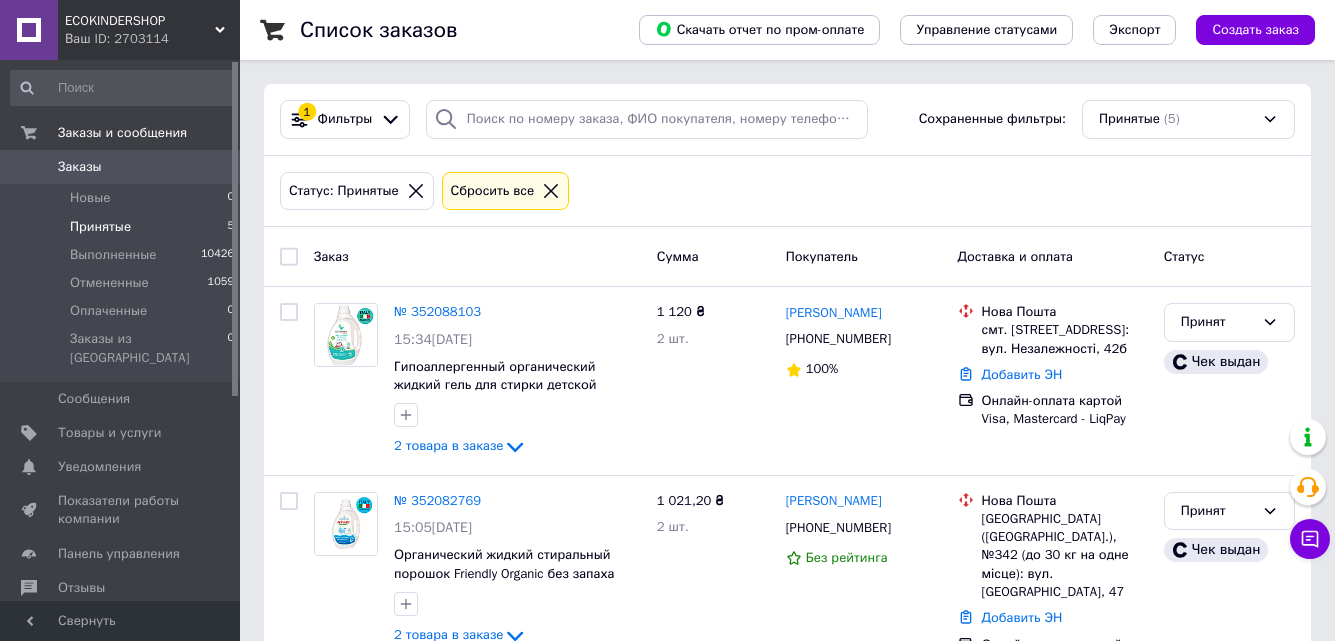 click at bounding box center [416, 191] 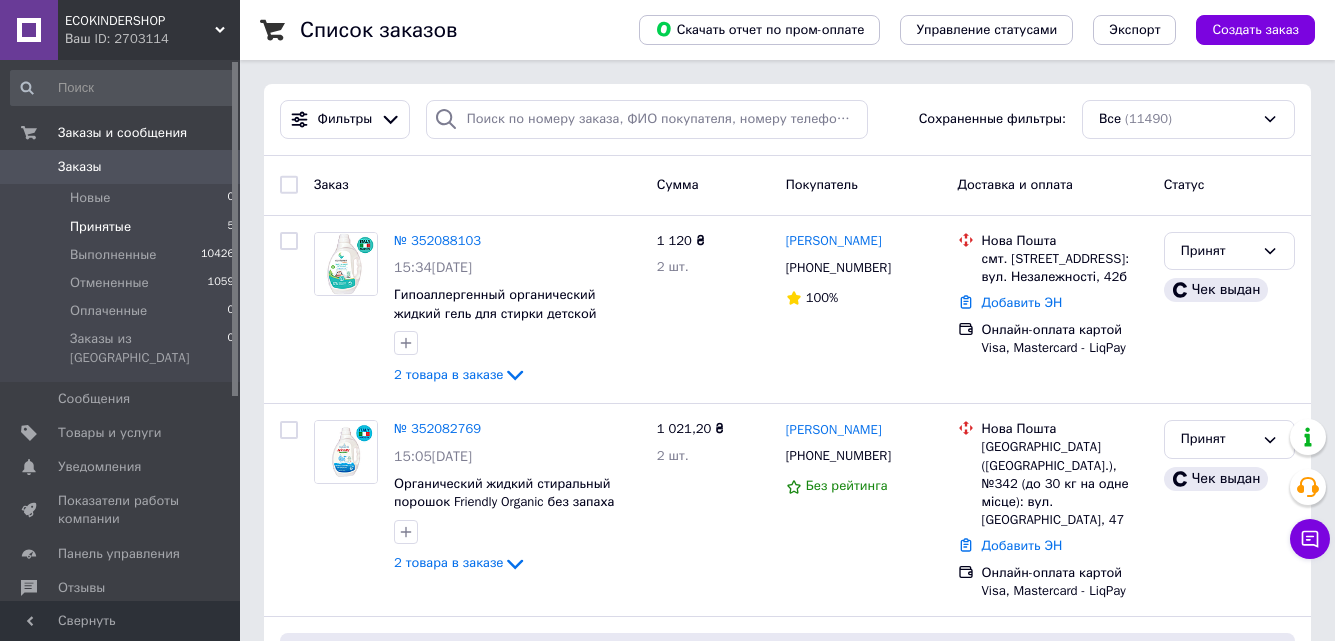 click on "Принятые 5" at bounding box center (123, 227) 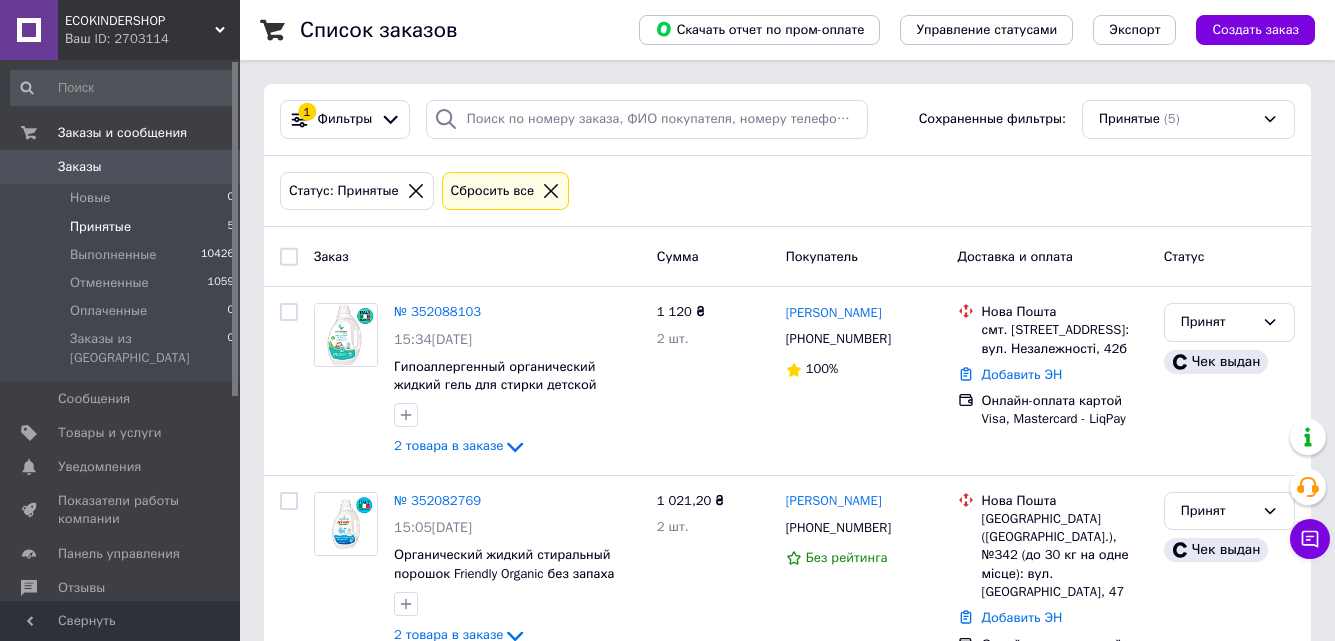 click 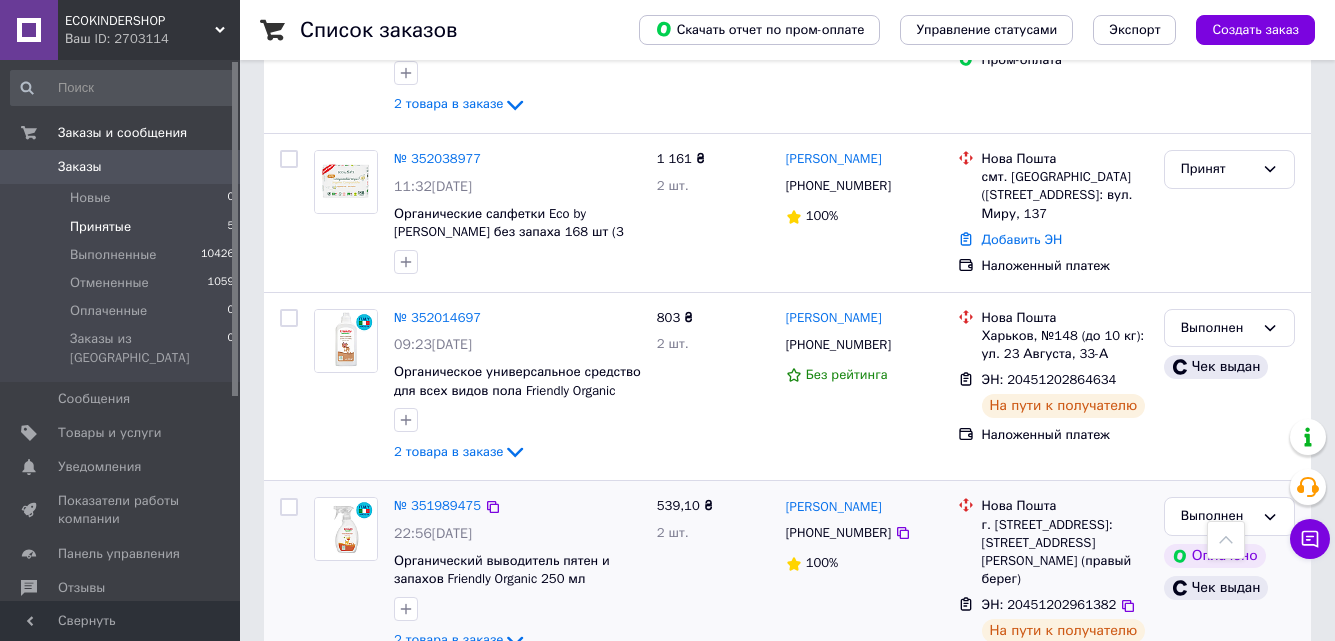 scroll, scrollTop: 700, scrollLeft: 0, axis: vertical 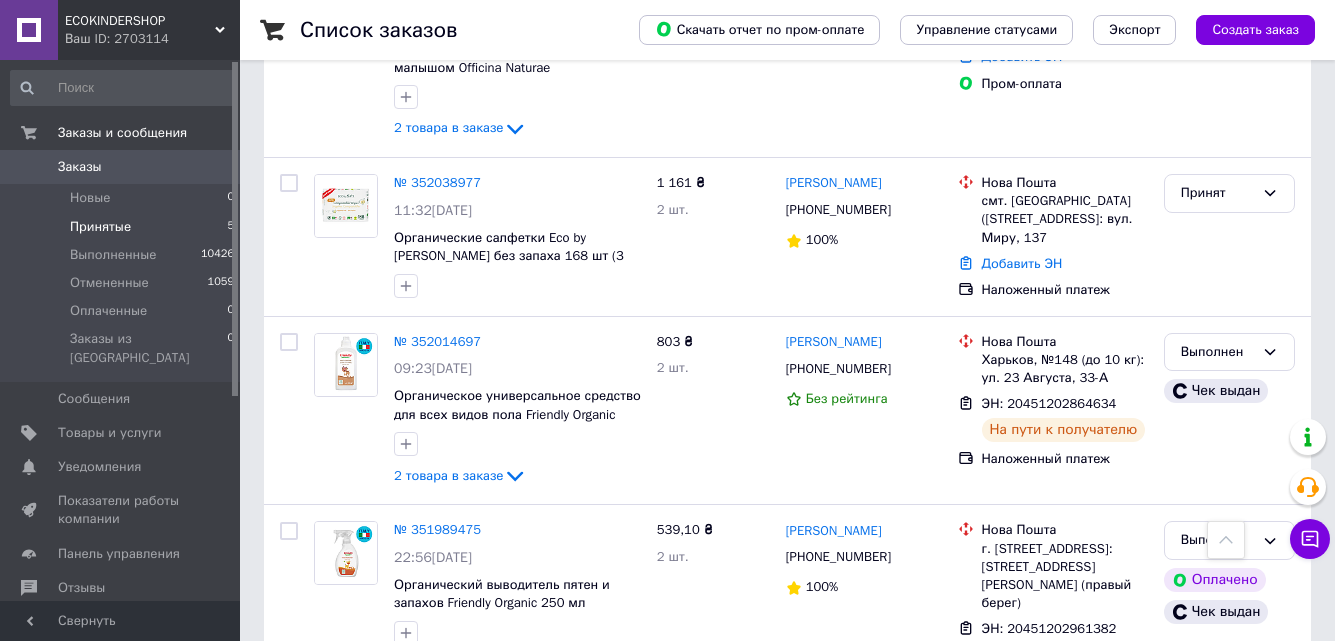click on "Принятые 5" at bounding box center [123, 227] 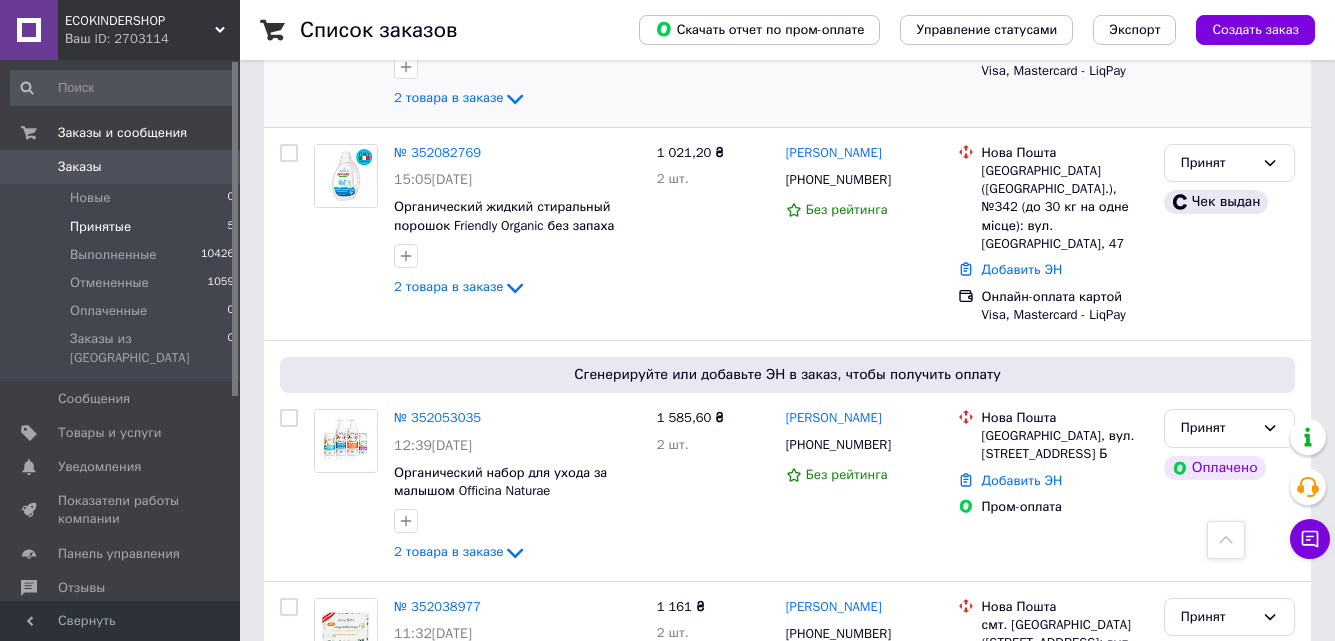 scroll, scrollTop: 400, scrollLeft: 0, axis: vertical 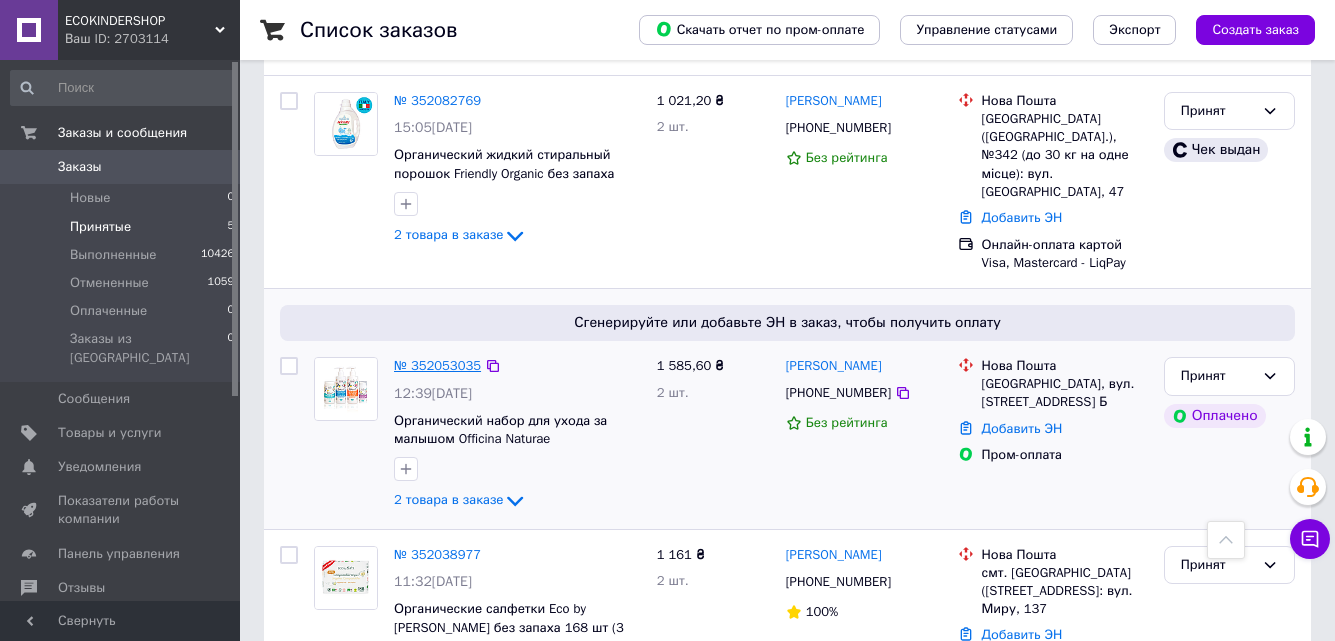 click on "№ 352053035" at bounding box center [437, 365] 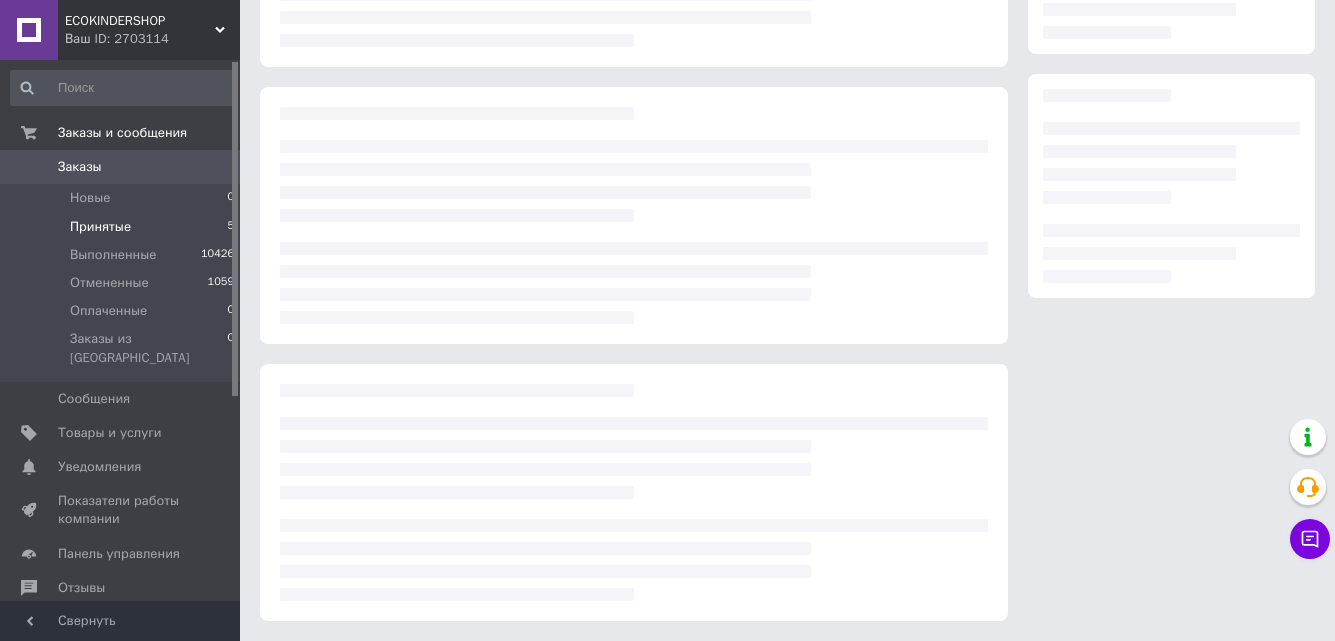 scroll, scrollTop: 273, scrollLeft: 0, axis: vertical 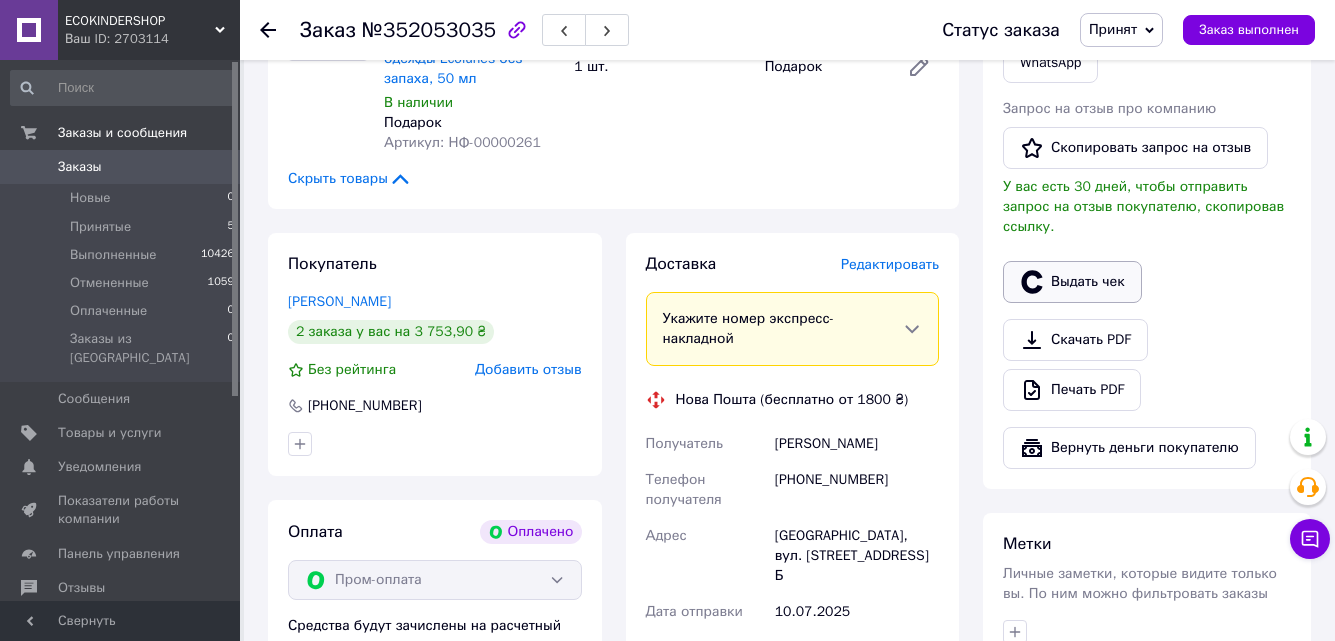 click on "Выдать чек" at bounding box center [1072, 282] 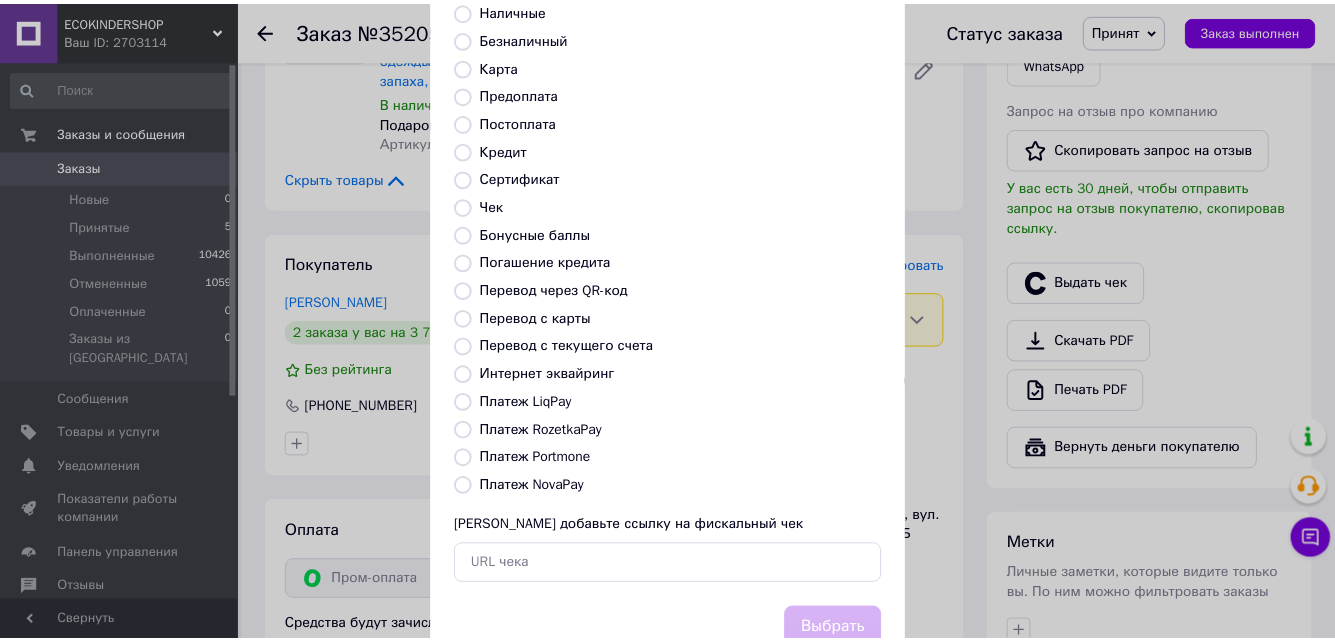 scroll, scrollTop: 200, scrollLeft: 0, axis: vertical 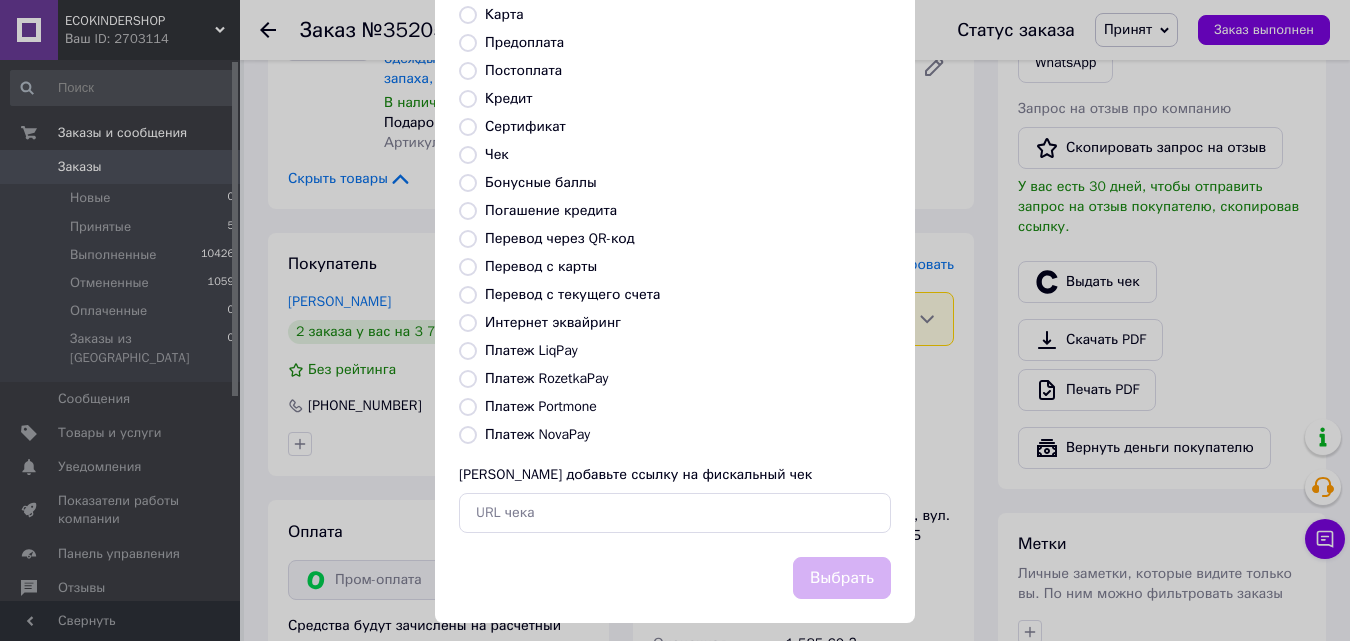click on "Платеж RozetkaPay" at bounding box center (468, 379) 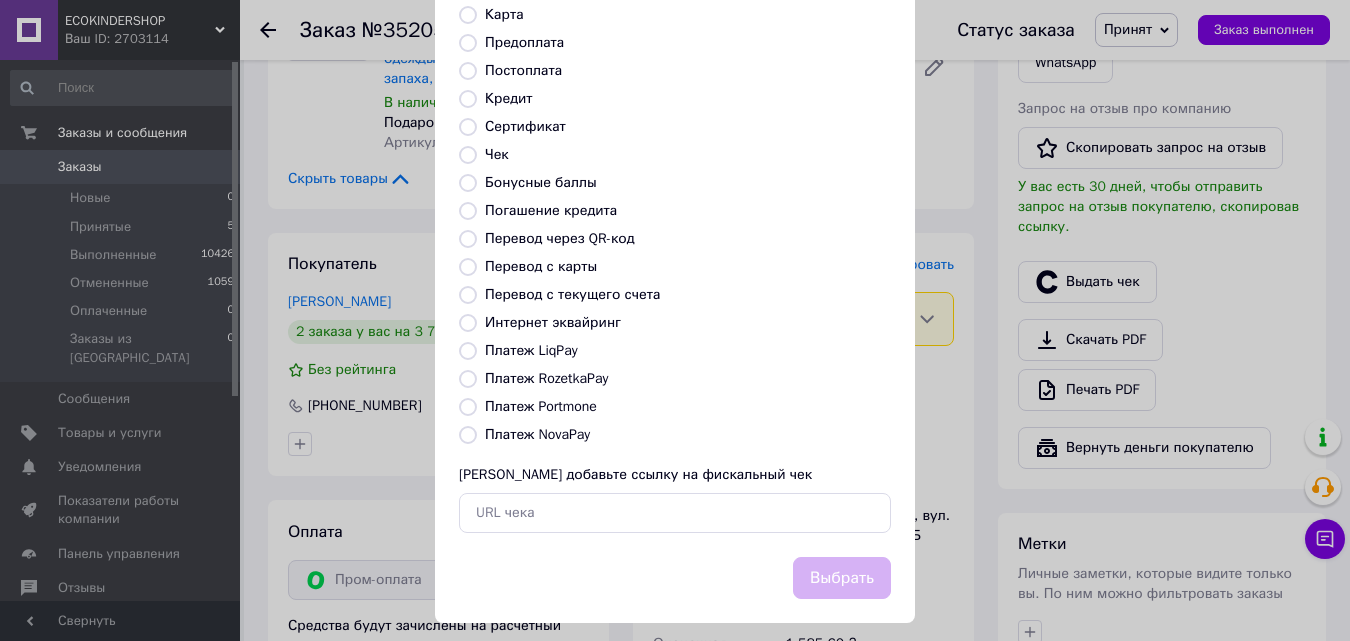 radio on "true" 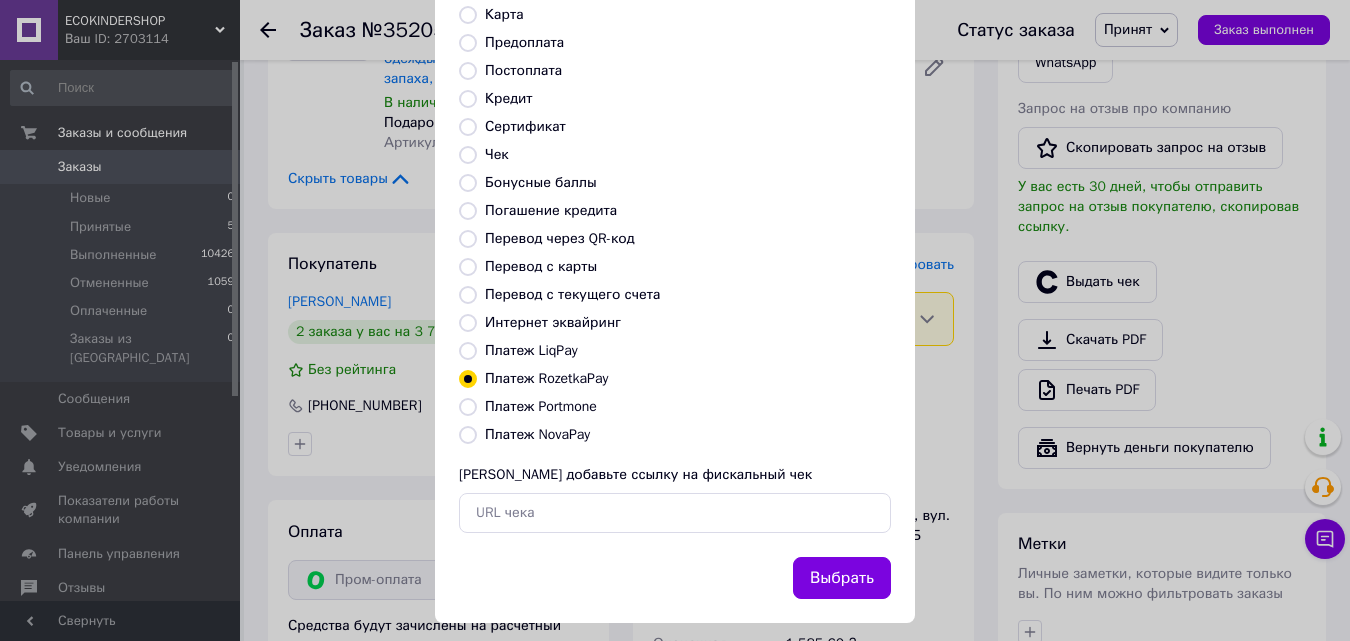 click on "Выбрать" at bounding box center (842, 578) 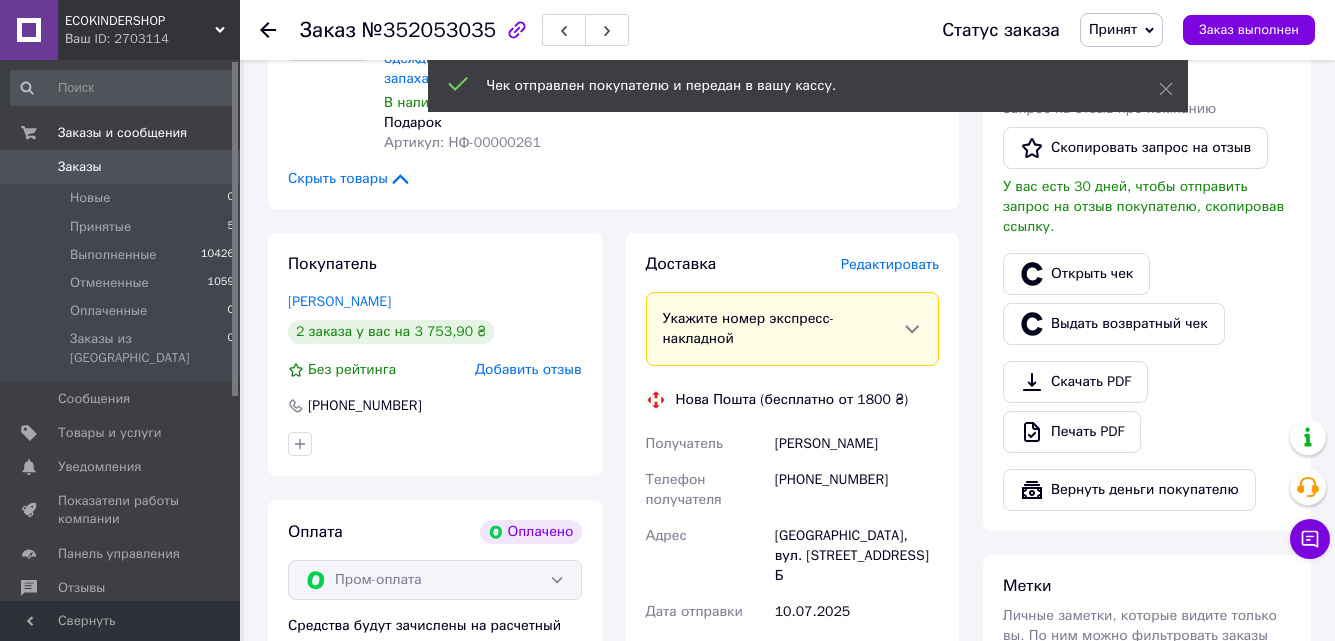 click 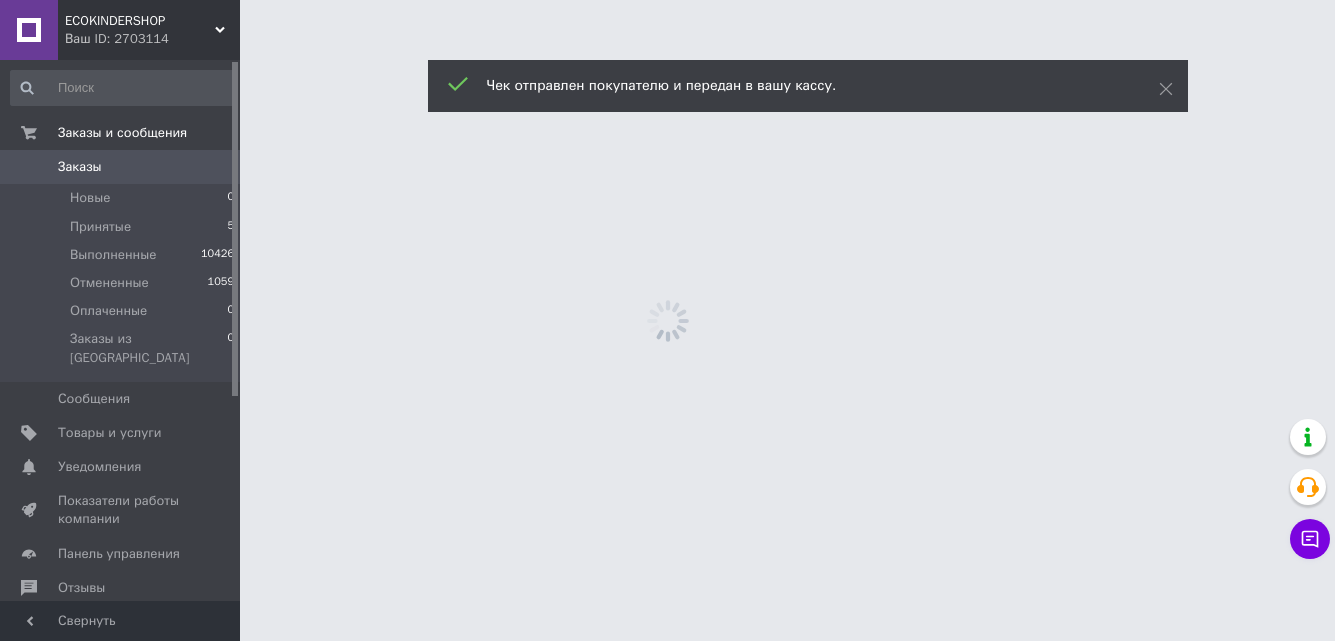 scroll, scrollTop: 0, scrollLeft: 0, axis: both 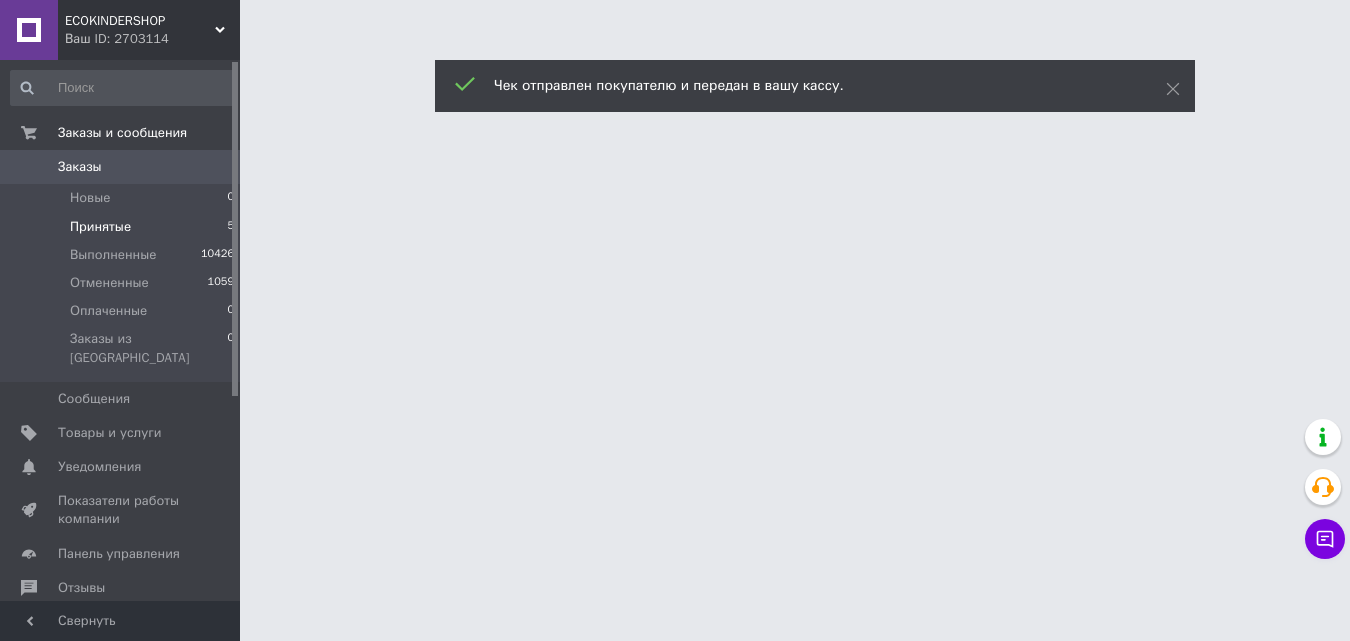 click on "Принятые 5" at bounding box center (123, 227) 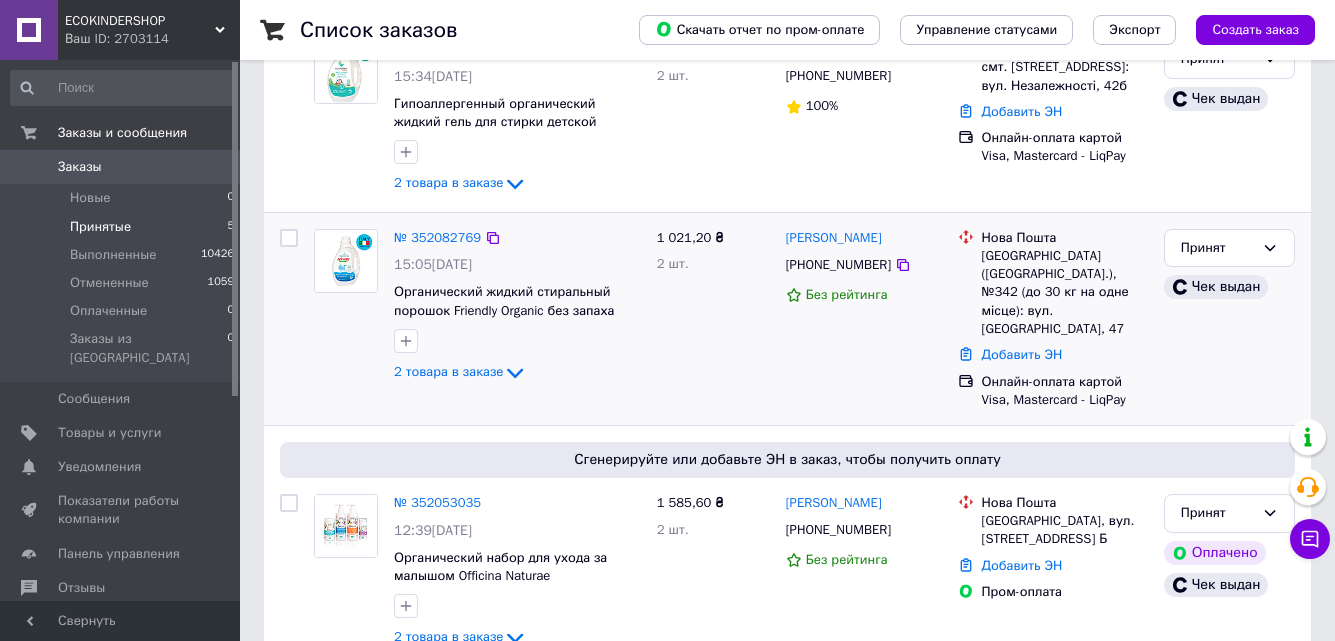 scroll, scrollTop: 200, scrollLeft: 0, axis: vertical 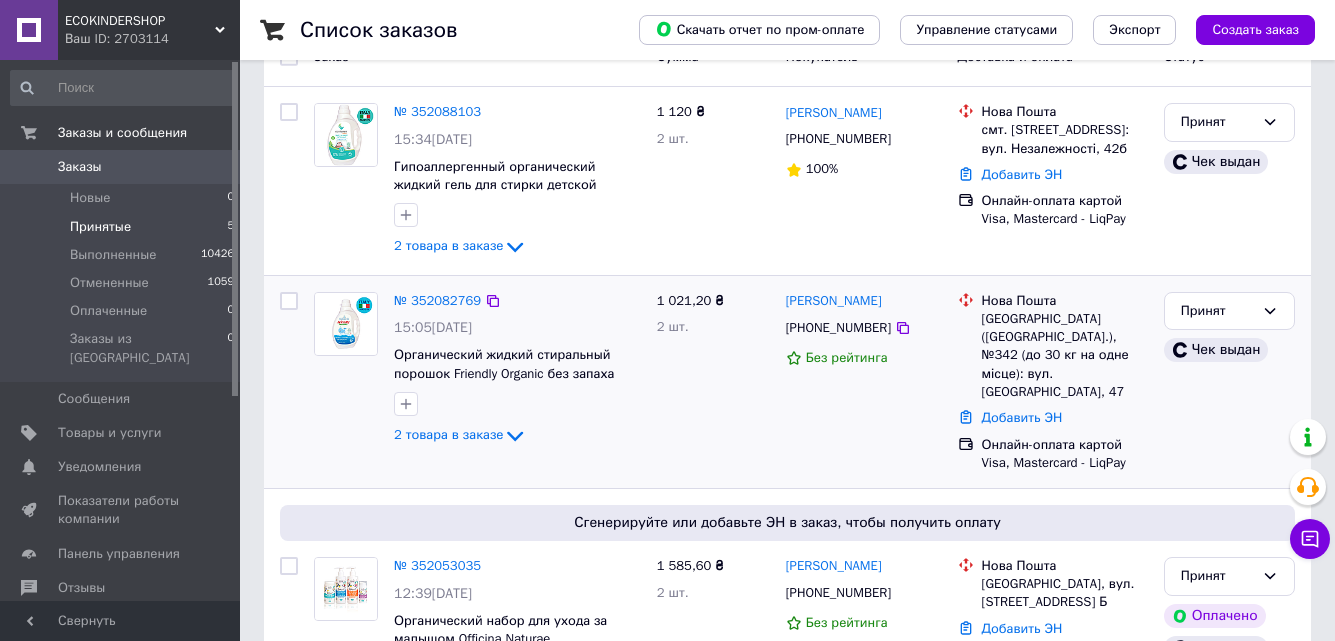 click 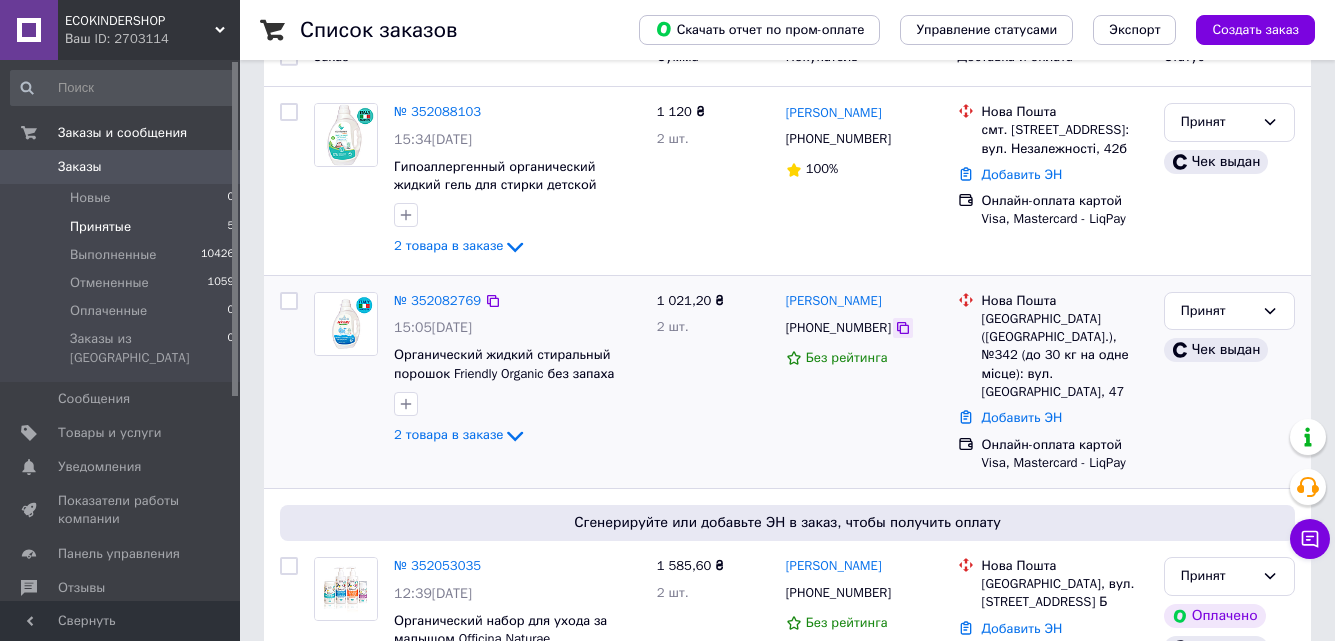 click at bounding box center [903, 328] 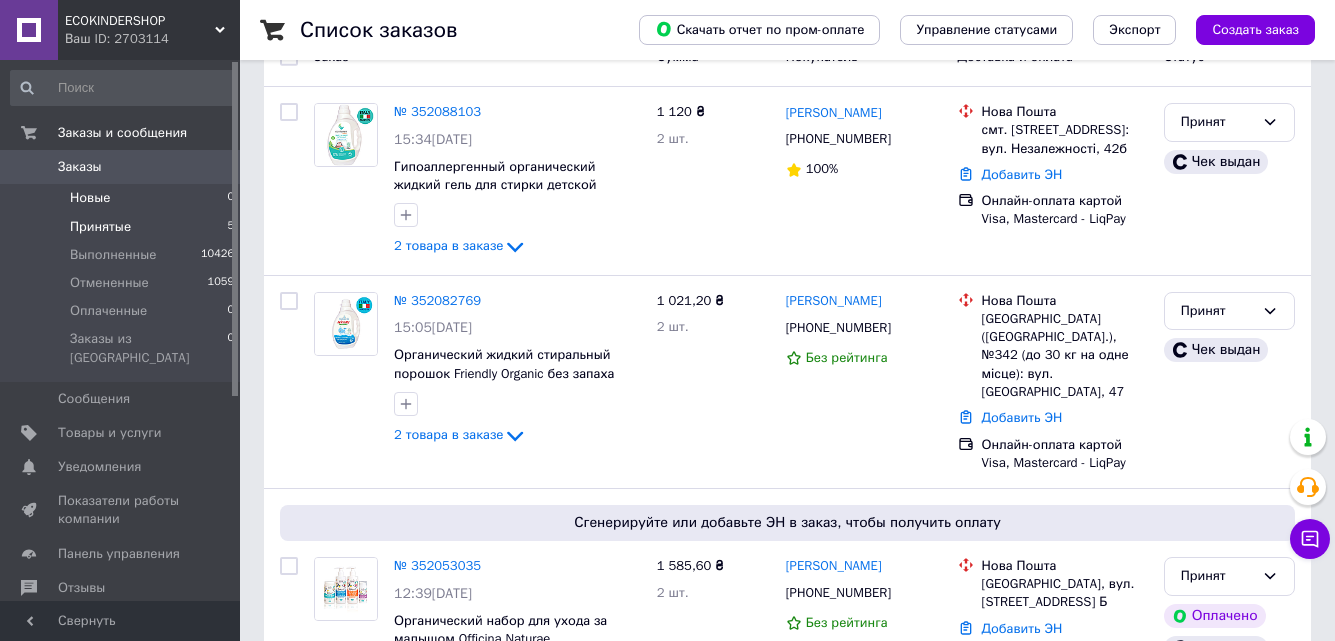 click on "Новые 0" at bounding box center [123, 198] 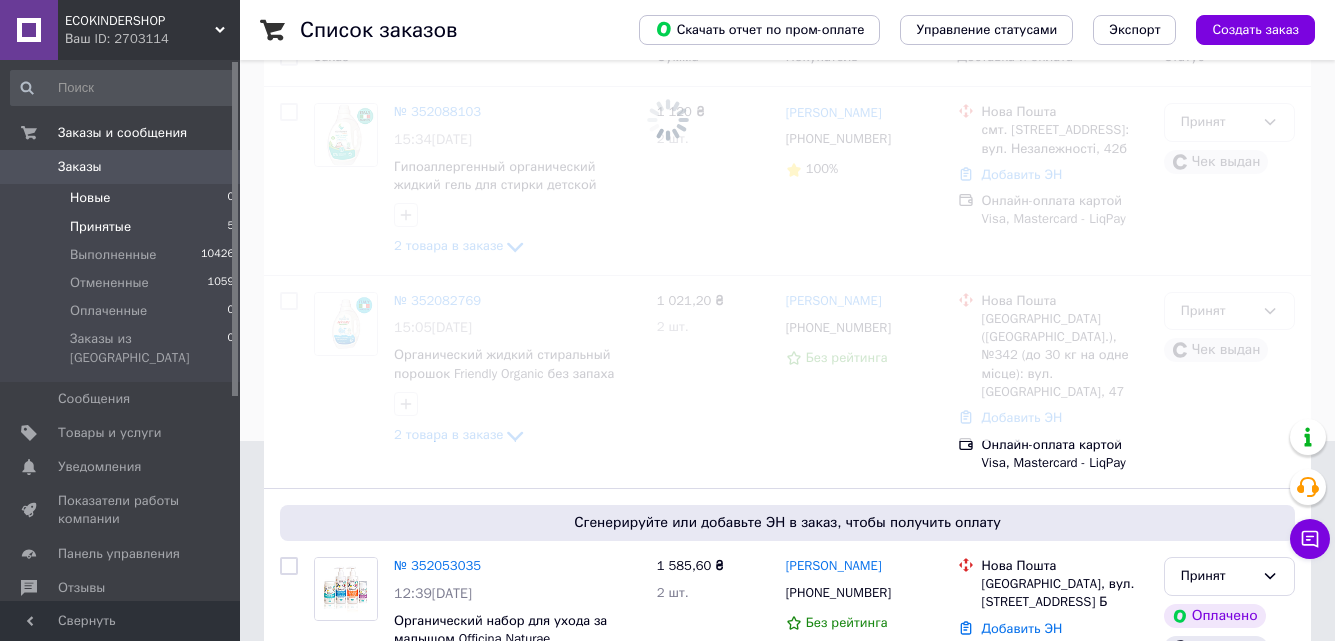 click on "Принятые 5" at bounding box center [123, 227] 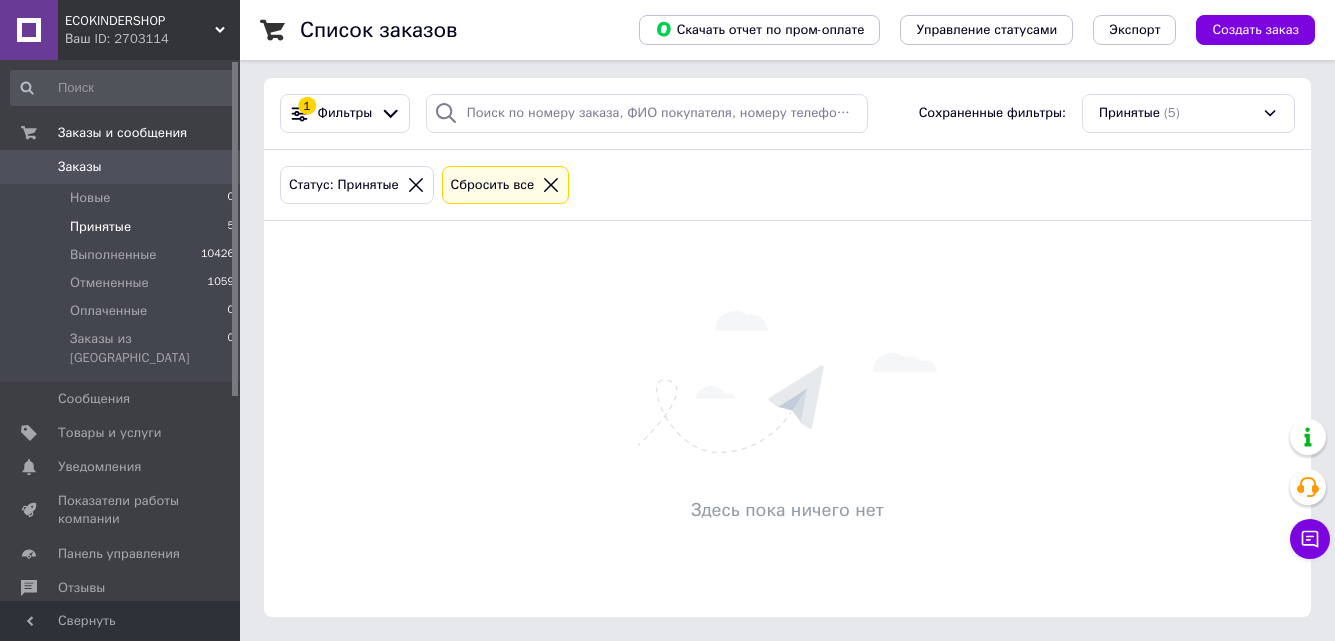 scroll, scrollTop: 0, scrollLeft: 0, axis: both 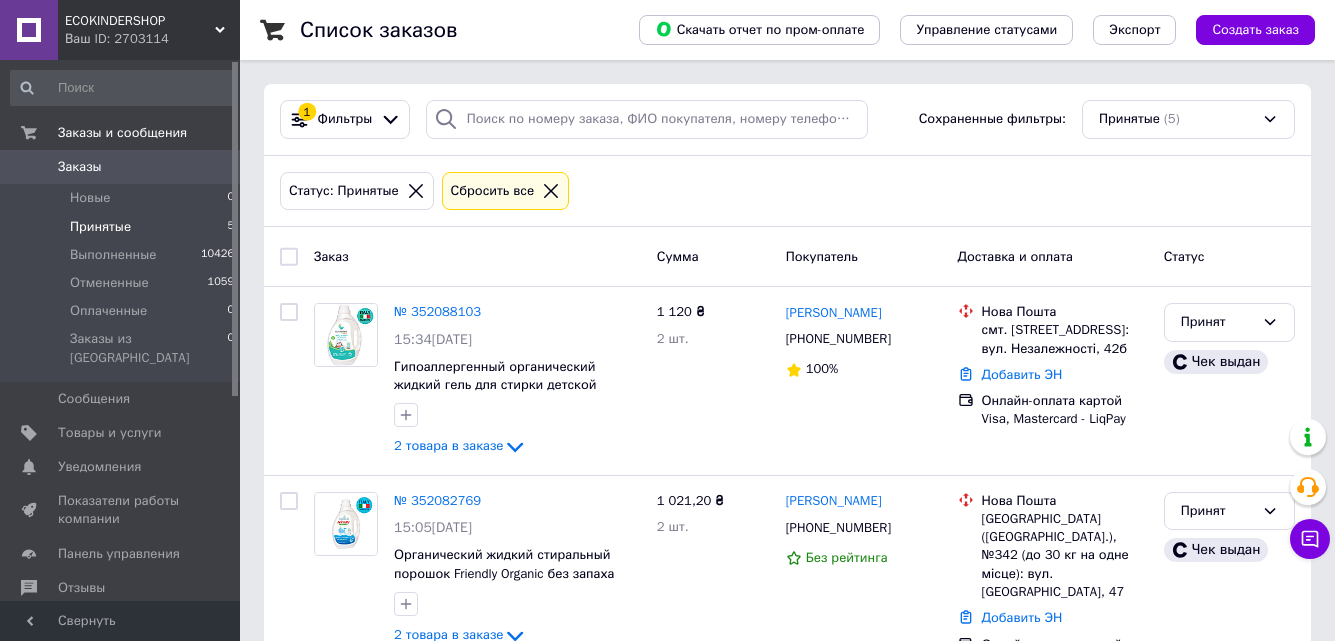 click 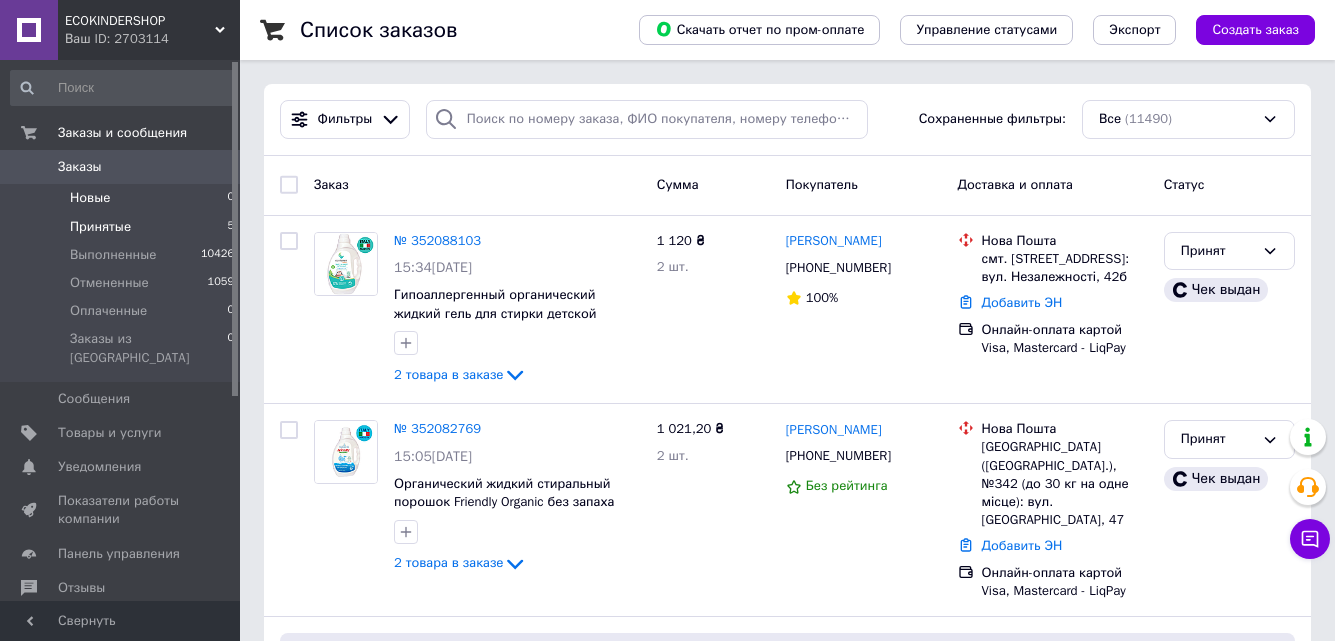 click on "Новые 0" at bounding box center (123, 198) 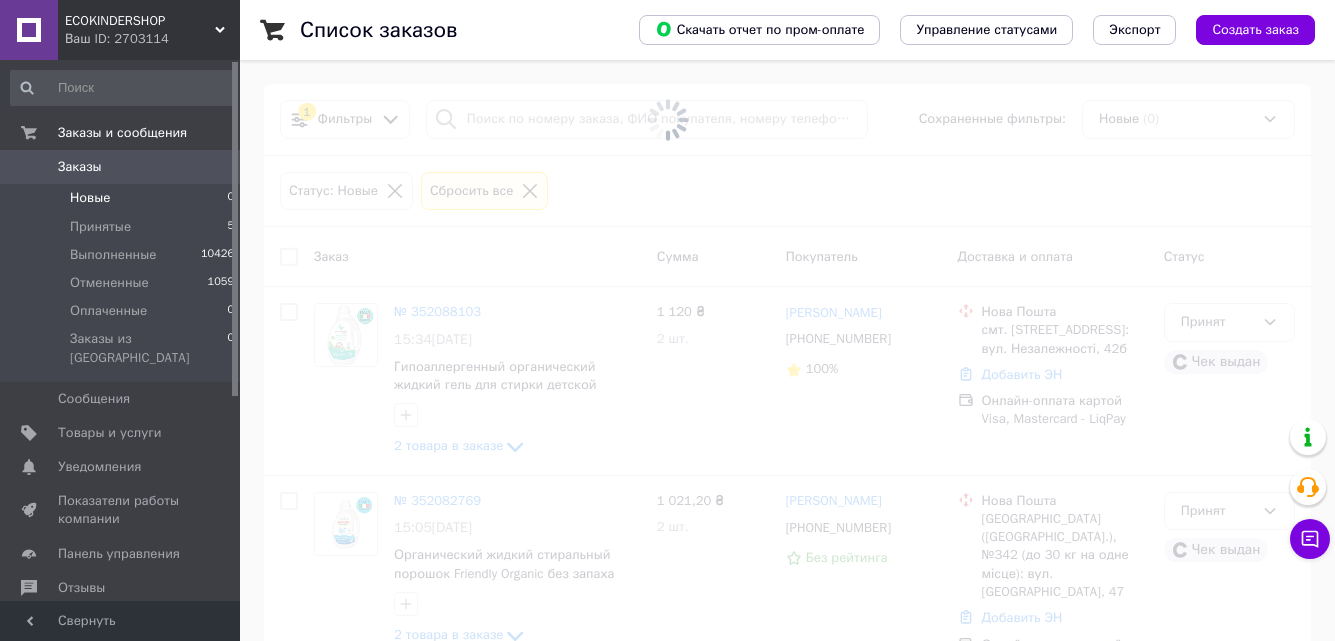 click on "Новые 0" at bounding box center (123, 198) 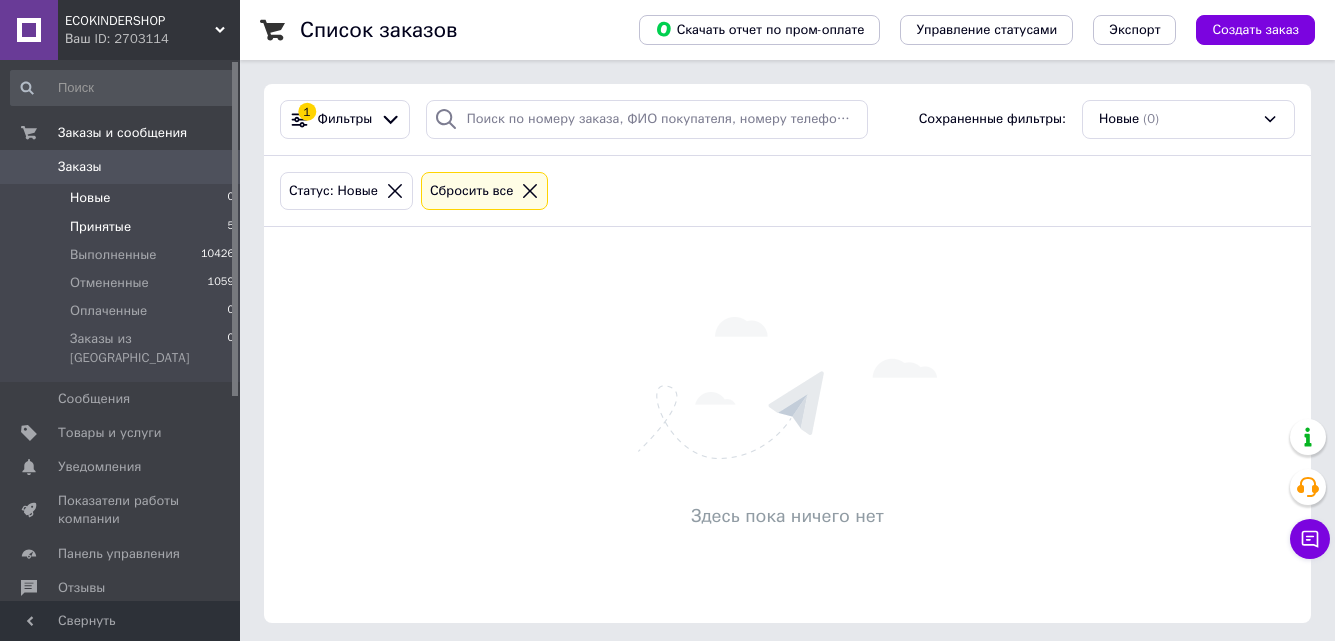 click on "Принятые 5" at bounding box center [123, 227] 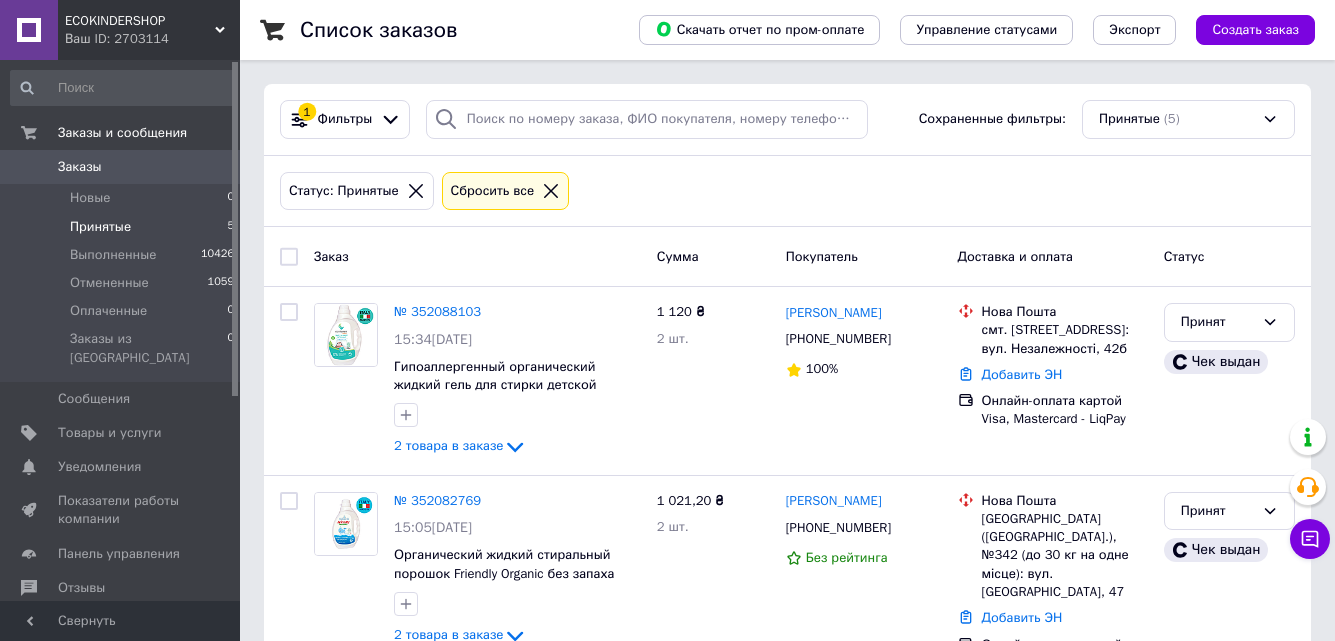 click 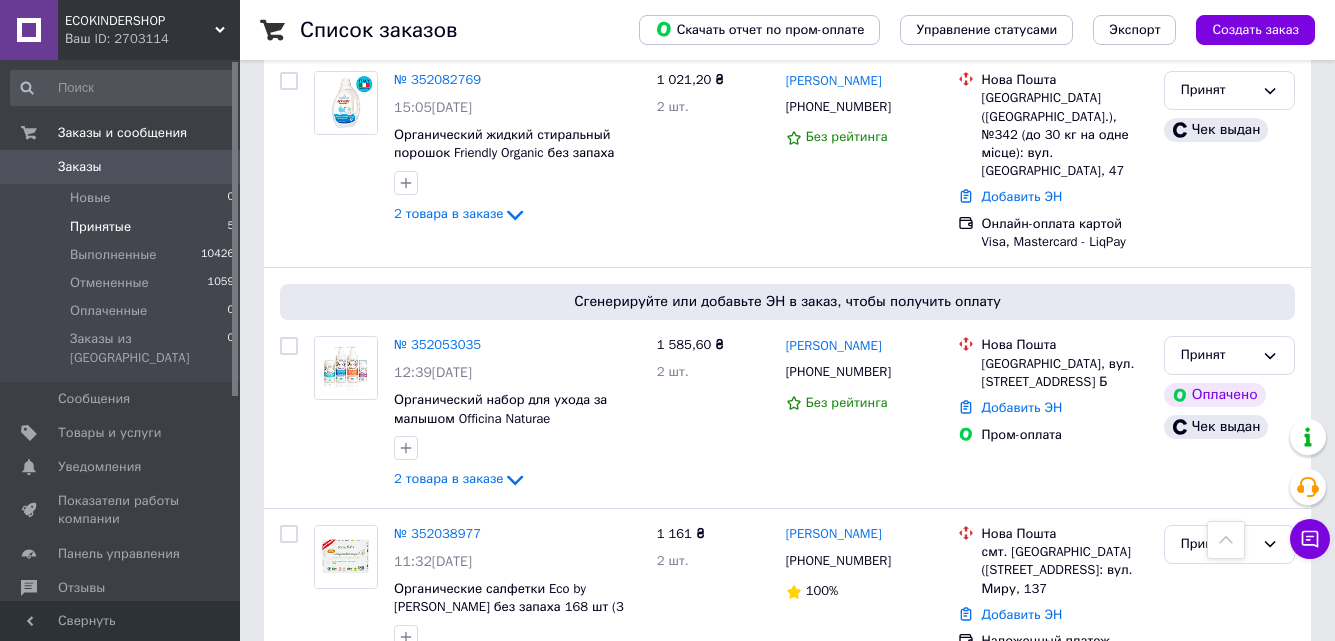 scroll, scrollTop: 200, scrollLeft: 0, axis: vertical 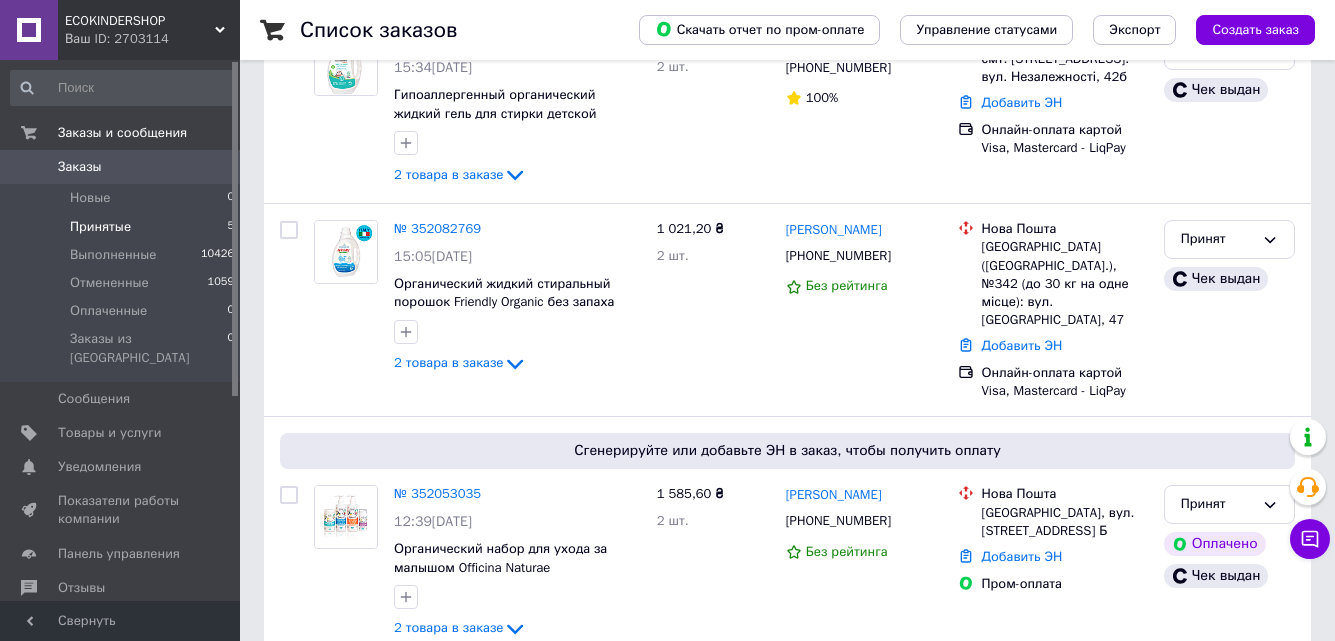 click on "Принятые 5" at bounding box center [123, 227] 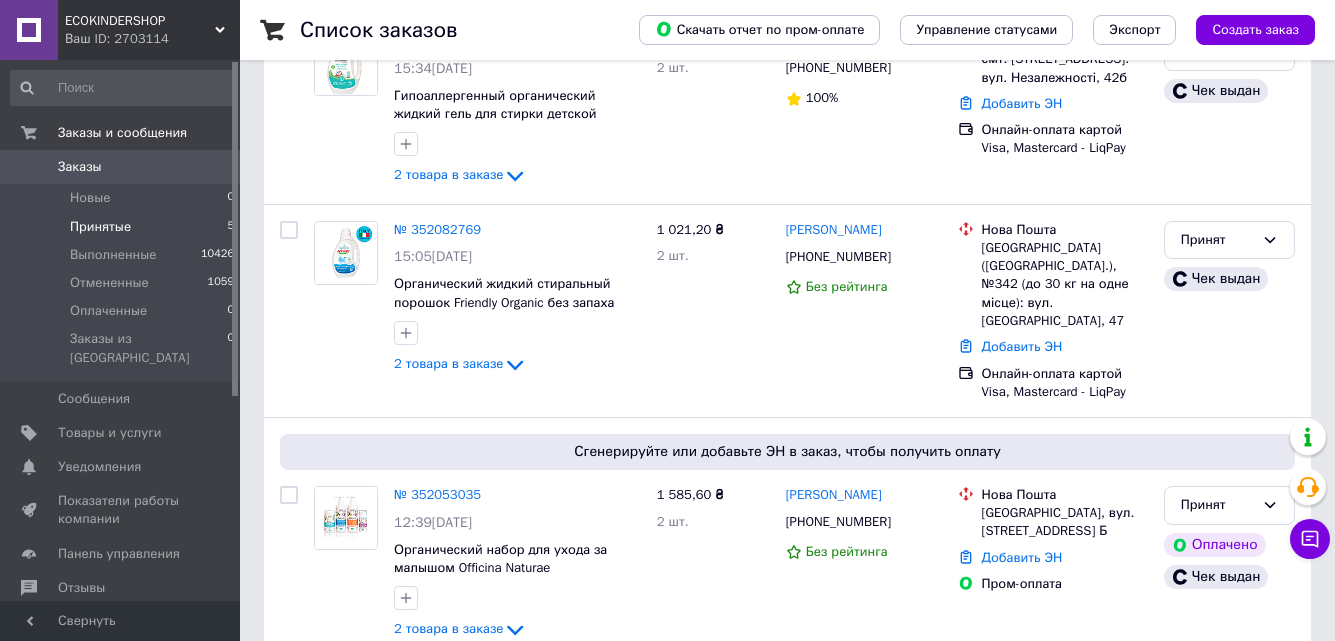 scroll, scrollTop: 0, scrollLeft: 0, axis: both 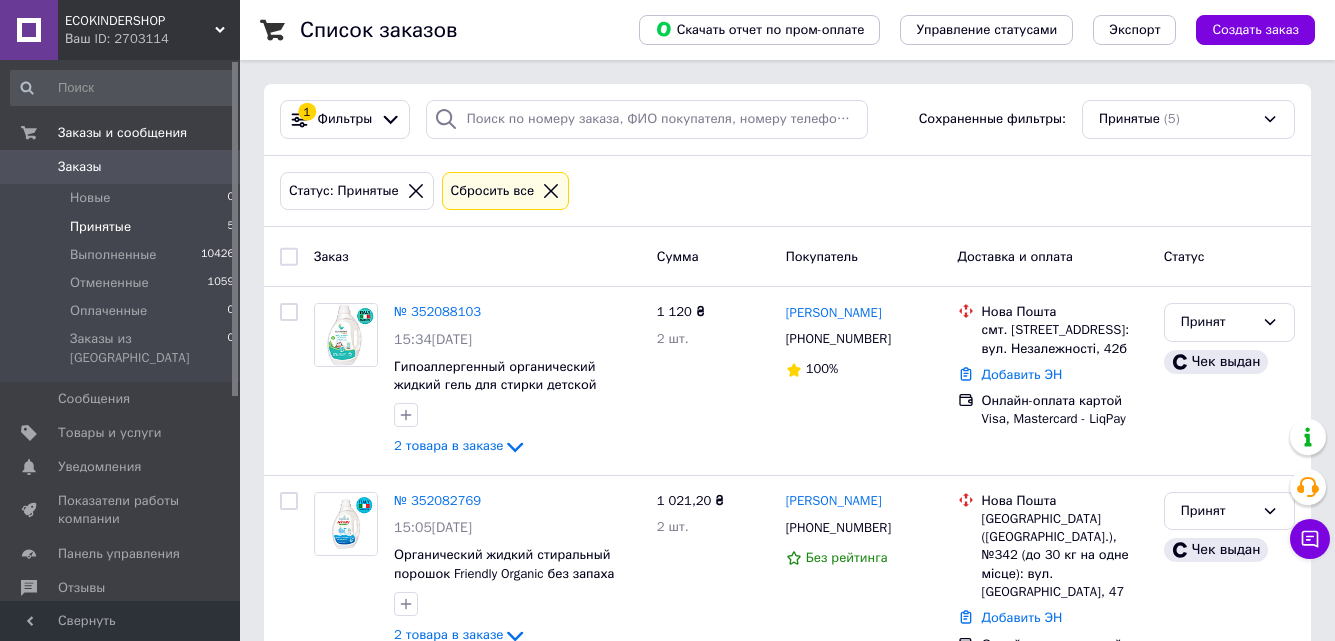 click at bounding box center (416, 191) 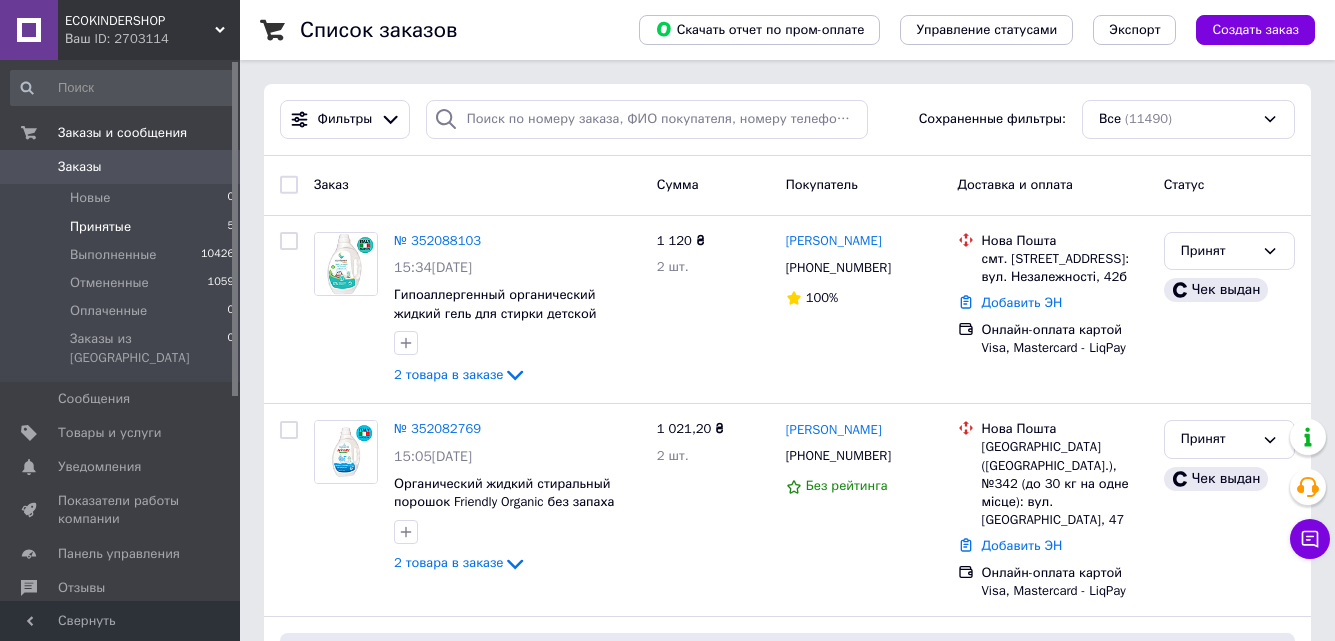 drag, startPoint x: 142, startPoint y: 233, endPoint x: 141, endPoint y: 218, distance: 15.033297 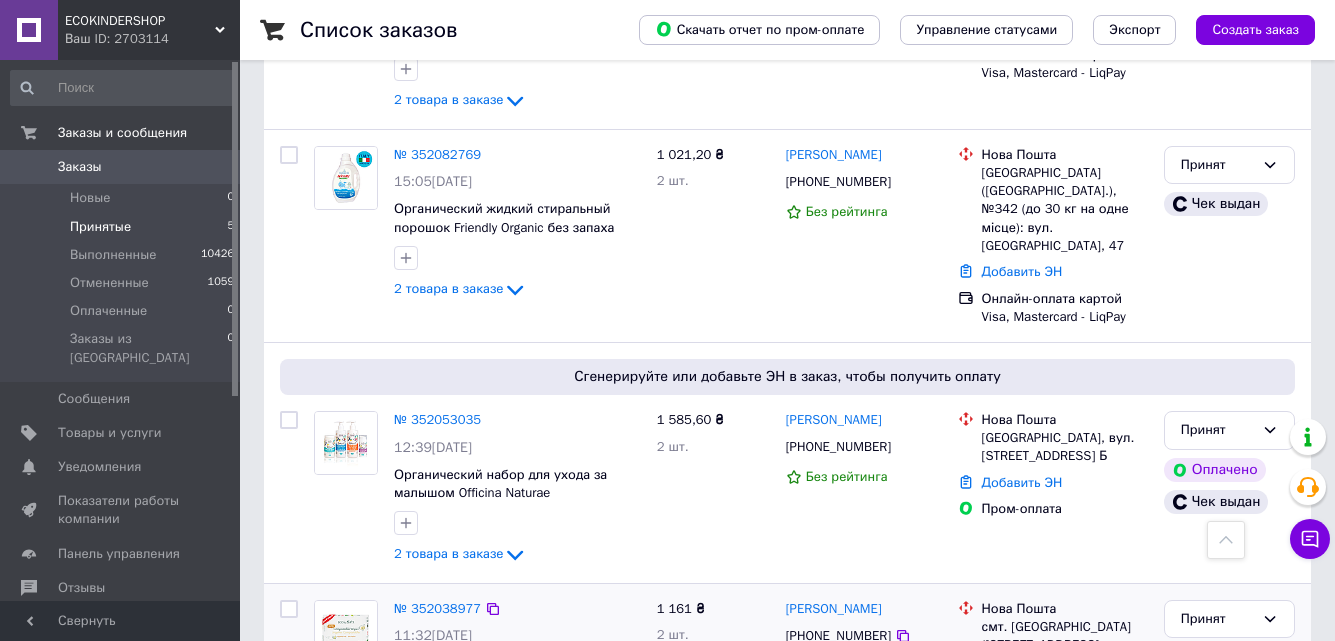 scroll, scrollTop: 321, scrollLeft: 0, axis: vertical 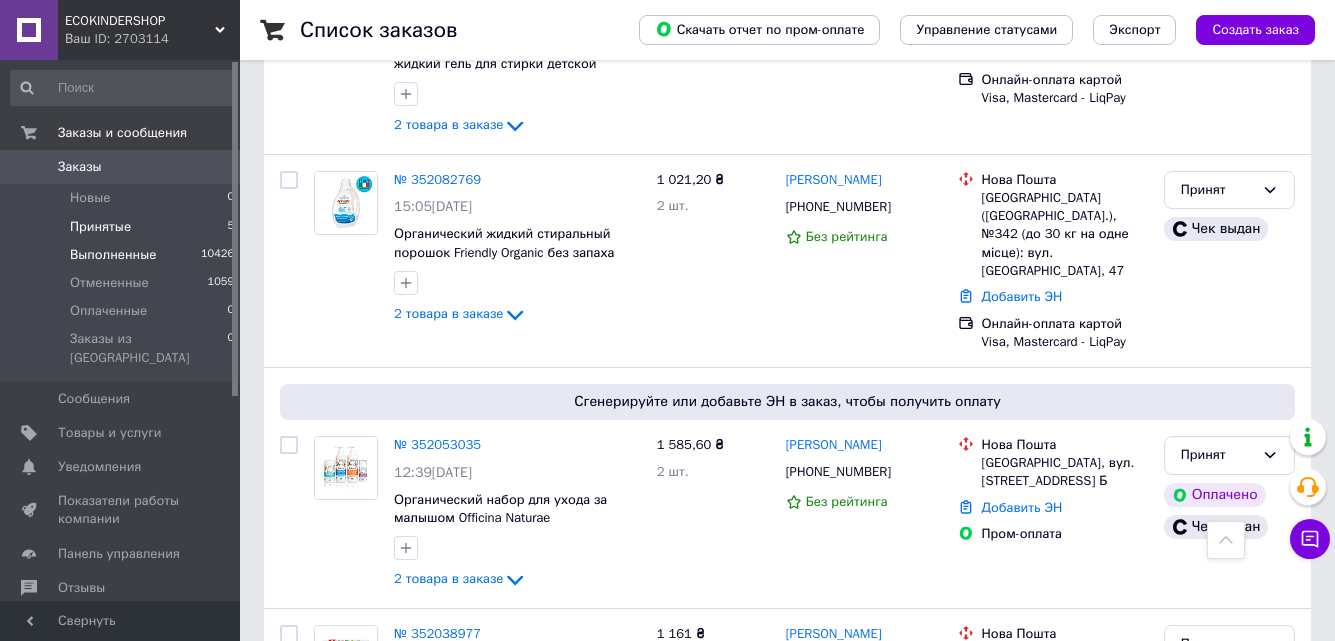 click on "Выполненные 10426" at bounding box center (123, 255) 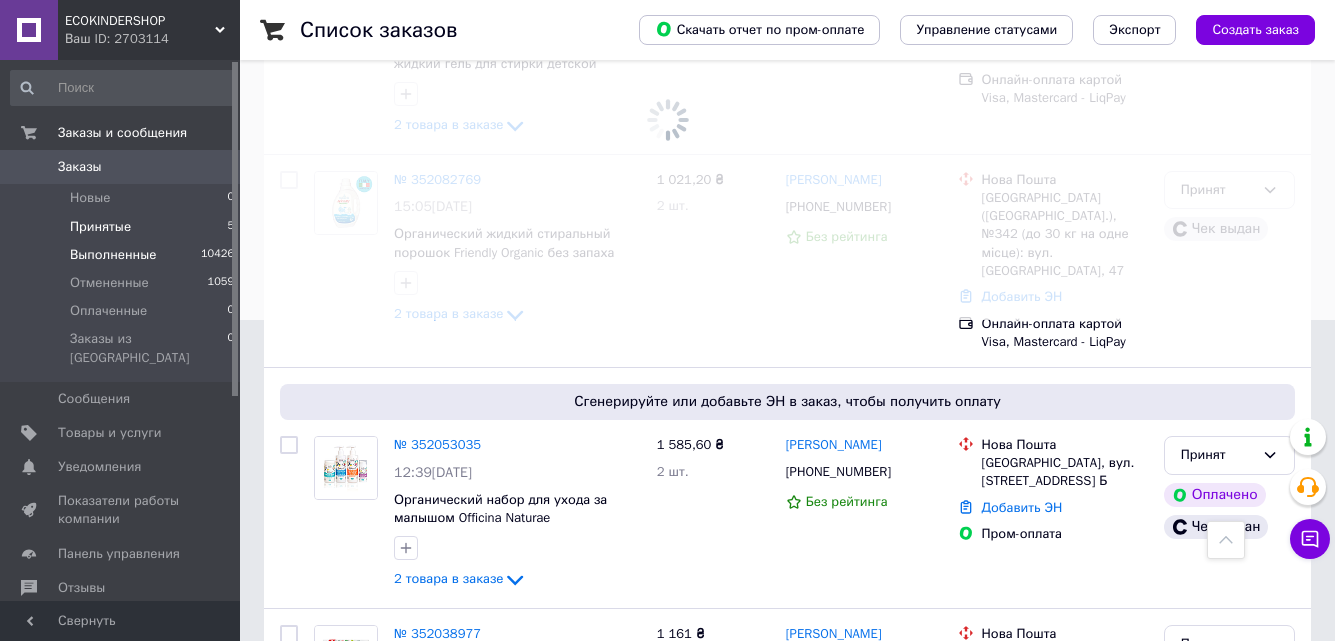 click on "Принятые" at bounding box center [100, 227] 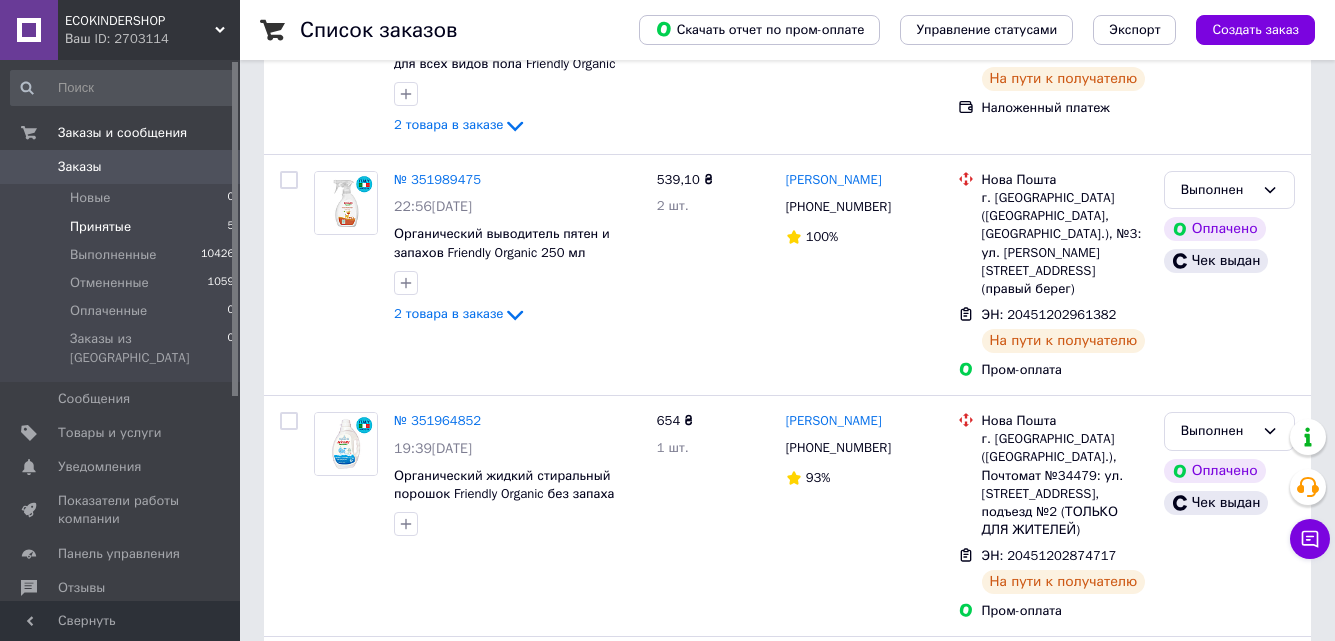 scroll, scrollTop: 0, scrollLeft: 0, axis: both 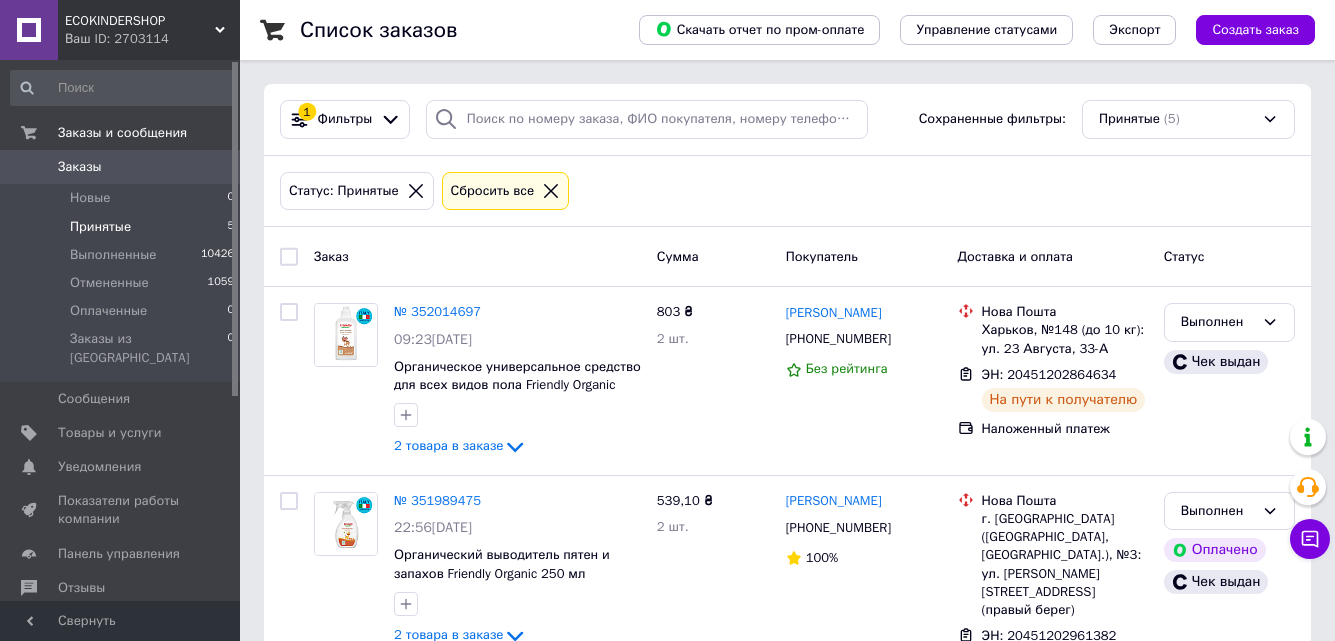 click 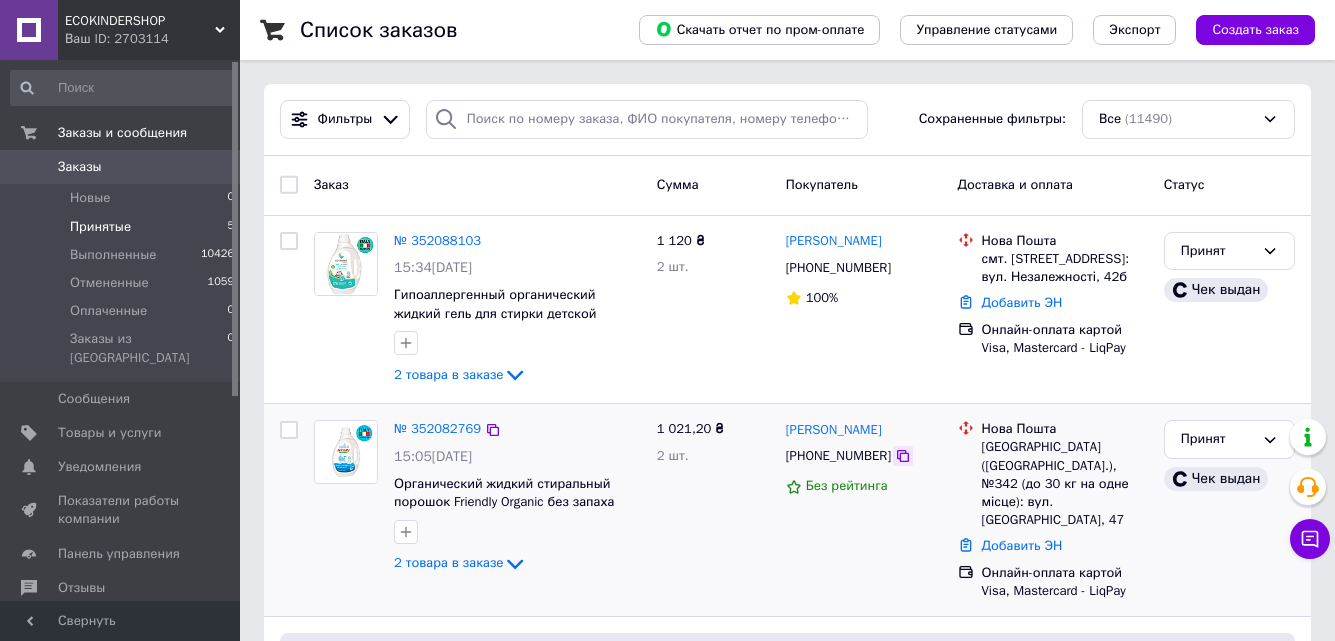 click 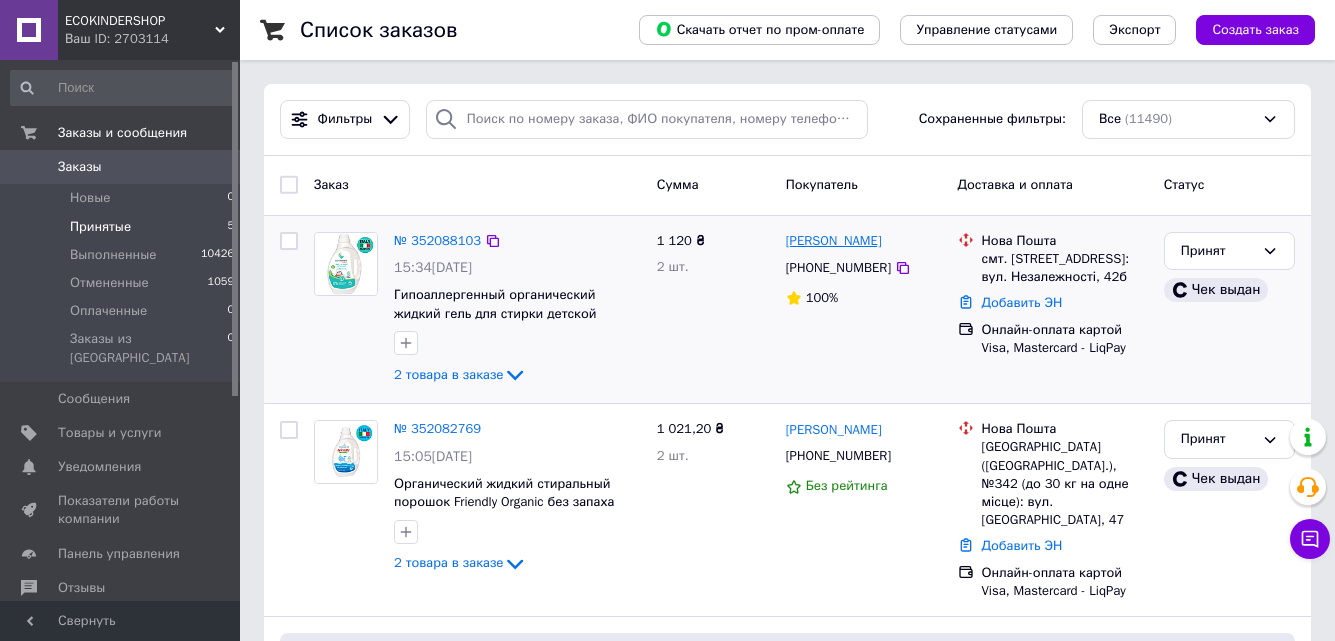 drag, startPoint x: 897, startPoint y: 268, endPoint x: 857, endPoint y: 238, distance: 50 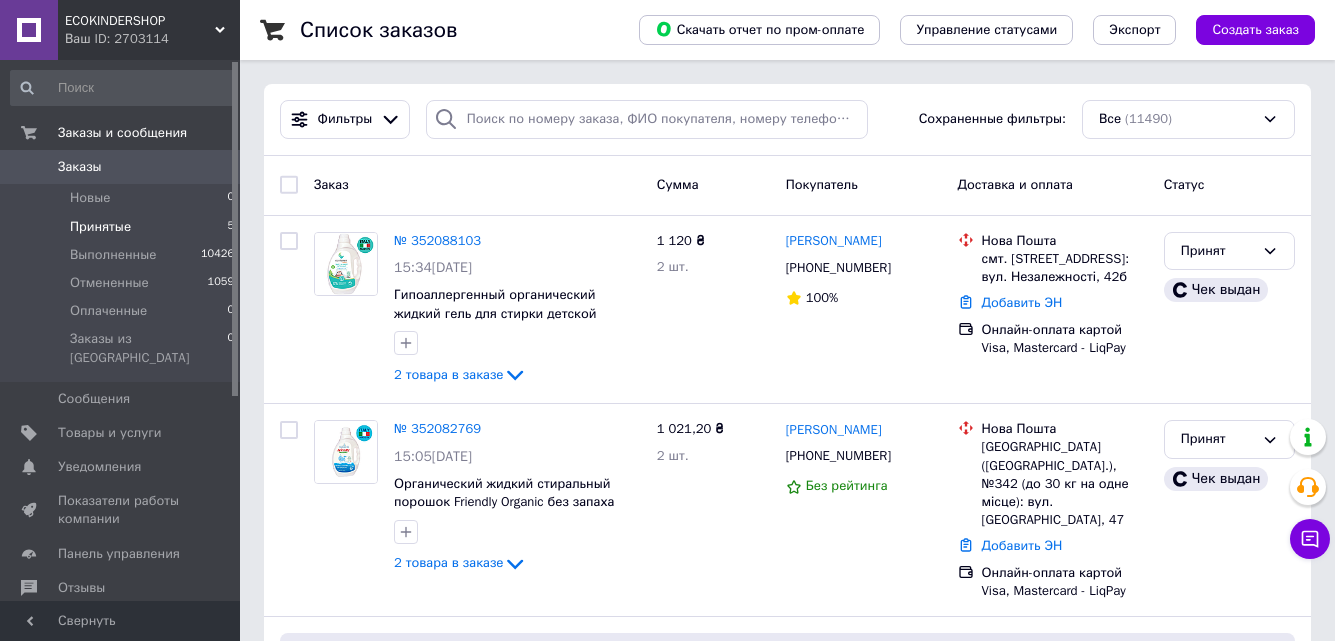 click on "Принятые 5" at bounding box center (123, 227) 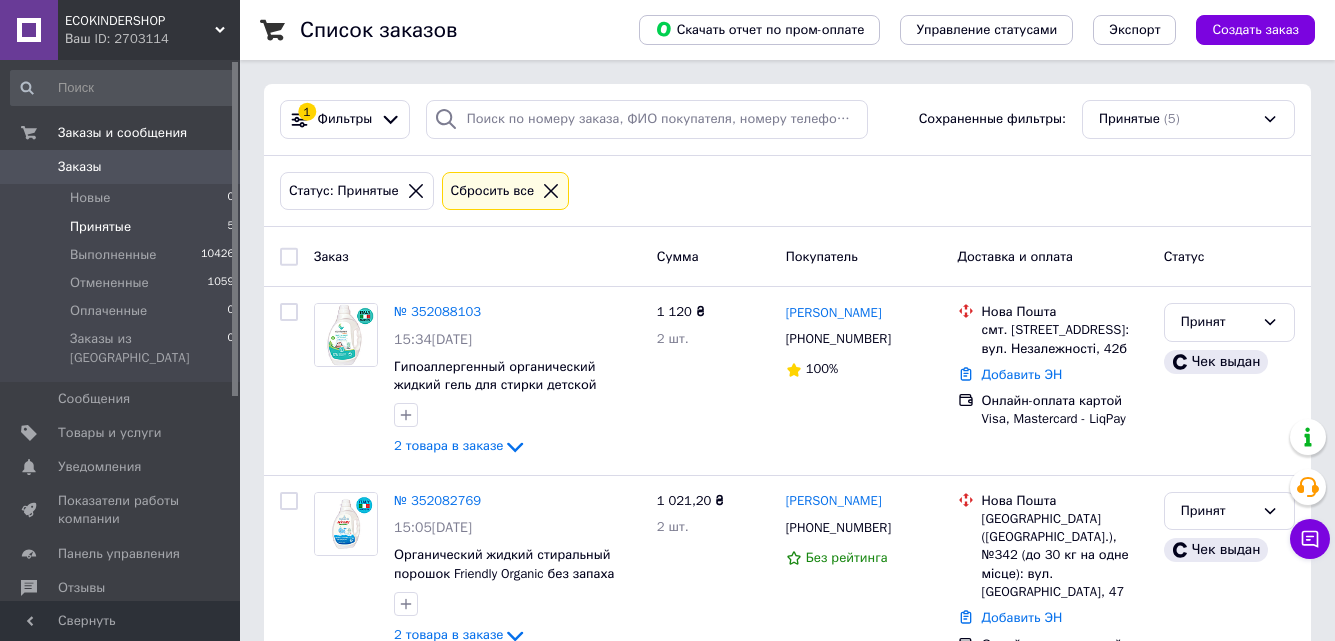 click 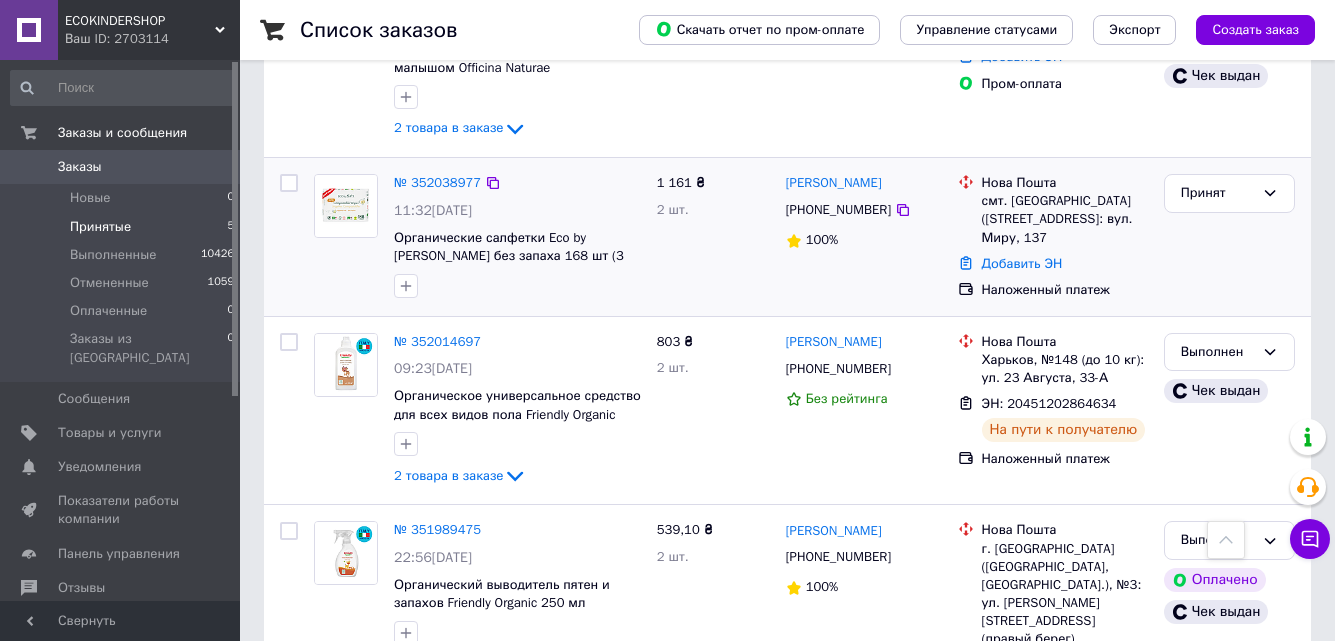 scroll, scrollTop: 800, scrollLeft: 0, axis: vertical 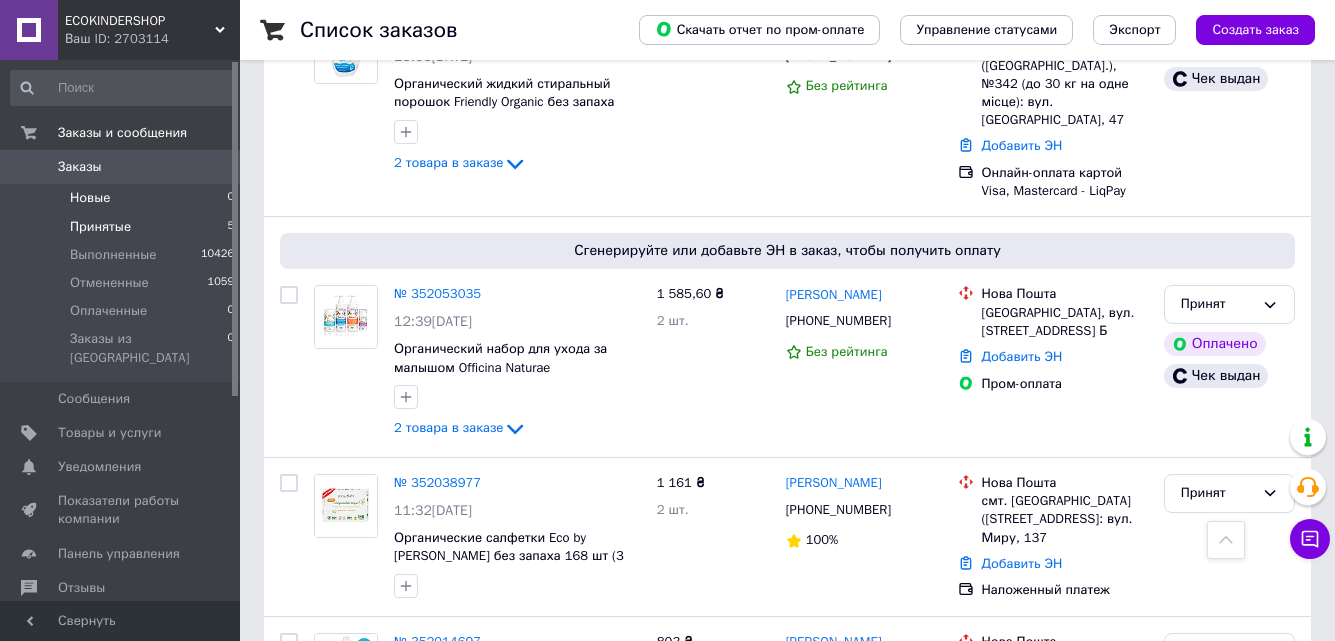 click on "Новые 0" at bounding box center [123, 198] 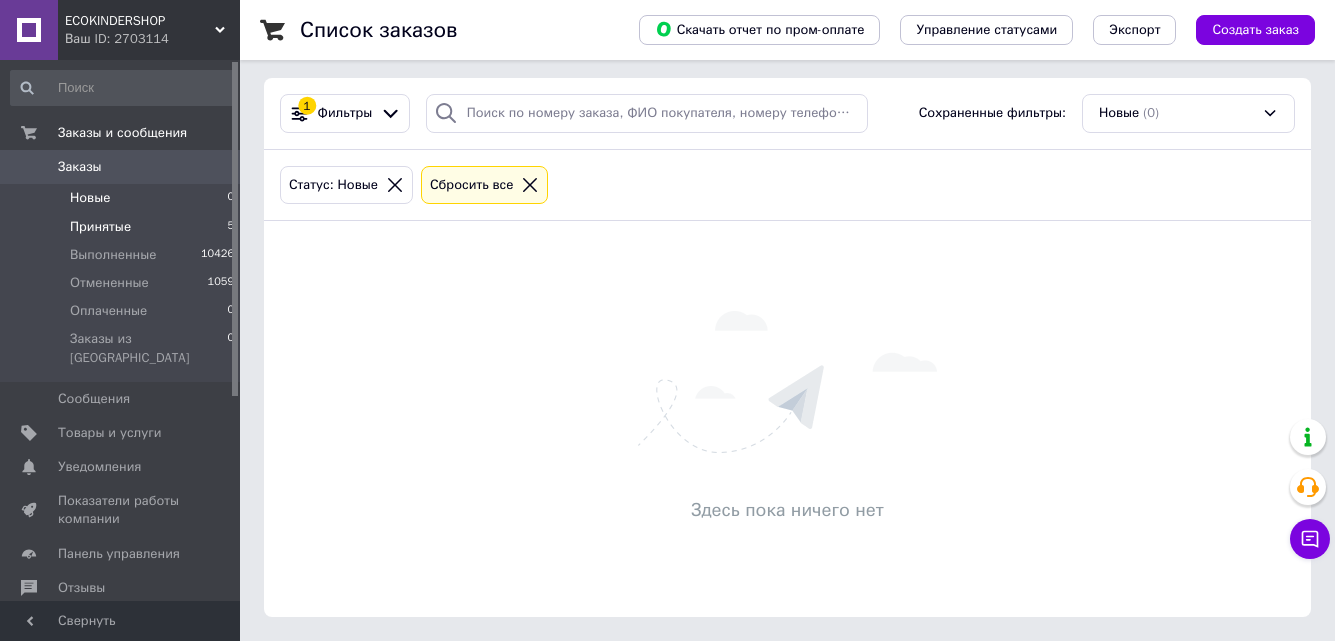 scroll, scrollTop: 0, scrollLeft: 0, axis: both 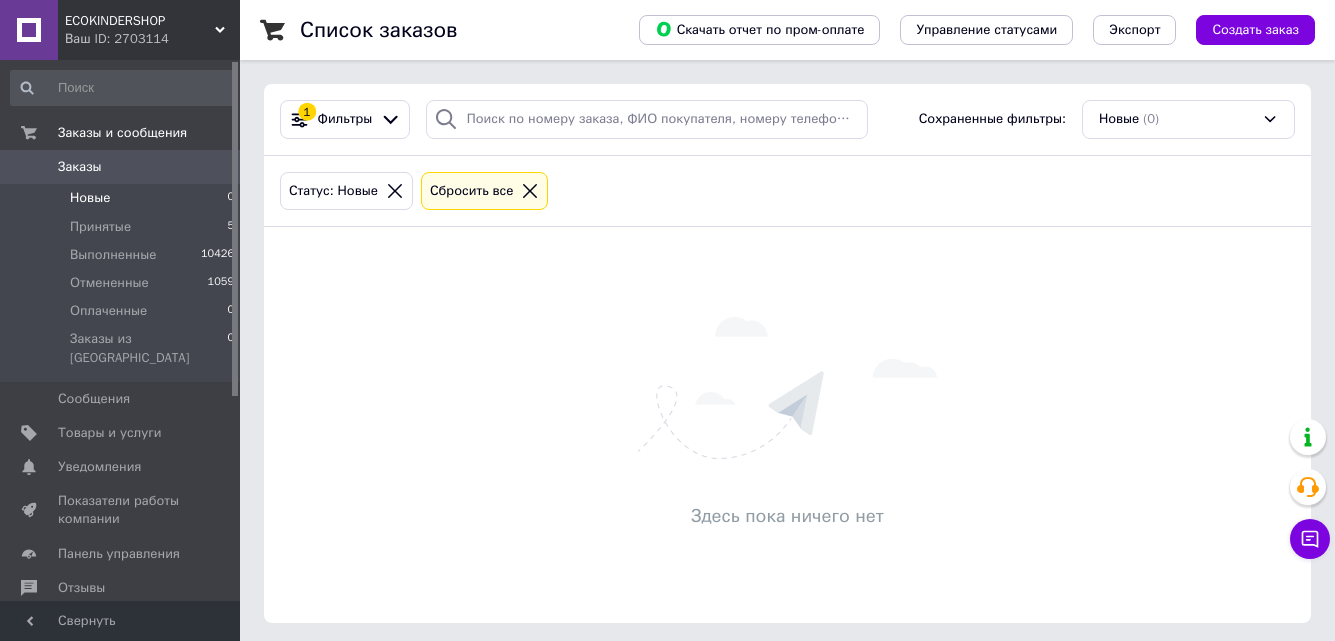 click on "Статус: Новые" at bounding box center (346, 191) 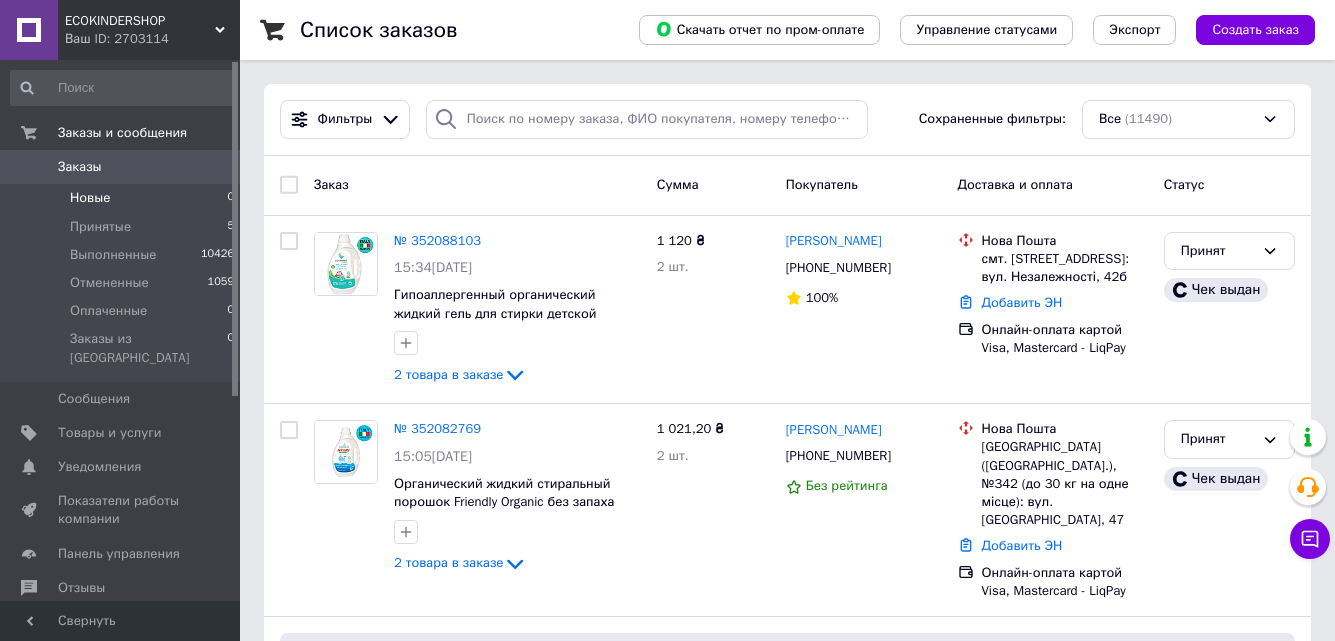 click on "Новые" at bounding box center [90, 198] 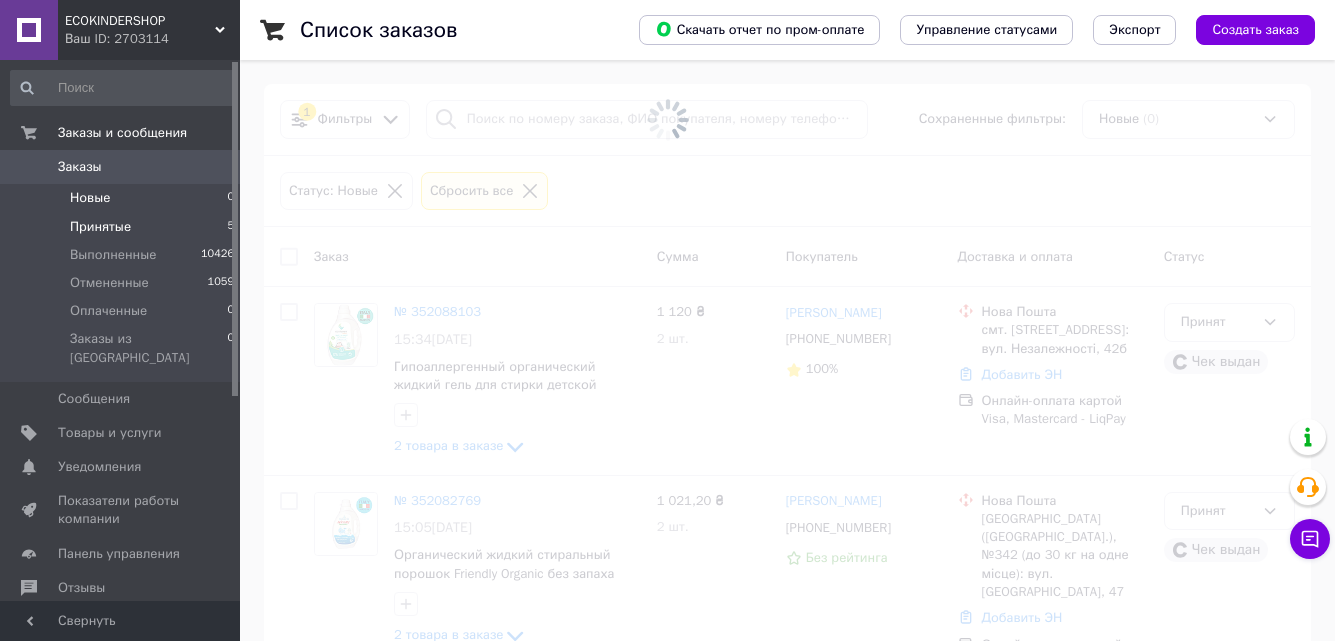 click on "Принятые 5" at bounding box center [123, 227] 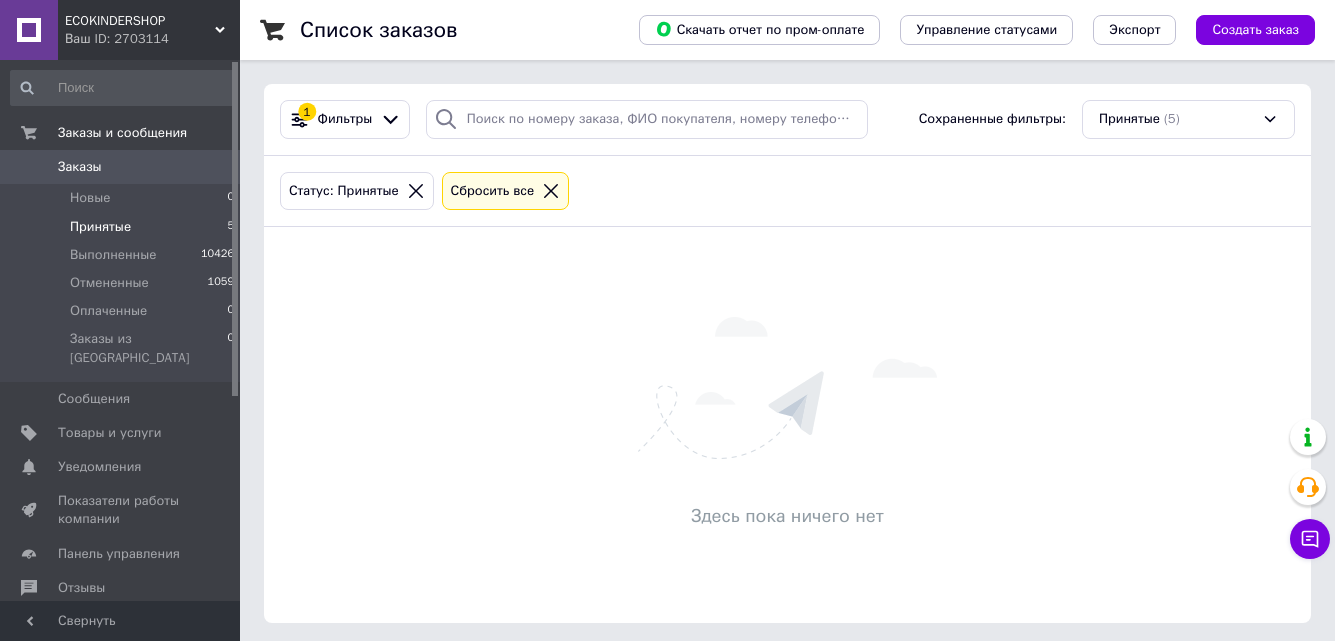 click 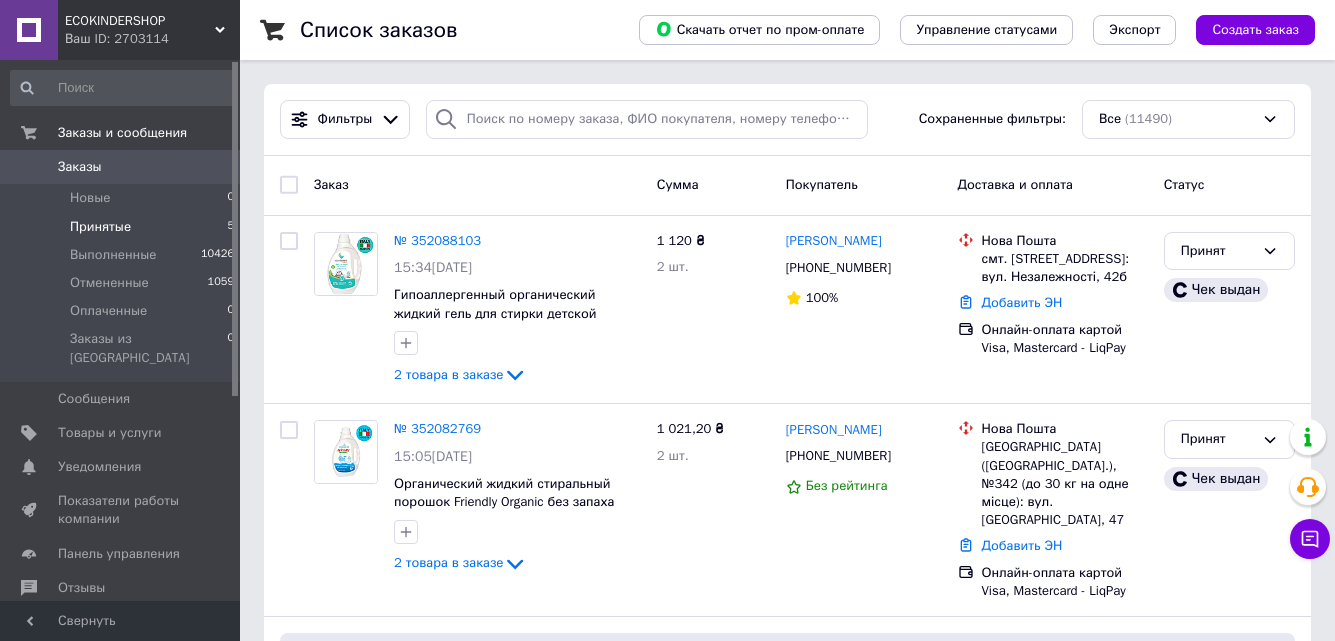 click on "Принятые 5" at bounding box center (123, 227) 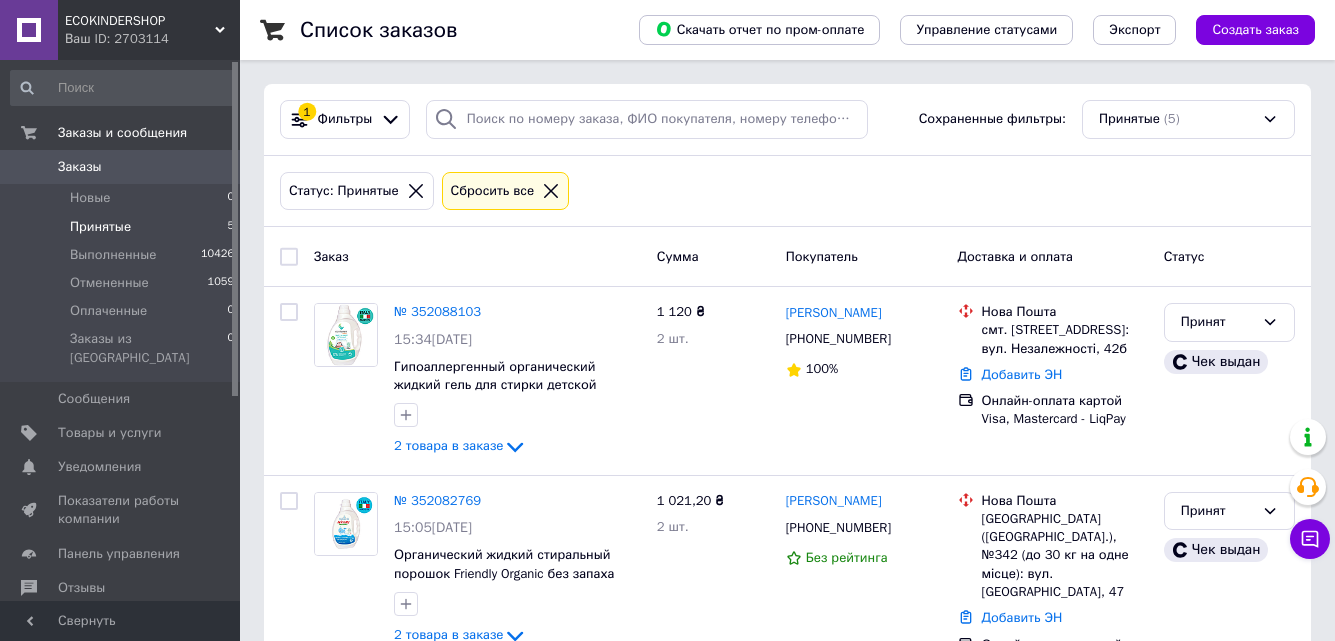 click at bounding box center (416, 191) 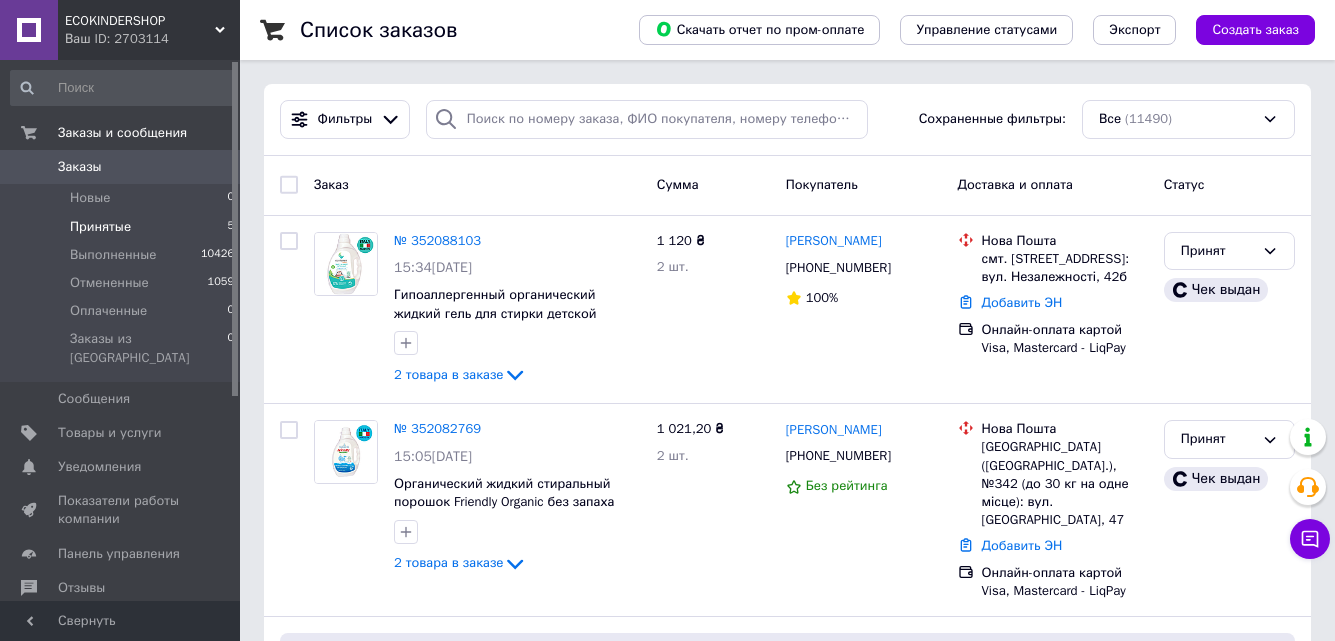 click on "Принятые 5" at bounding box center [123, 227] 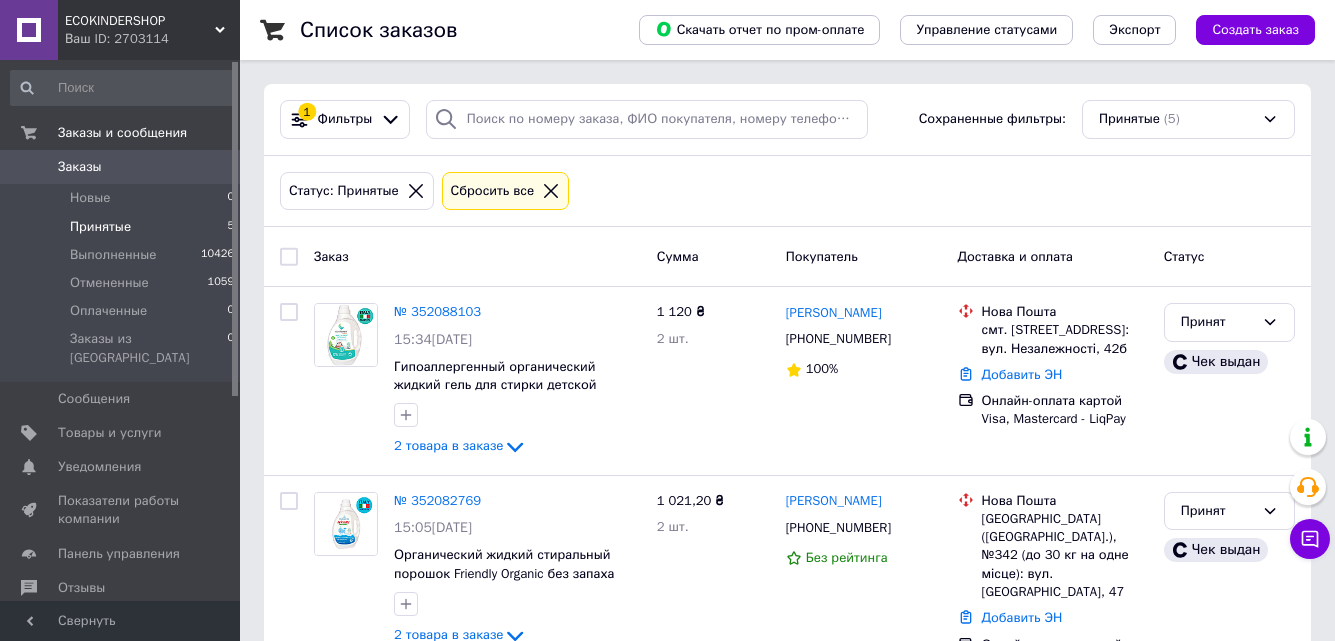 click 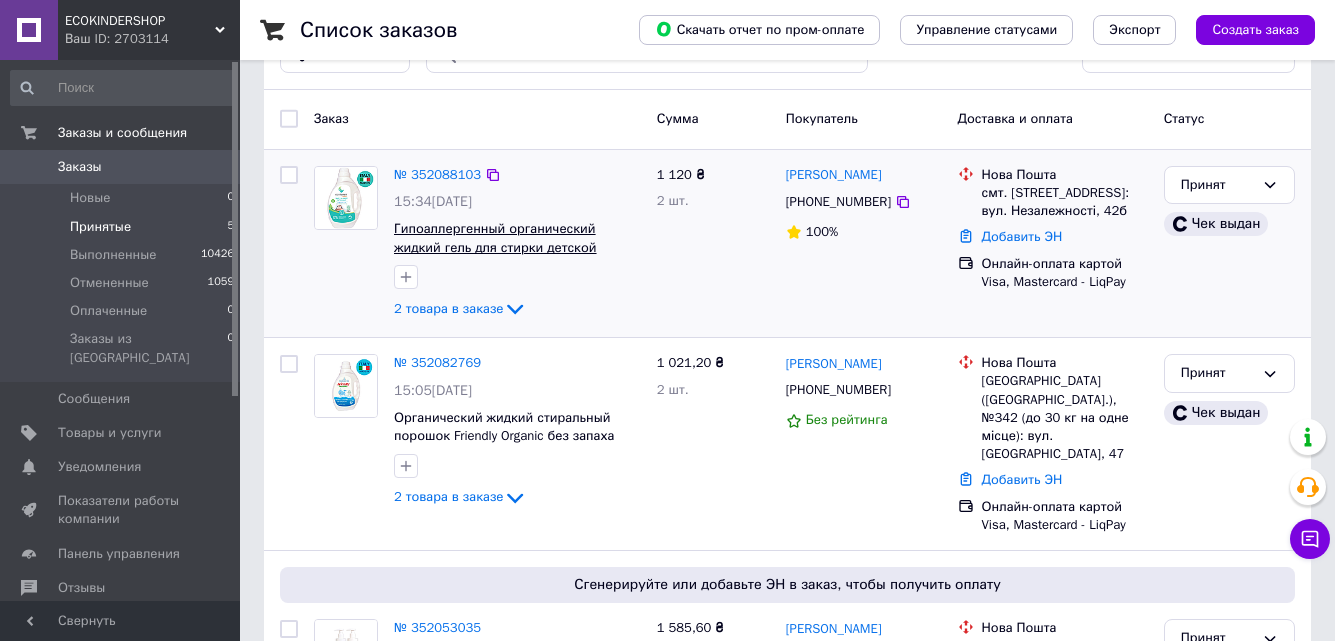 scroll, scrollTop: 100, scrollLeft: 0, axis: vertical 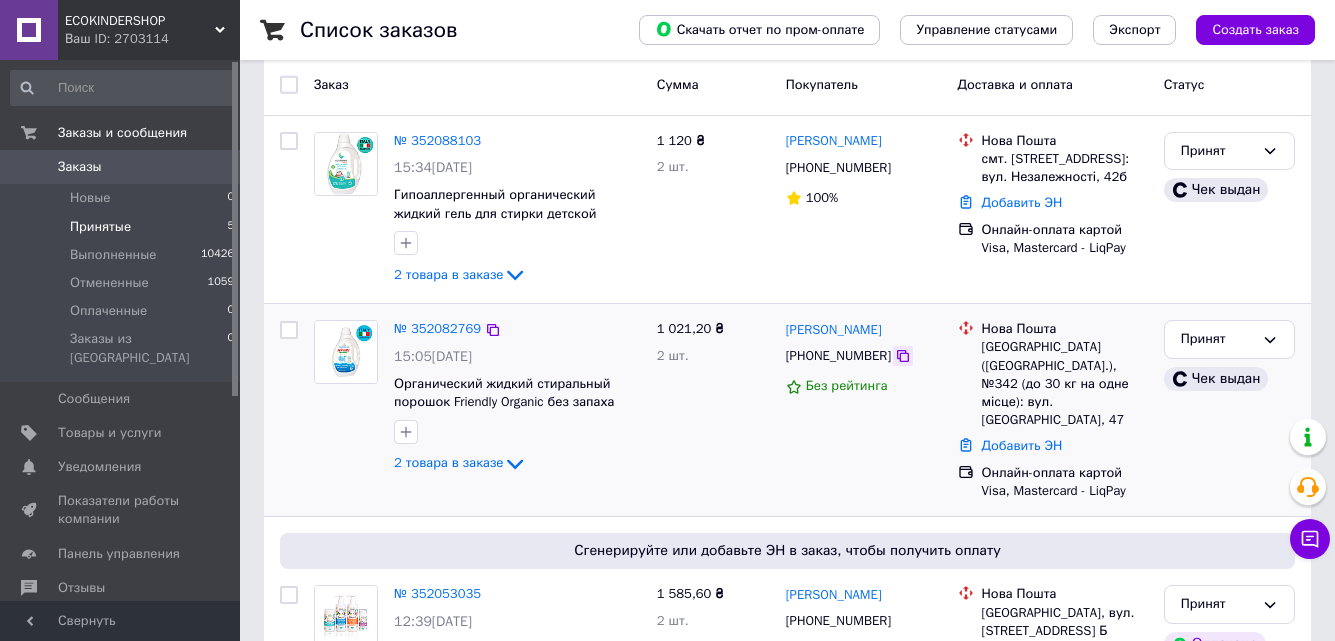 click 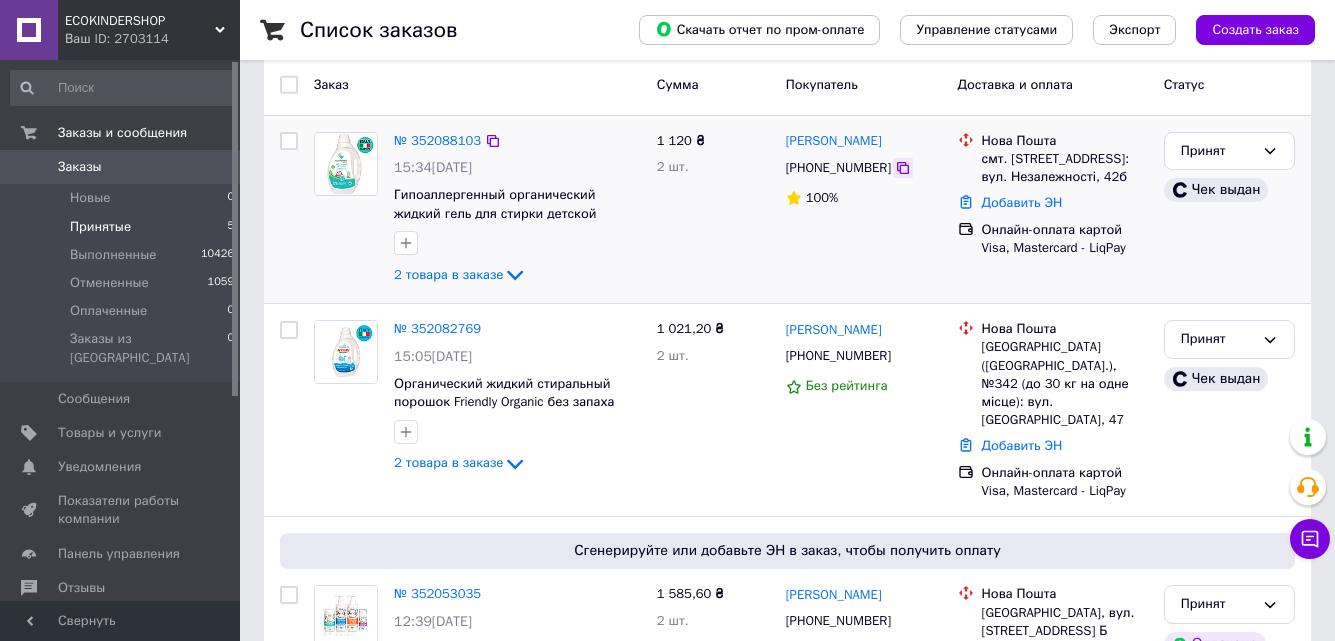click 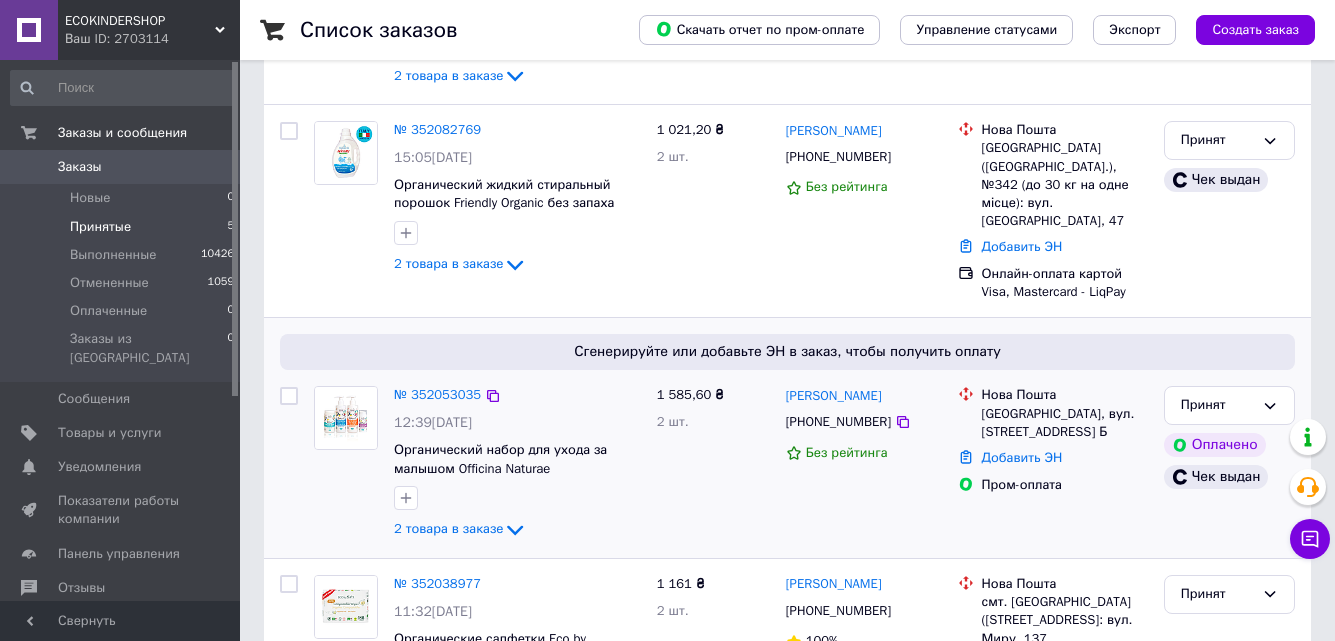 scroll, scrollTop: 300, scrollLeft: 0, axis: vertical 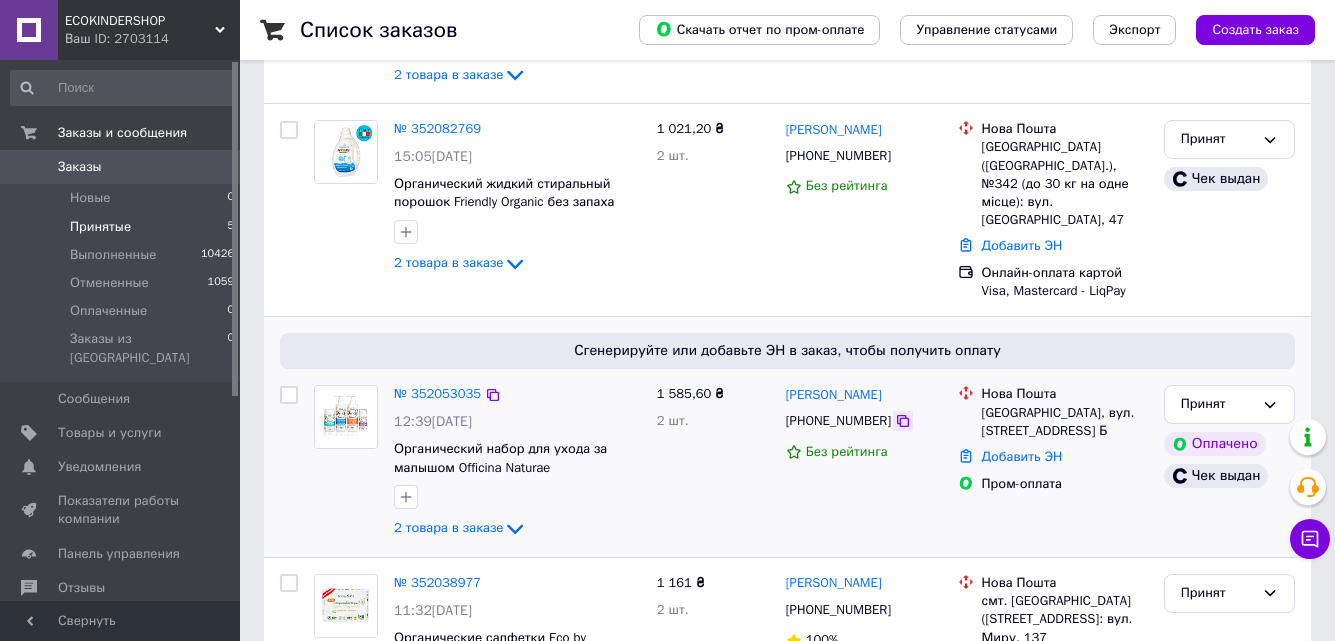 click 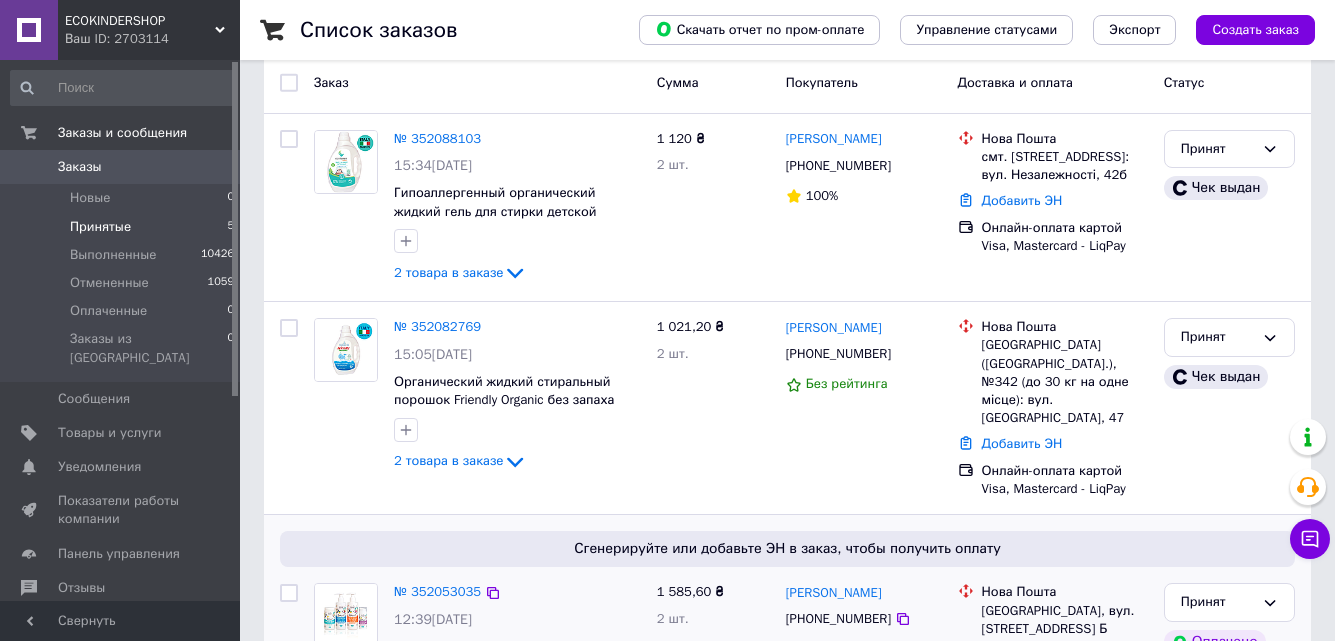 scroll, scrollTop: 0, scrollLeft: 0, axis: both 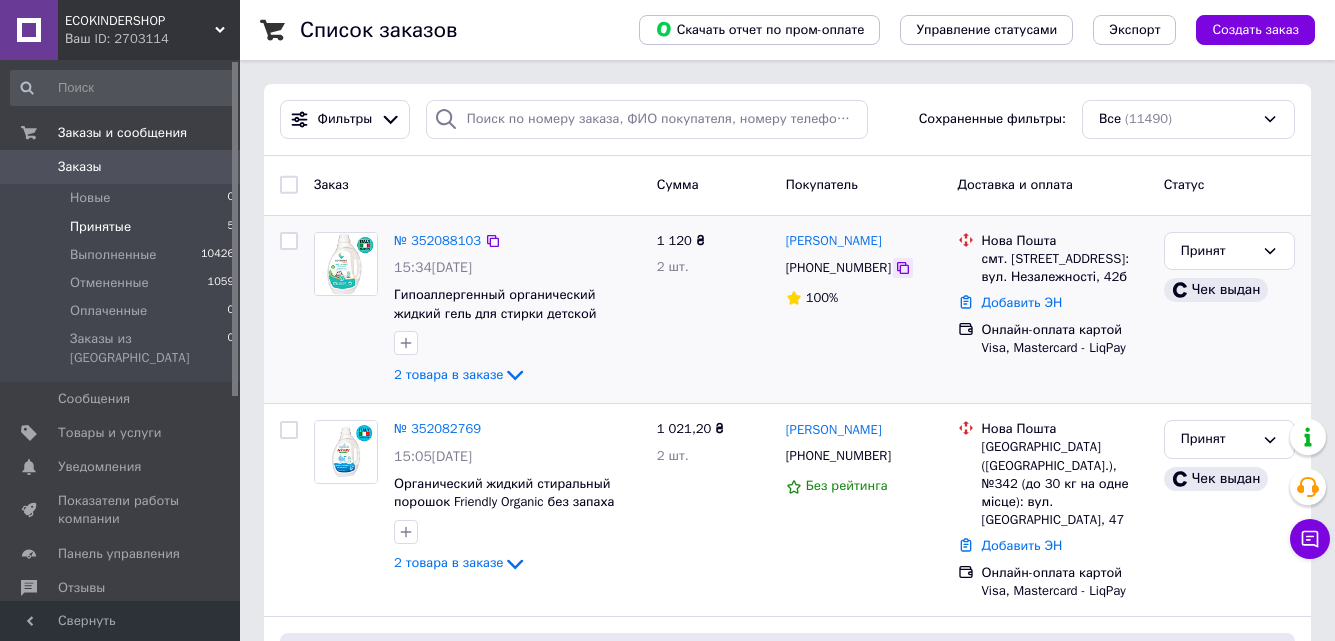 click 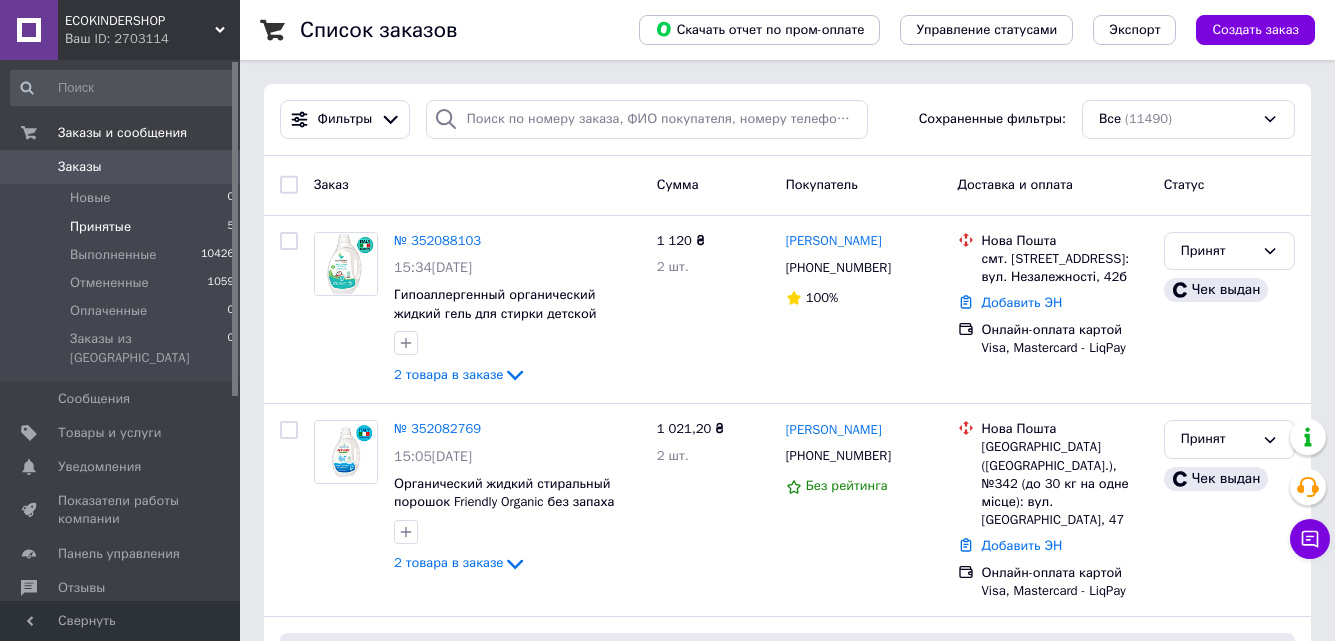 click on "Принятые 5" at bounding box center (123, 227) 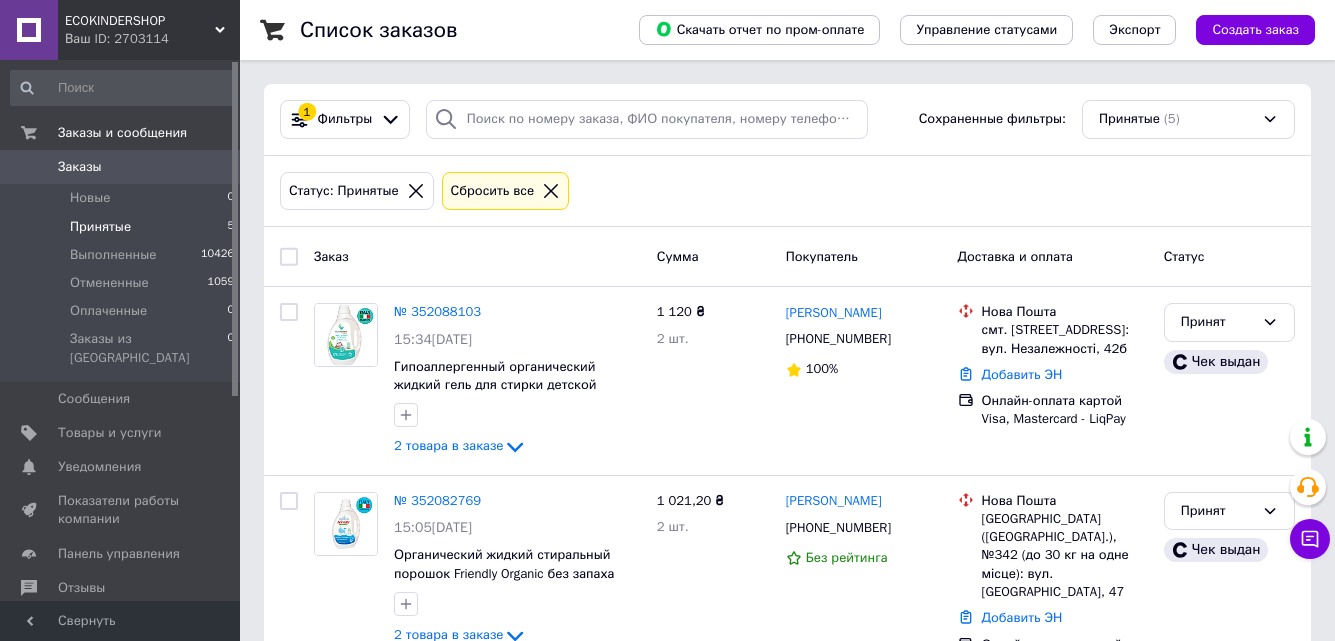 click 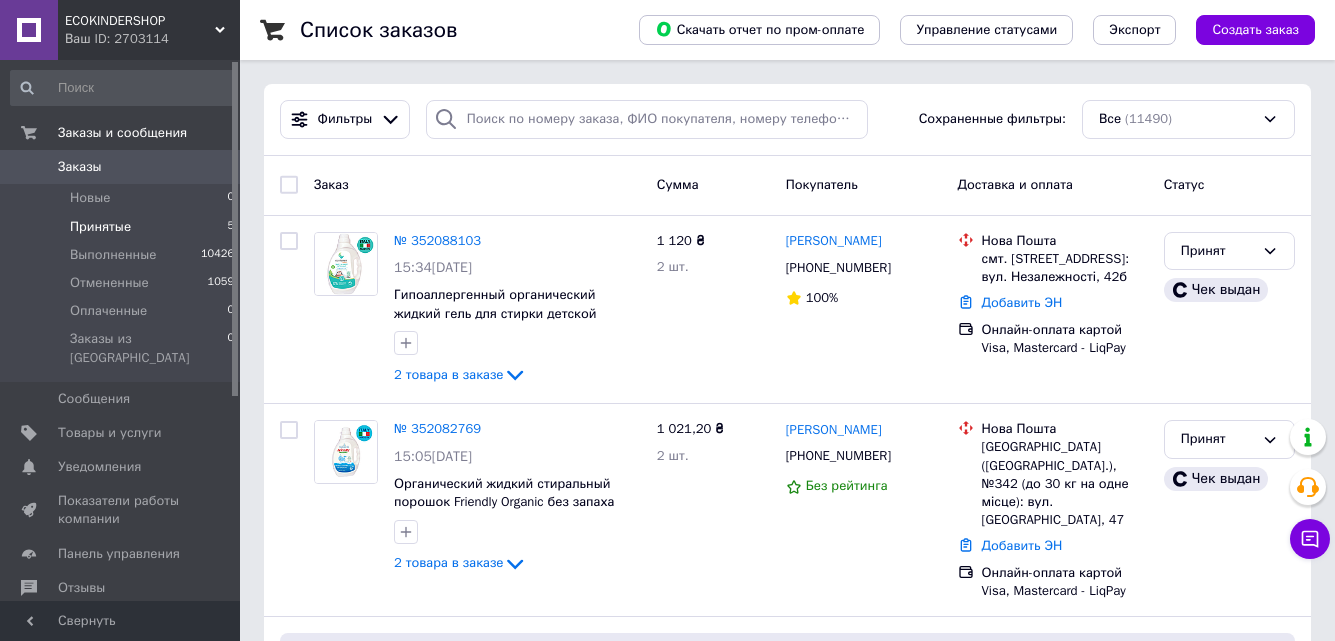 click on "Принятые 5" at bounding box center [123, 227] 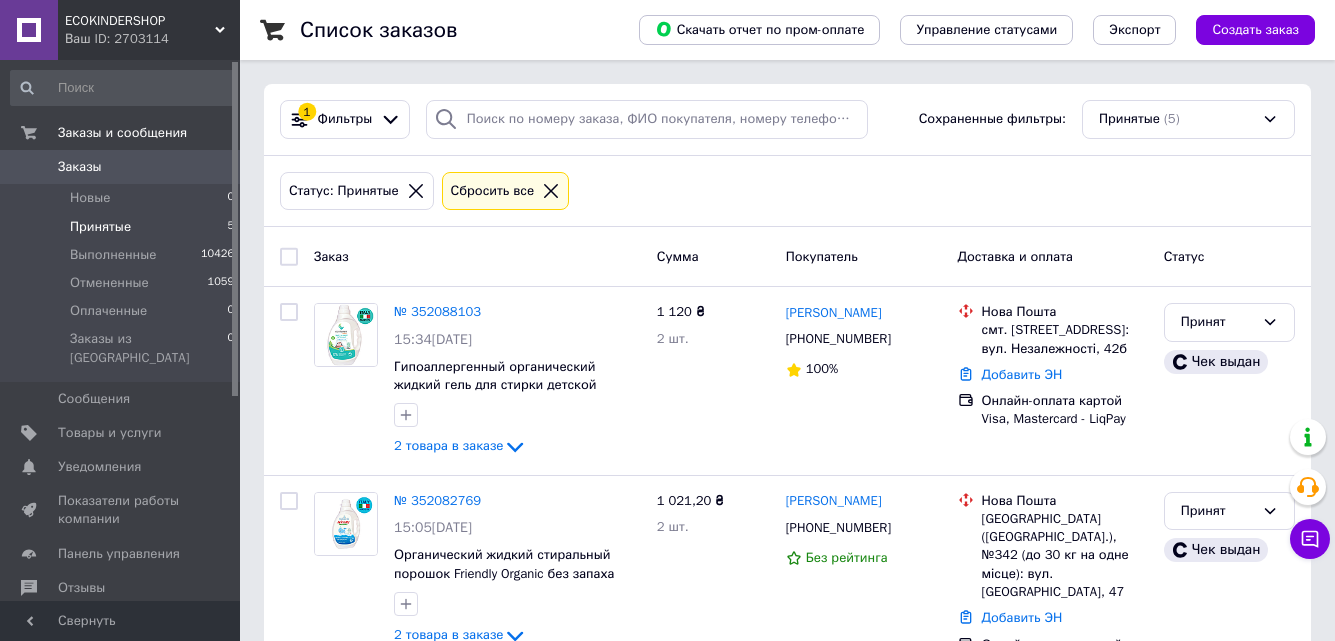 click 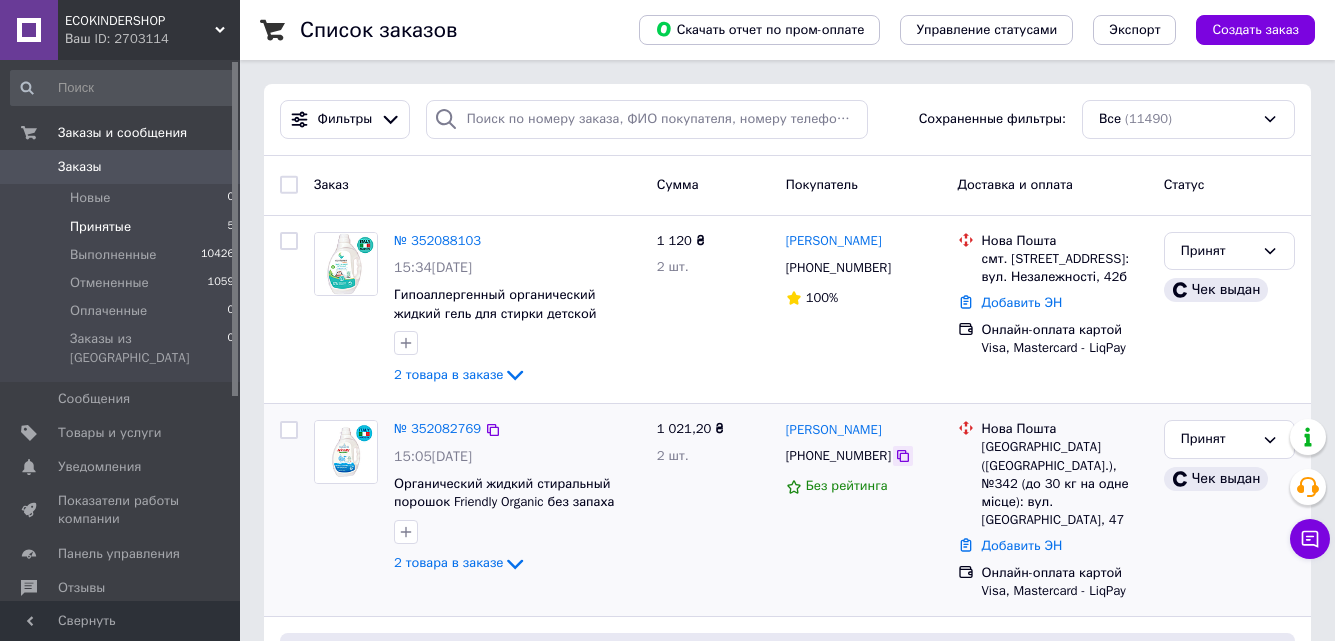 click 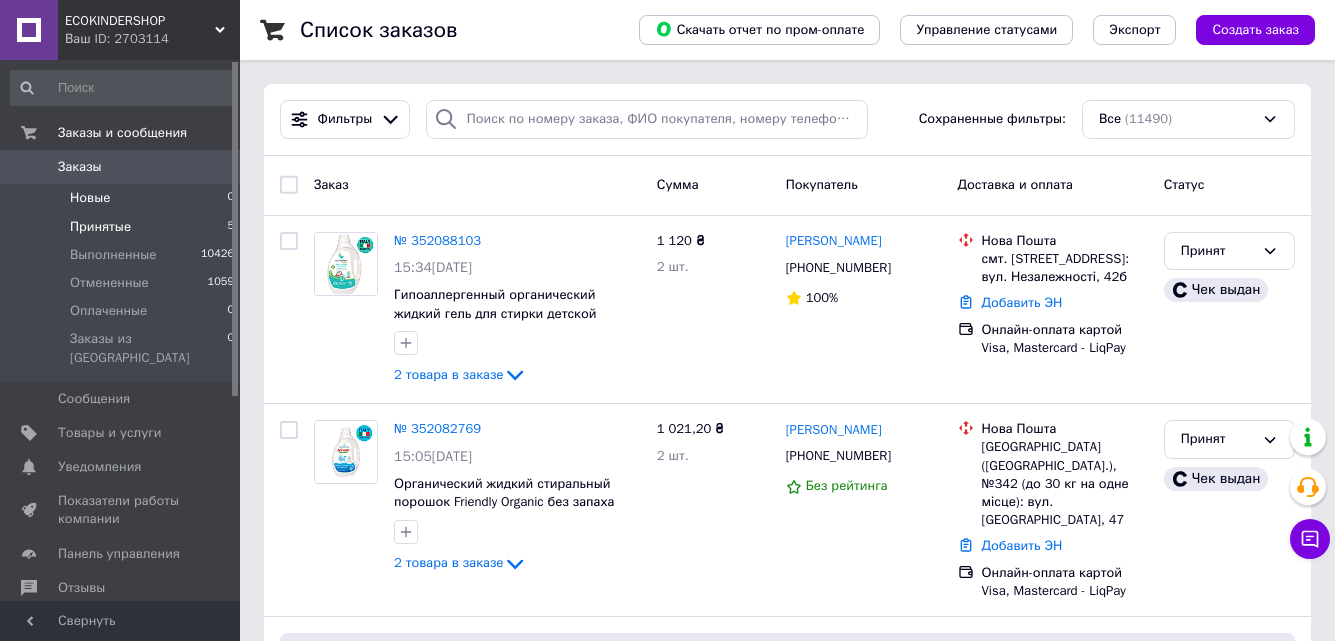 click on "Новые 0" at bounding box center [123, 198] 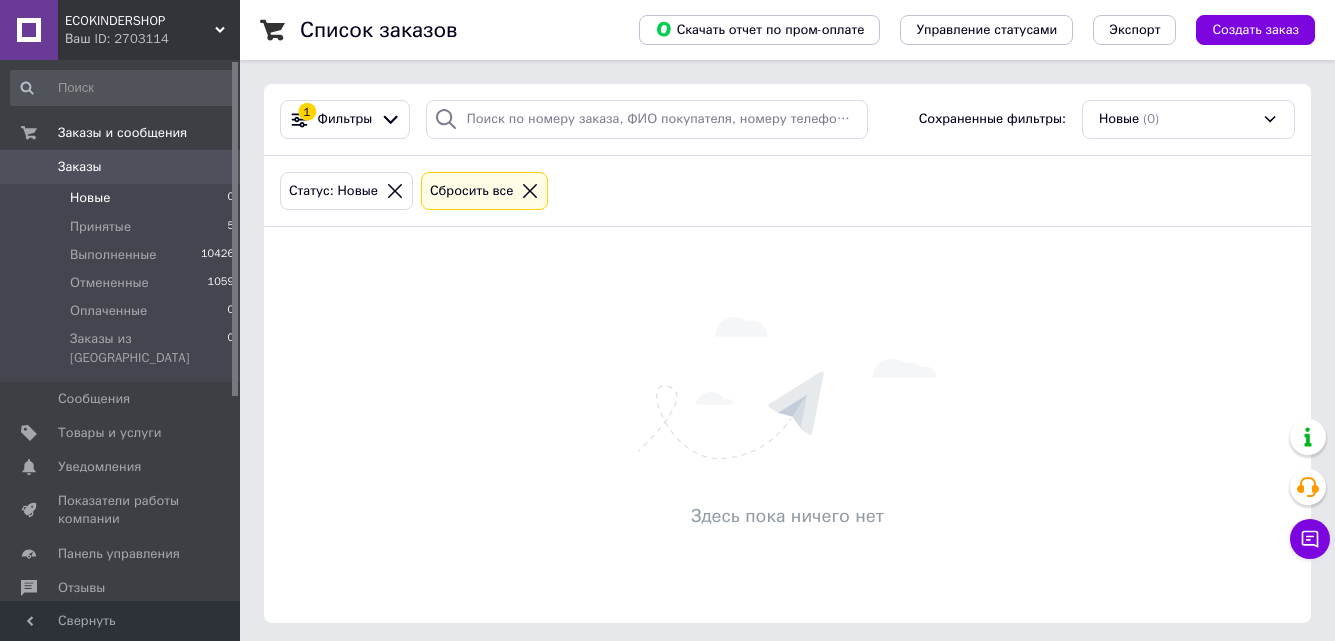click 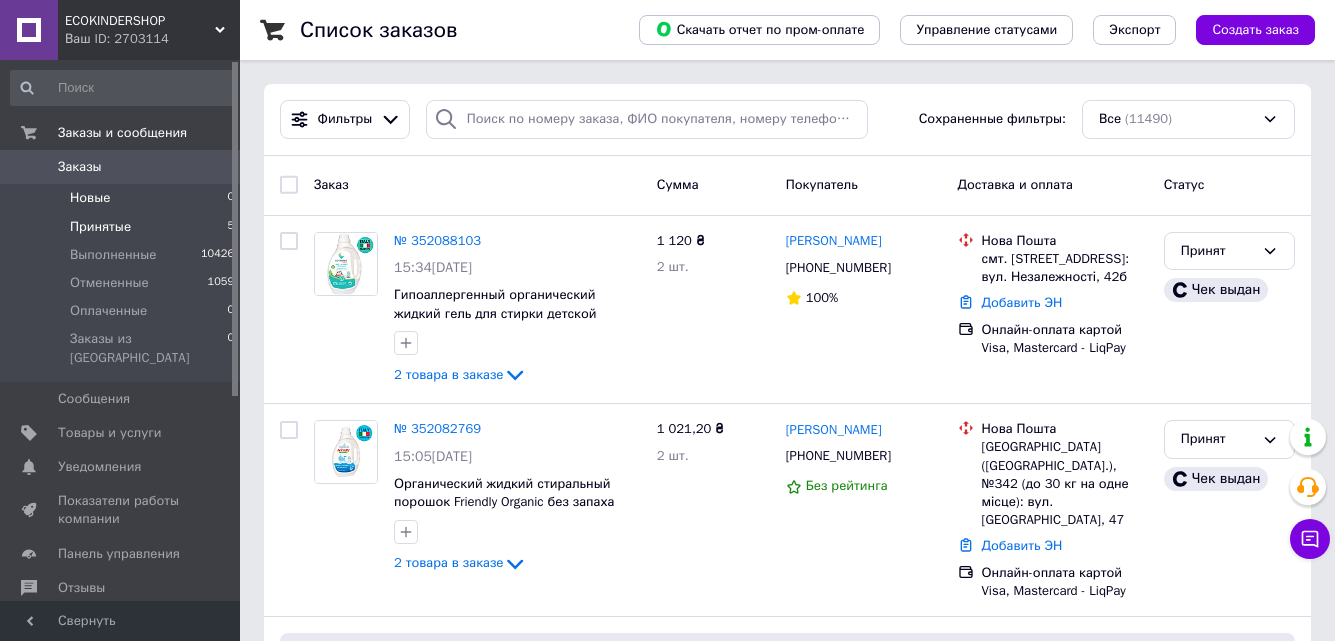 click on "Принятые 5" at bounding box center (123, 227) 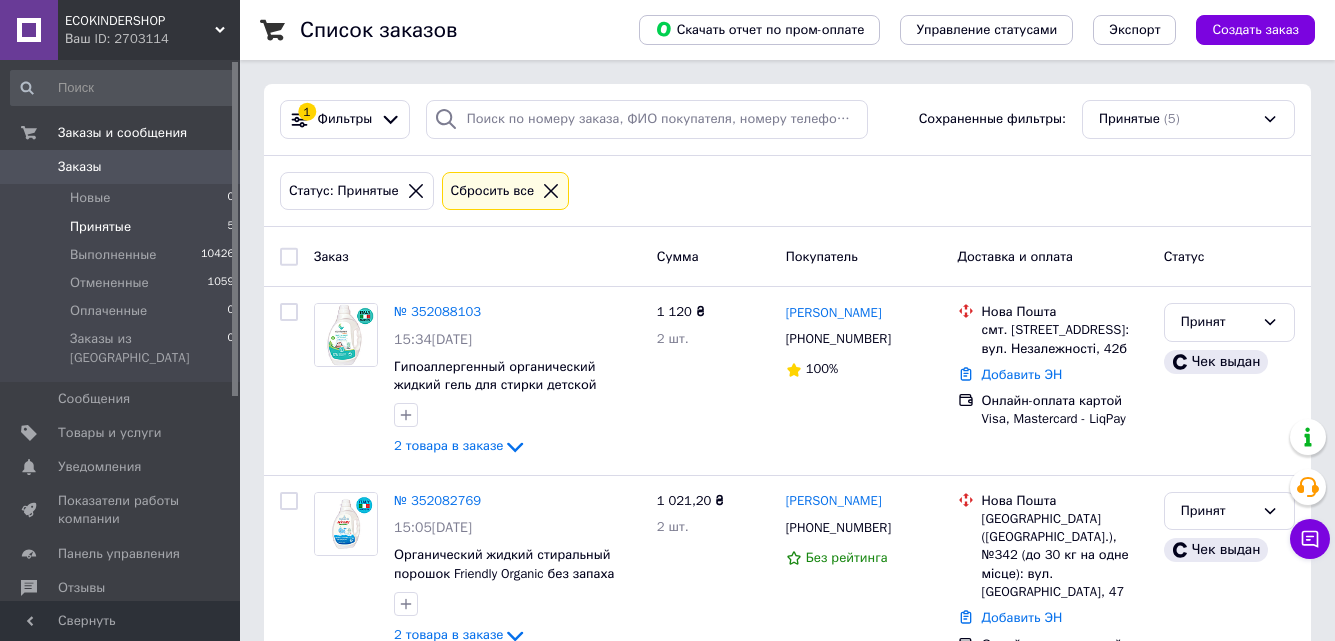 click on "Статус: Принятые" at bounding box center (357, 191) 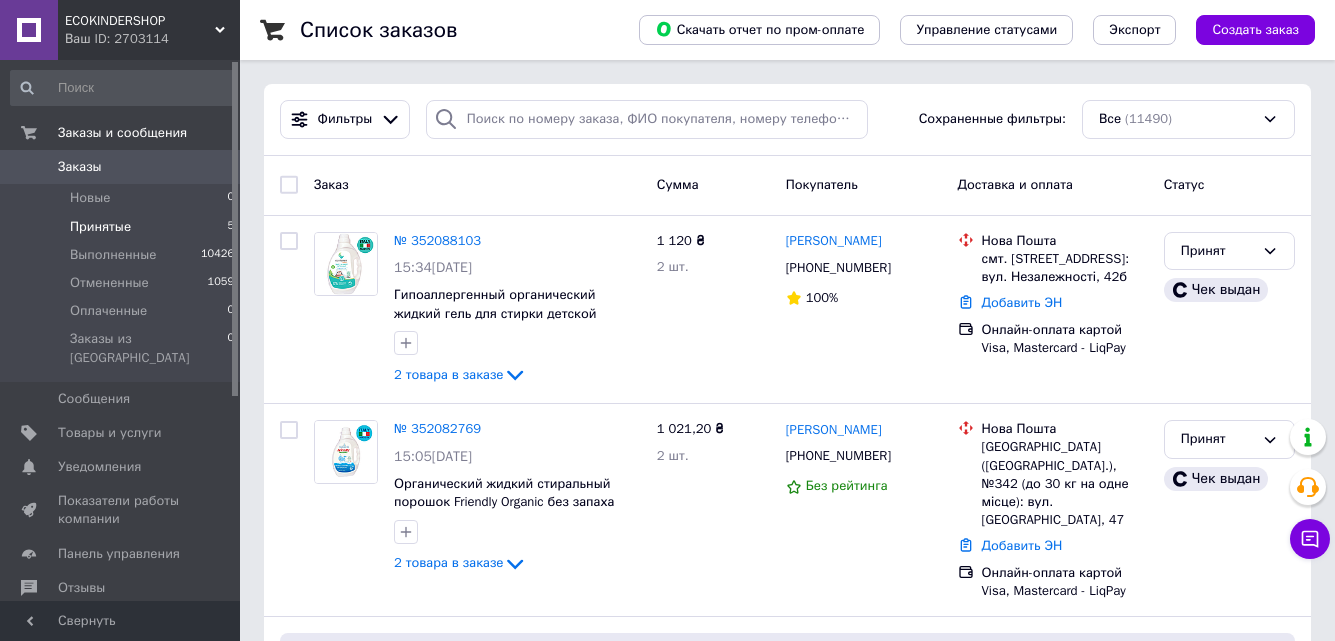 click on "Принятые 5" at bounding box center (123, 227) 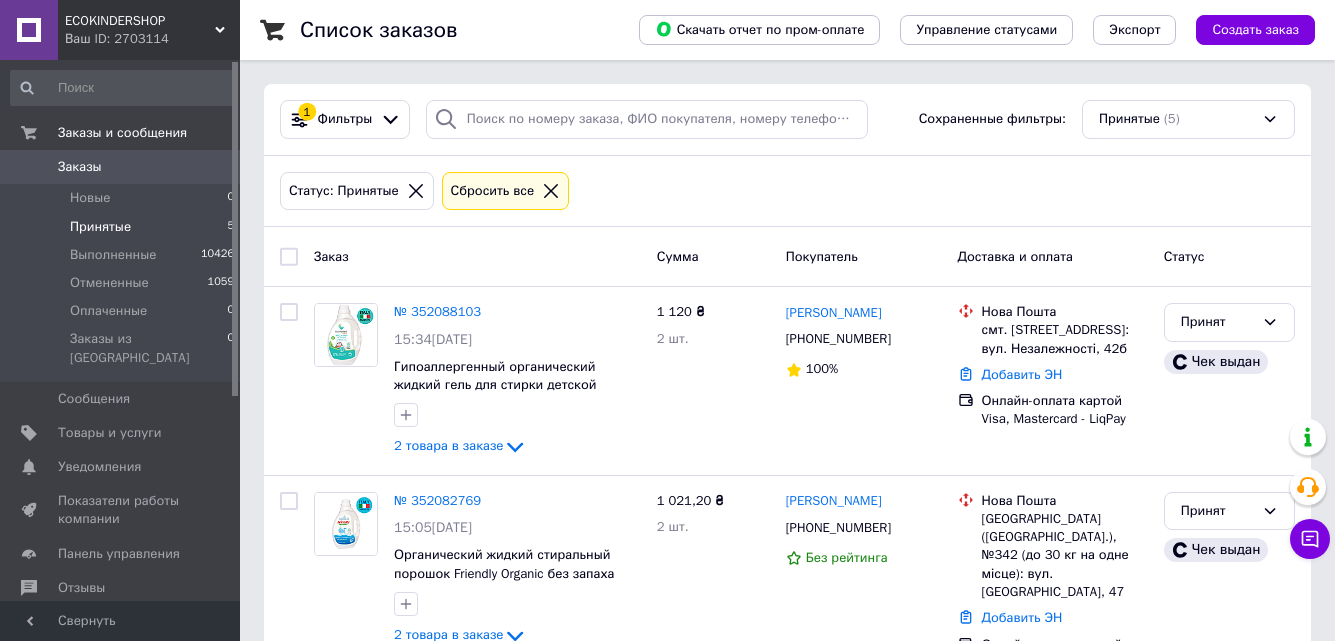 click 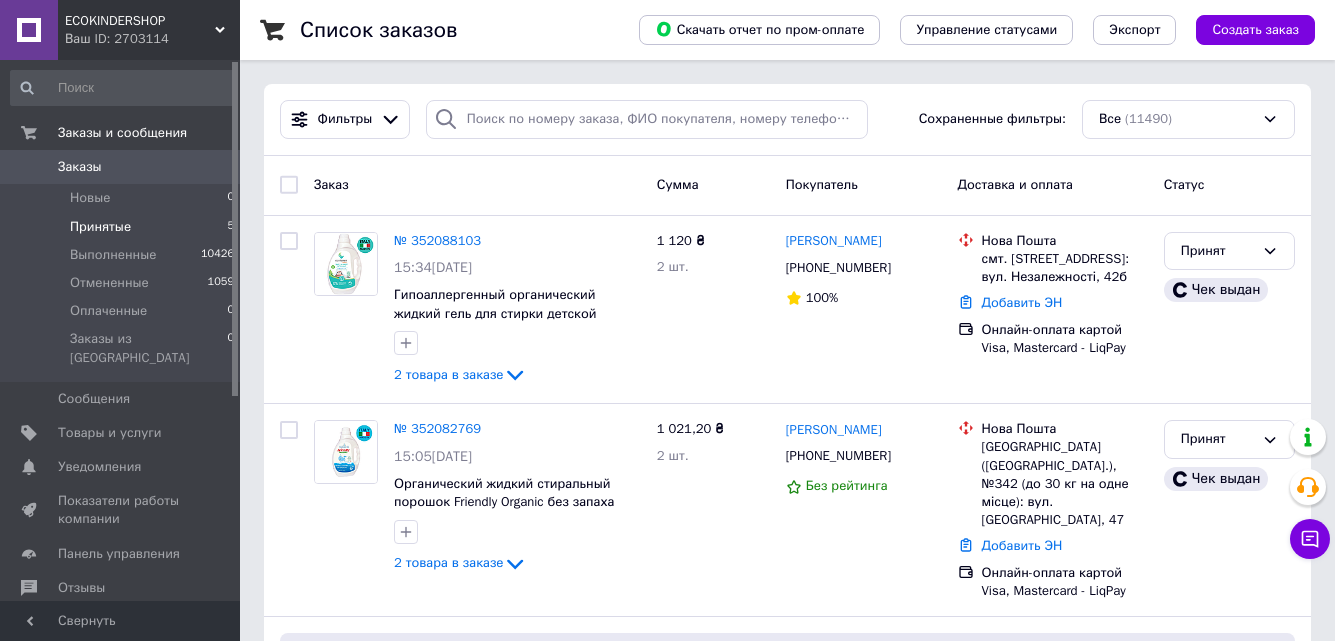 click on "Принятые 5" at bounding box center (123, 227) 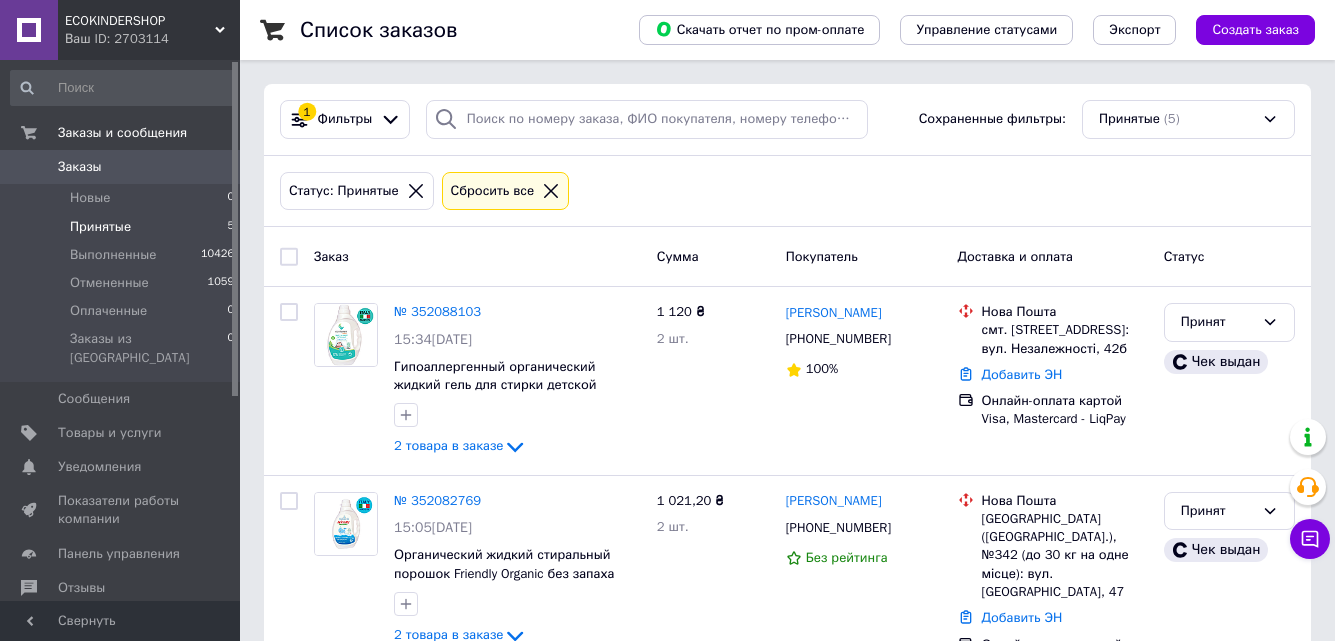 click 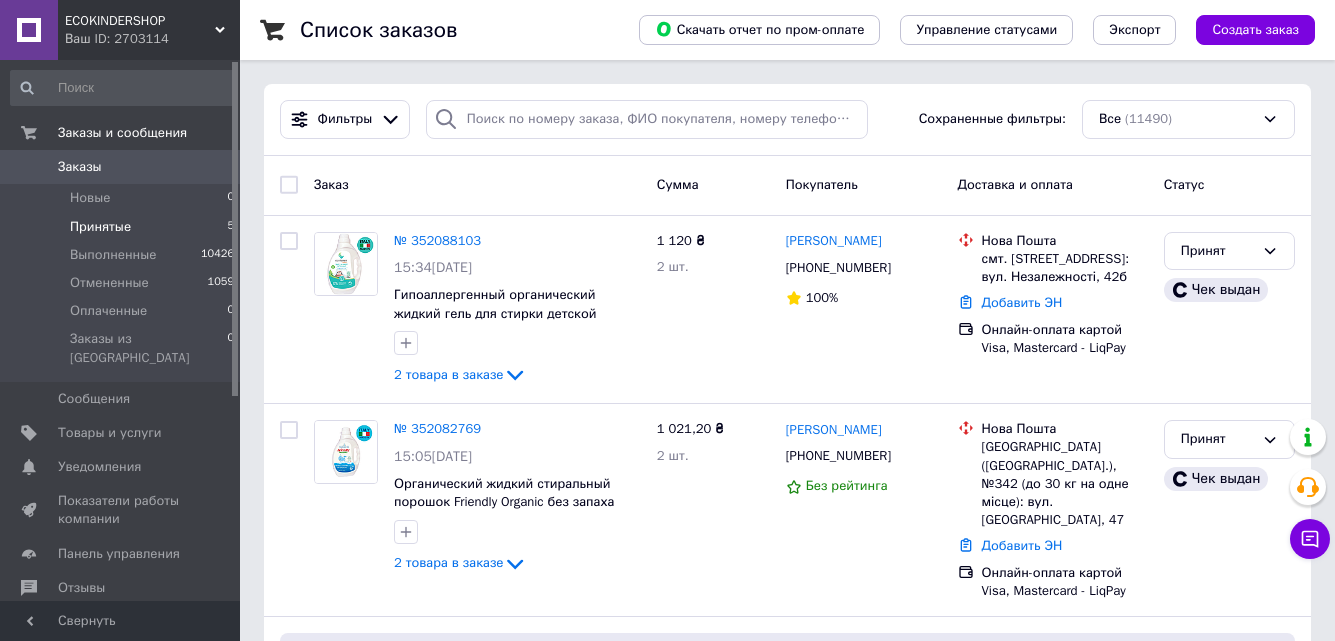 click on "Принятые 5" at bounding box center [123, 227] 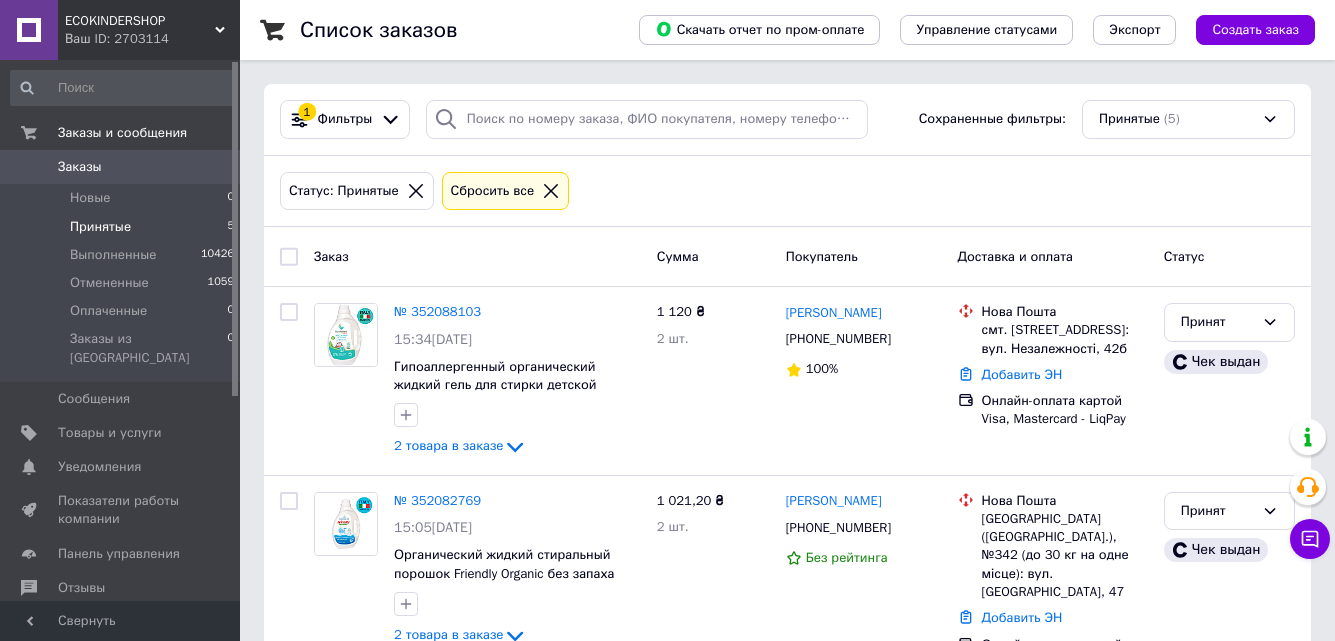 click 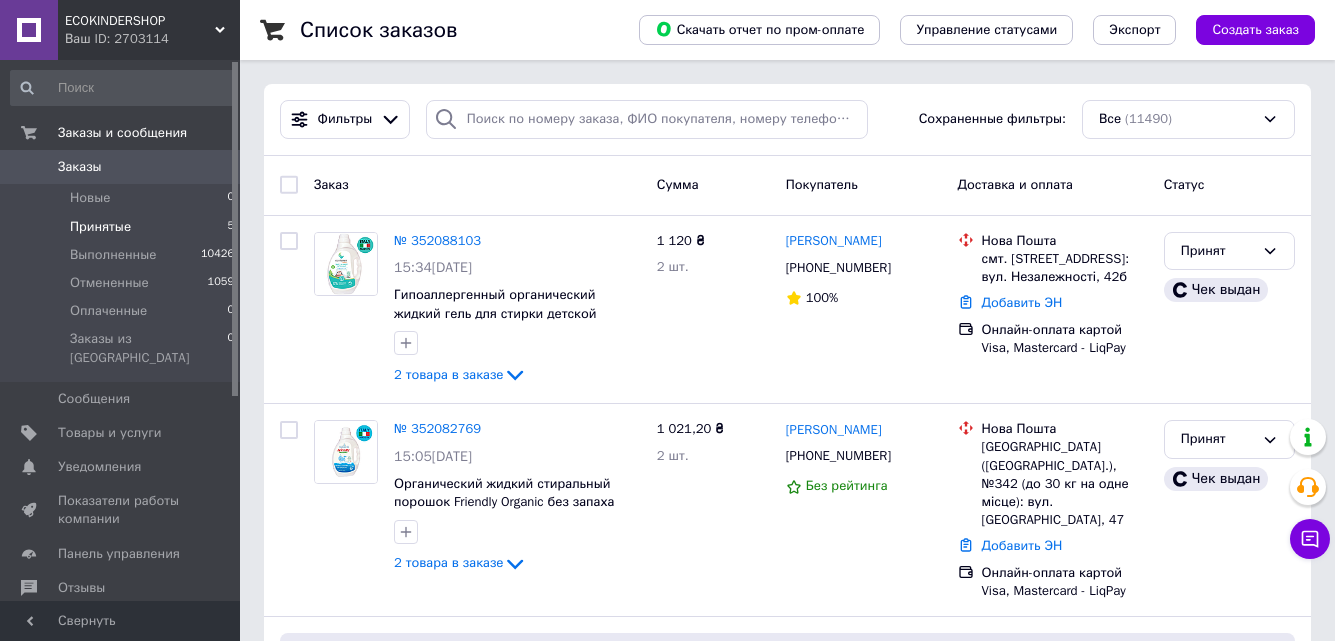 click on "Принятые 5" at bounding box center (123, 227) 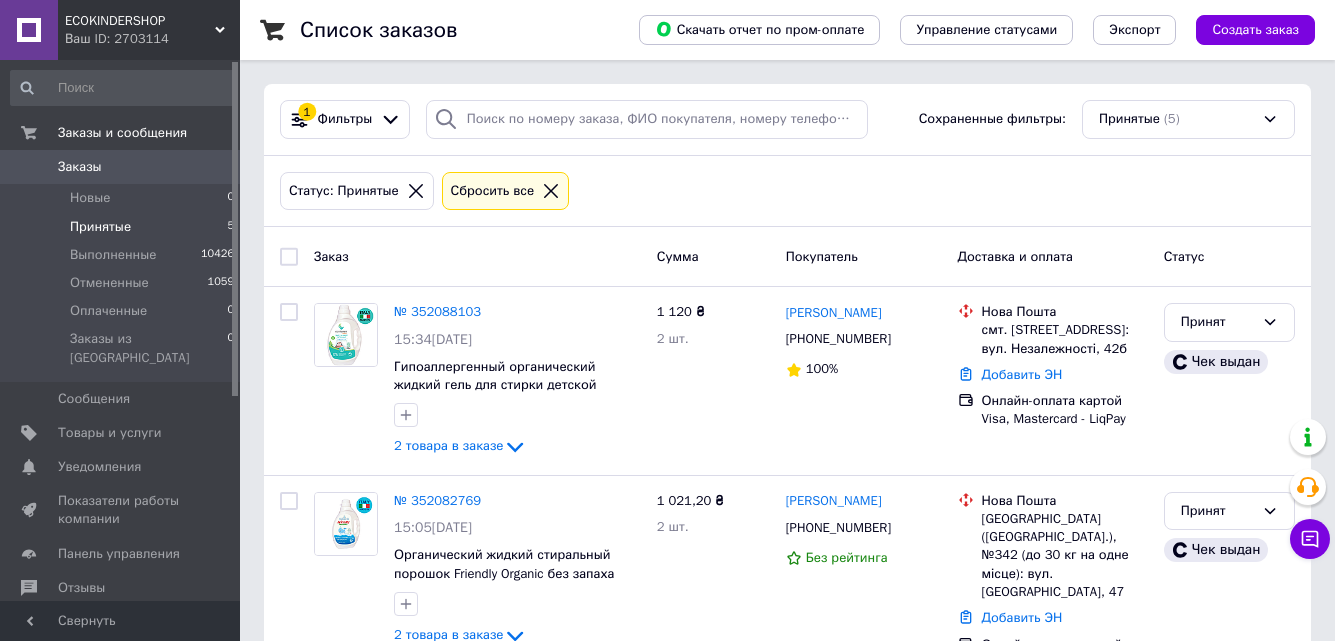 click on "Статус: Принятые" at bounding box center (357, 191) 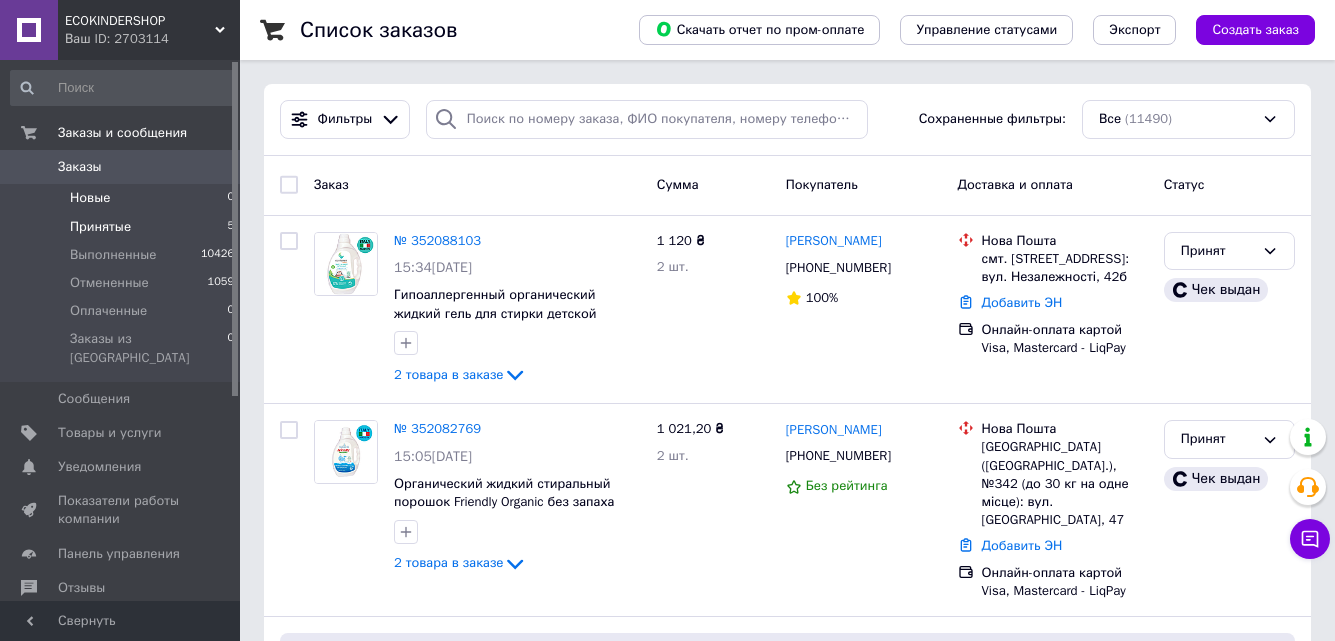 click on "Новые 0" at bounding box center (123, 198) 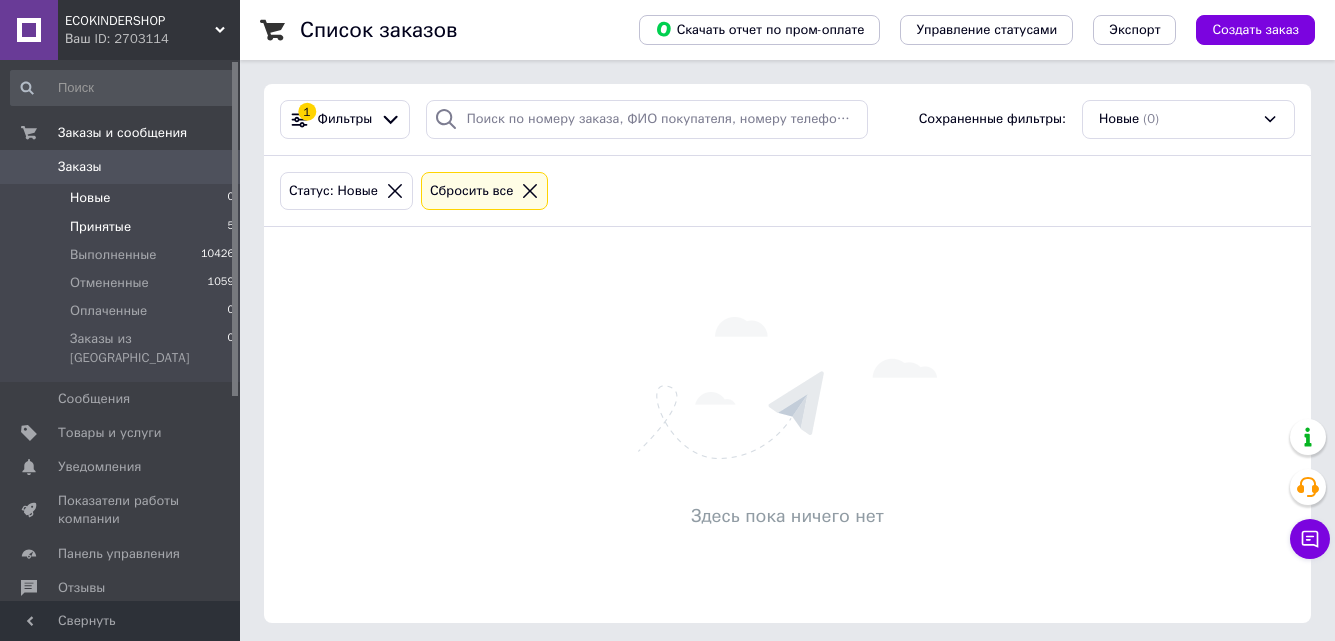 click on "Принятые 5" at bounding box center (123, 227) 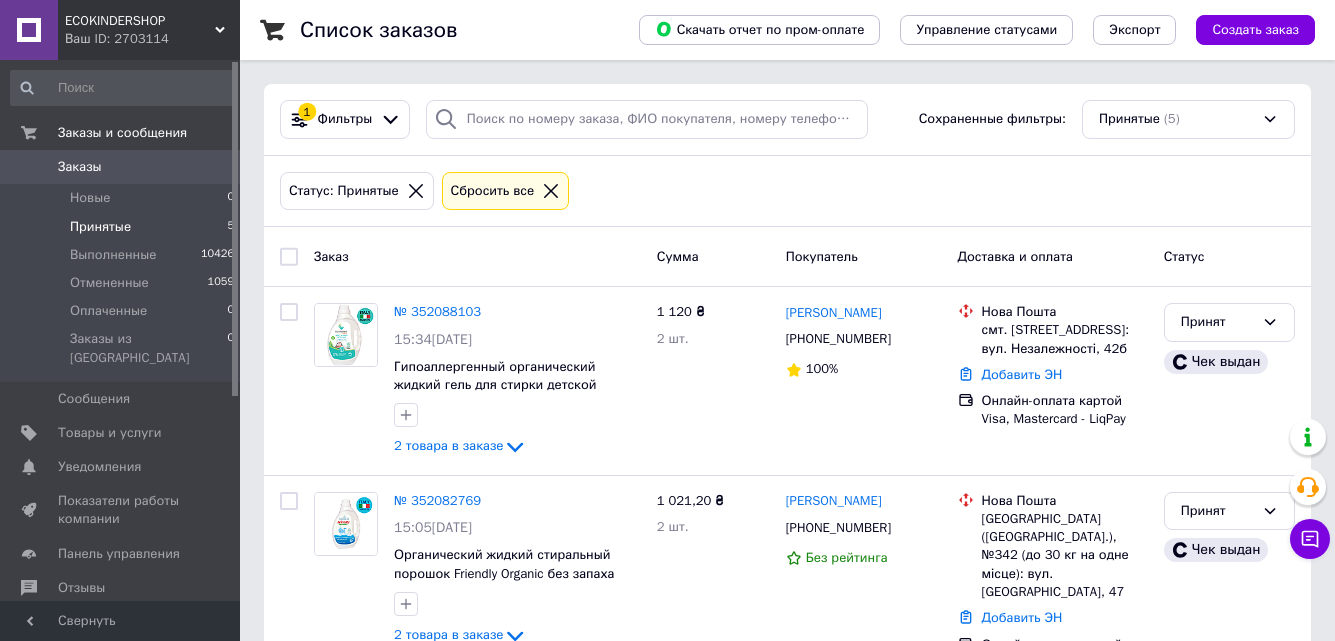 click 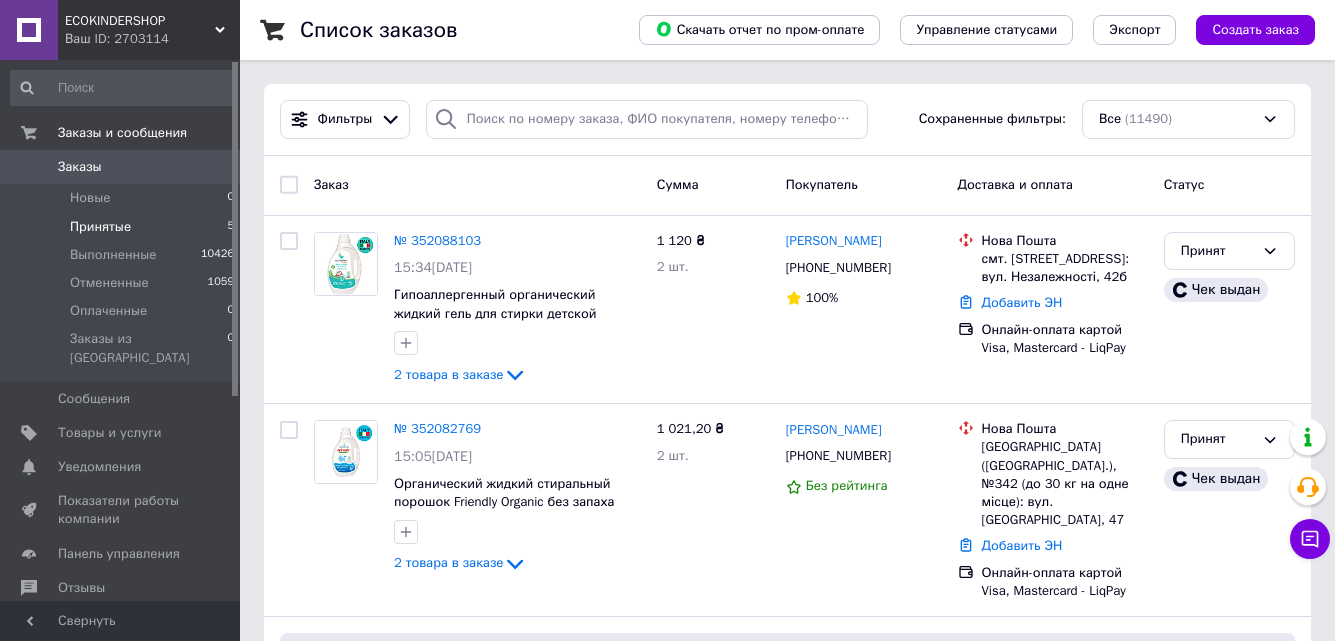 click on "Принятые 5" at bounding box center (123, 227) 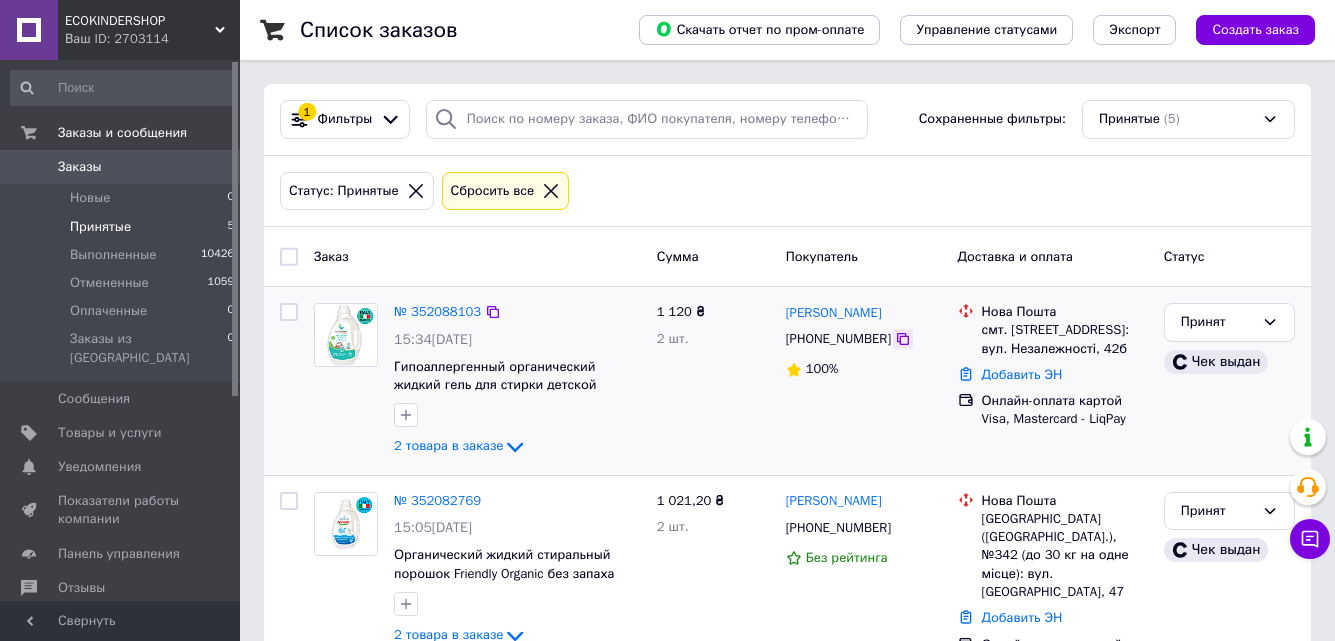 click 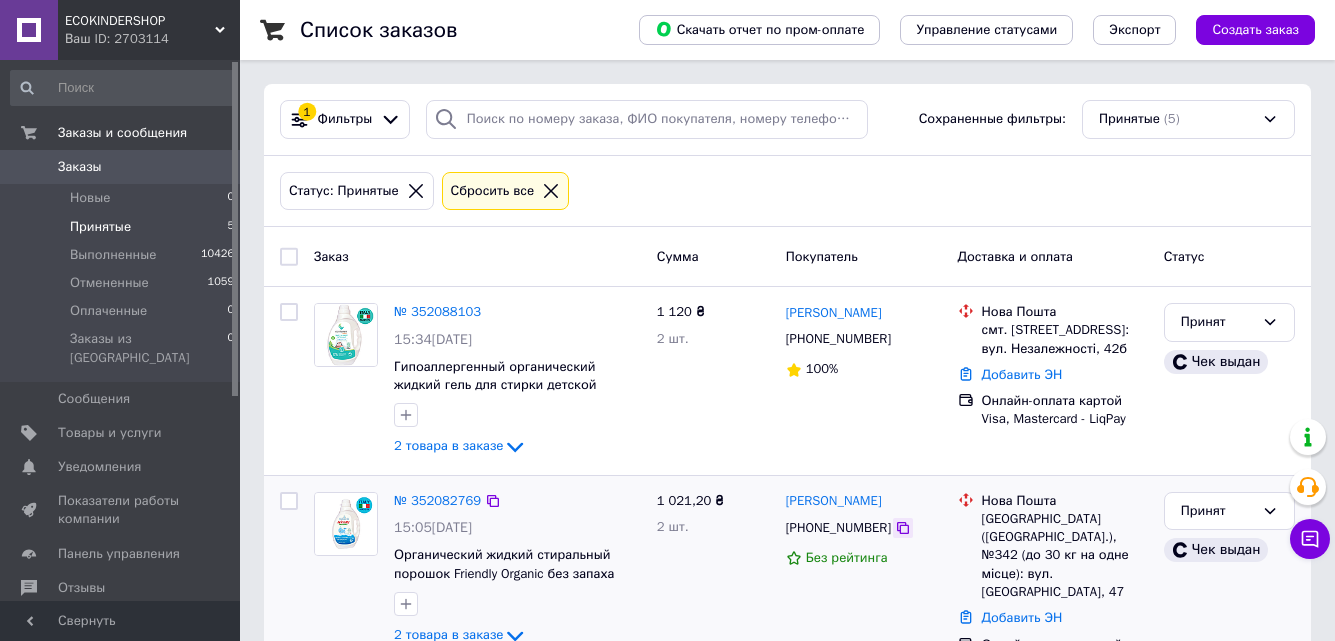 click 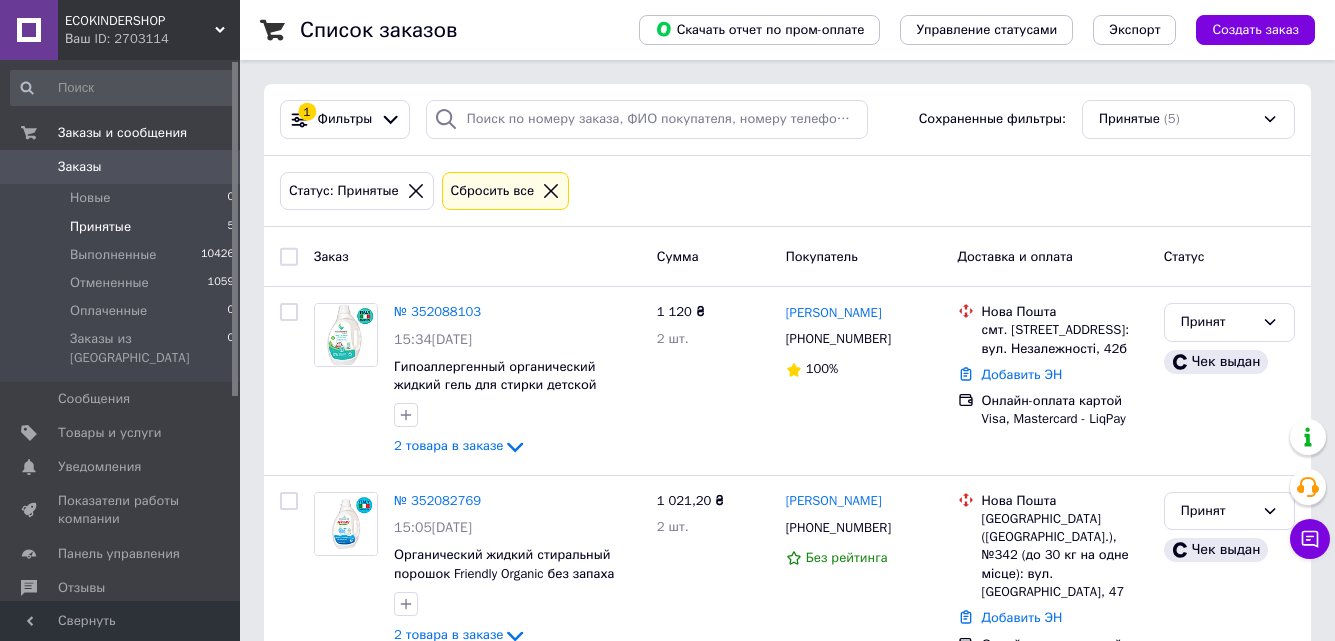click on "Принятые 5" at bounding box center (123, 227) 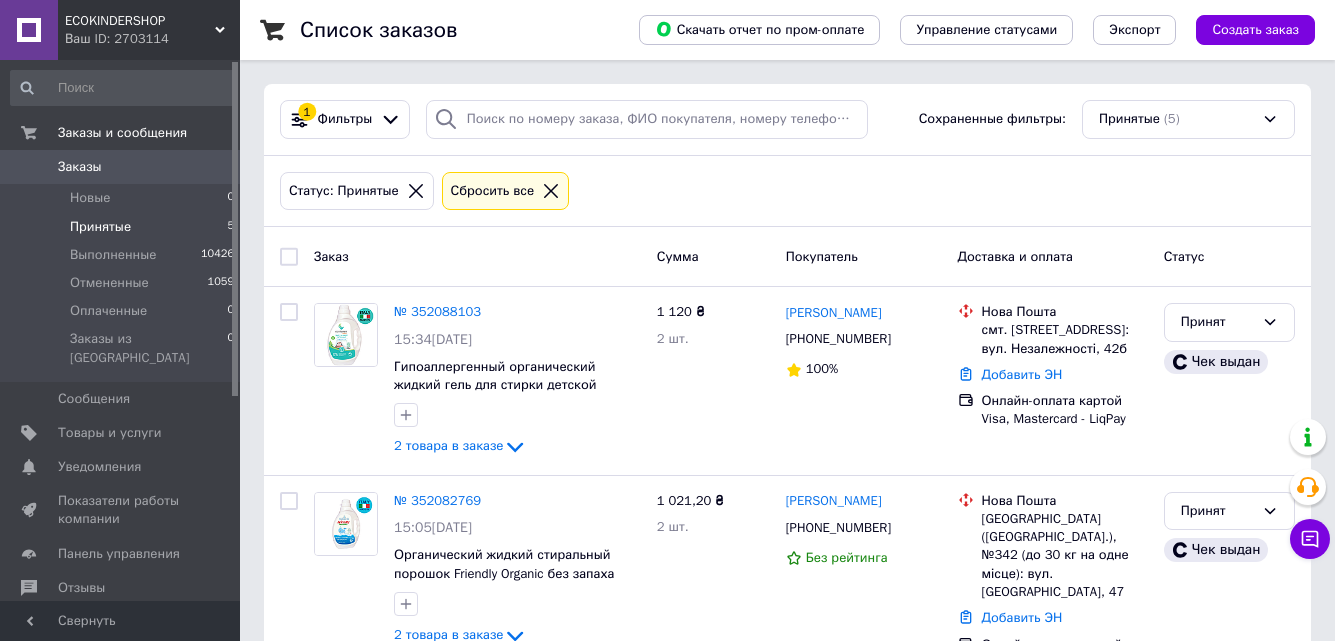 click 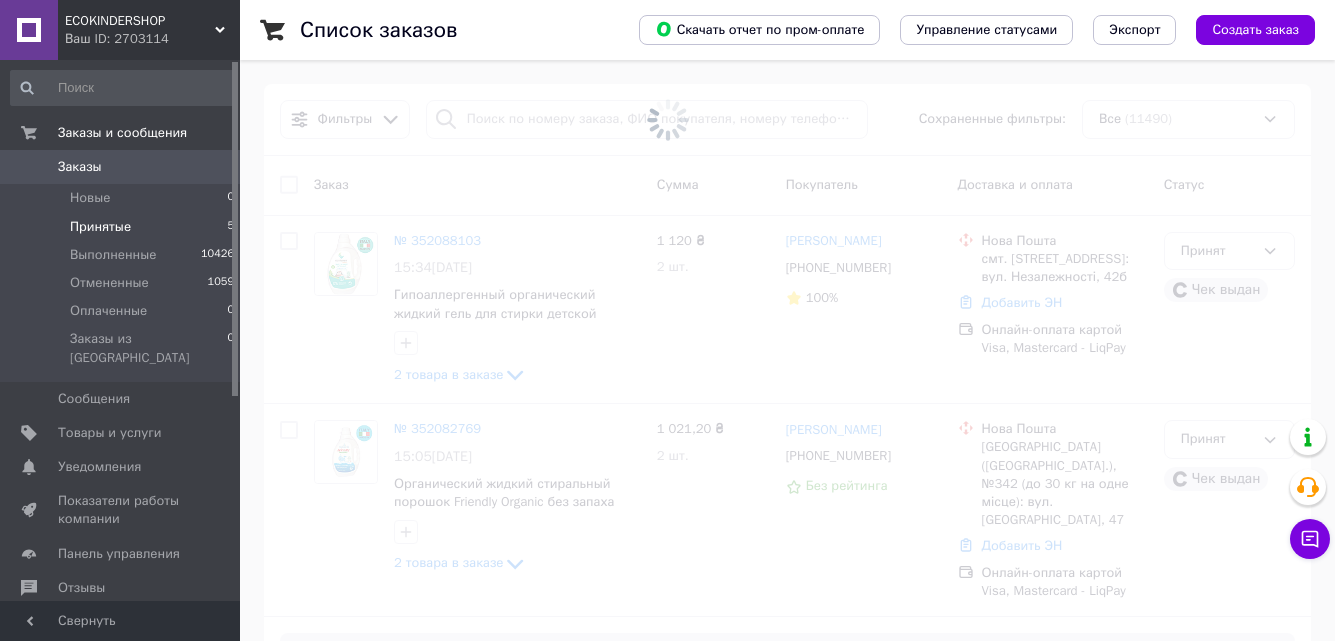 click on "Принятые 5" at bounding box center [123, 227] 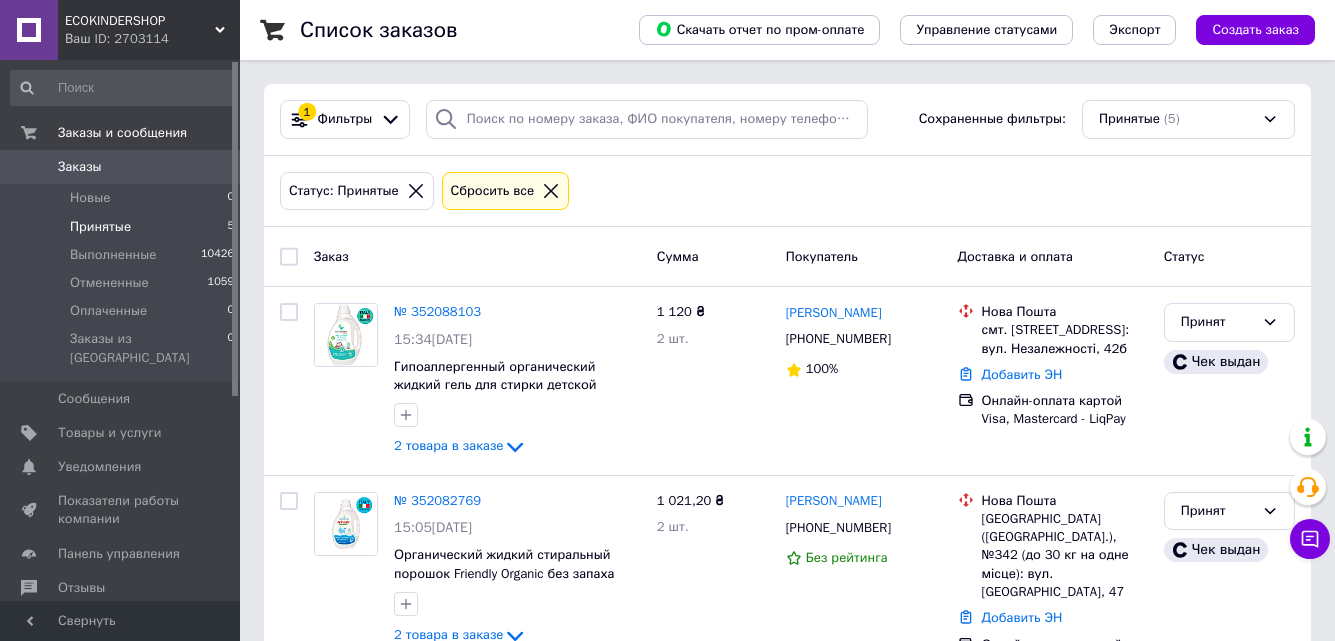 click 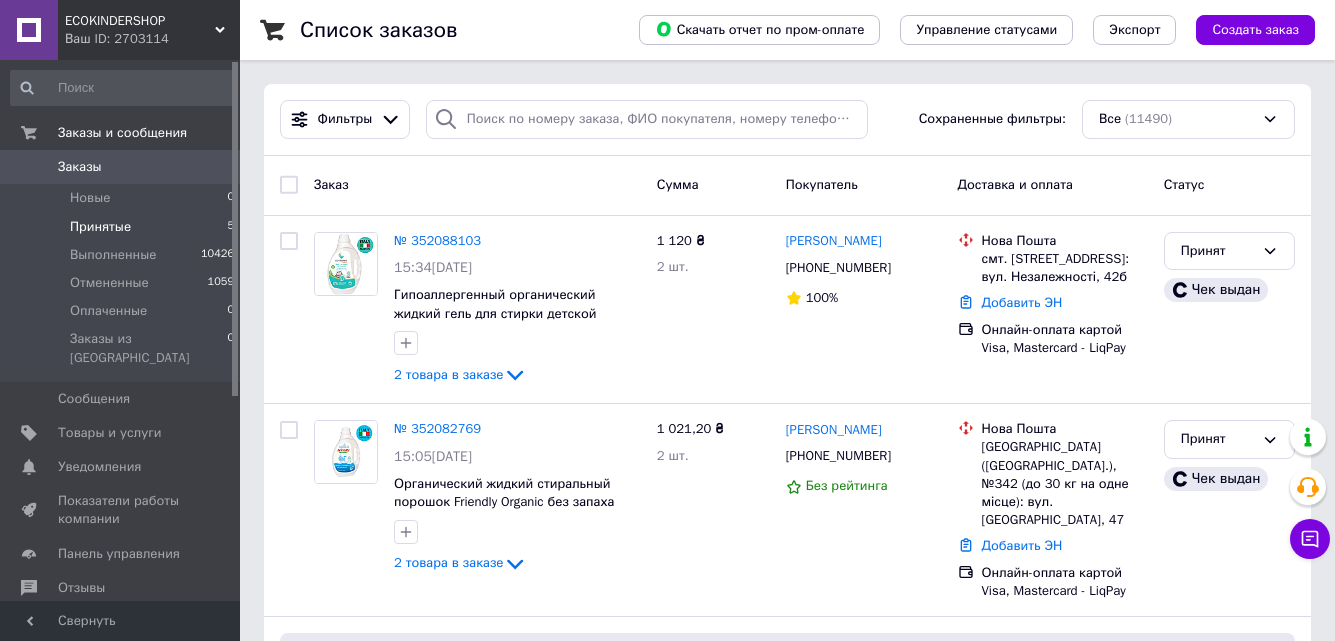 click on "Принятые 5" at bounding box center (123, 227) 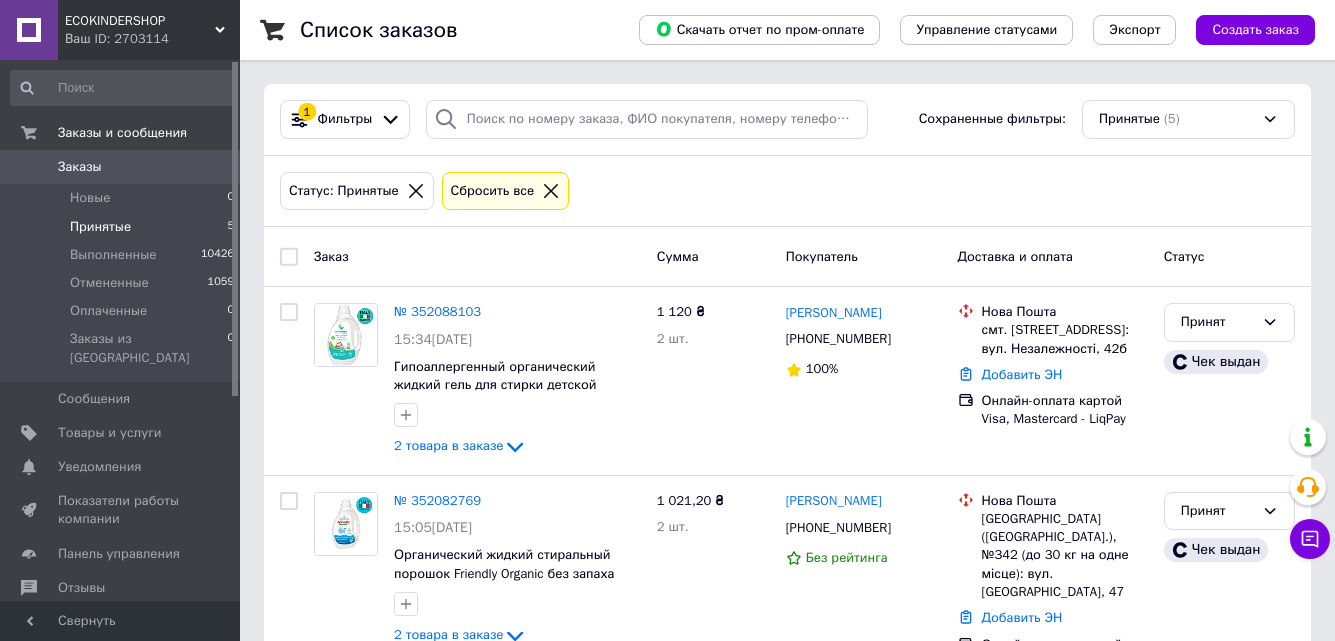 click 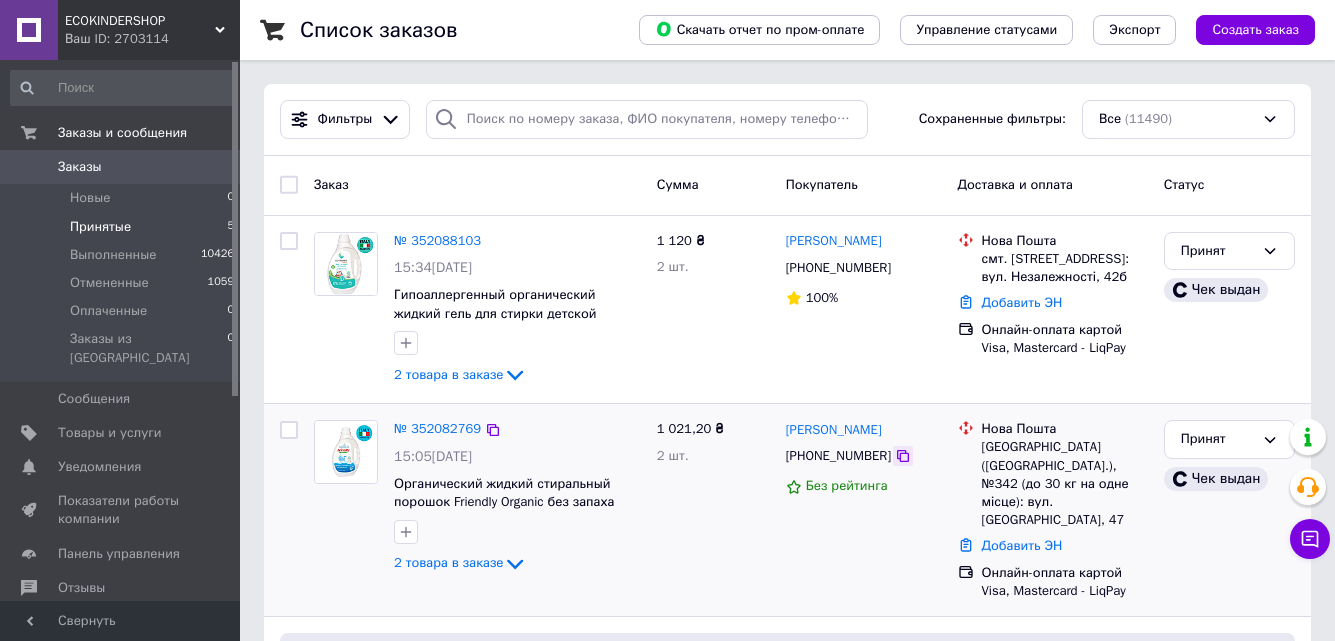click 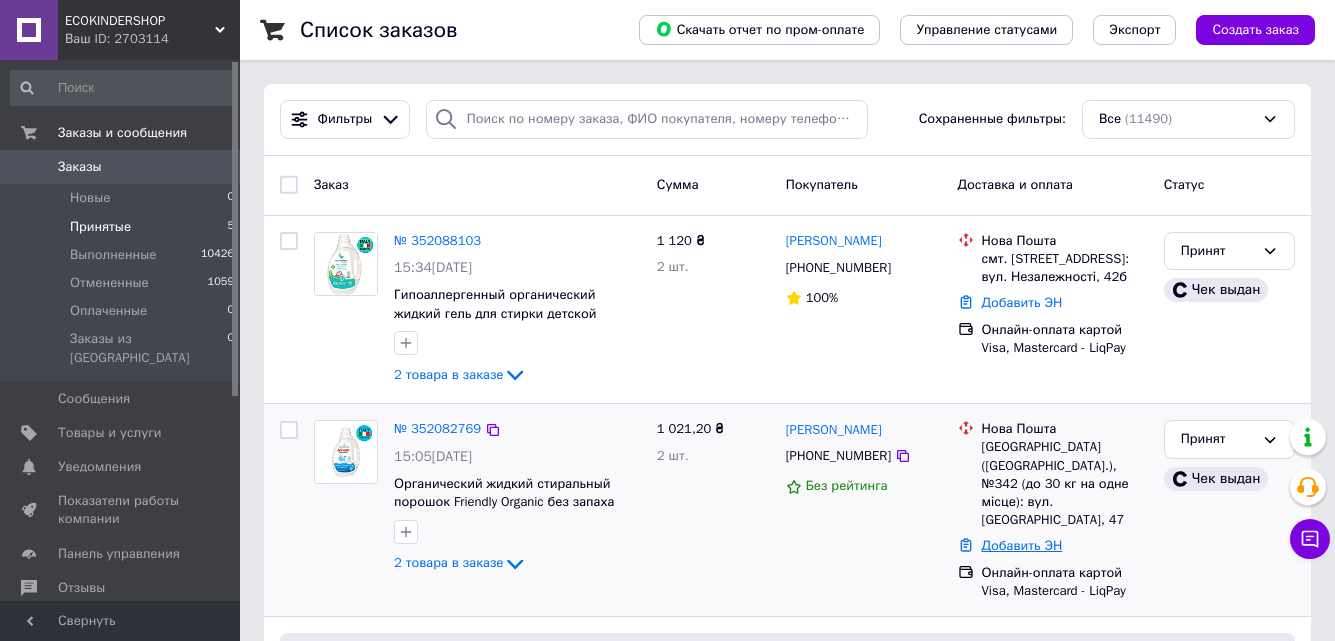 click on "Добавить ЭН" at bounding box center [1022, 545] 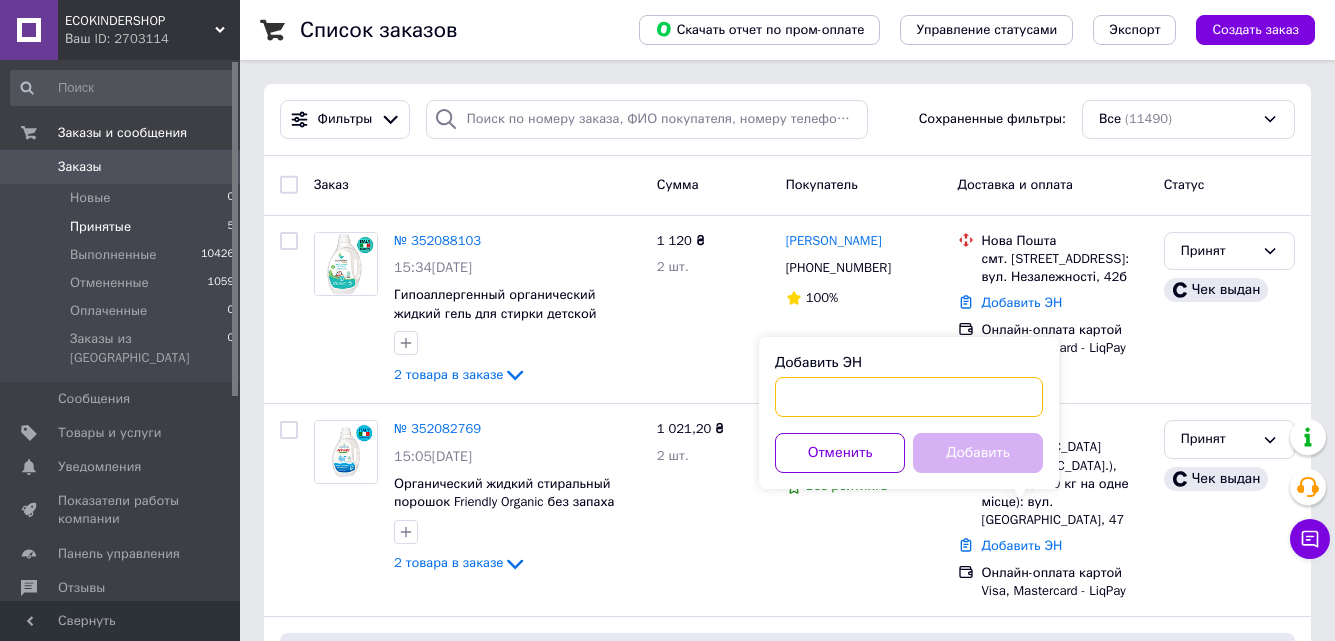 paste on "20451203331128" 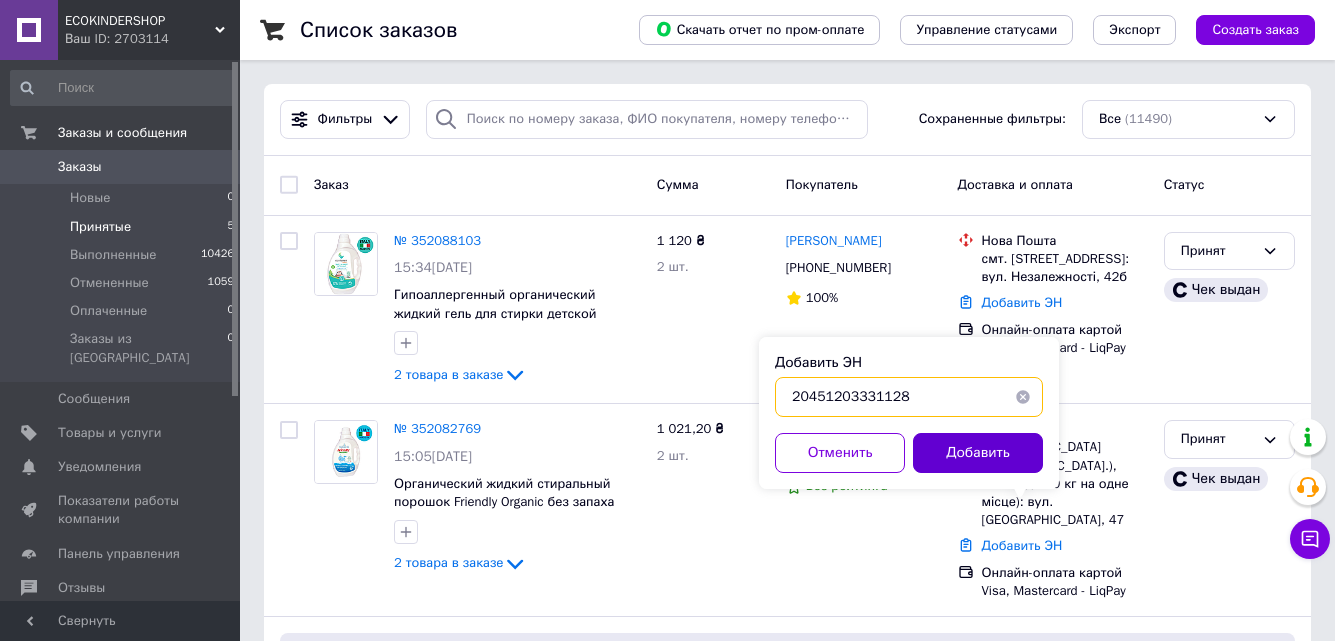 type on "20451203331128" 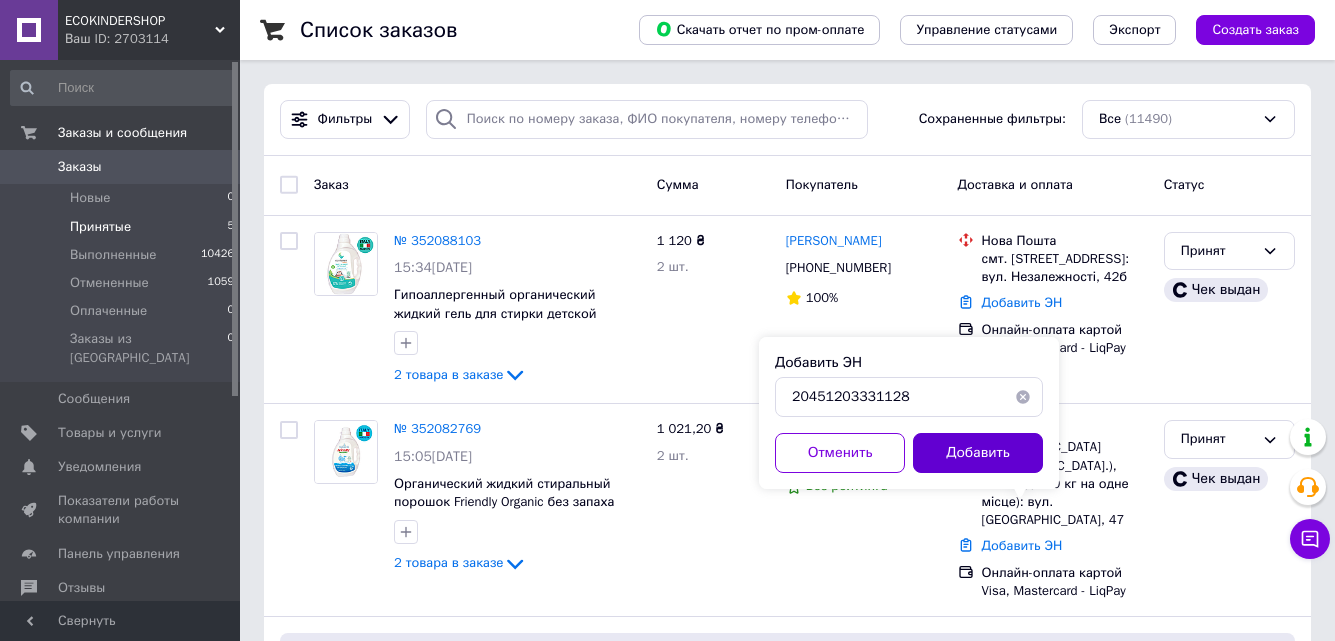 click on "Добавить" at bounding box center (978, 453) 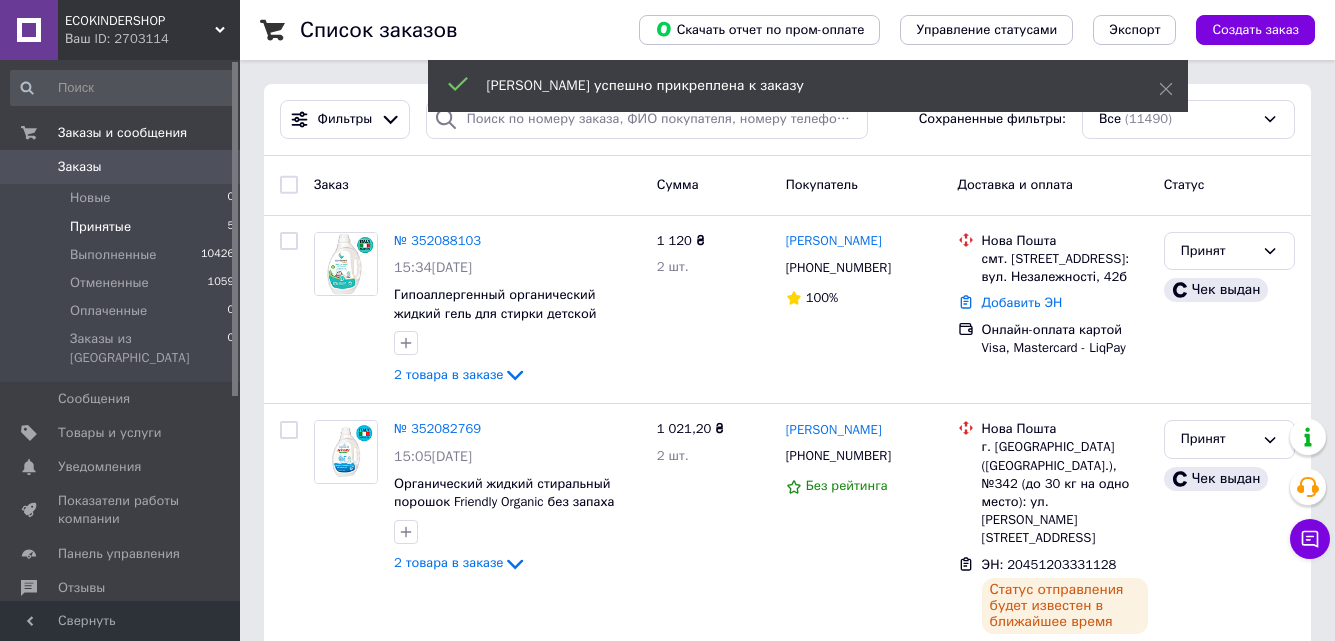 click on "№ 352082769" at bounding box center [437, 428] 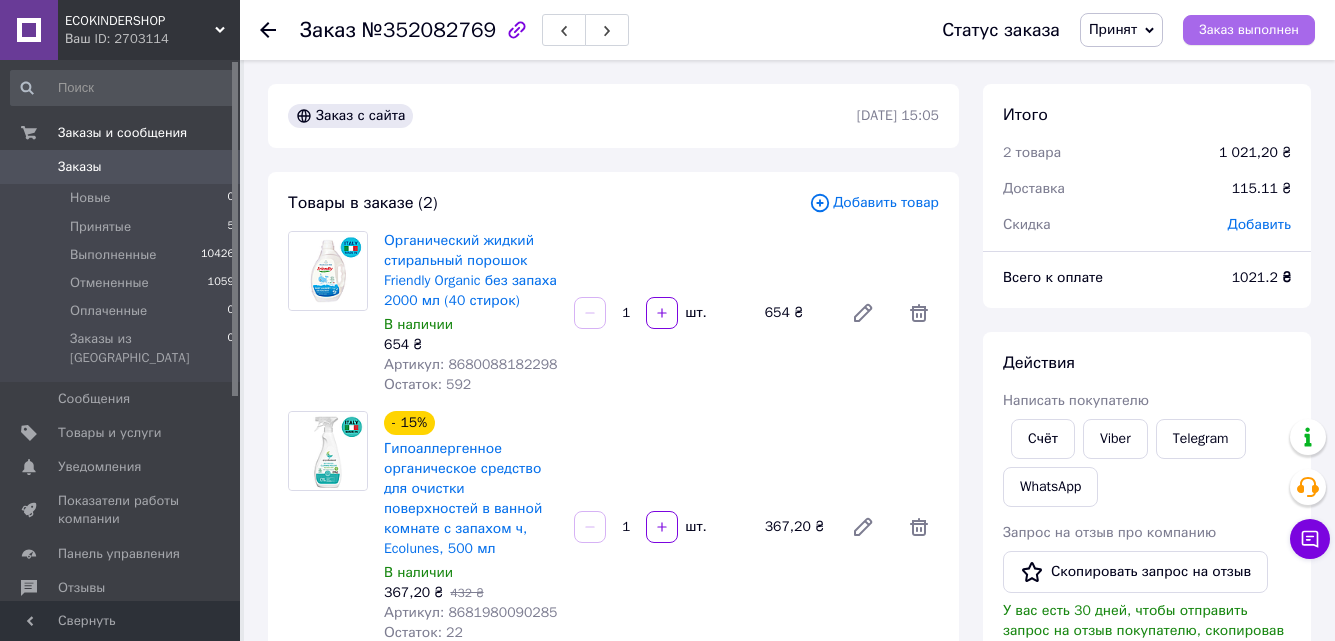 click on "Заказ выполнен" at bounding box center [1249, 30] 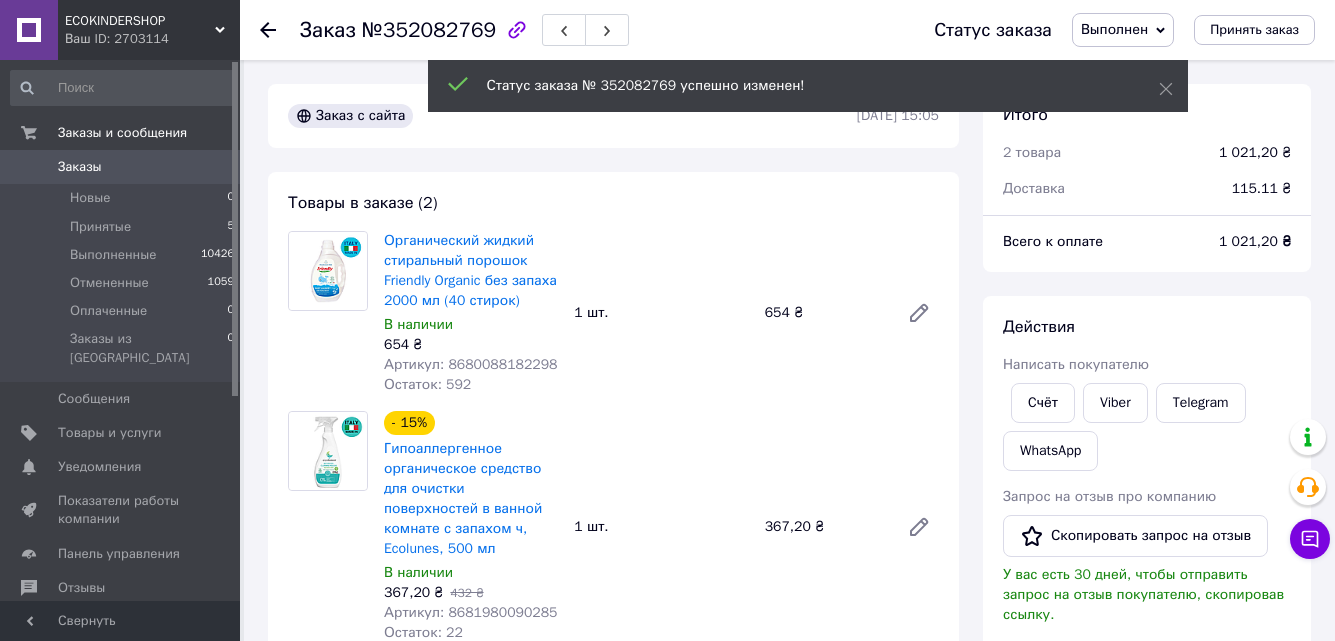 click at bounding box center (268, 30) 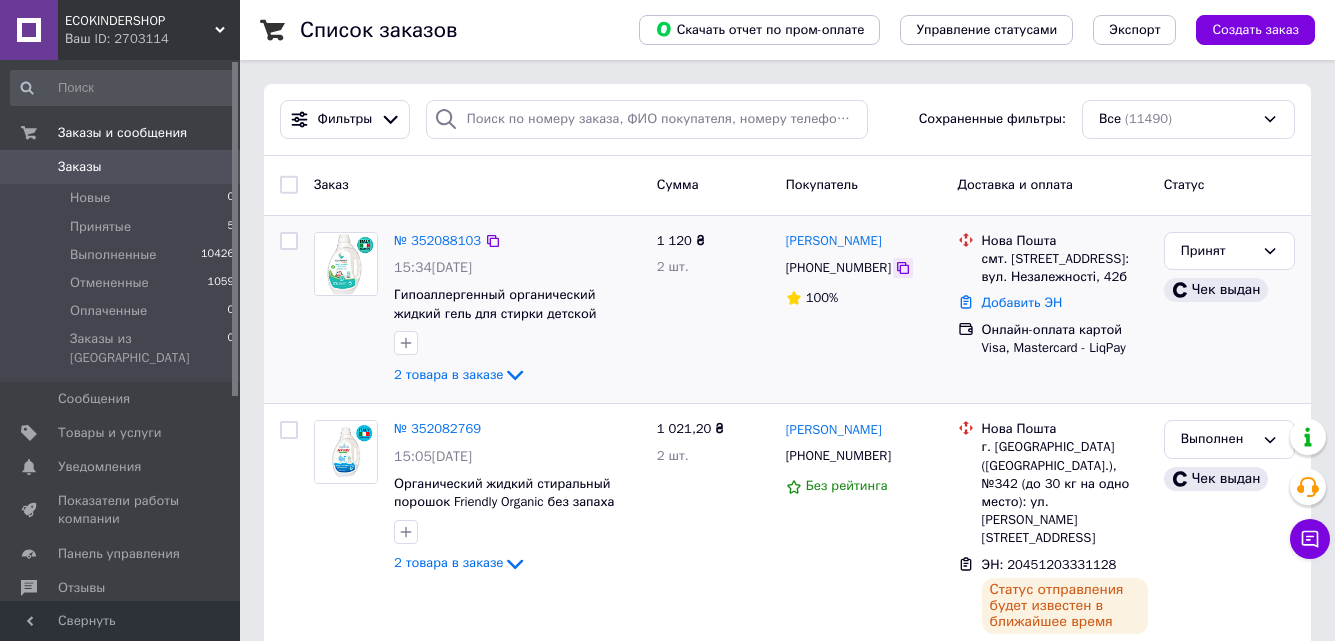click at bounding box center (903, 268) 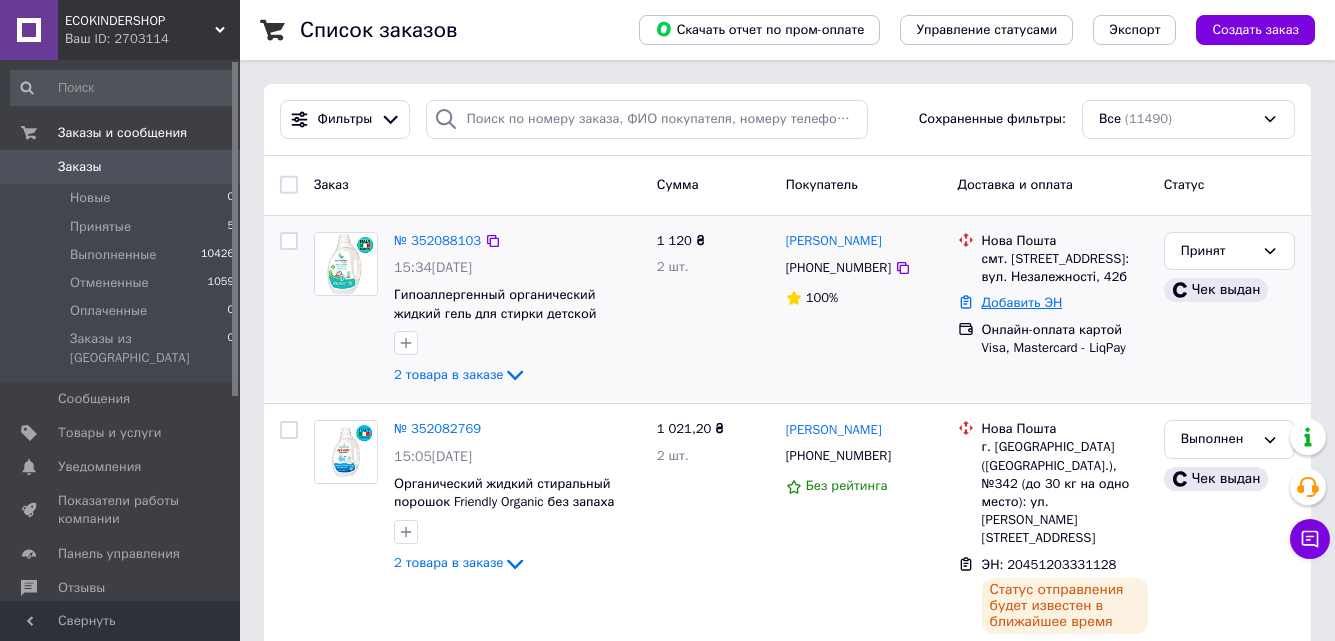 click on "Добавить ЭН" at bounding box center [1022, 302] 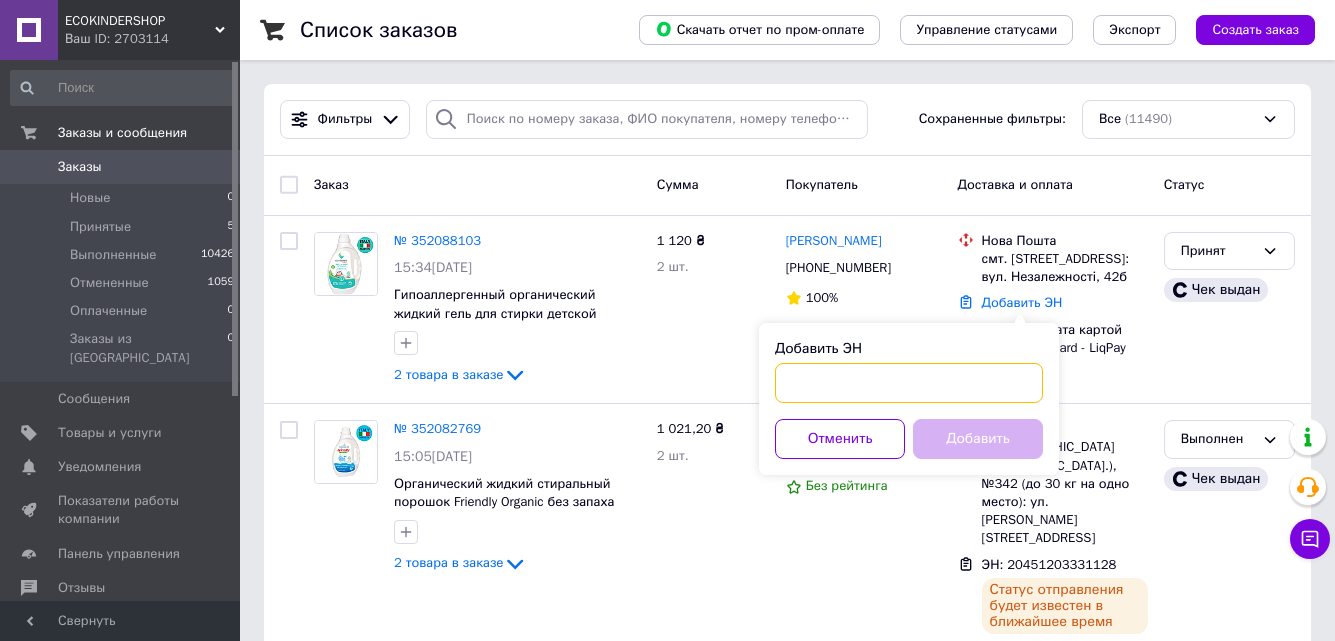 paste on "20451203331904" 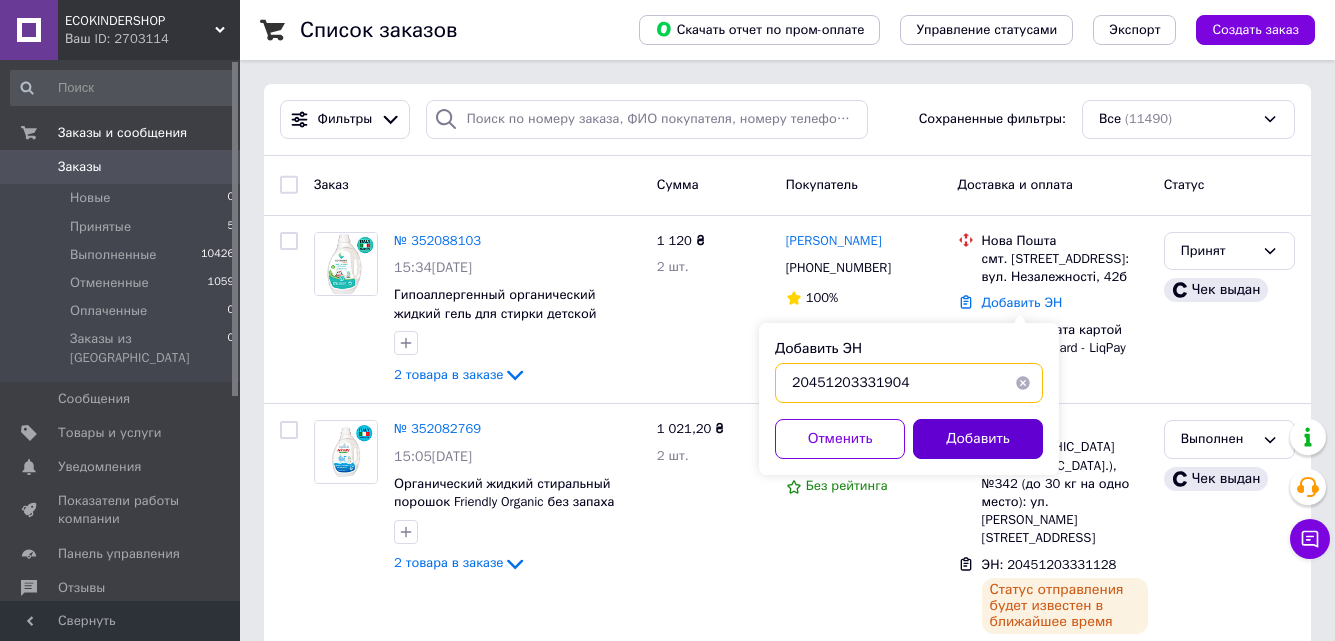type on "20451203331904" 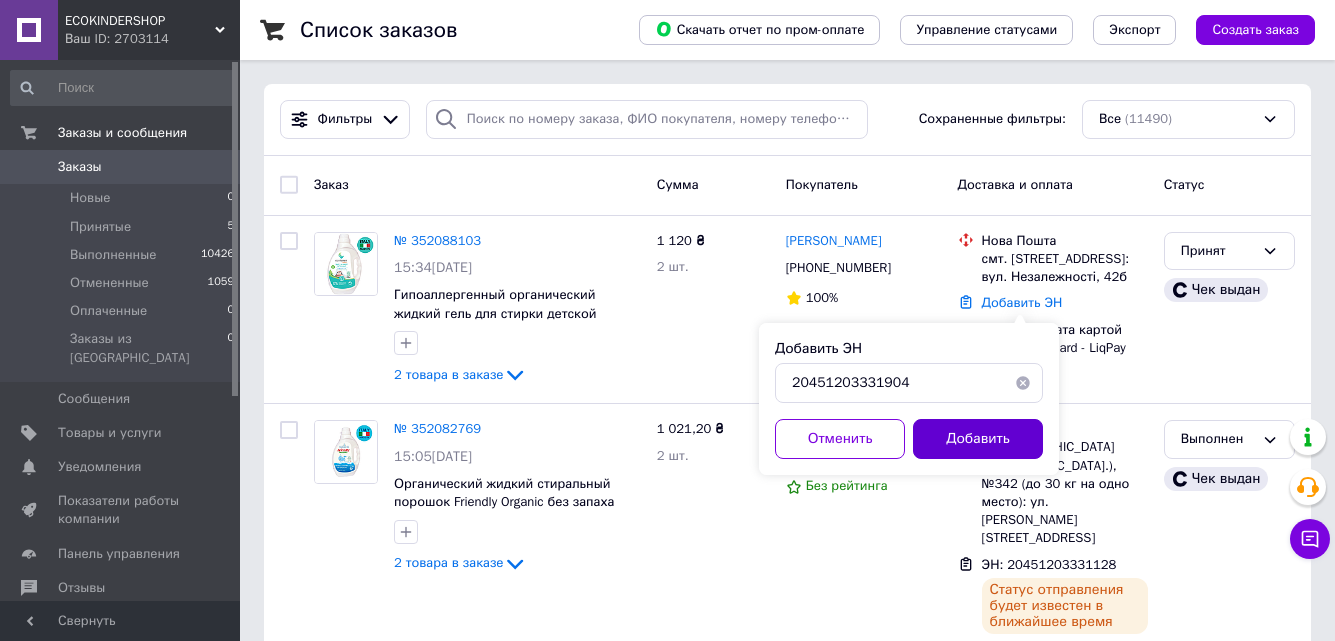 click on "Добавить" at bounding box center [978, 439] 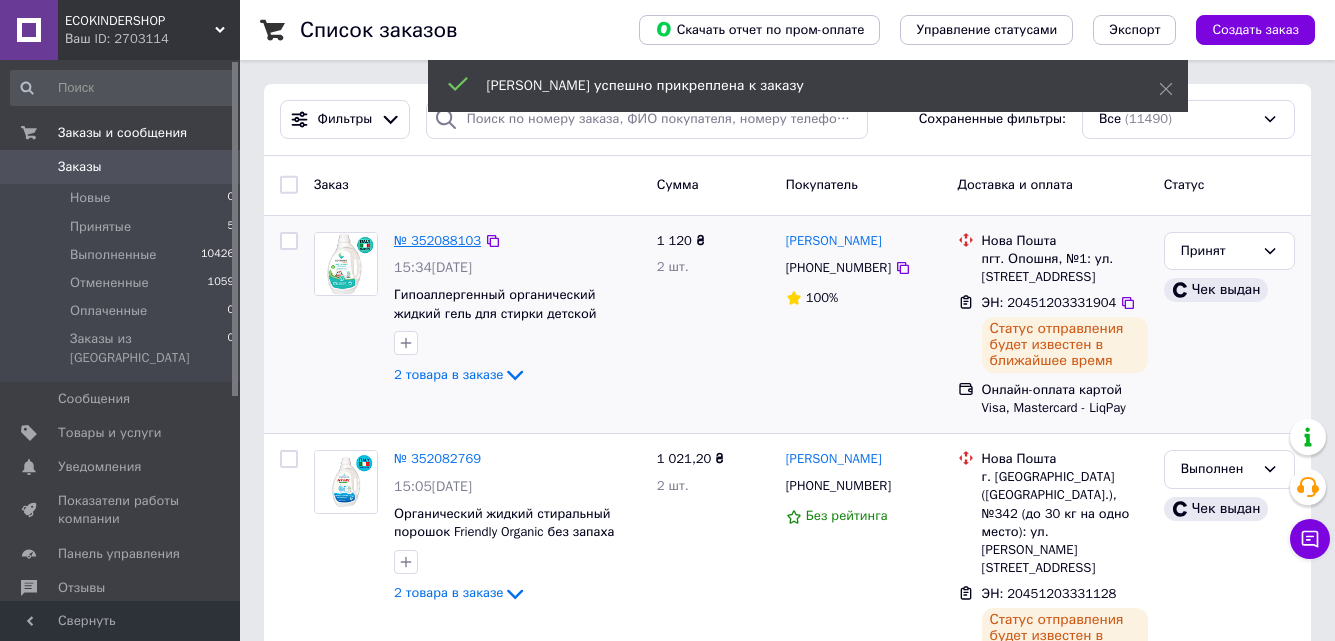 click on "№ 352088103" at bounding box center [437, 240] 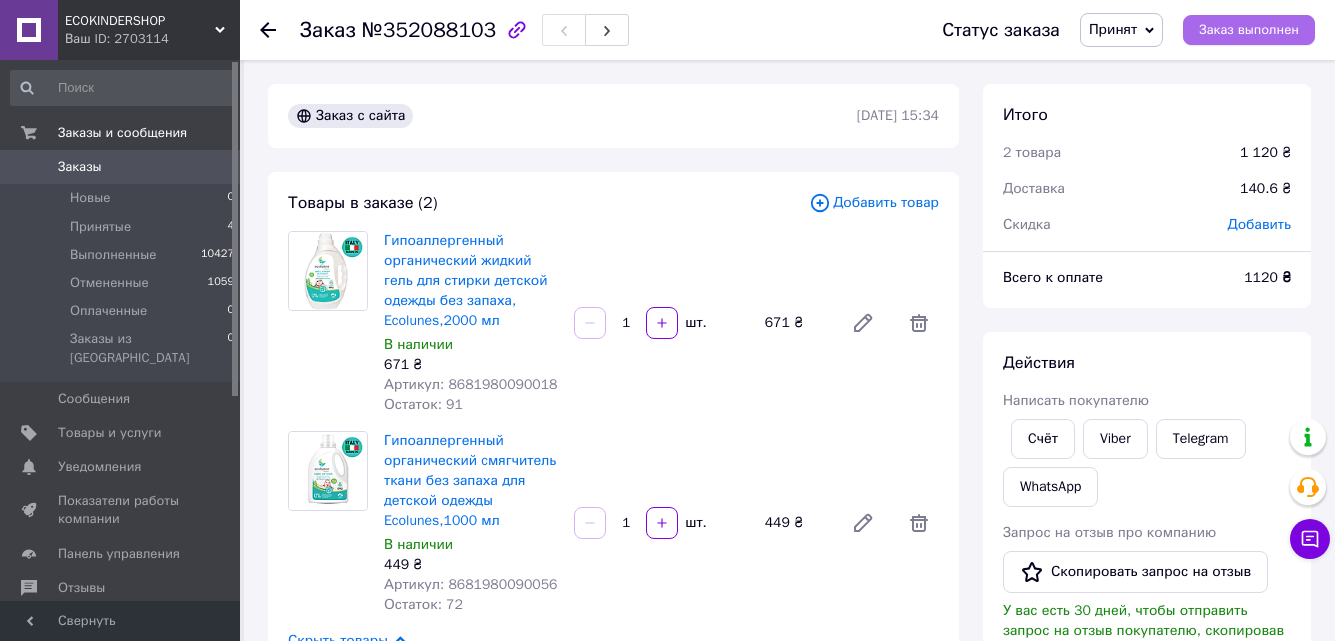 click on "Статус заказа Принят Выполнен Отменен Оплаченный Заказ выполнен" at bounding box center (1118, 30) 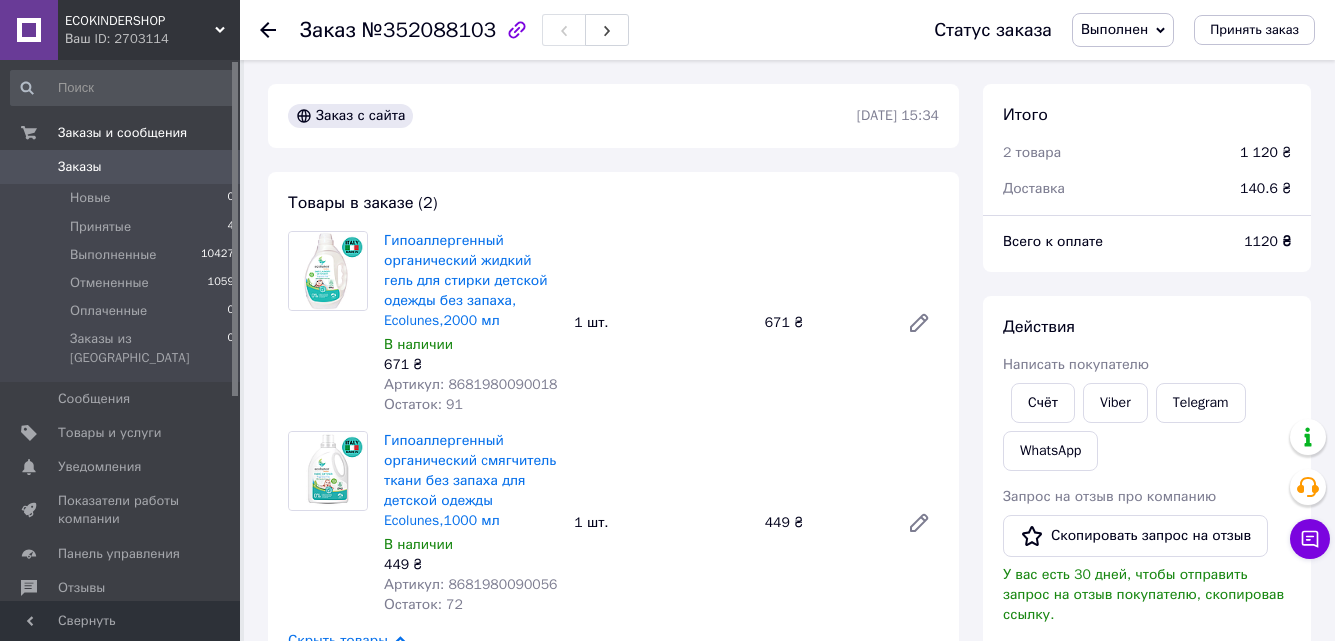 click 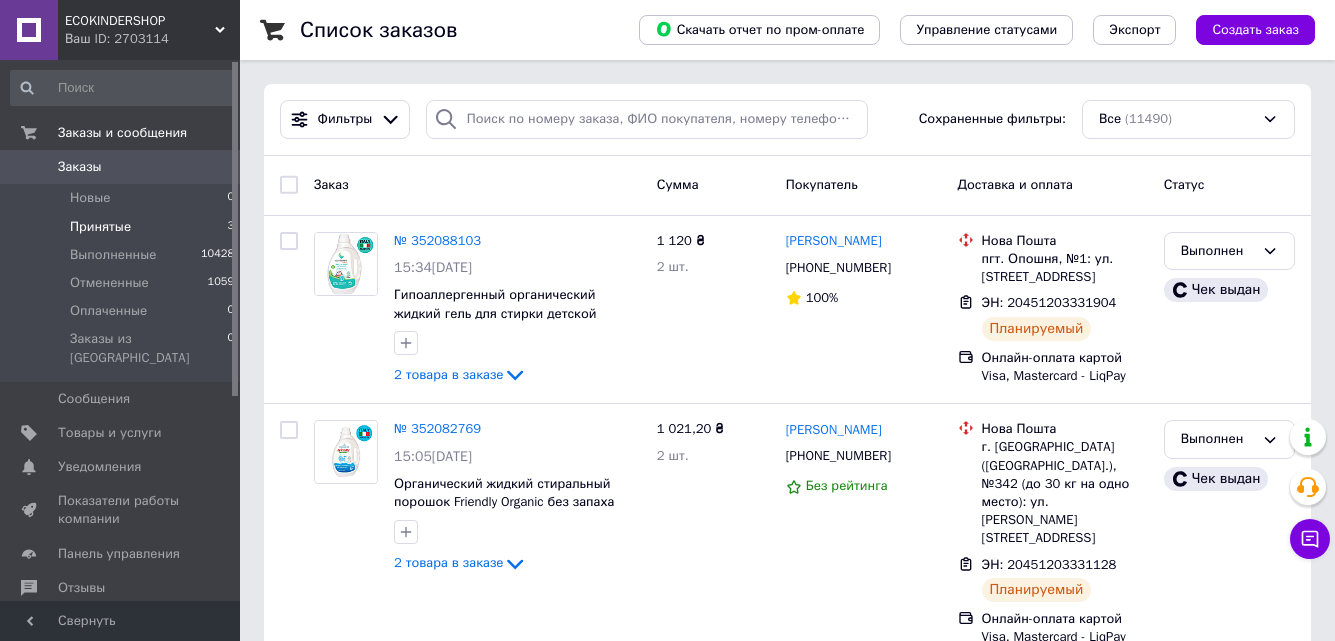 click on "Принятые 3" at bounding box center [123, 227] 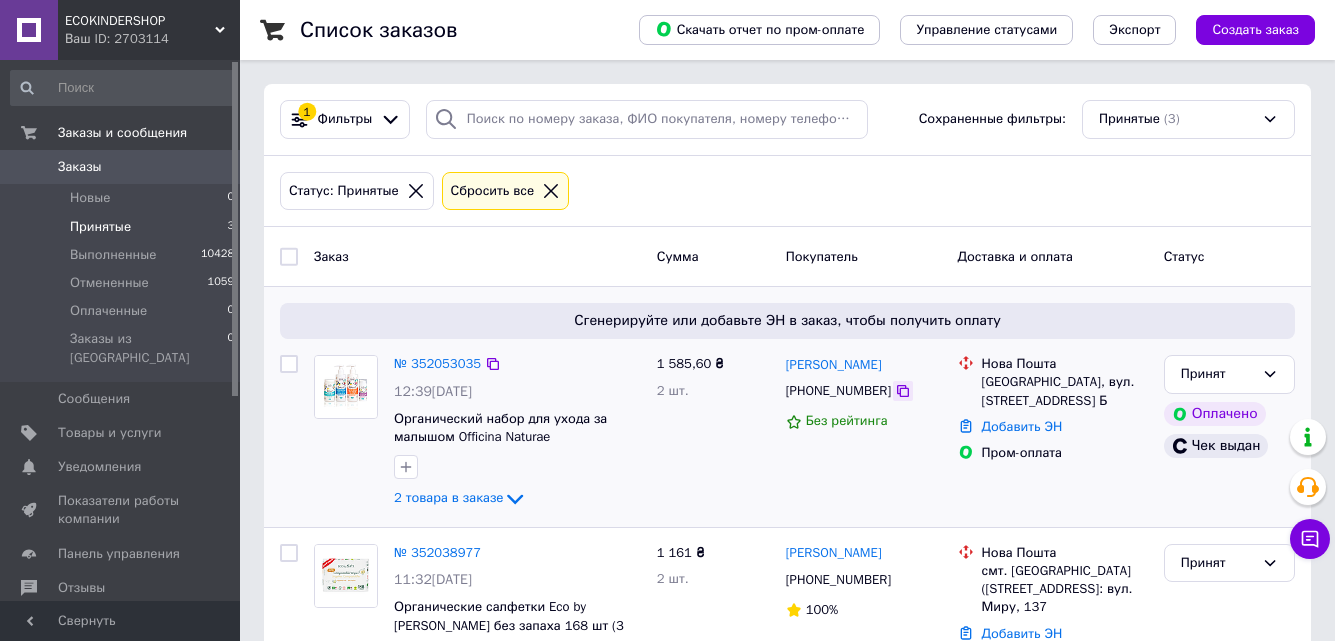 click 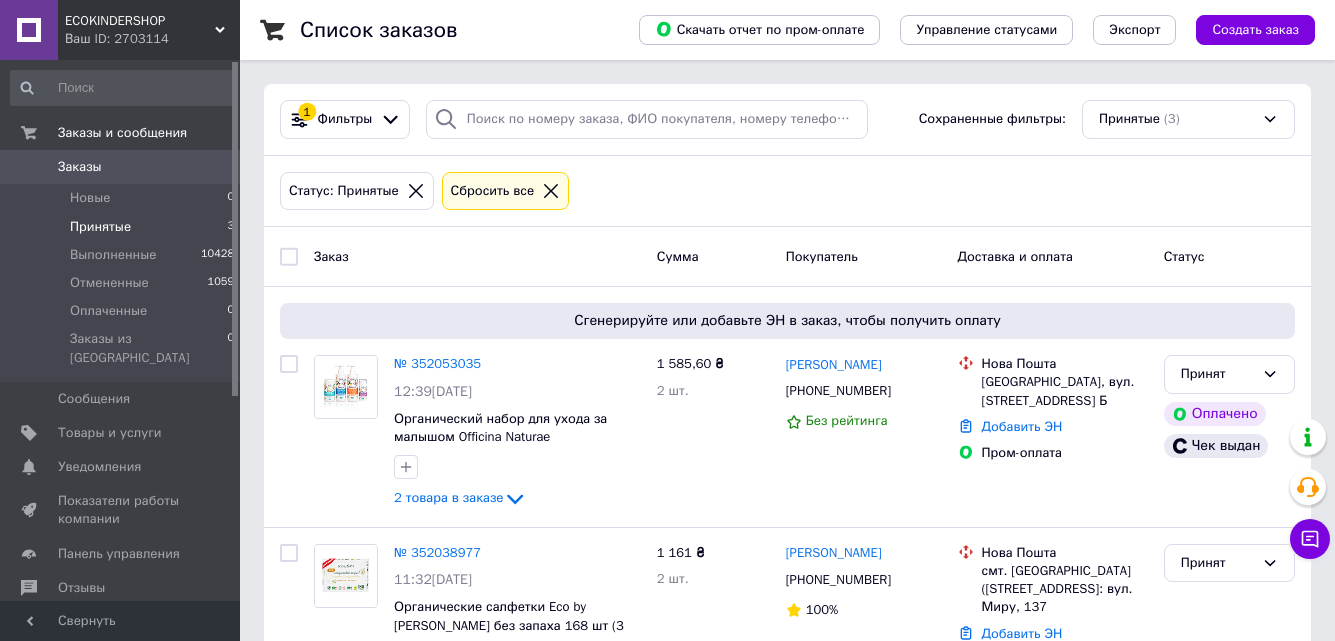 click 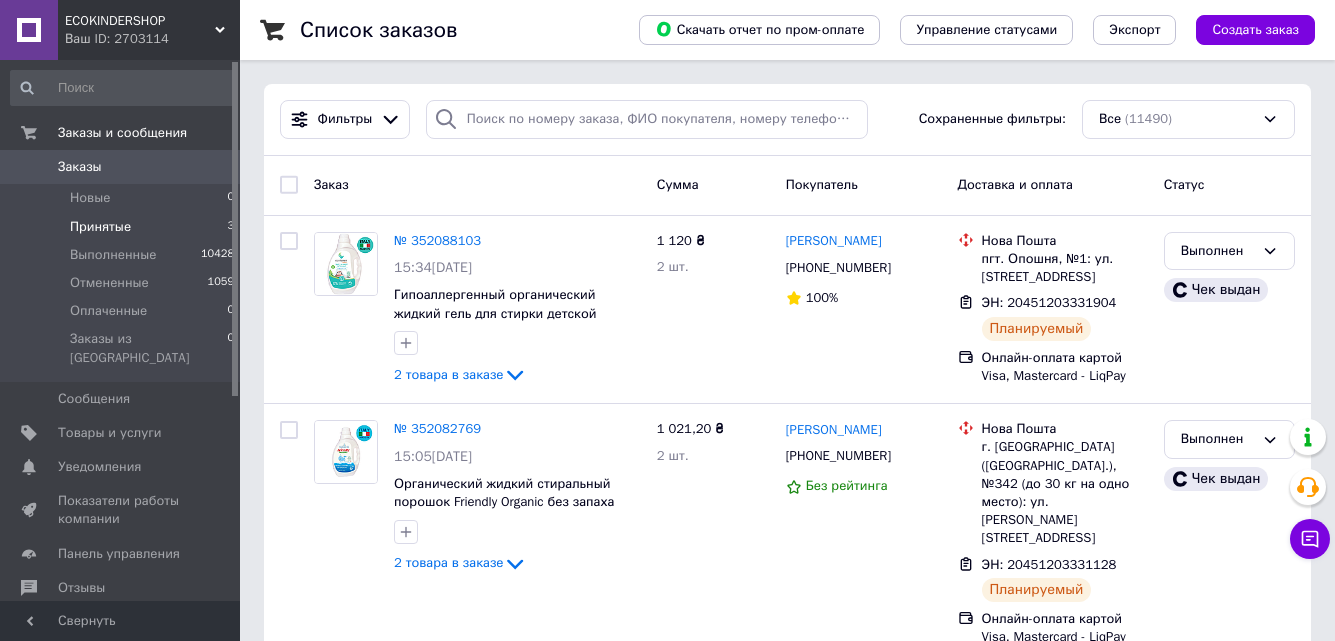 click on "Принятые 3" at bounding box center [123, 227] 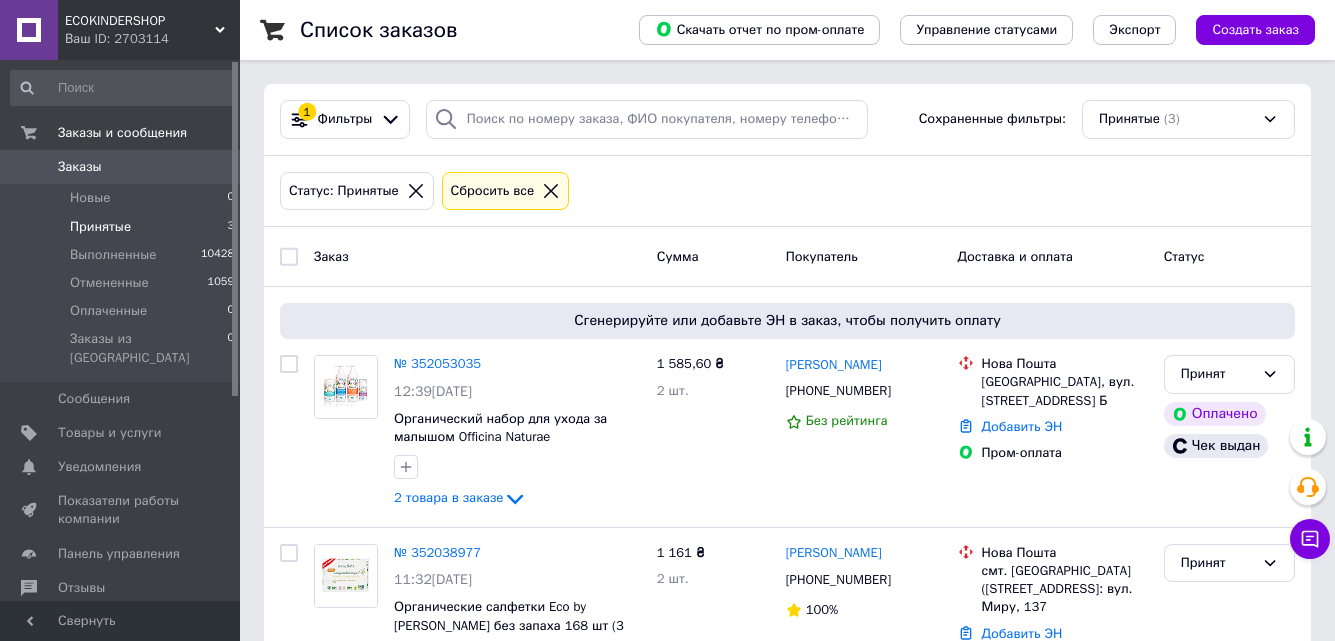 click 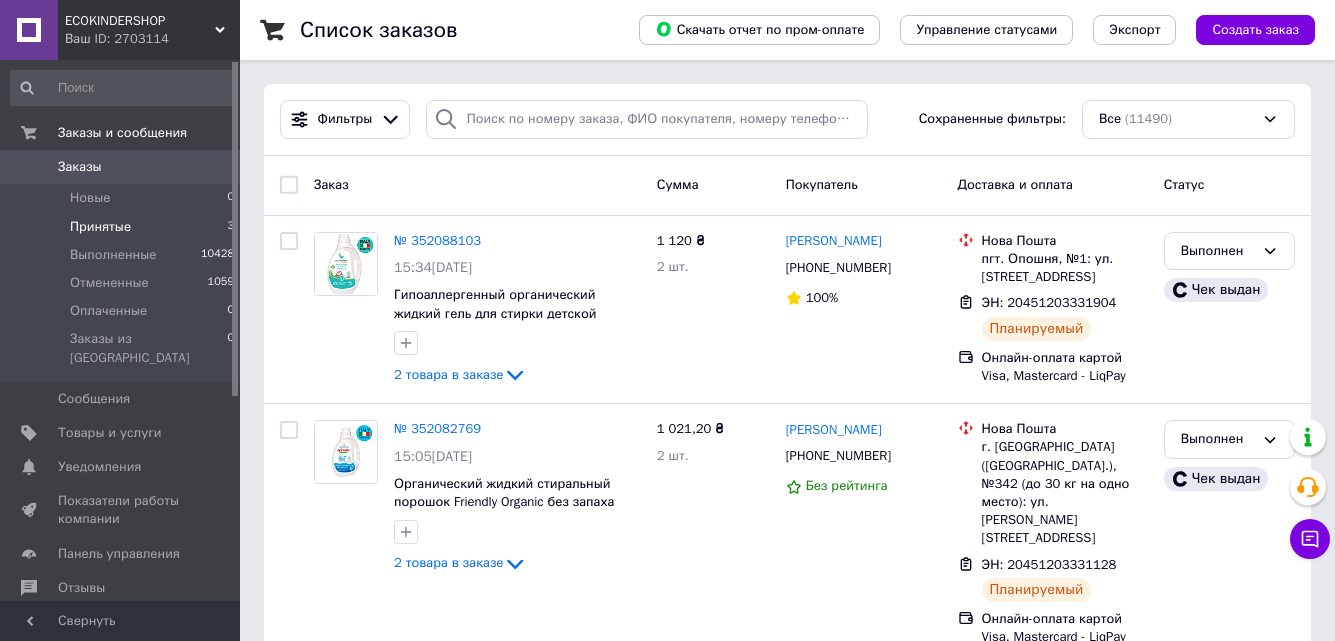 click on "Принятые 3" at bounding box center [123, 227] 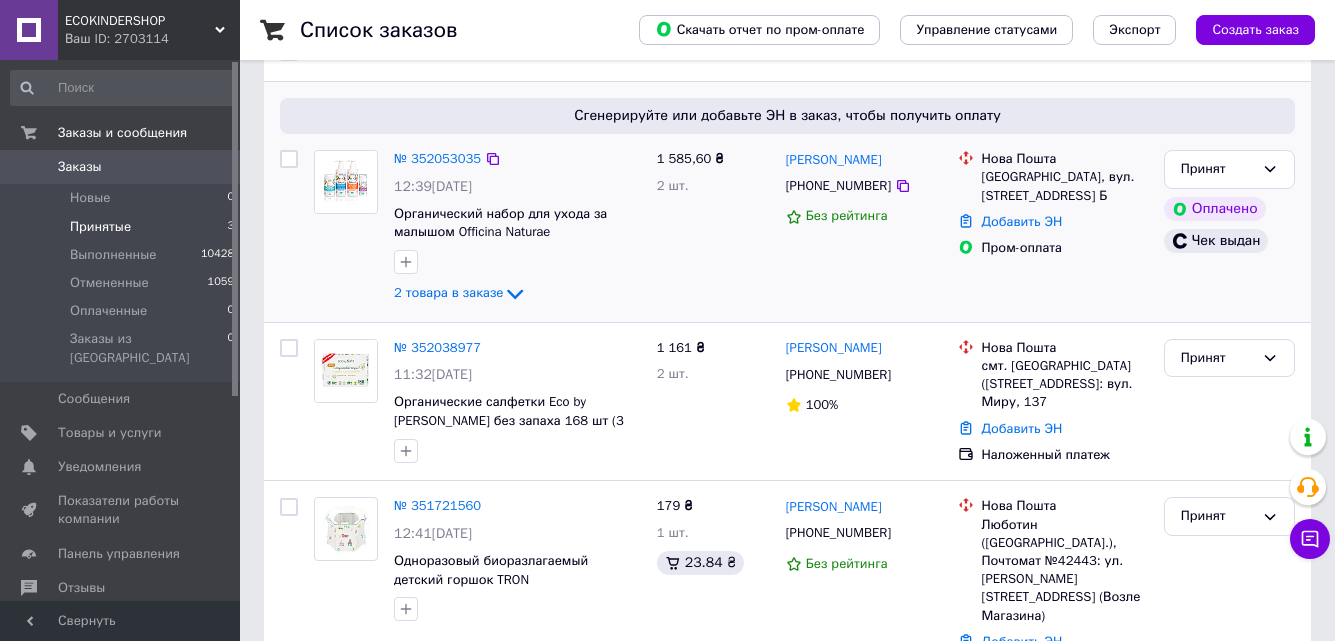 scroll, scrollTop: 243, scrollLeft: 0, axis: vertical 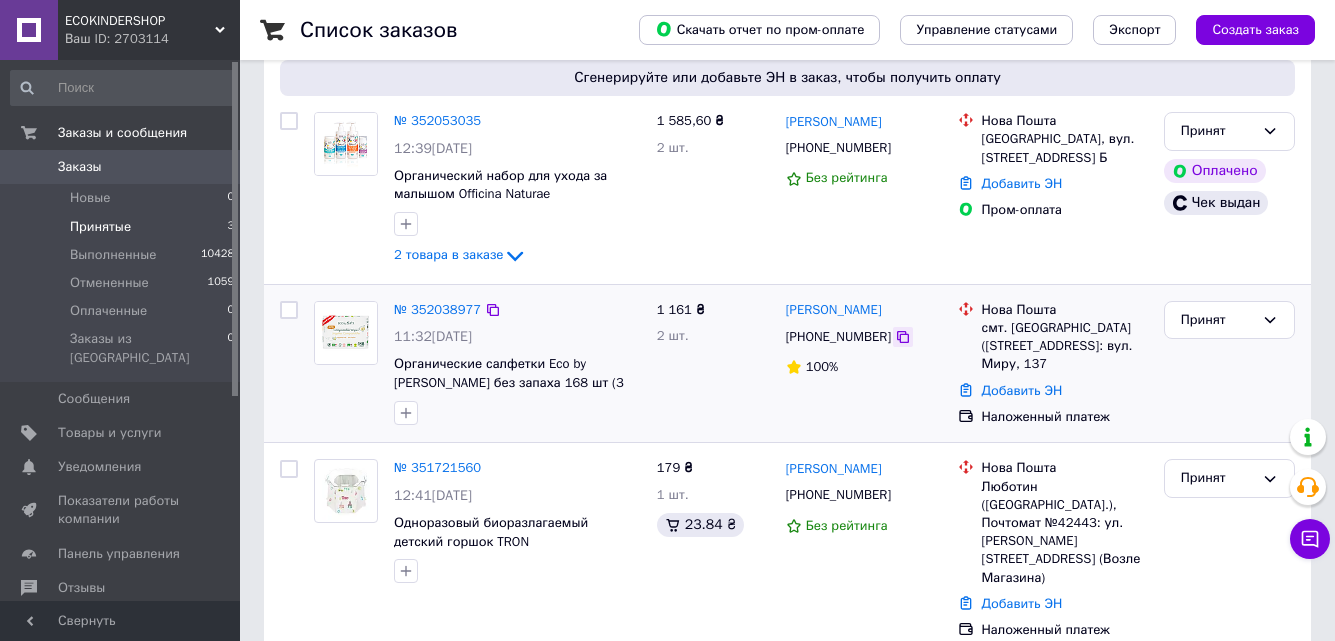 click 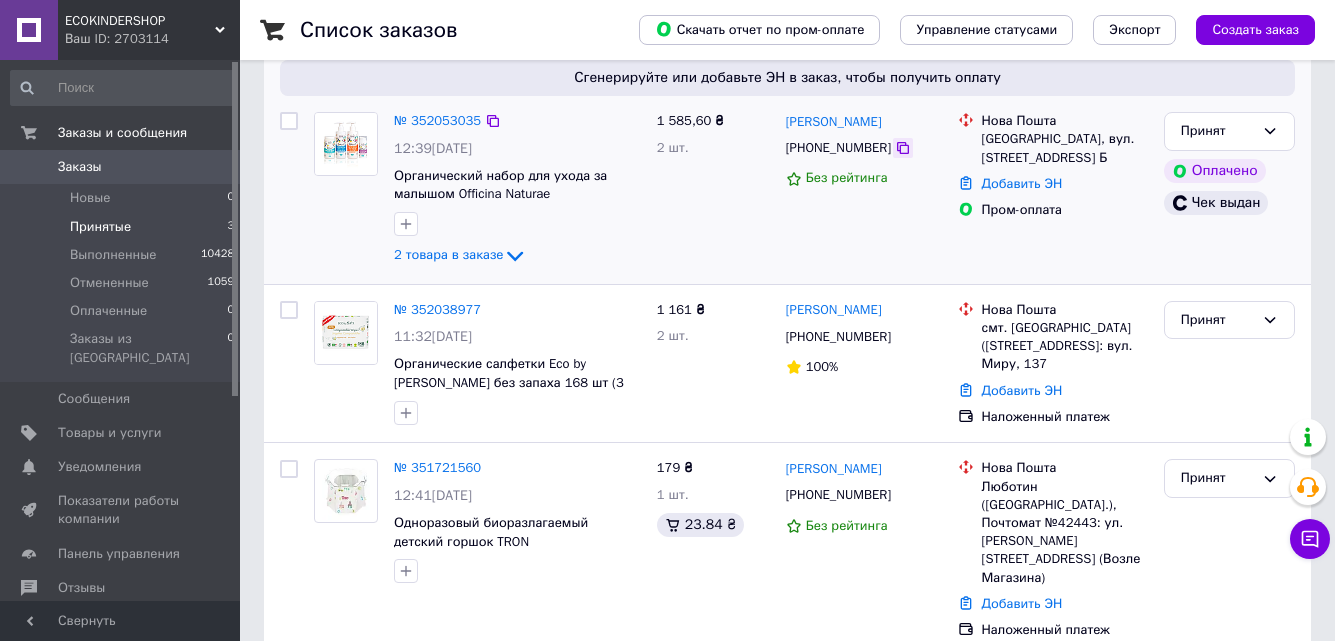 click 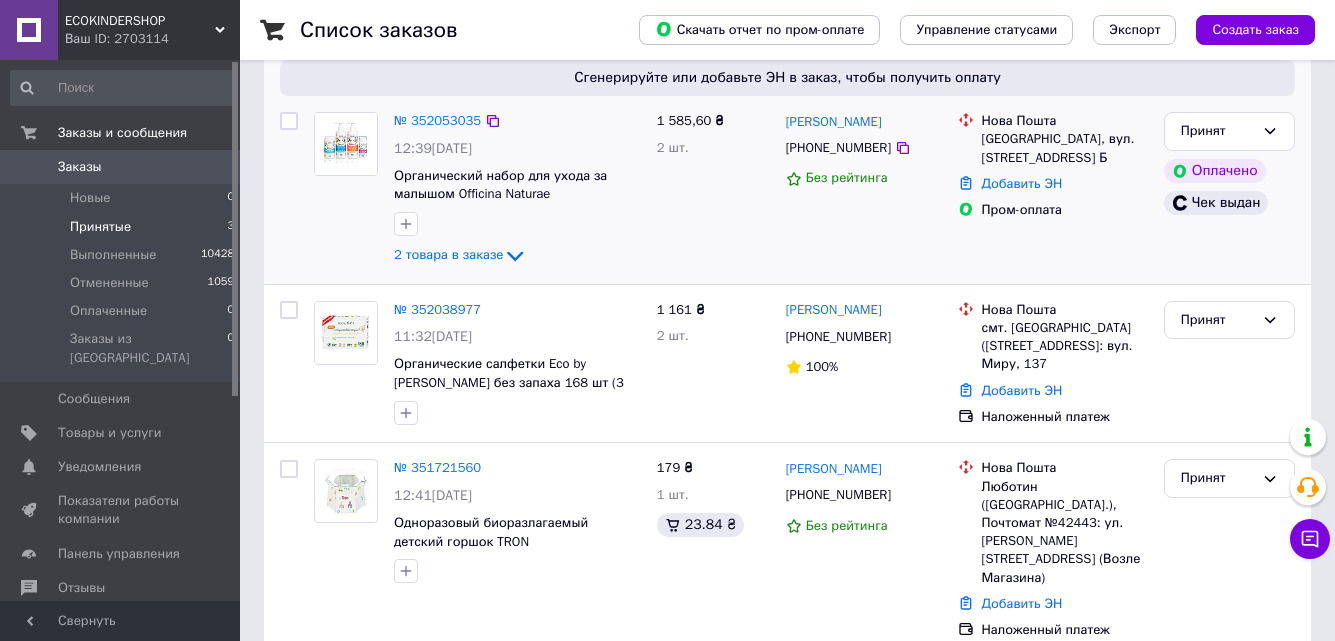 drag, startPoint x: 889, startPoint y: 147, endPoint x: 868, endPoint y: 161, distance: 25.23886 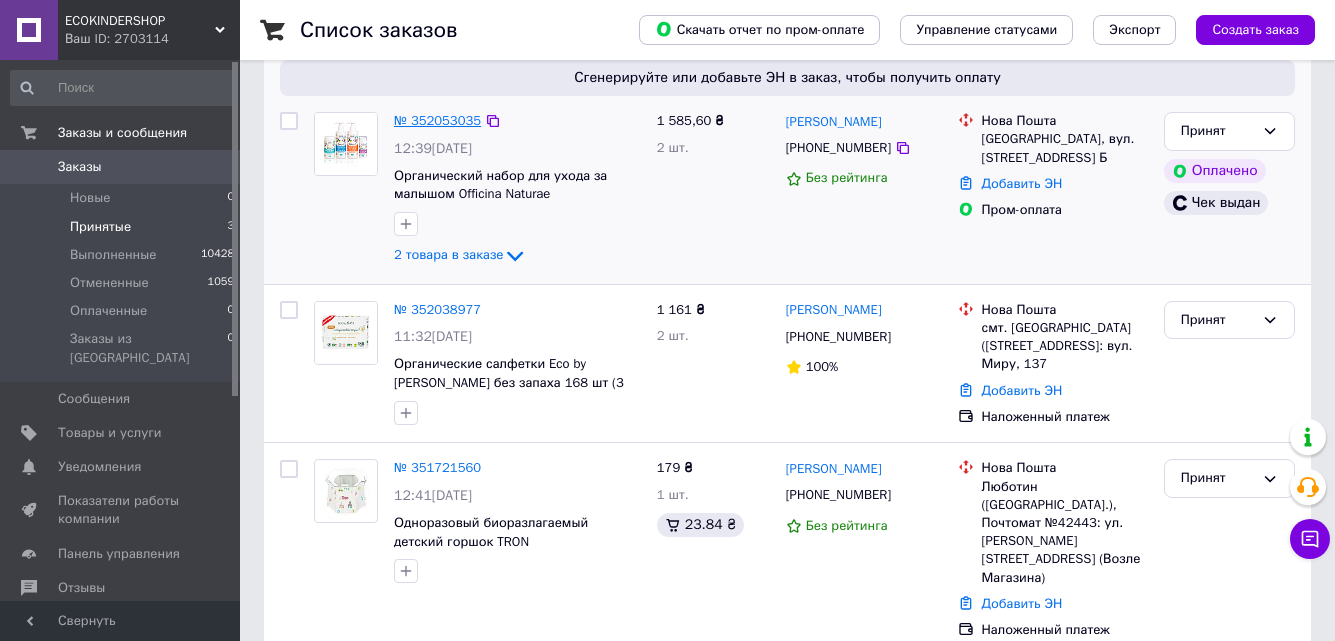 click on "№ 352053035" at bounding box center (437, 120) 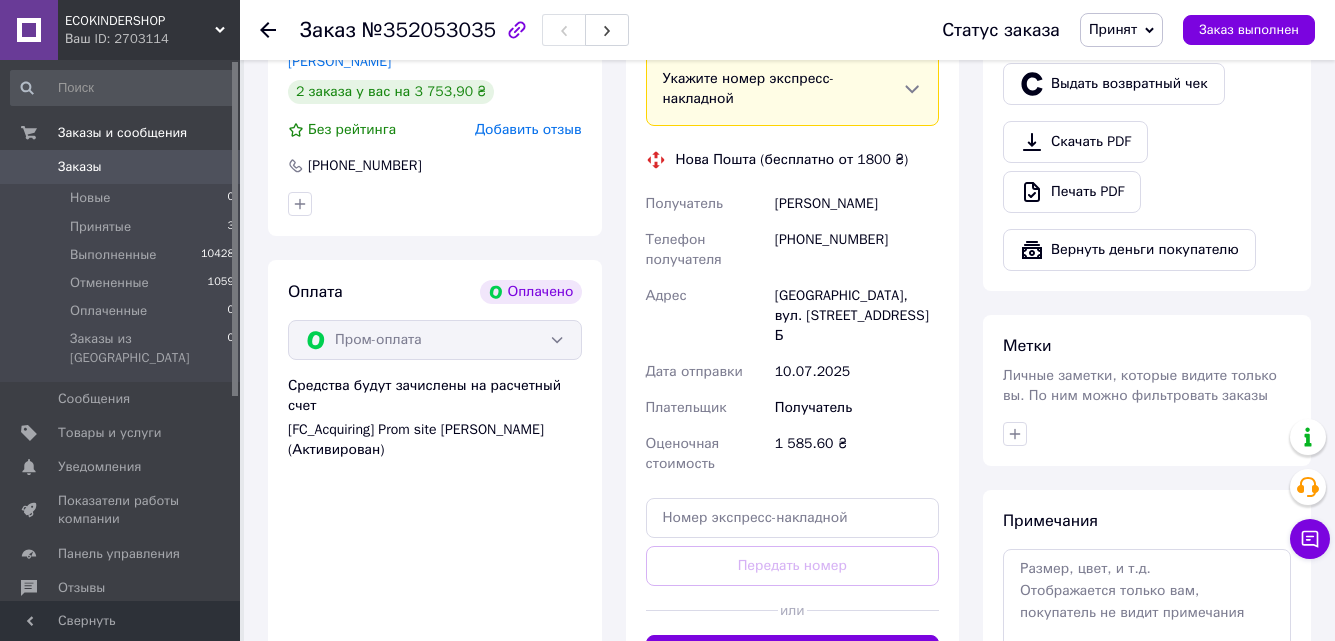scroll, scrollTop: 643, scrollLeft: 0, axis: vertical 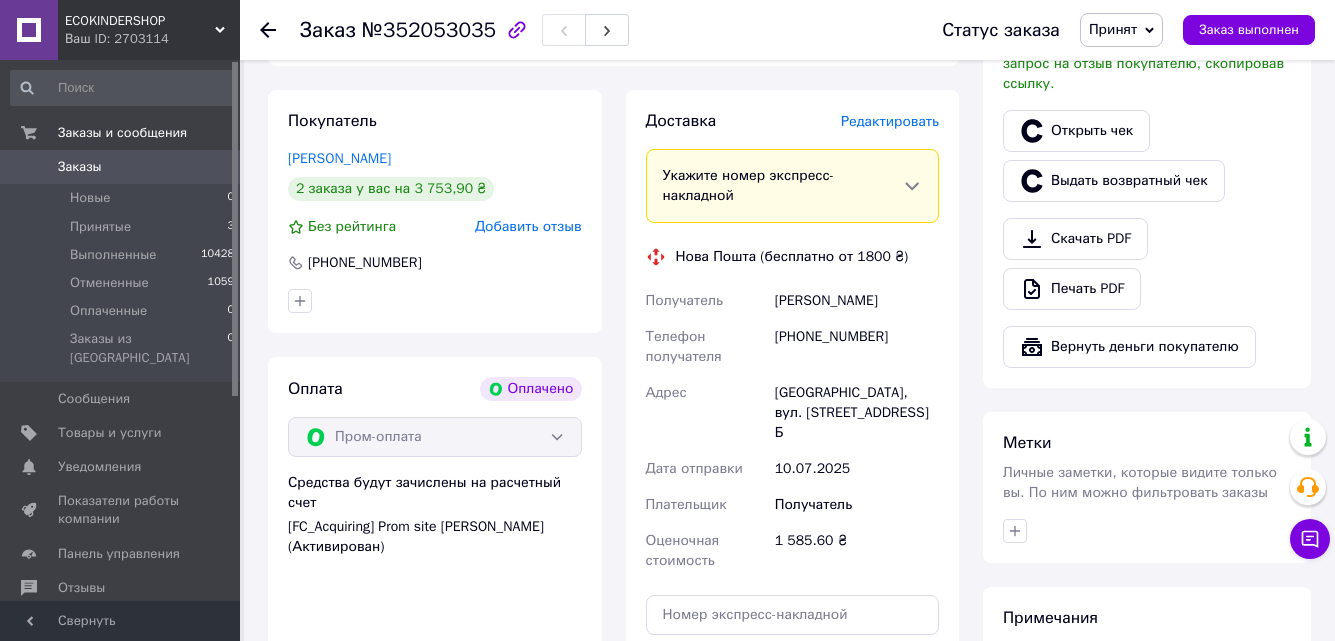click on "Нова Пошта (бесплатно от 1800 ₴)" at bounding box center (792, 257) 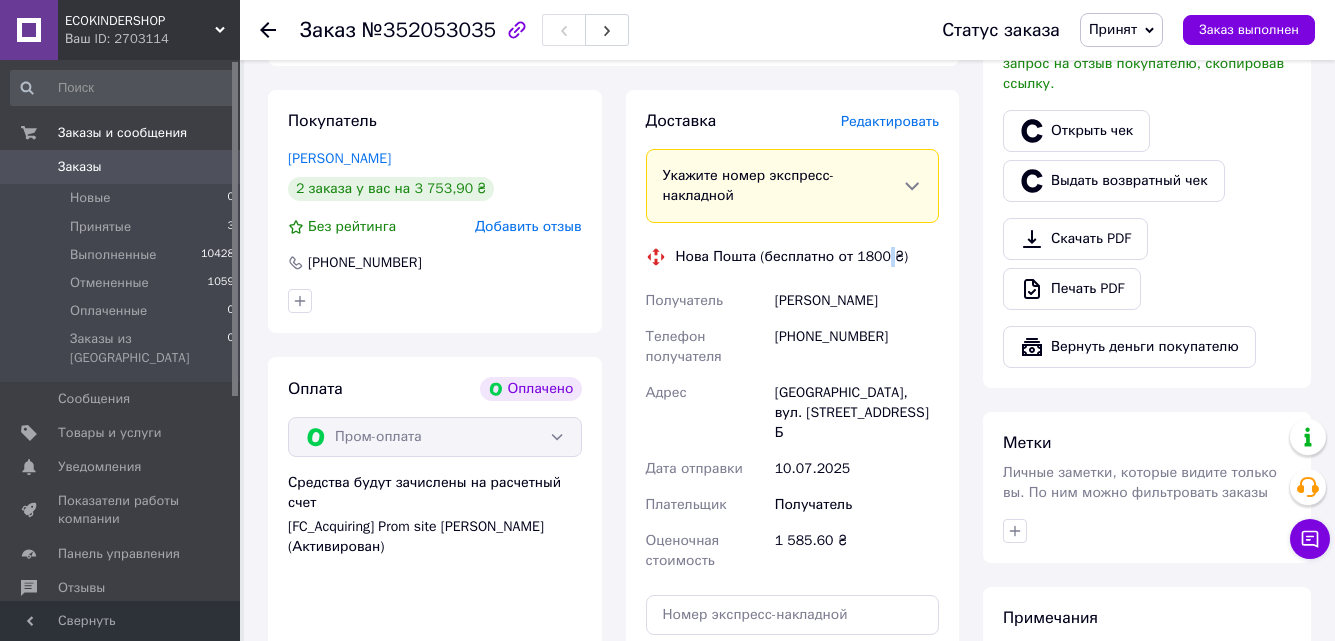 scroll, scrollTop: 743, scrollLeft: 0, axis: vertical 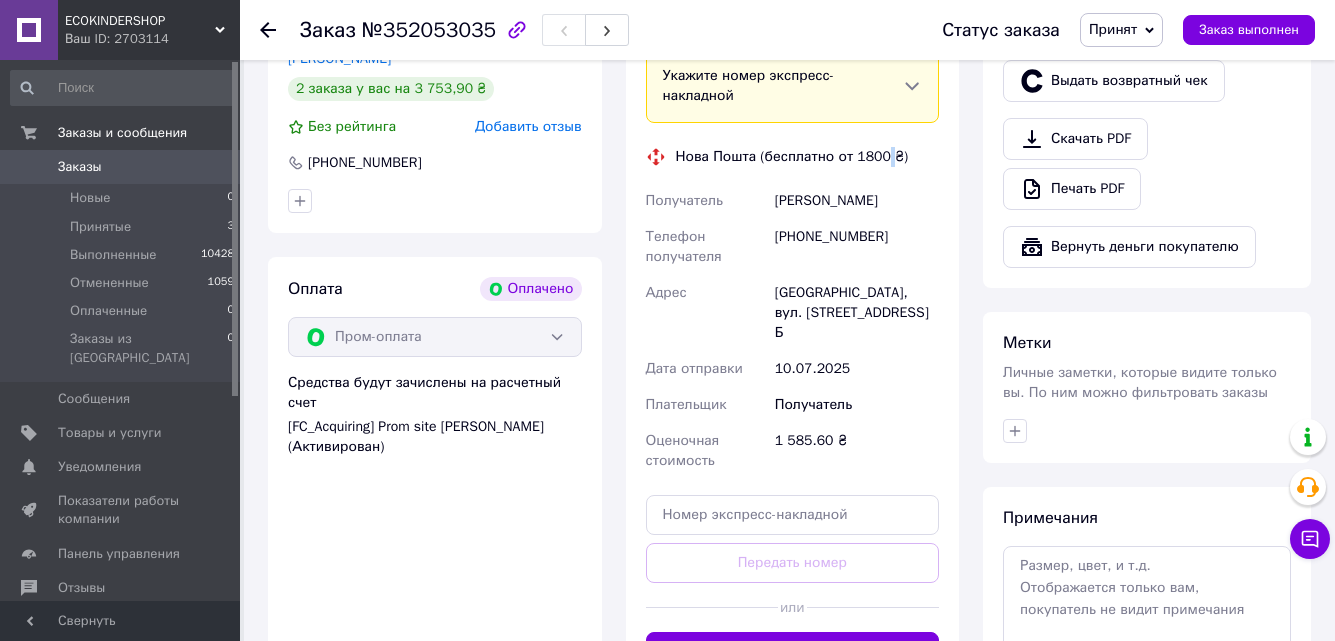 click 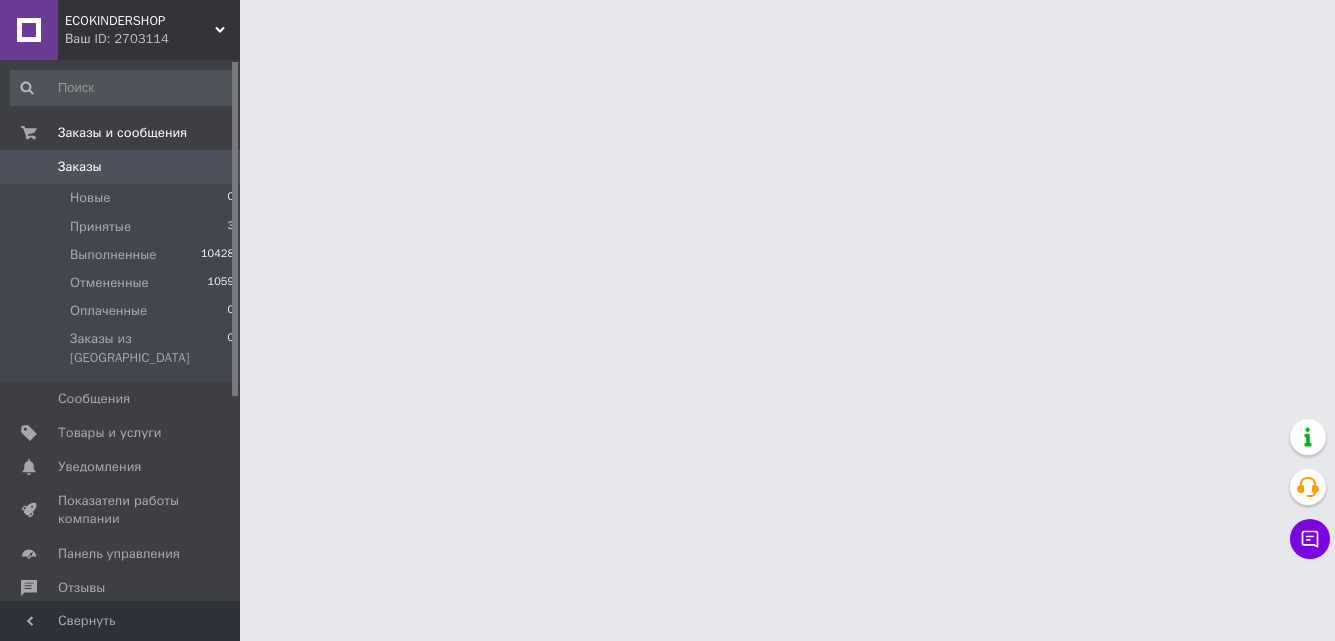 scroll, scrollTop: 0, scrollLeft: 0, axis: both 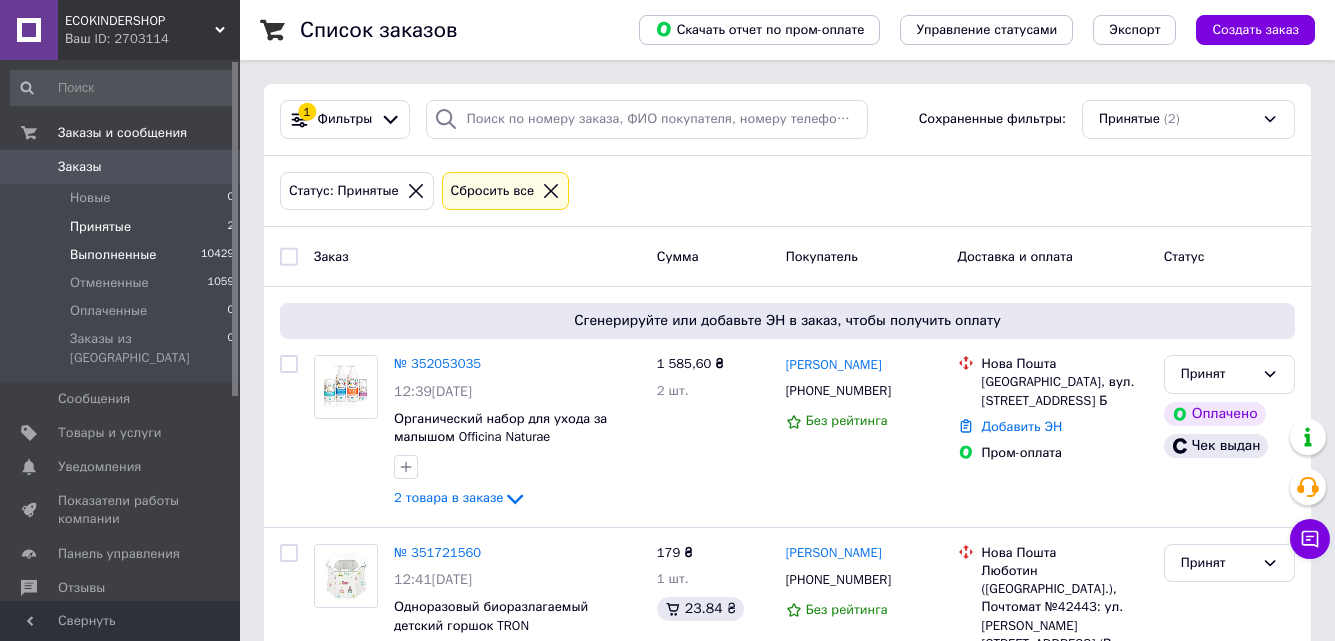 click on "Выполненные" at bounding box center (113, 255) 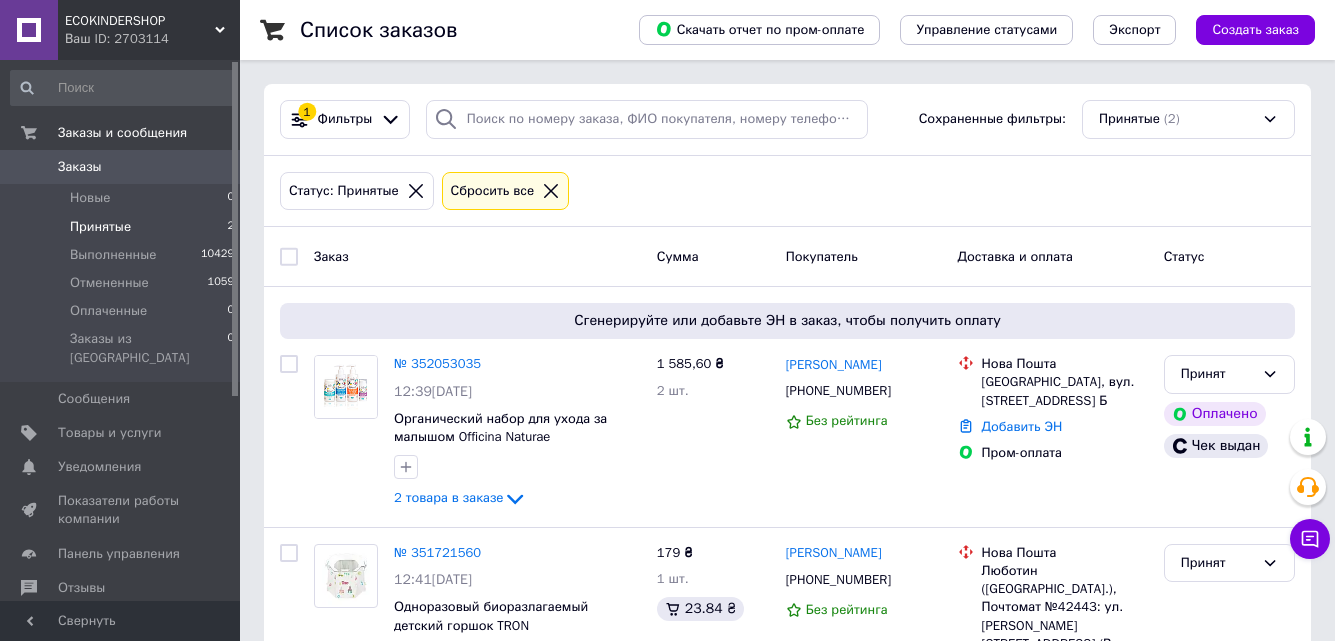 click on "Принятые 2" at bounding box center [123, 227] 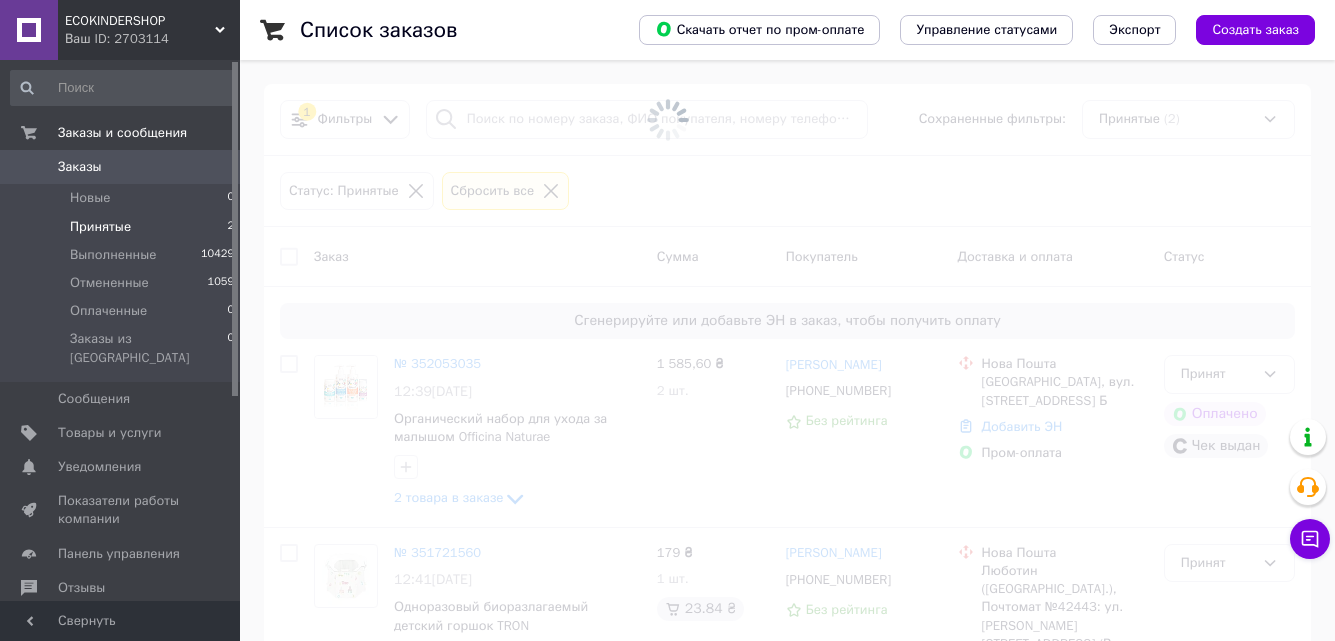 click on "Принятые 2" at bounding box center [123, 227] 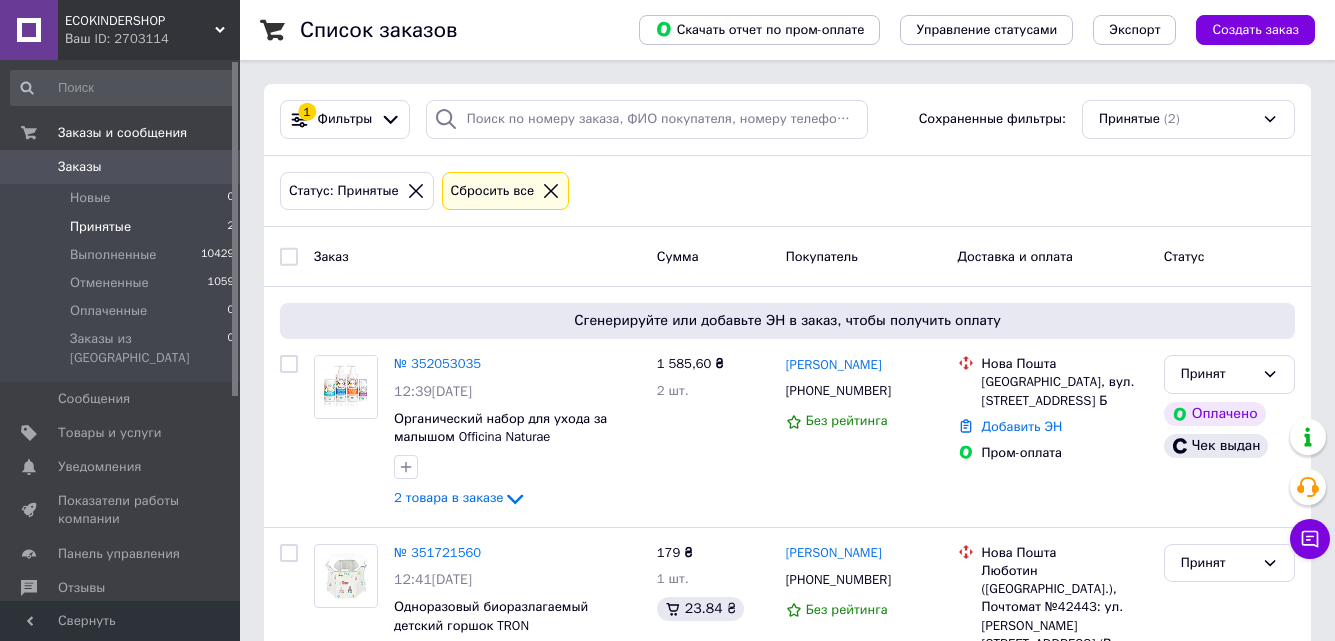 click on "Принятые 2" at bounding box center (123, 227) 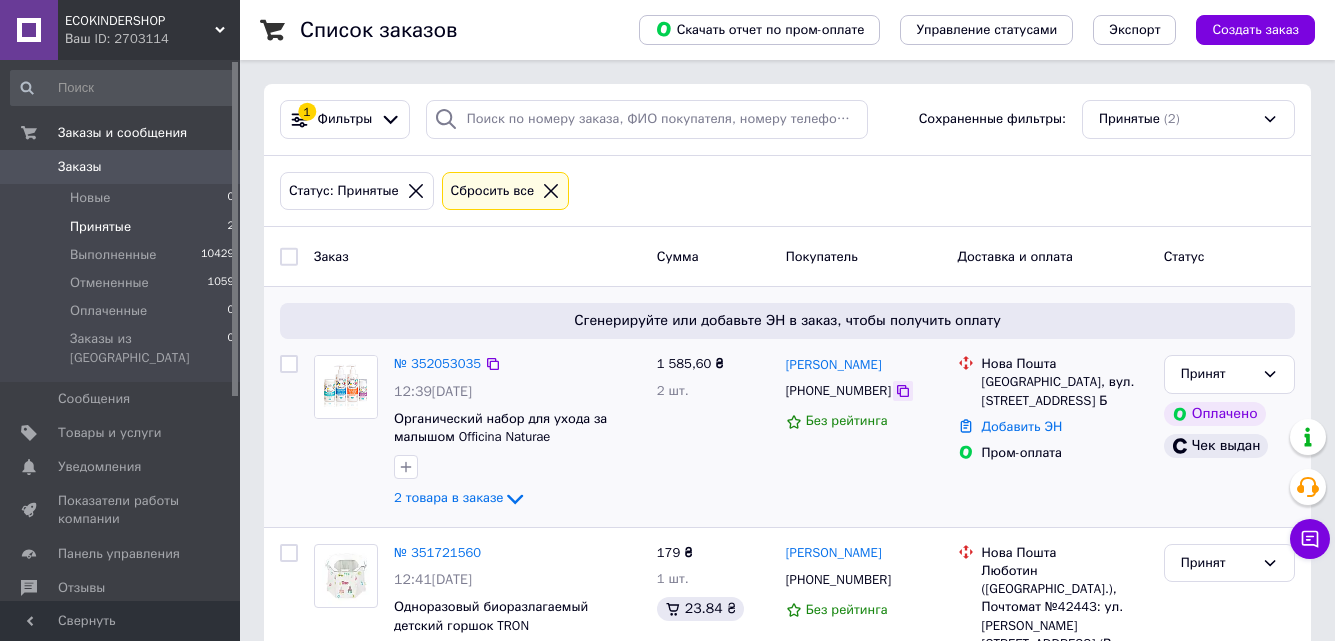 click at bounding box center (903, 391) 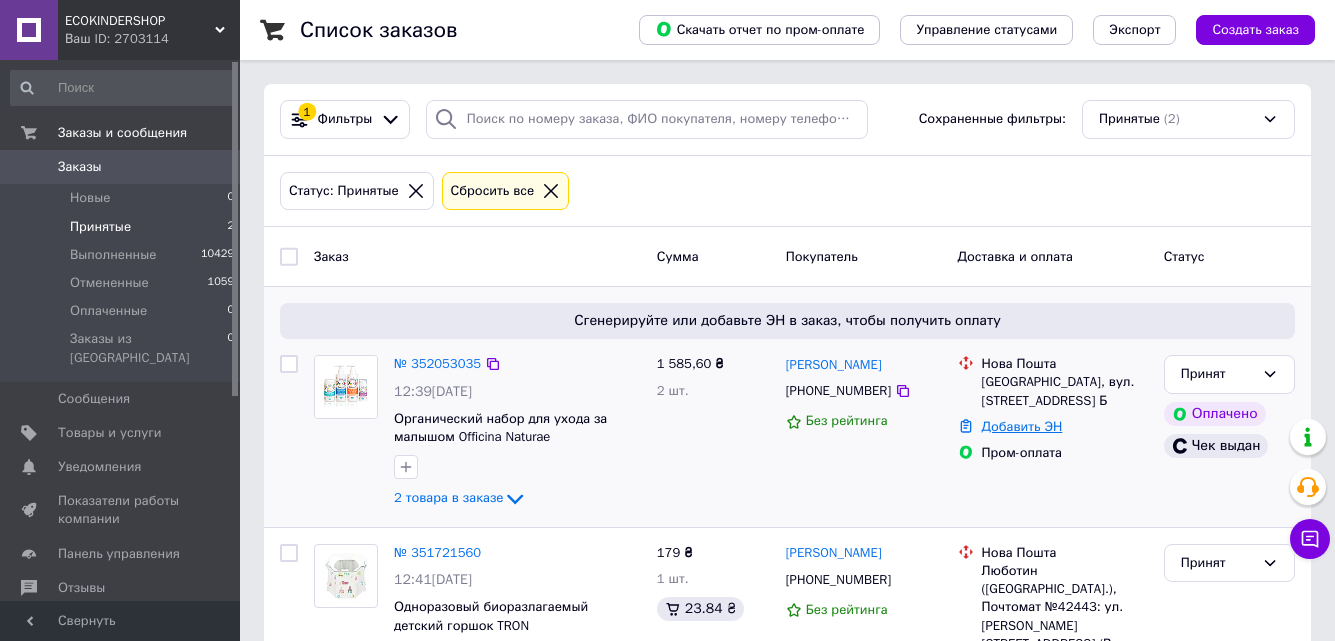 click on "Добавить ЭН" at bounding box center (1022, 426) 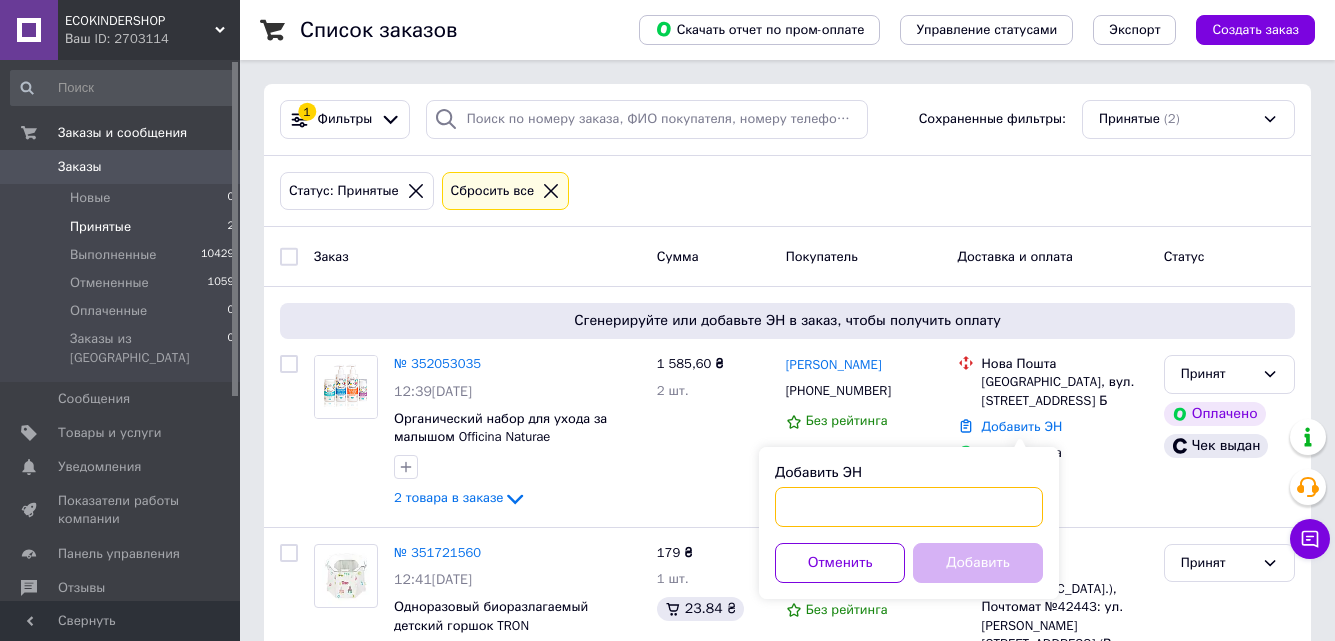 paste on "20451203368795" 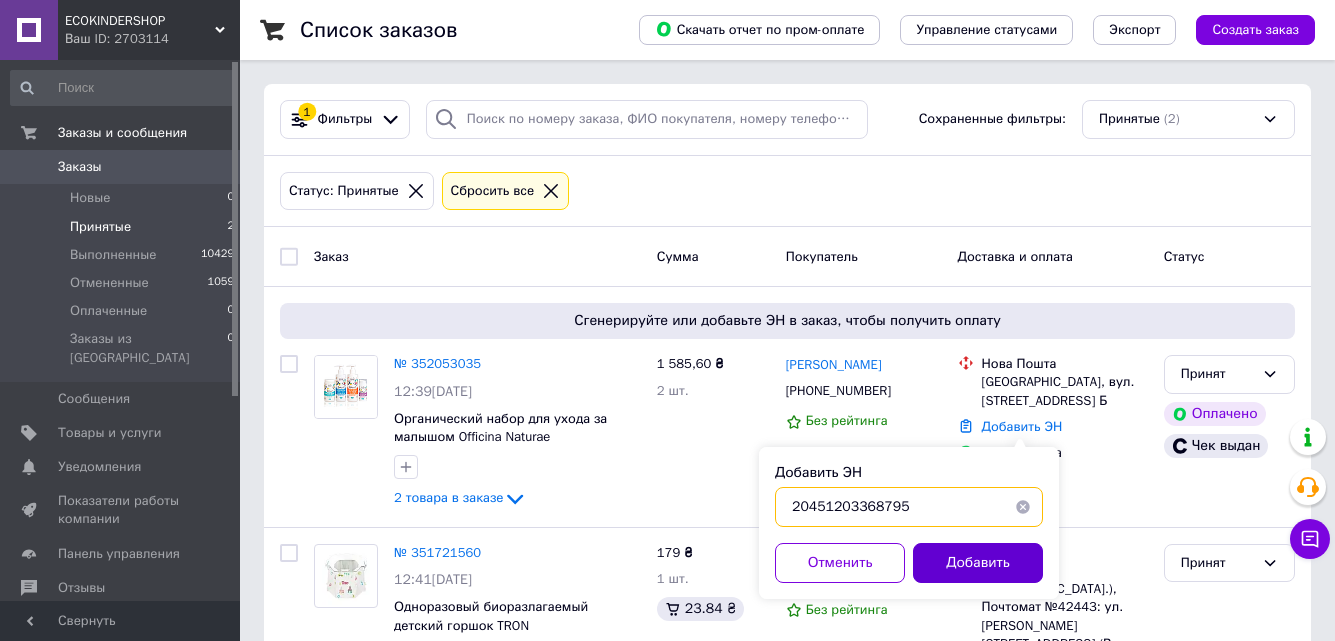 type on "20451203368795" 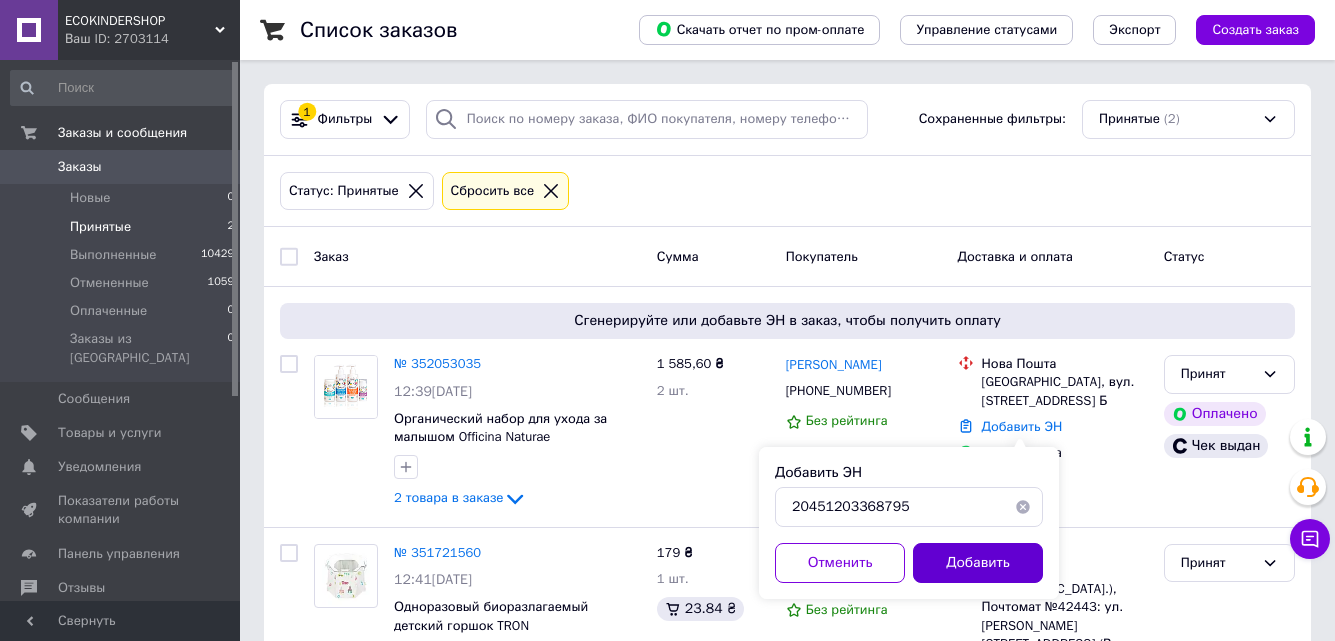 click on "Добавить" at bounding box center [978, 563] 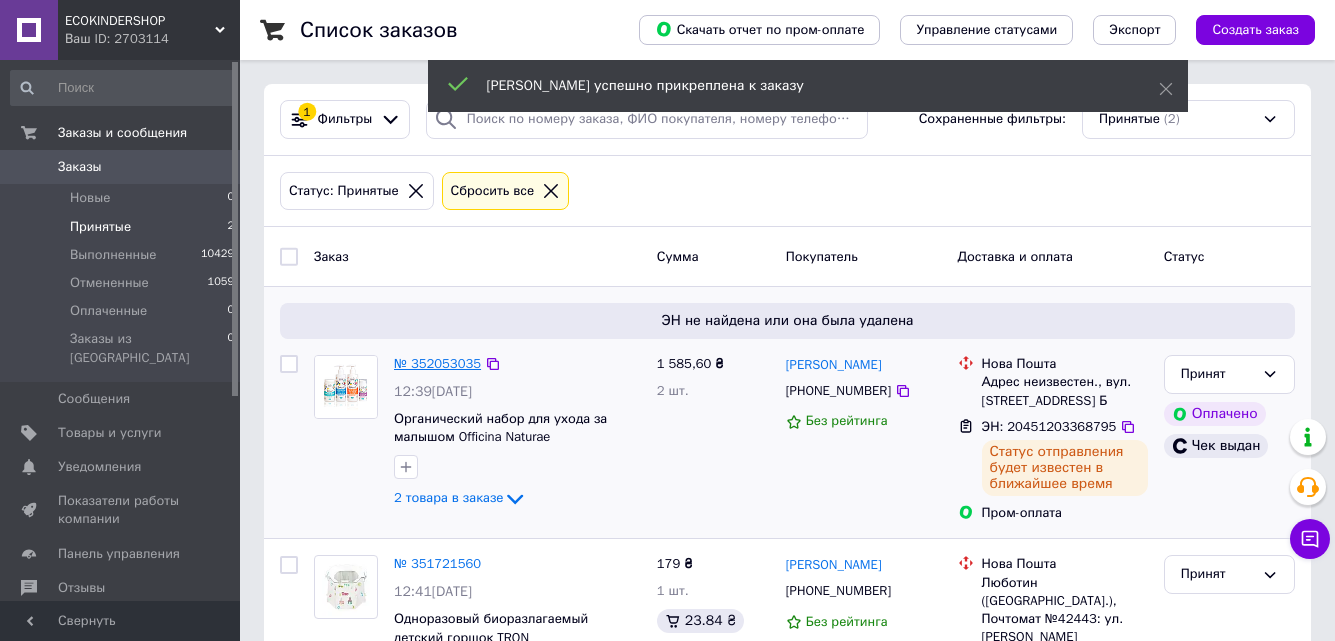 click on "№ 352053035" at bounding box center (437, 363) 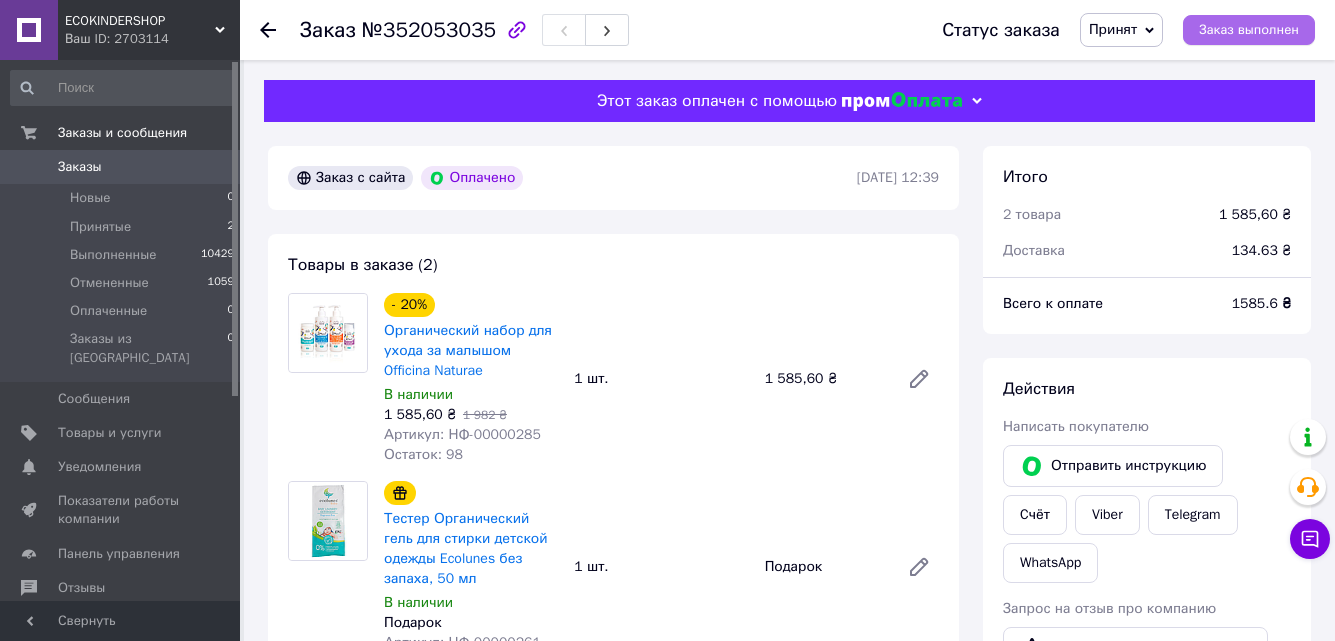 click on "Заказ выполнен" at bounding box center [1249, 30] 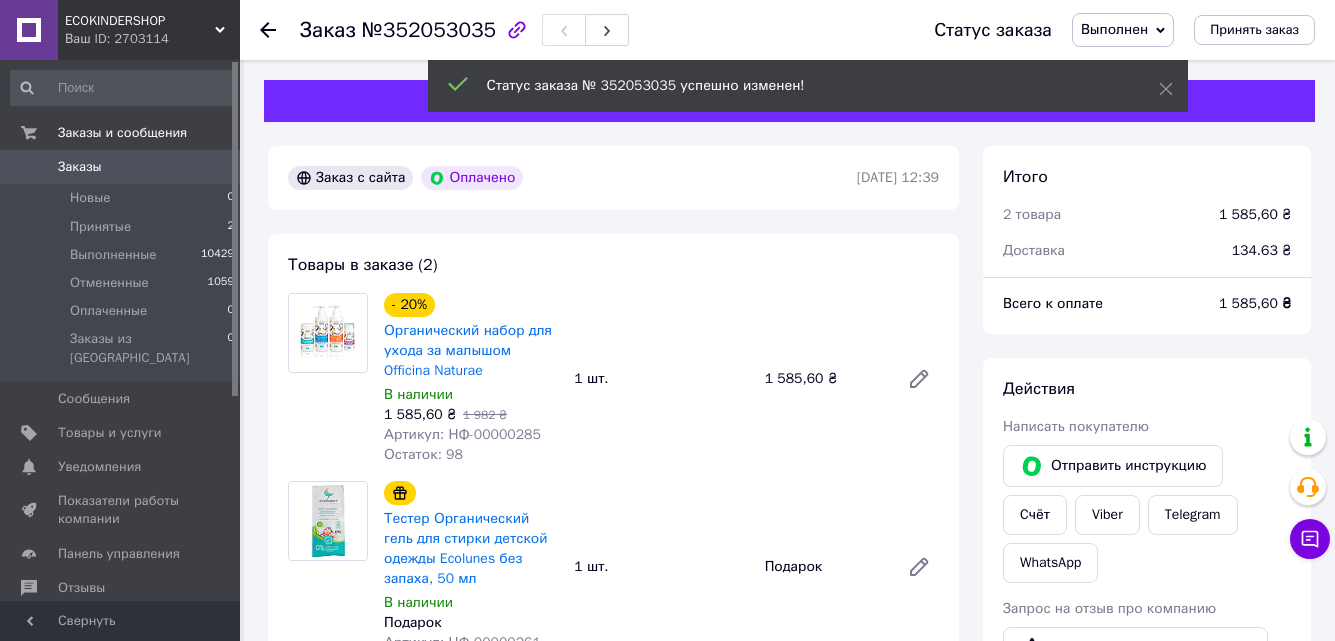 click 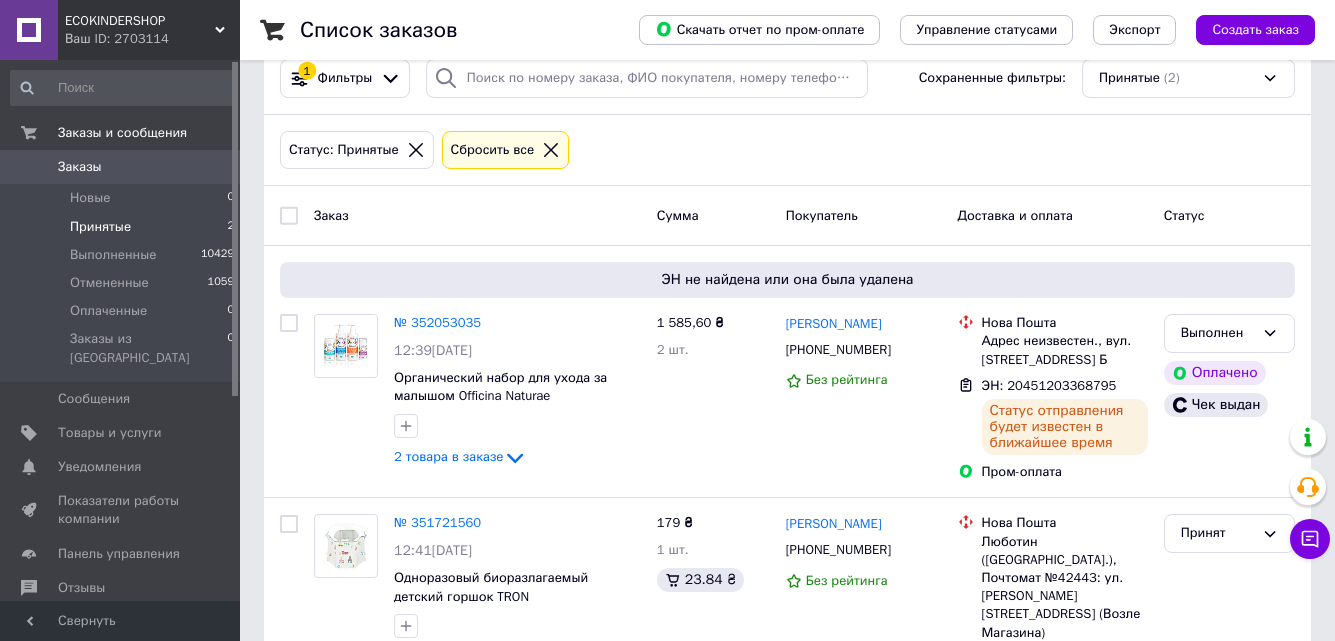 scroll, scrollTop: 98, scrollLeft: 0, axis: vertical 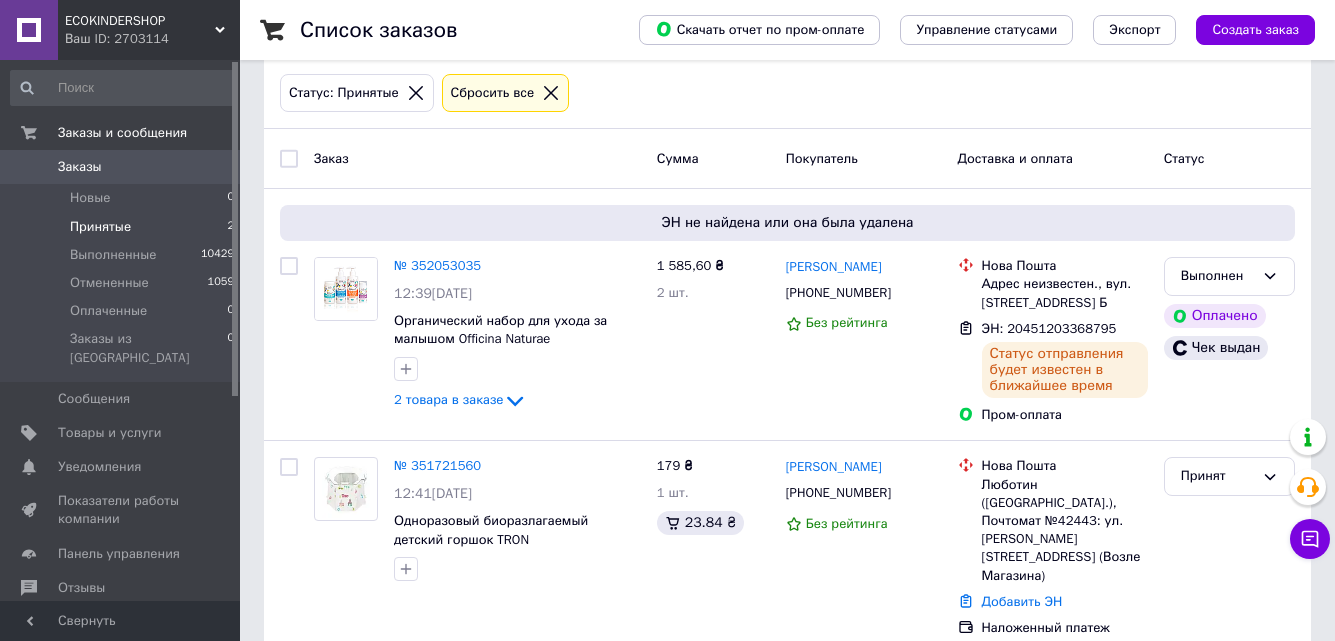 click 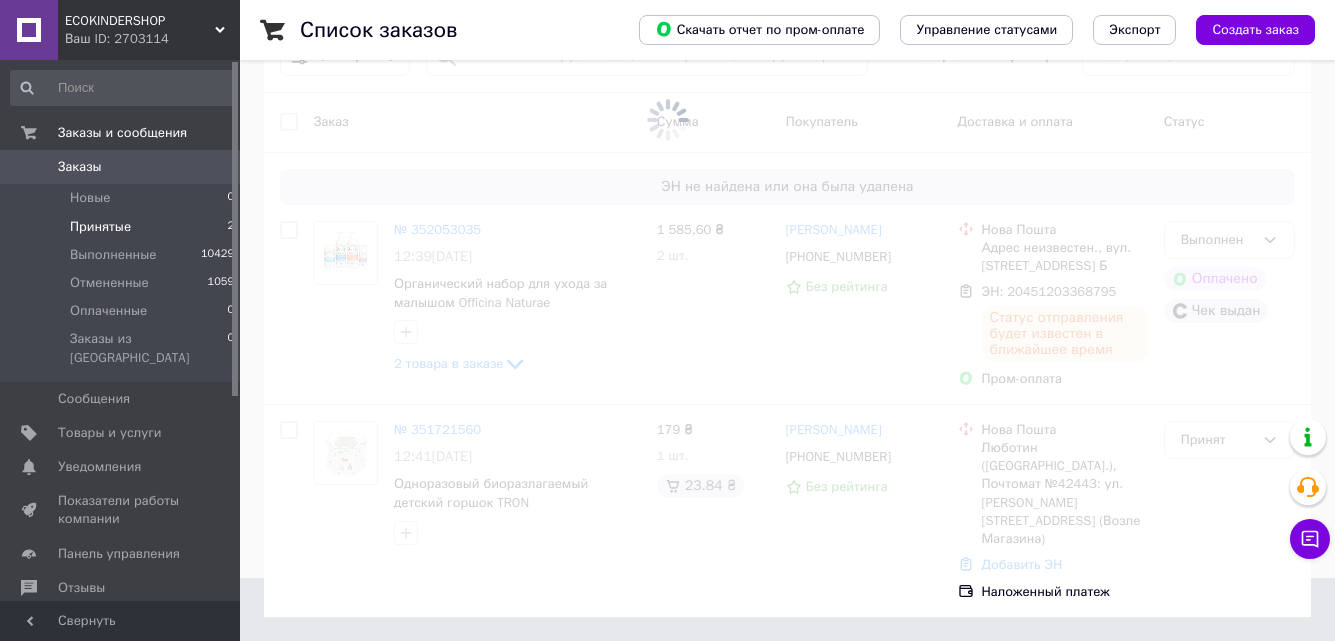 scroll, scrollTop: 0, scrollLeft: 0, axis: both 